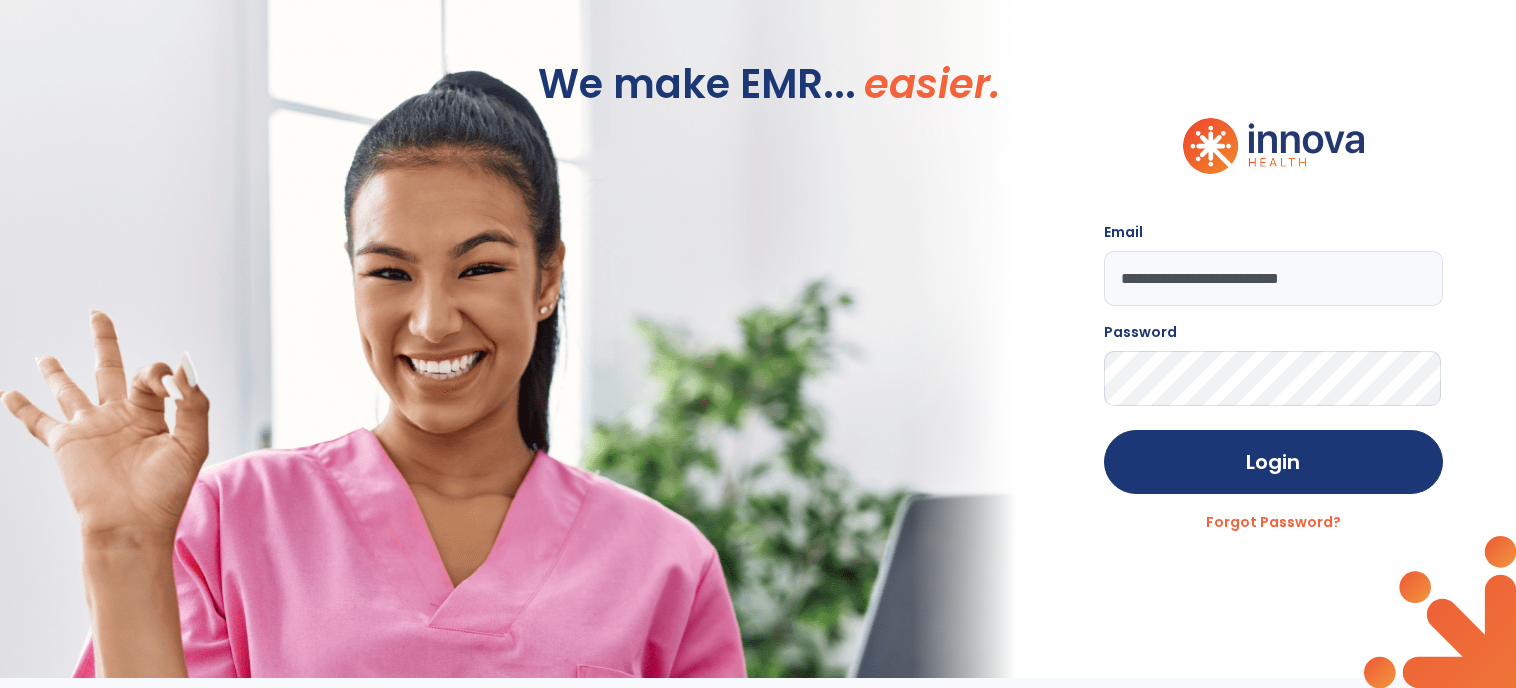 scroll, scrollTop: 0, scrollLeft: 0, axis: both 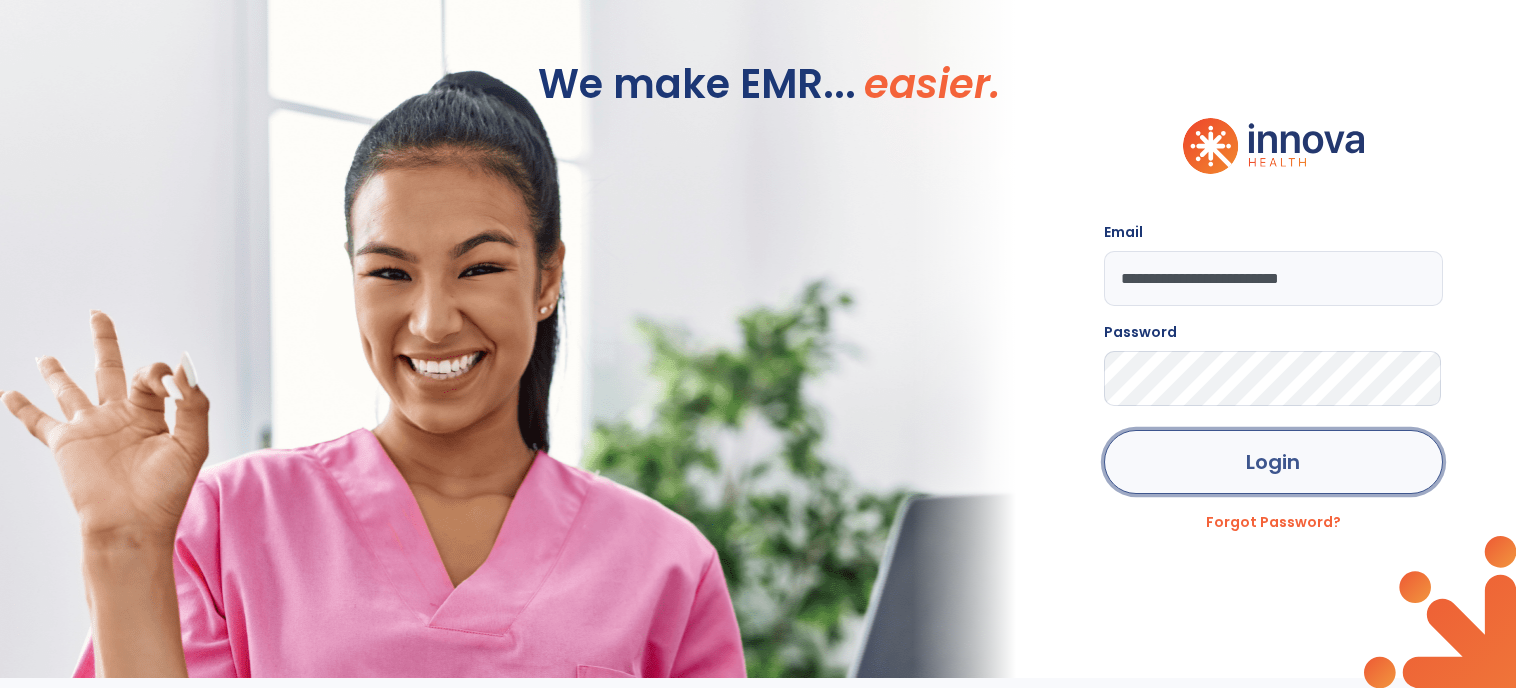 click on "Login" 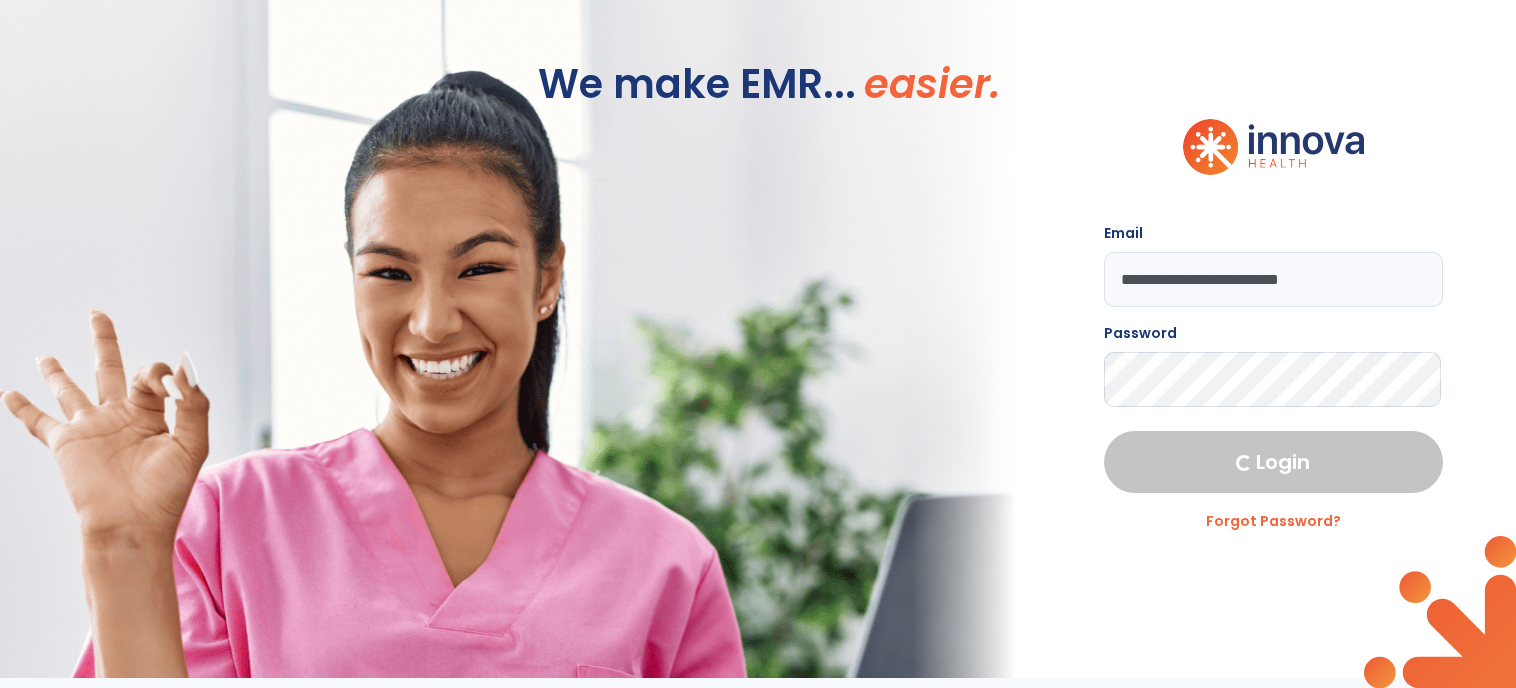 select on "****" 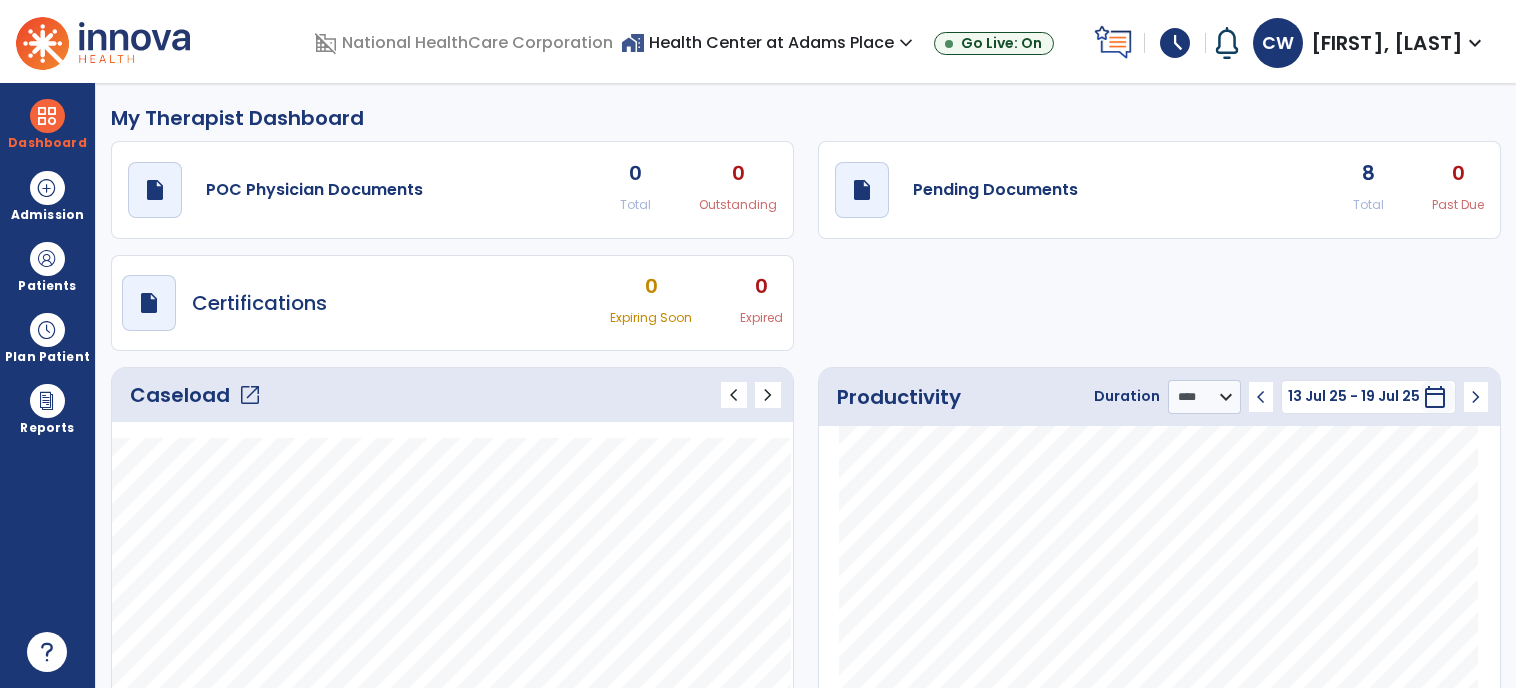 click on "open_in_new" 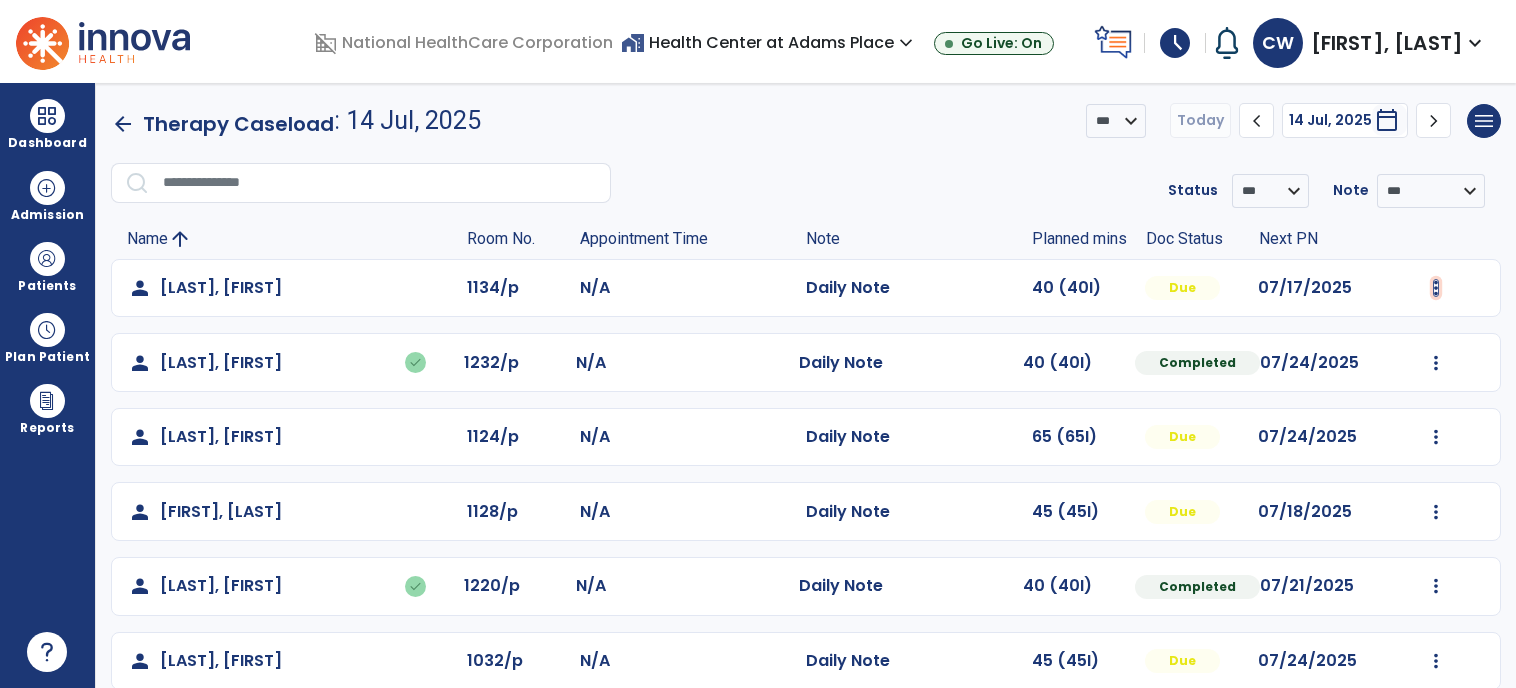 click at bounding box center (1436, 288) 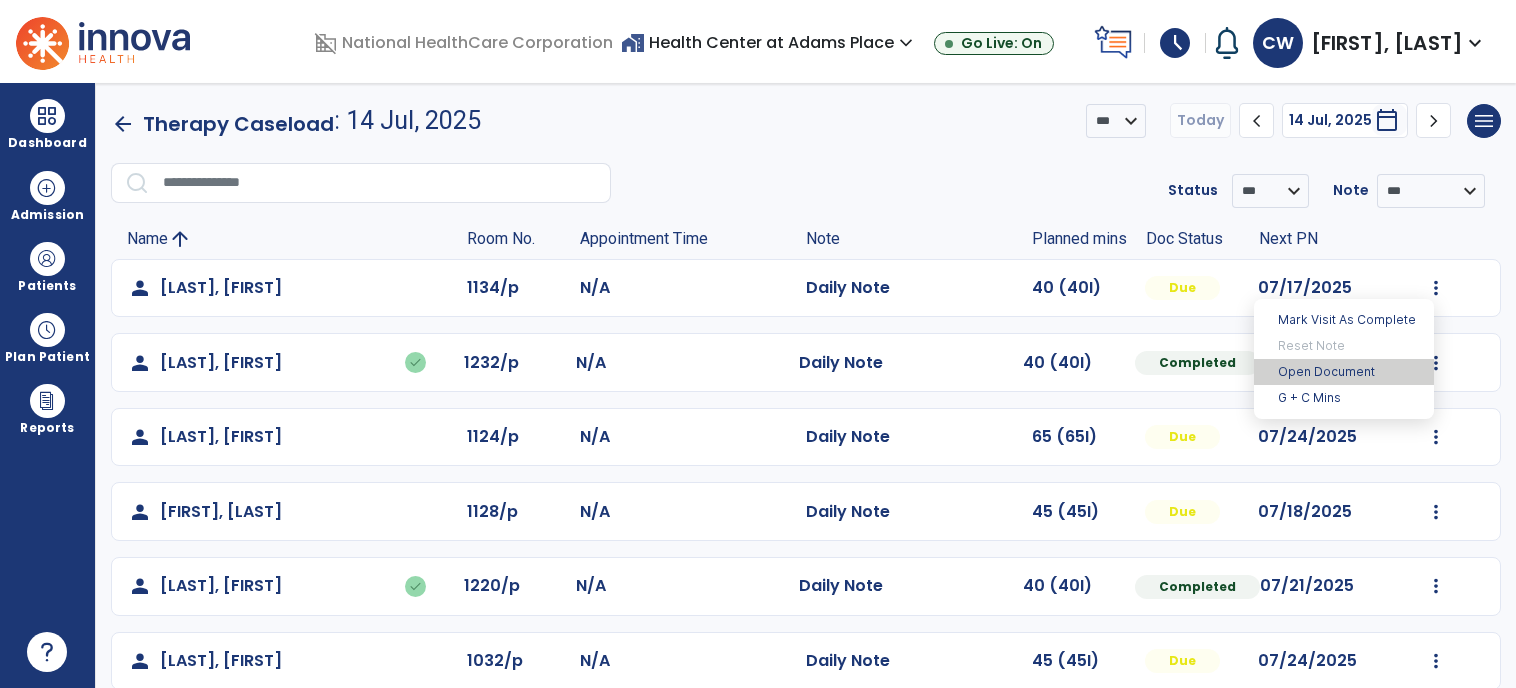 click on "Open Document" at bounding box center [1344, 372] 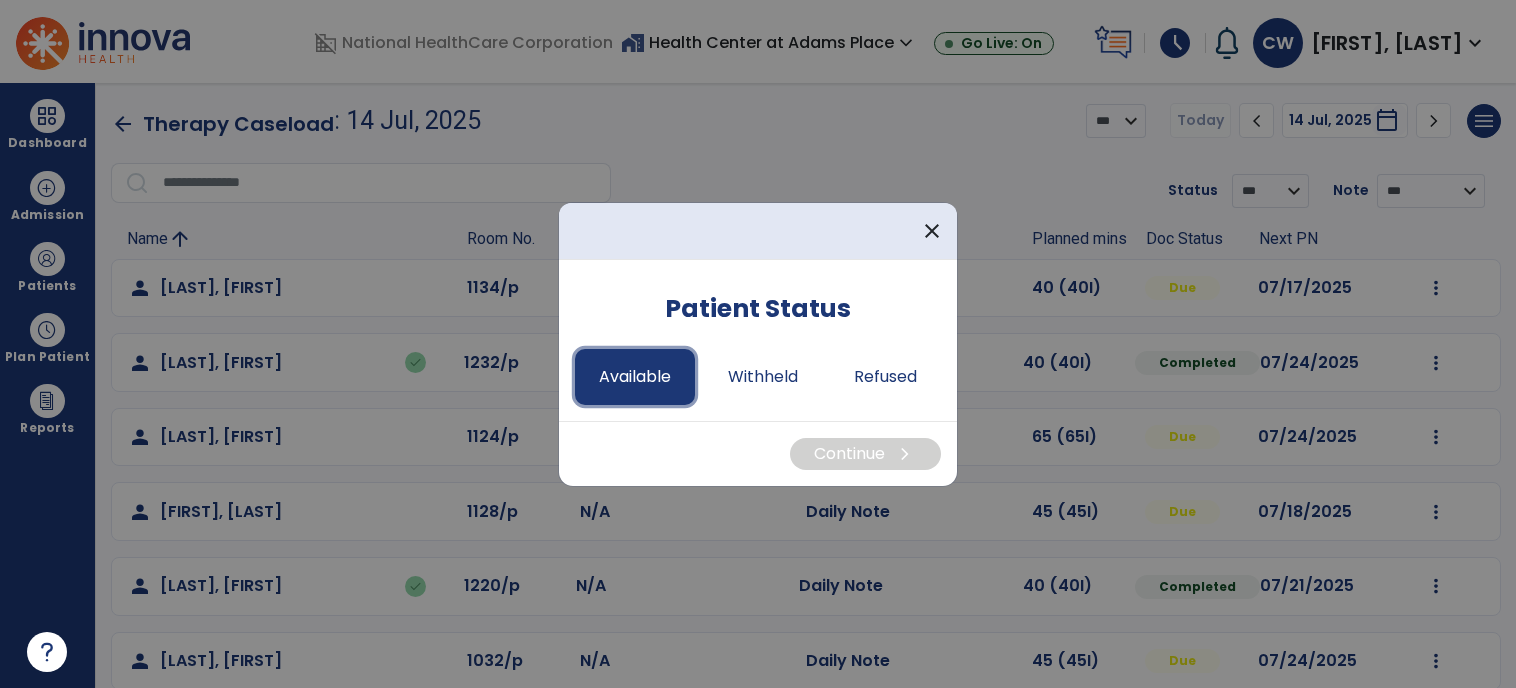 click on "Available" at bounding box center (635, 377) 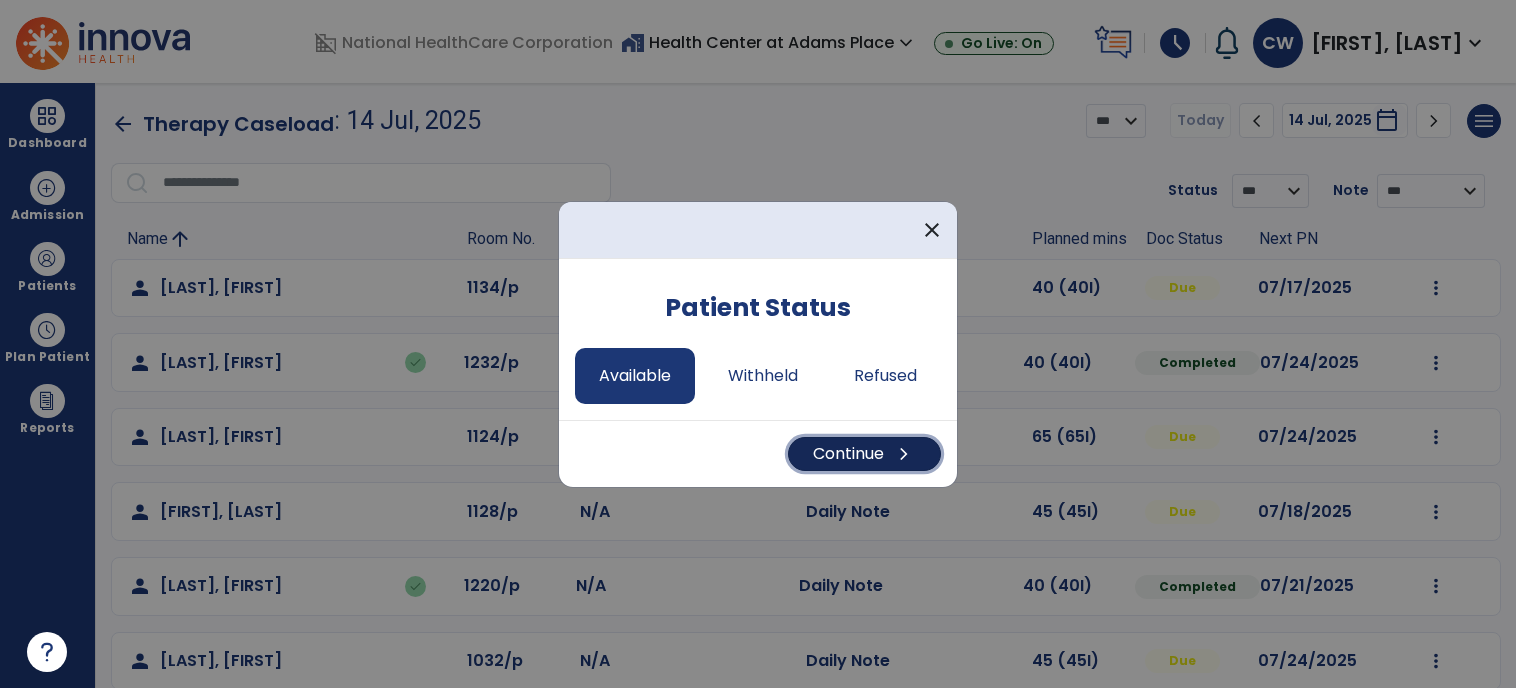 click on "Continue   chevron_right" at bounding box center [864, 454] 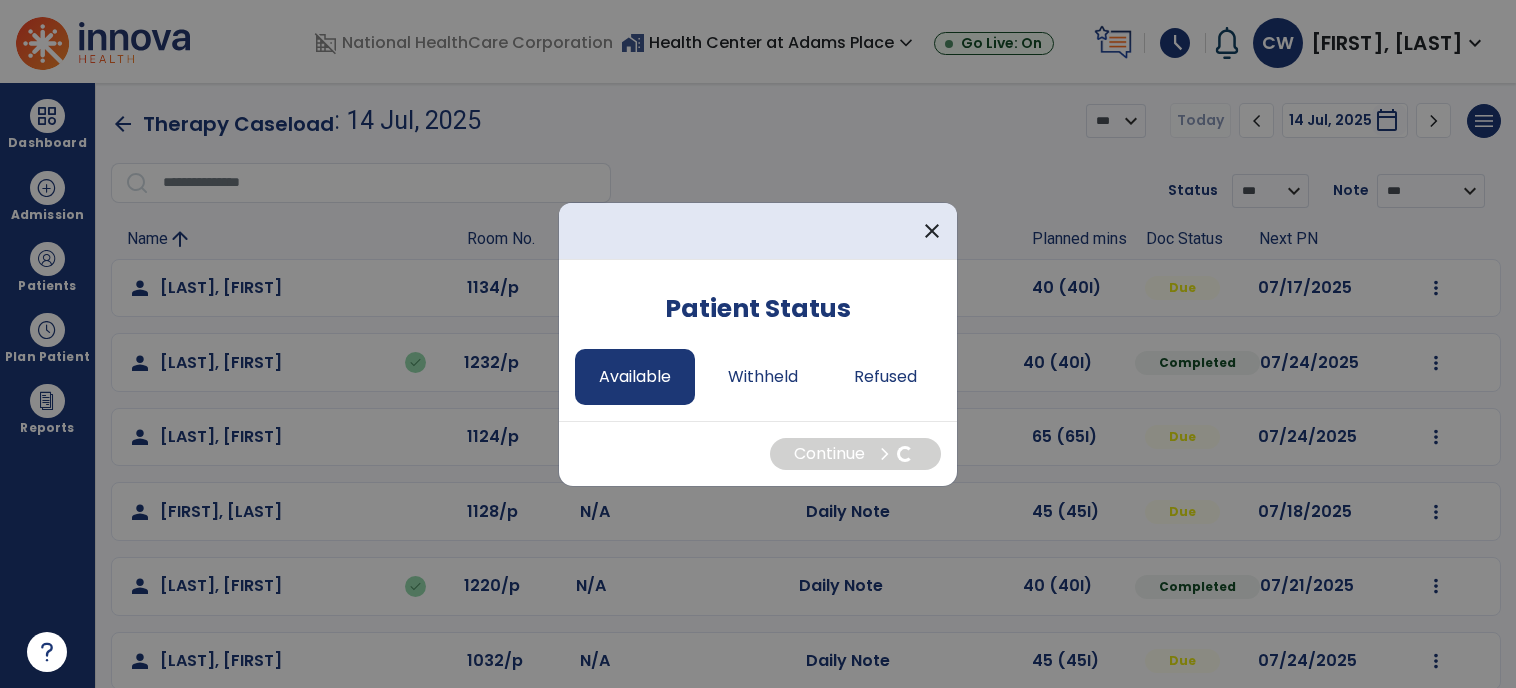 select on "*" 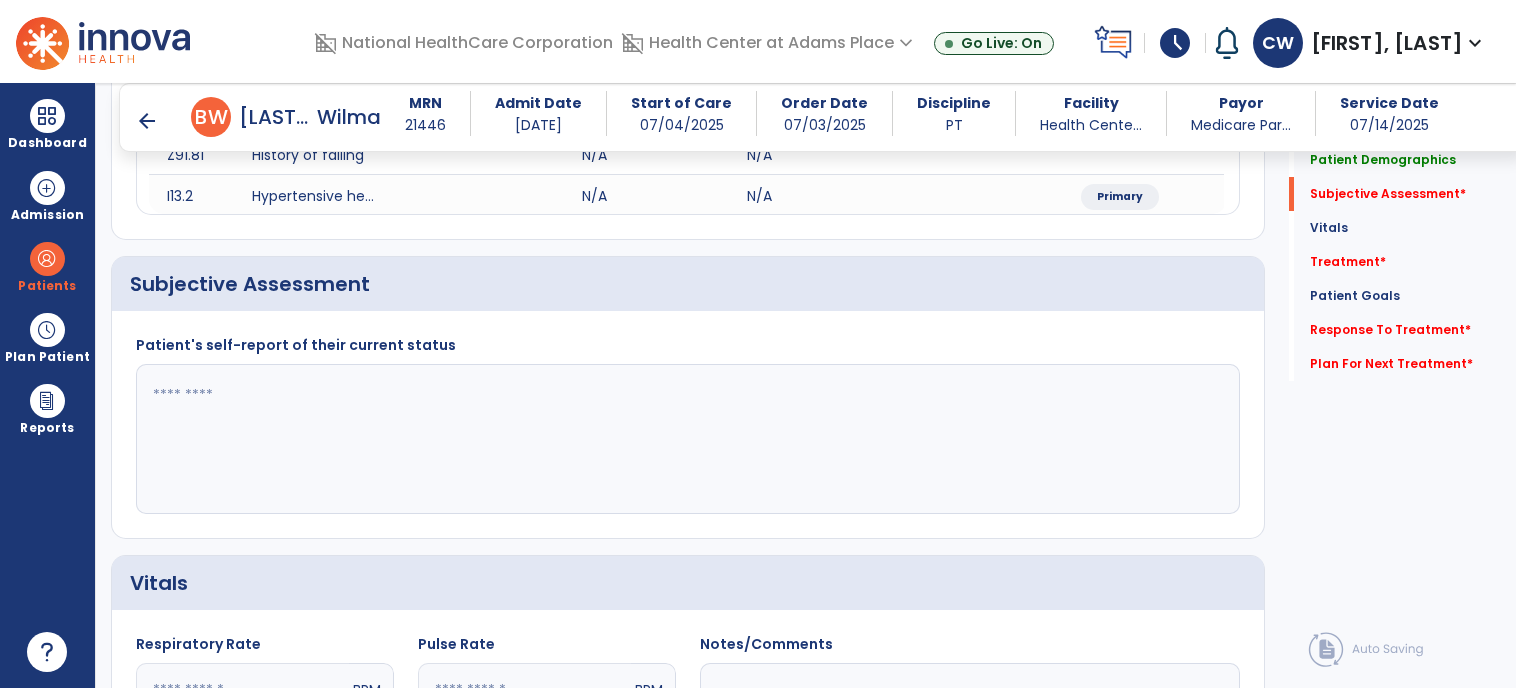 scroll, scrollTop: 384, scrollLeft: 0, axis: vertical 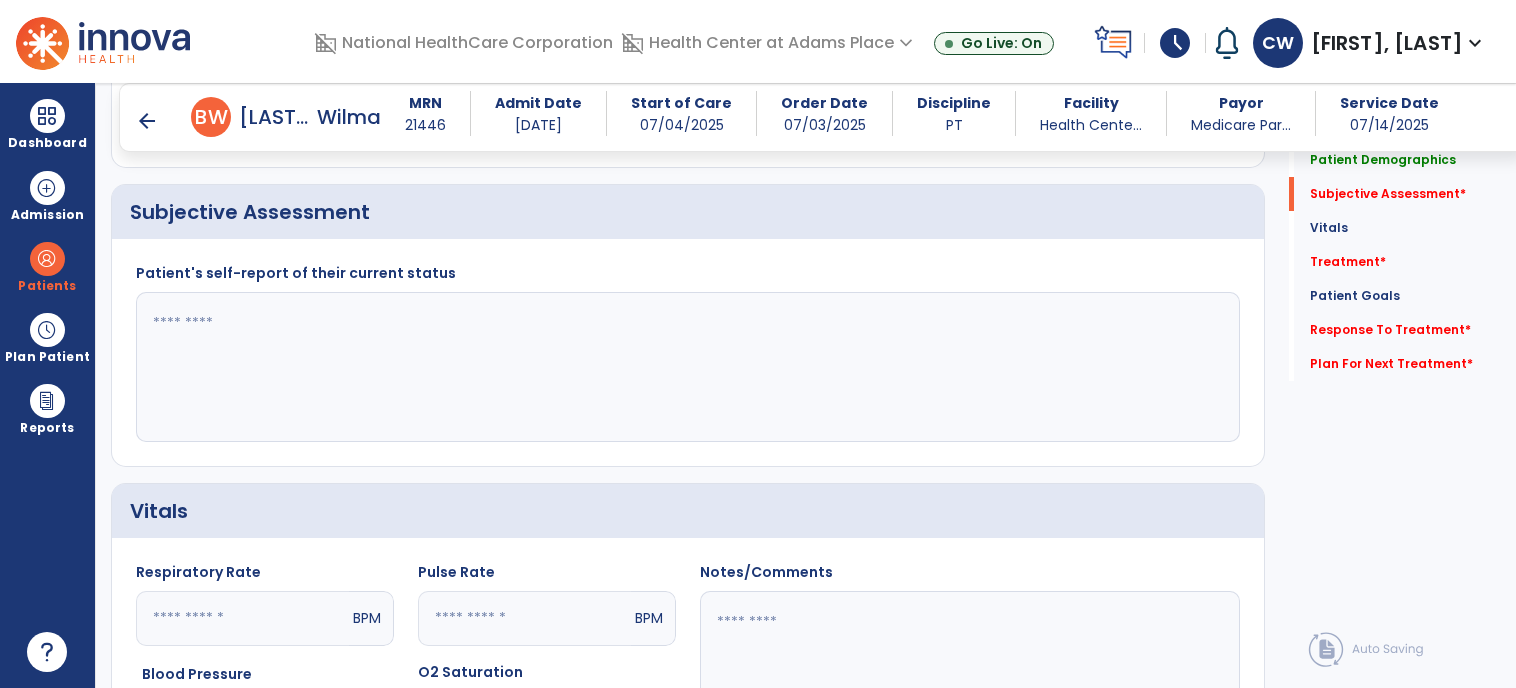 click 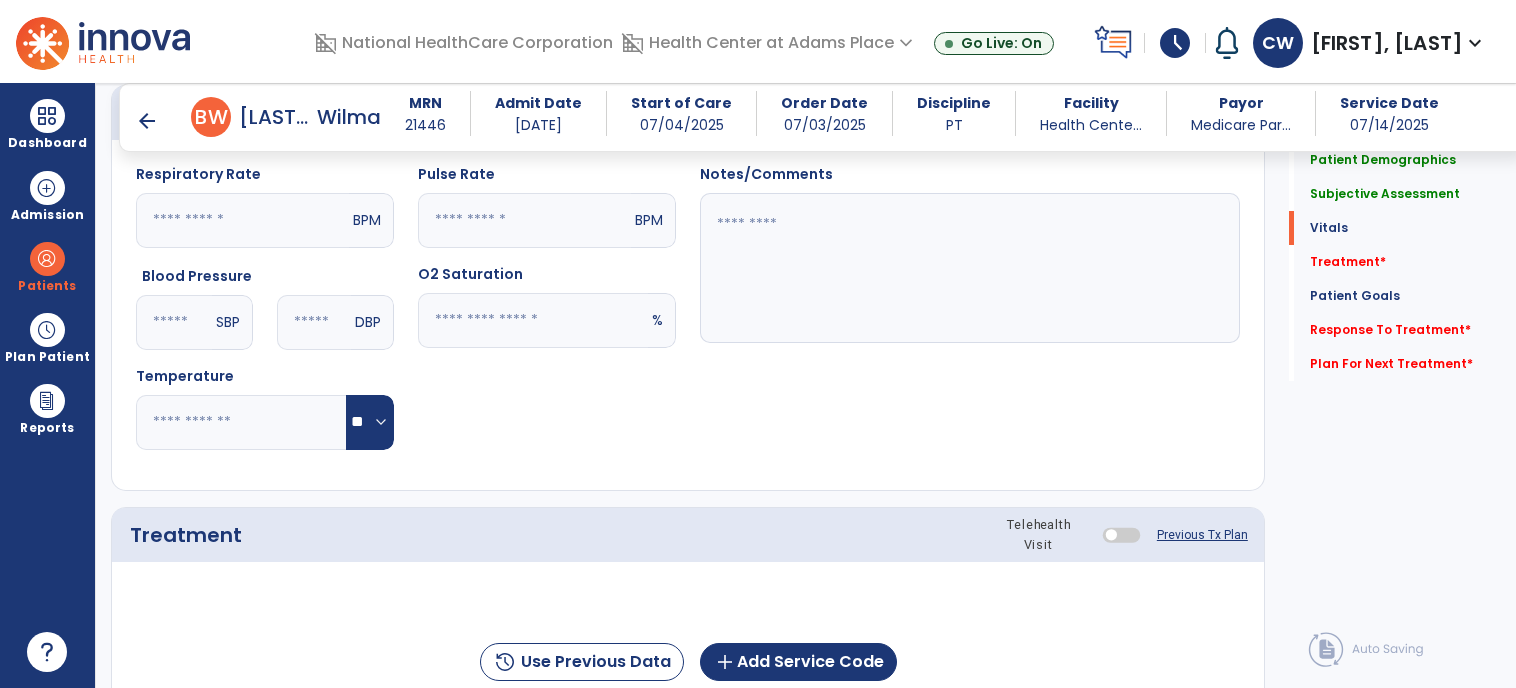 scroll, scrollTop: 860, scrollLeft: 0, axis: vertical 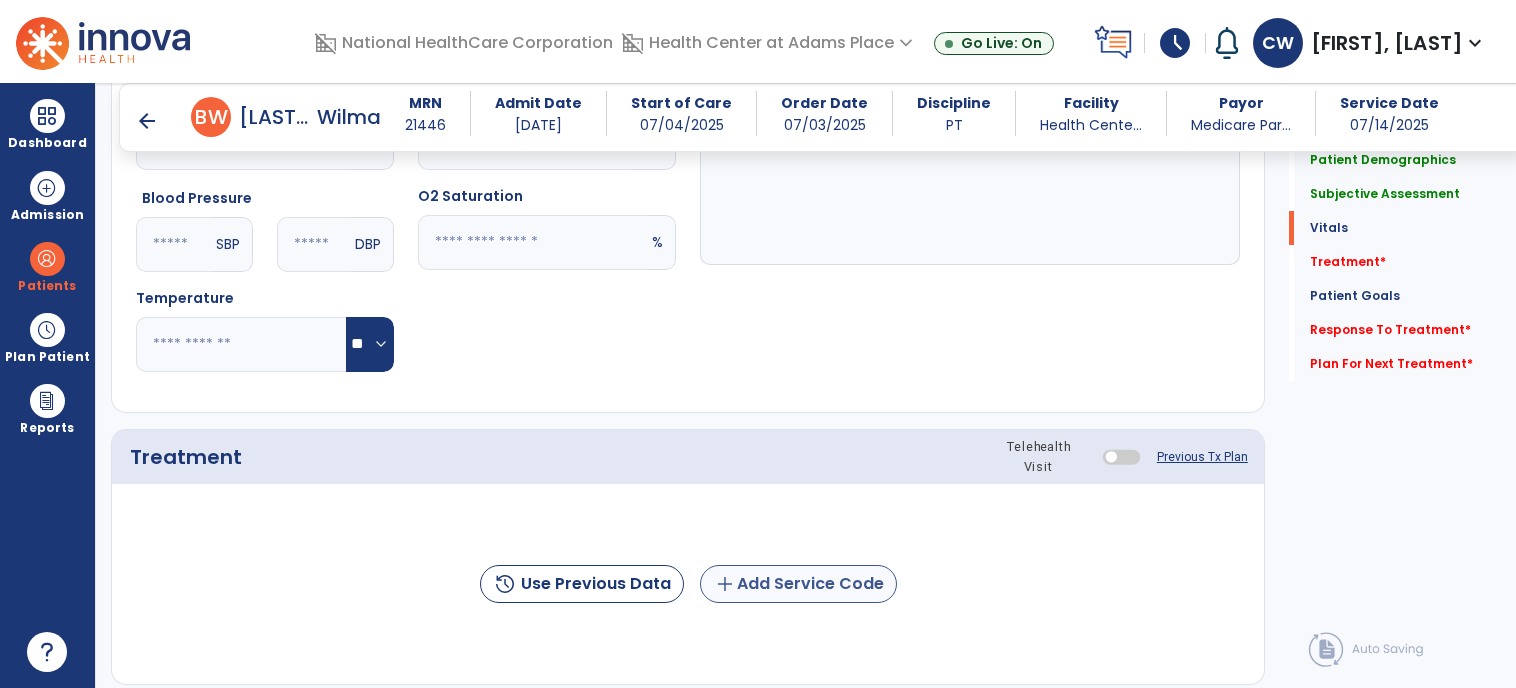 type on "**********" 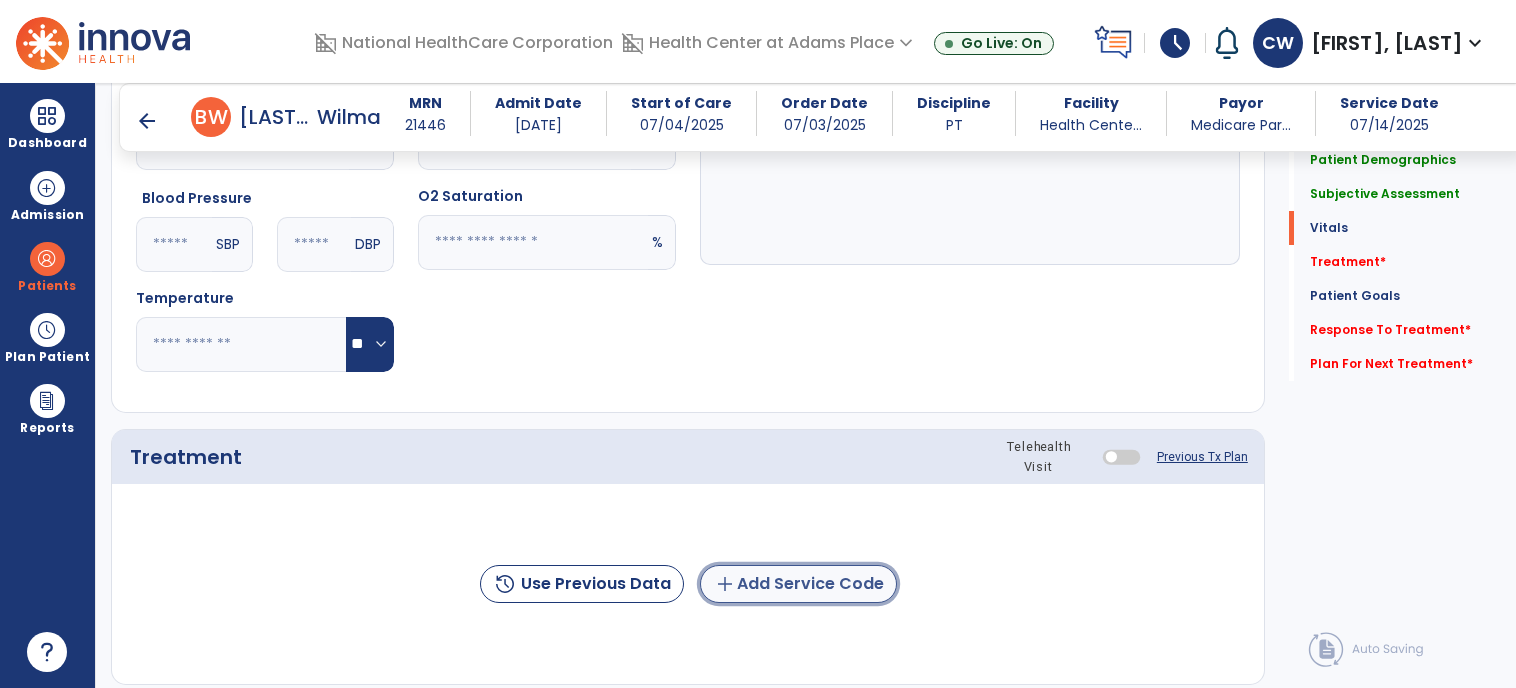 click on "add  Add Service Code" 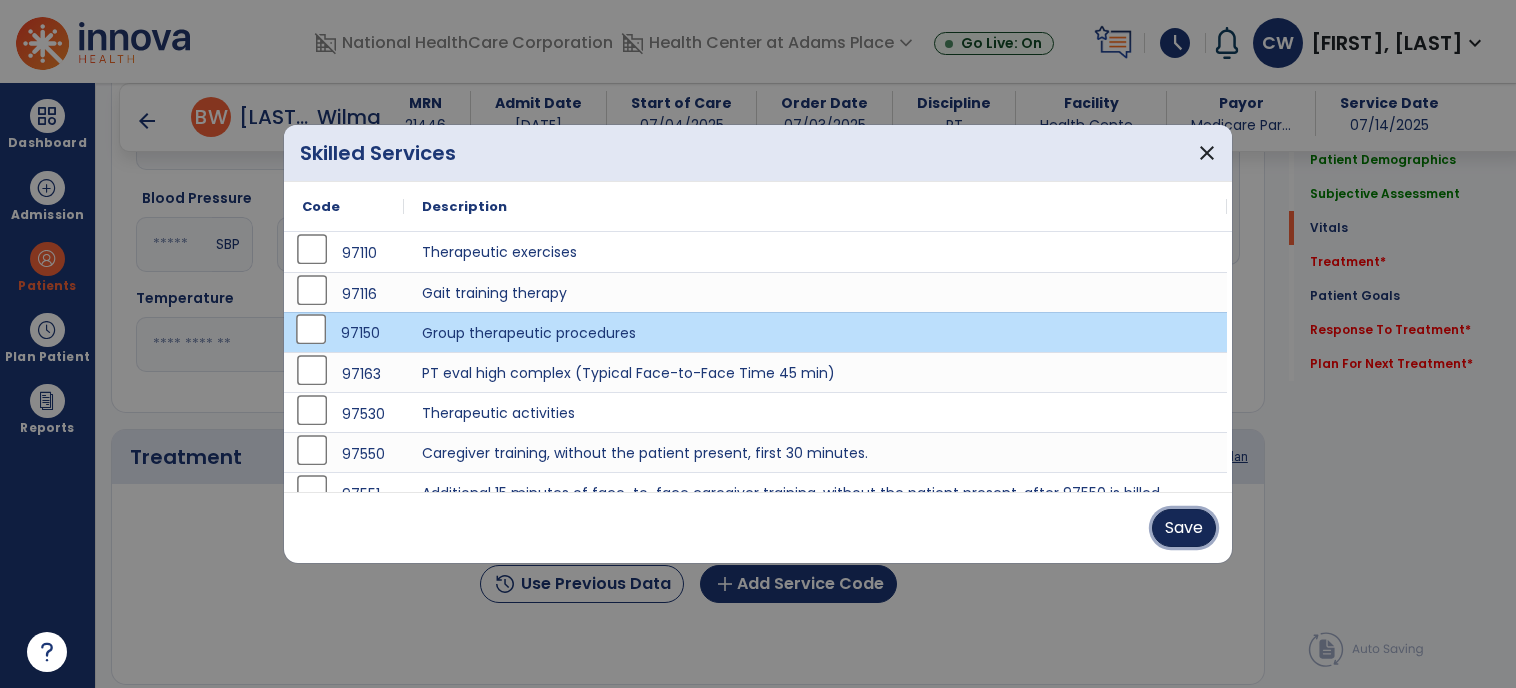 click on "Save" at bounding box center (1184, 528) 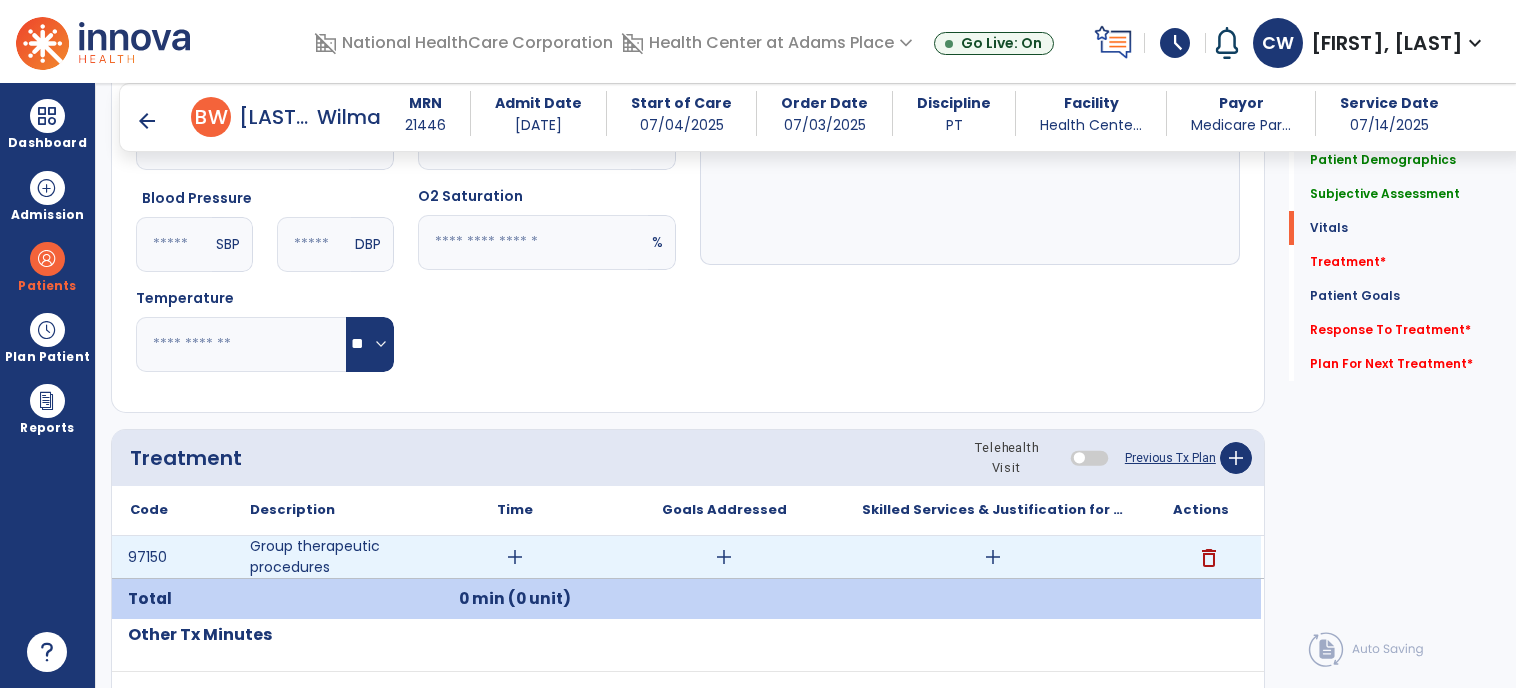 click on "add" at bounding box center (515, 557) 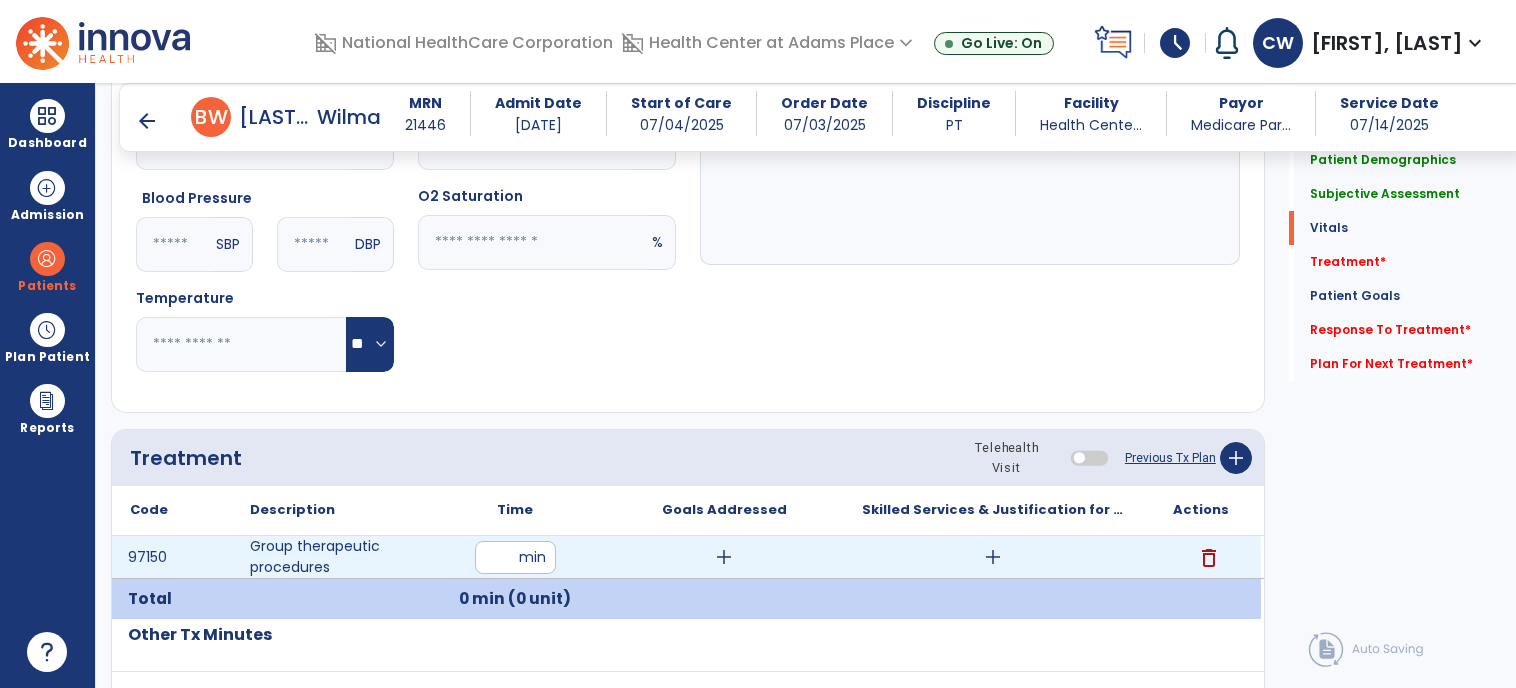 type on "**" 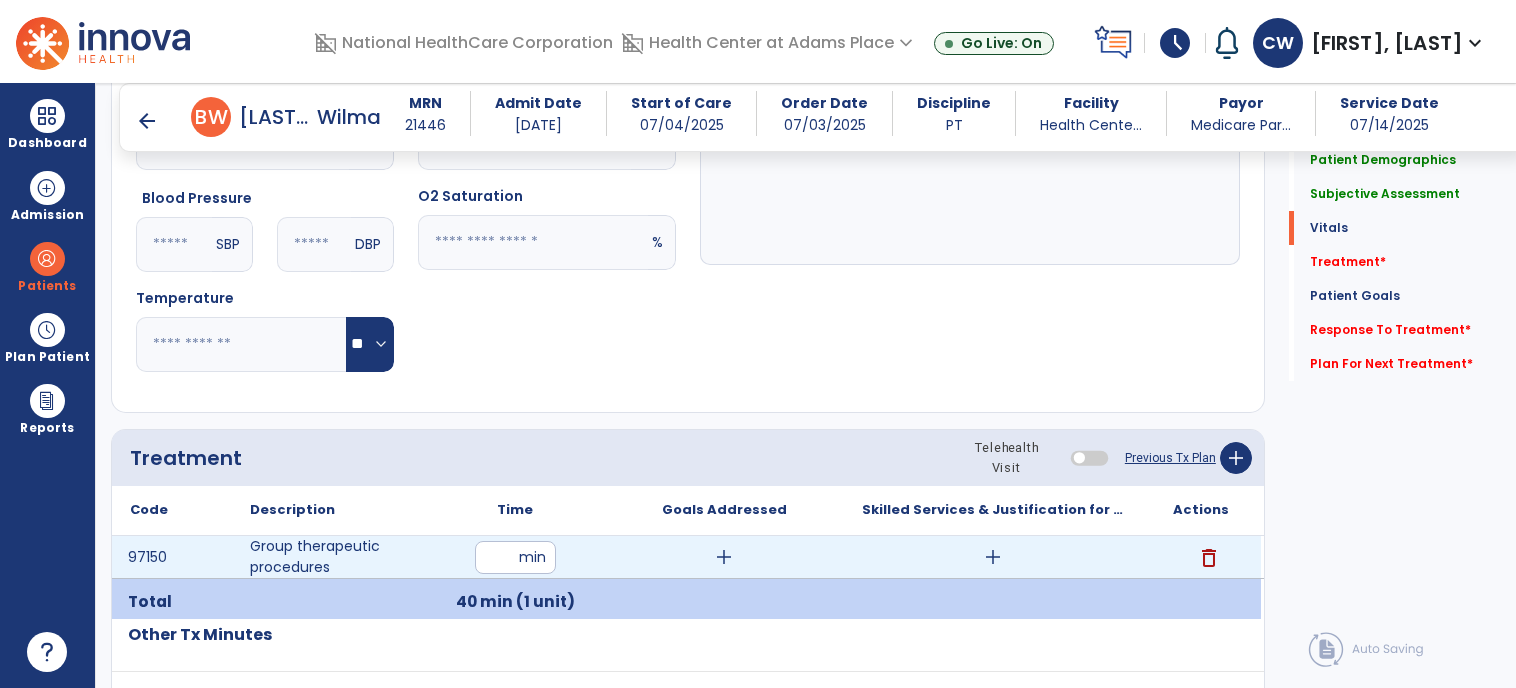 click on "add" at bounding box center (993, 557) 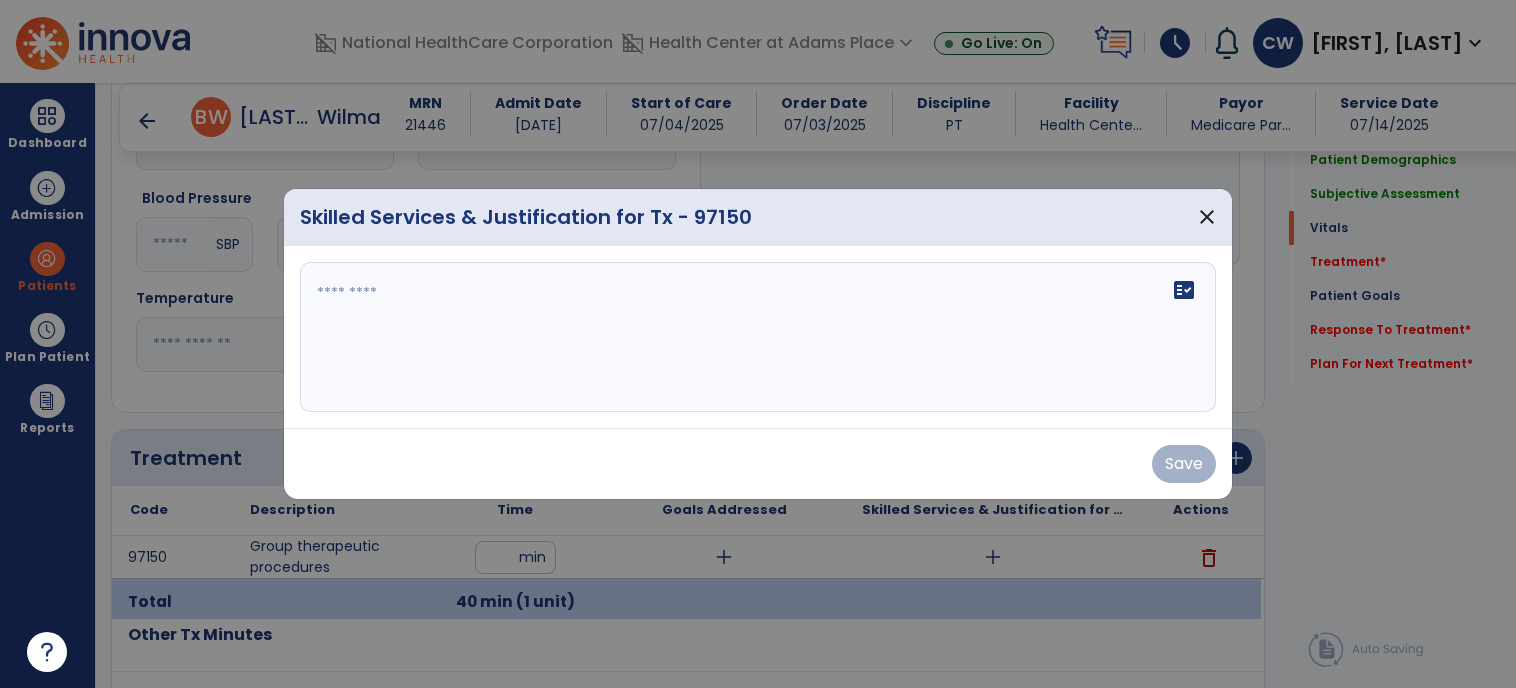 click on "fact_check" at bounding box center (758, 337) 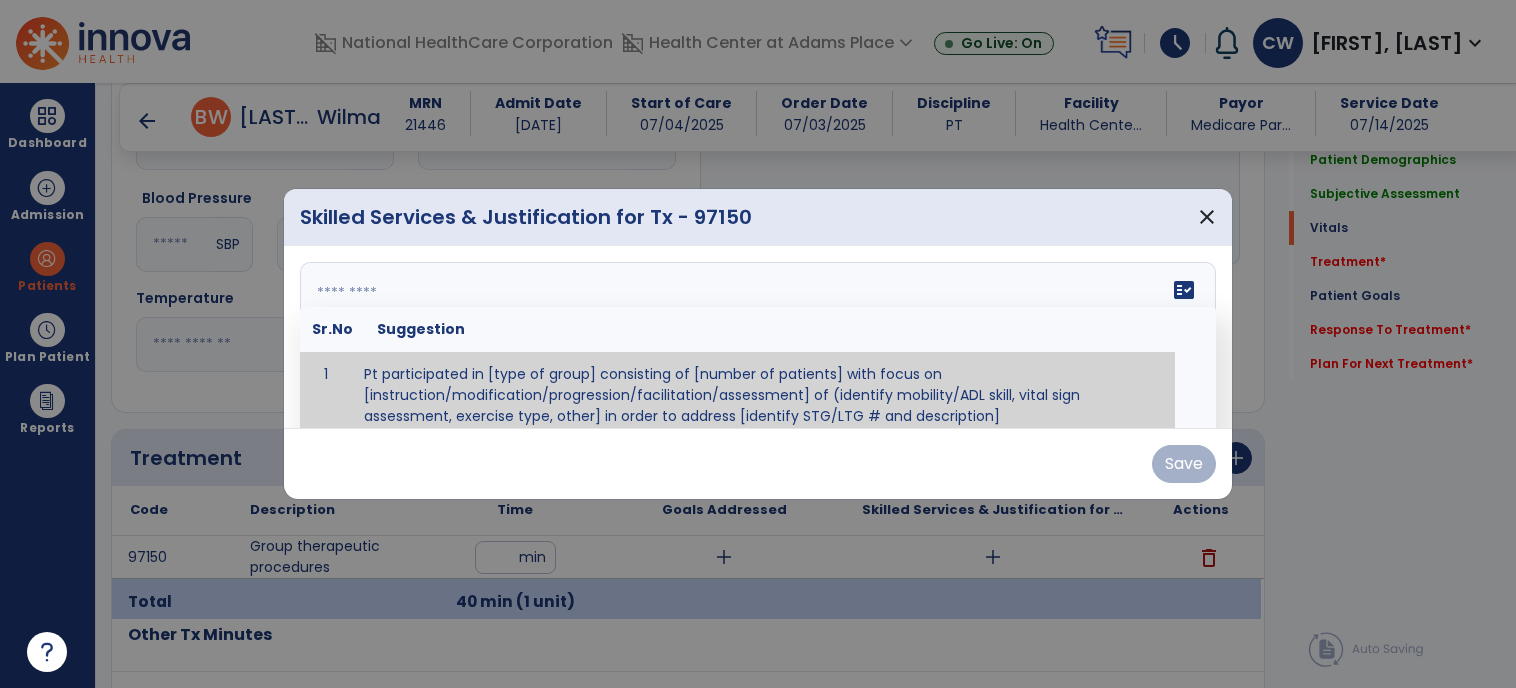 scroll, scrollTop: 12, scrollLeft: 0, axis: vertical 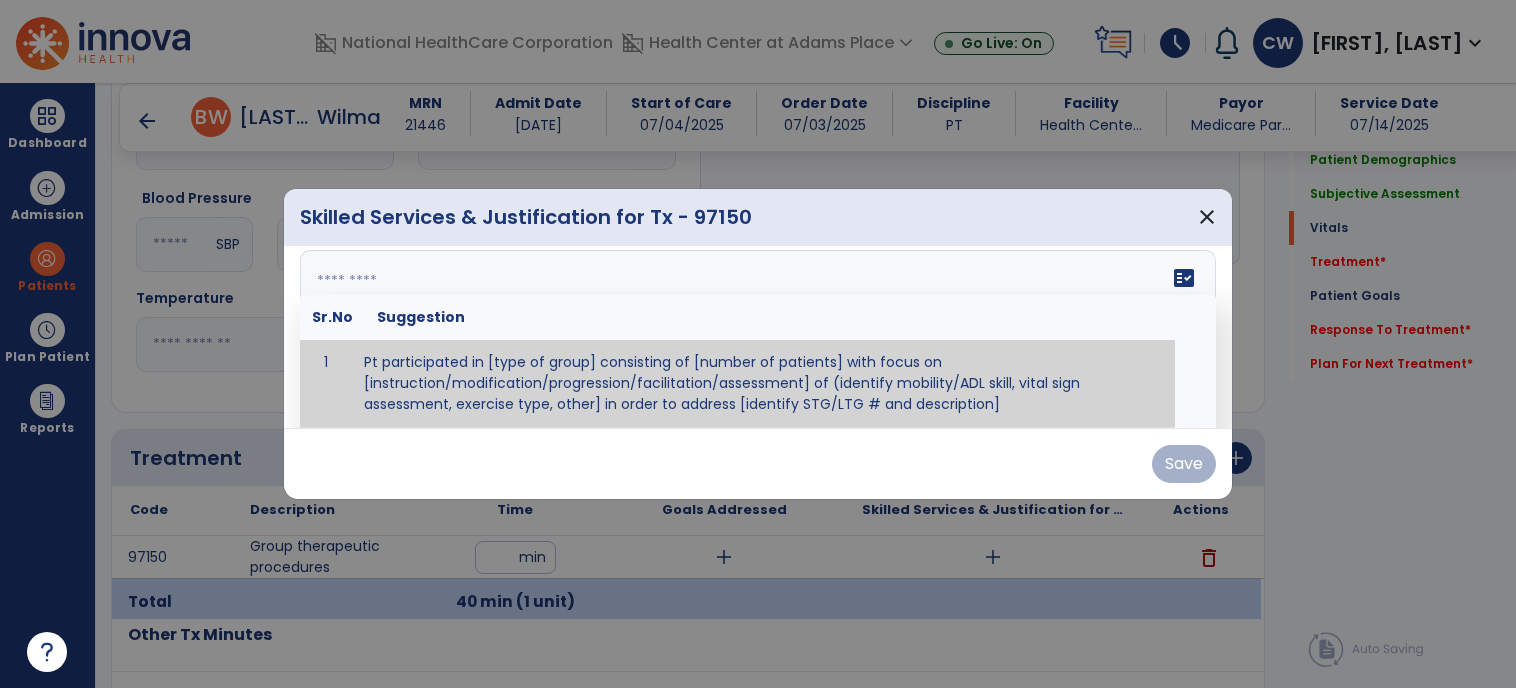 paste on "**********" 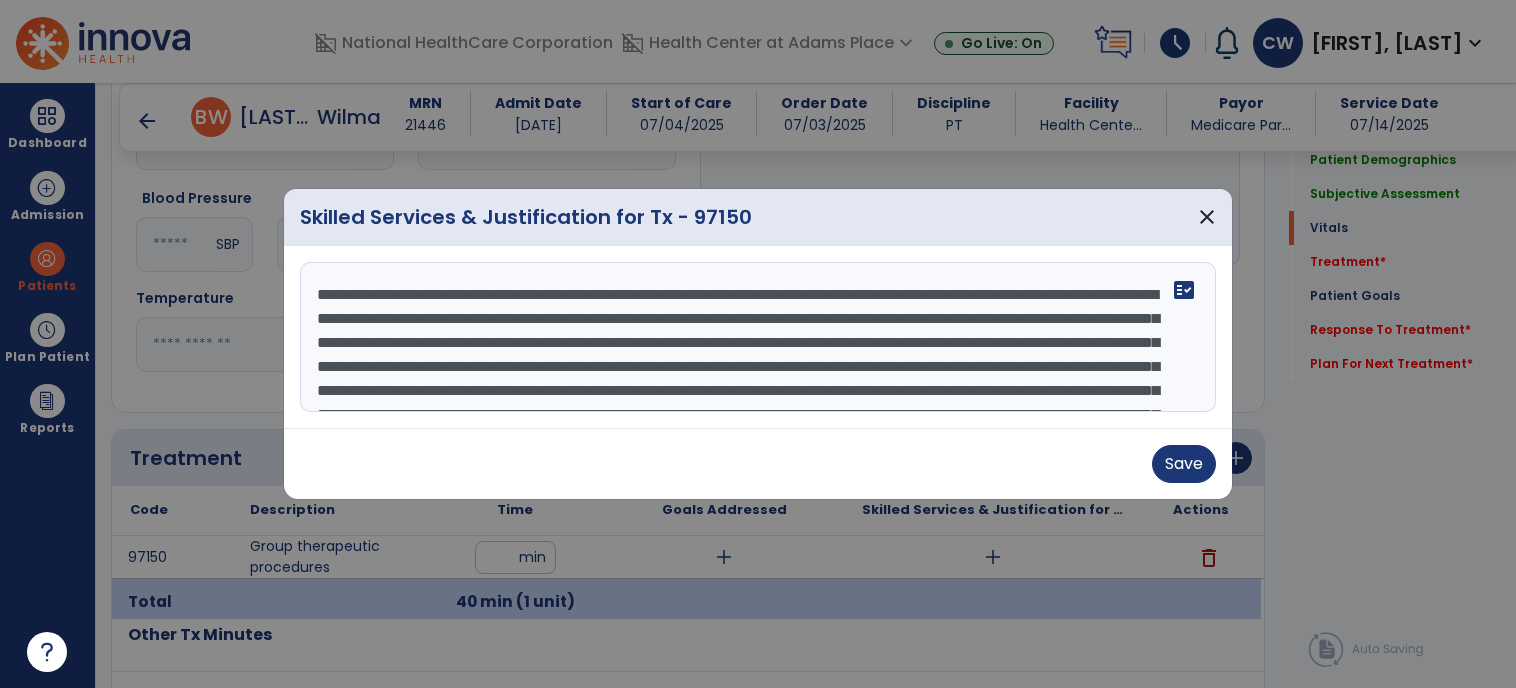scroll, scrollTop: 160, scrollLeft: 0, axis: vertical 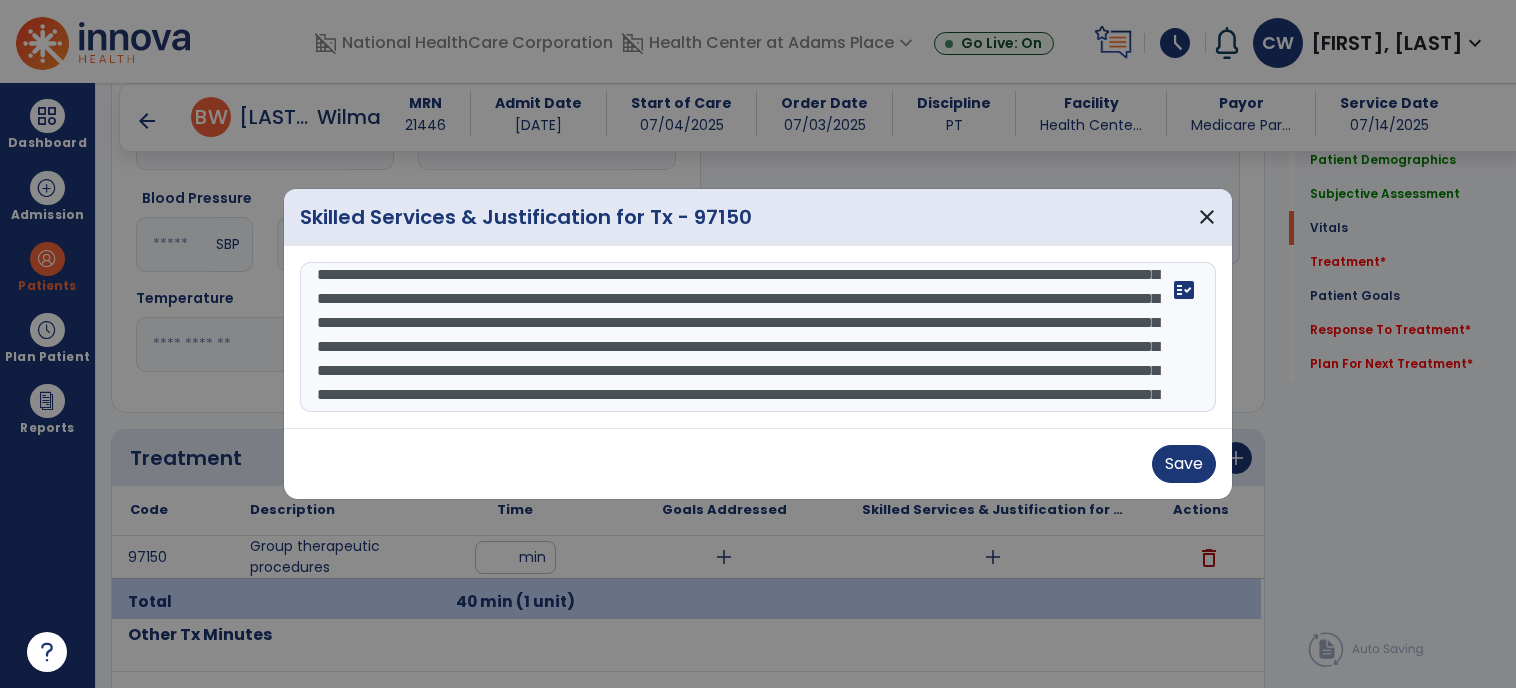 drag, startPoint x: 794, startPoint y: 373, endPoint x: 711, endPoint y: 369, distance: 83.09633 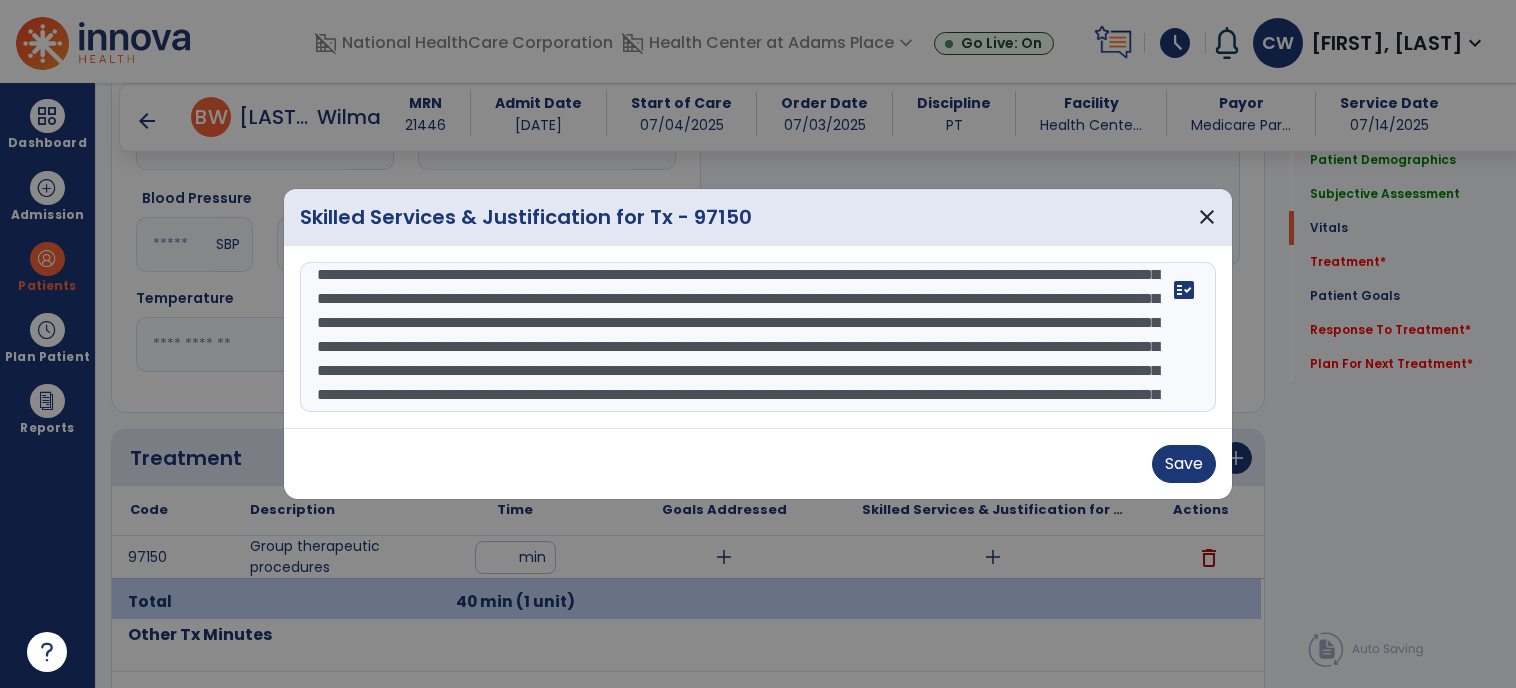 click at bounding box center [758, 337] 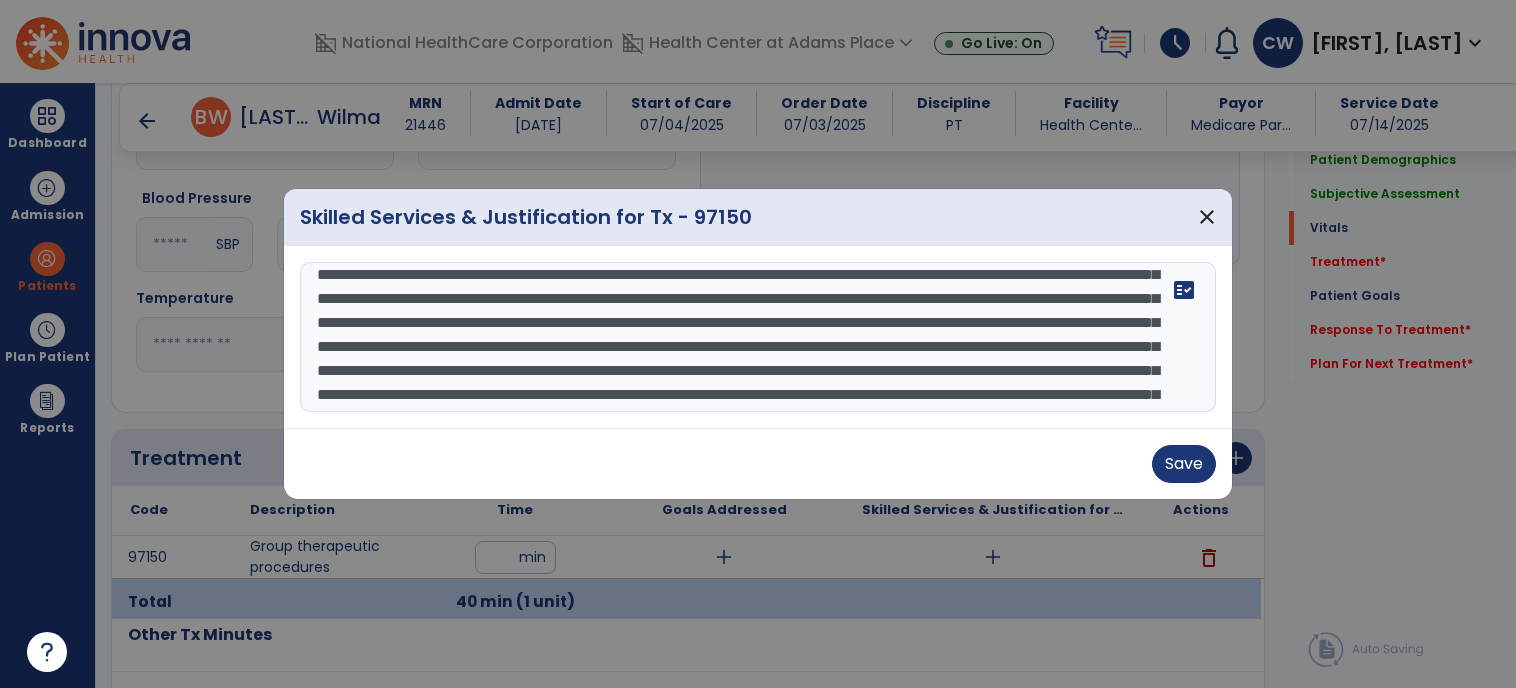 scroll, scrollTop: 168, scrollLeft: 0, axis: vertical 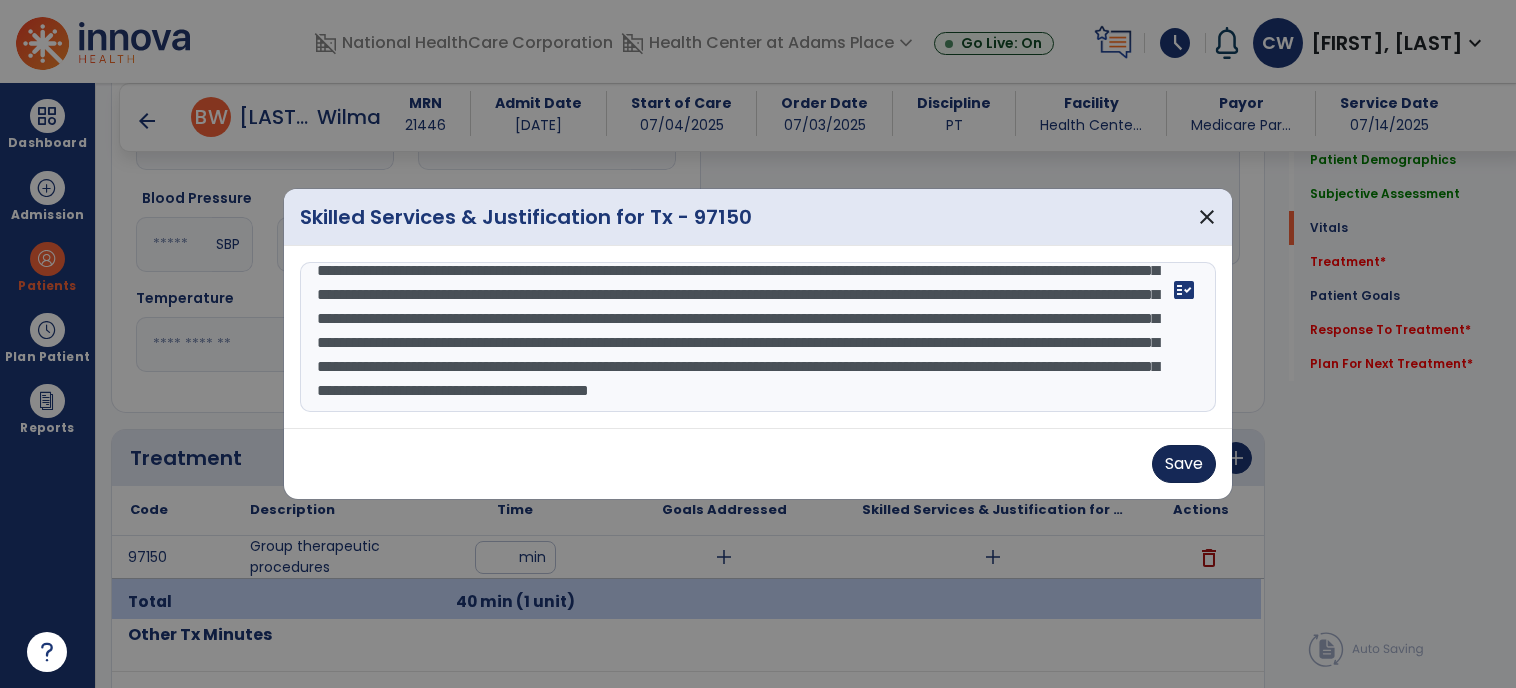 type on "**********" 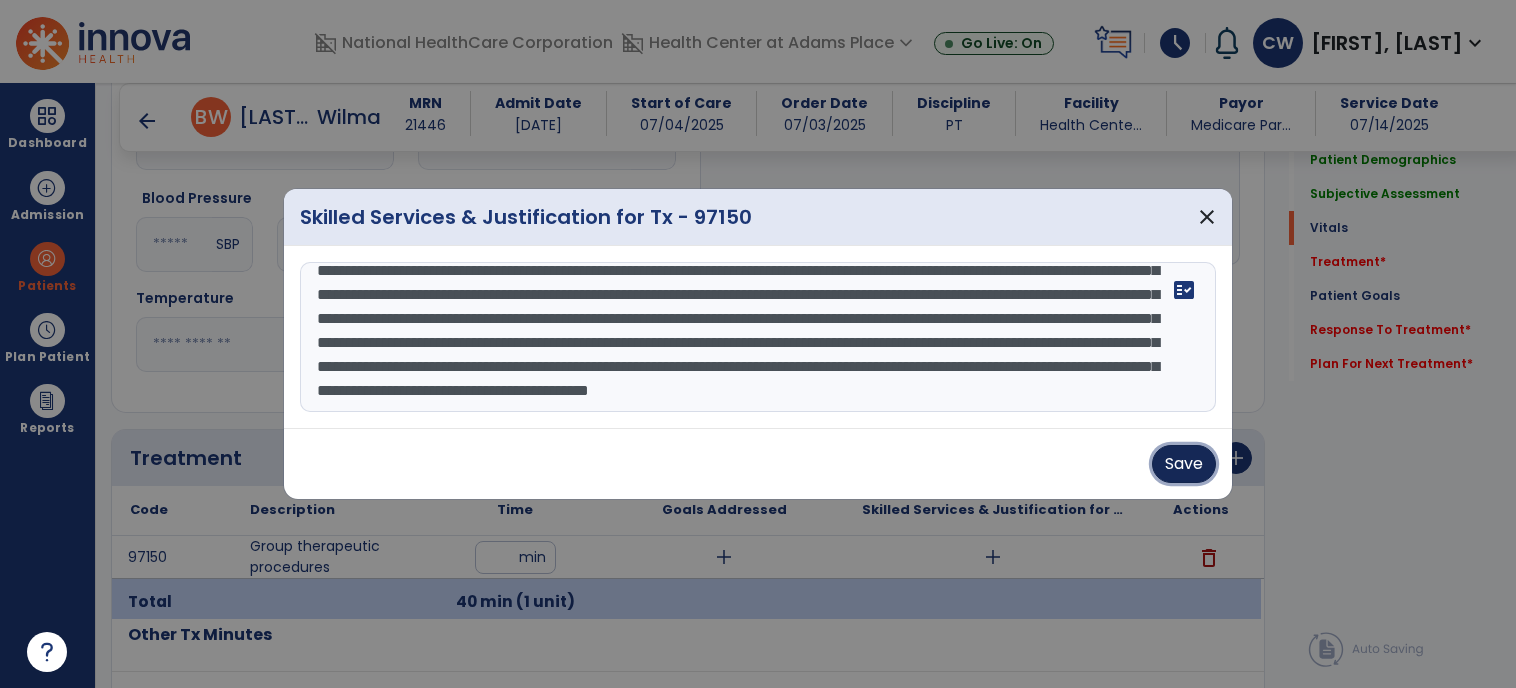 click on "Save" at bounding box center (1184, 464) 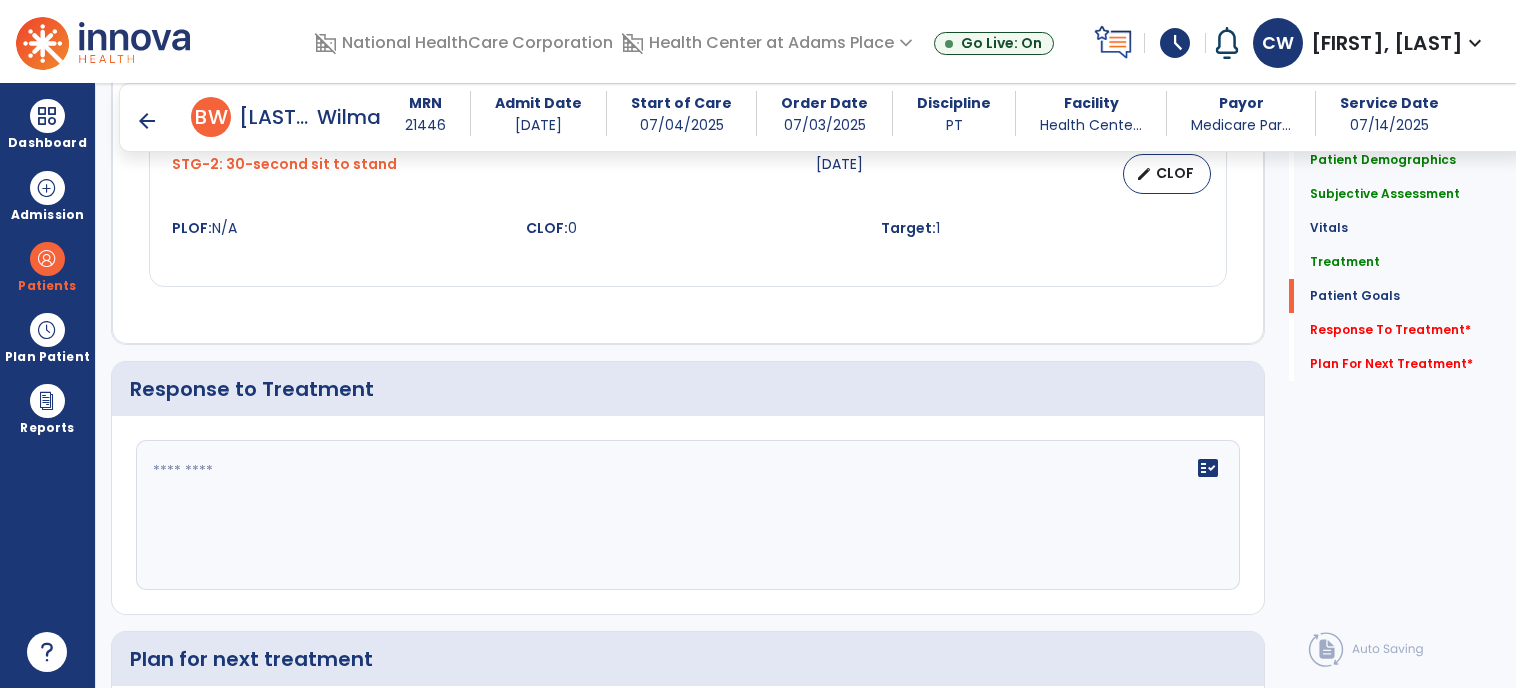 scroll, scrollTop: 2270, scrollLeft: 0, axis: vertical 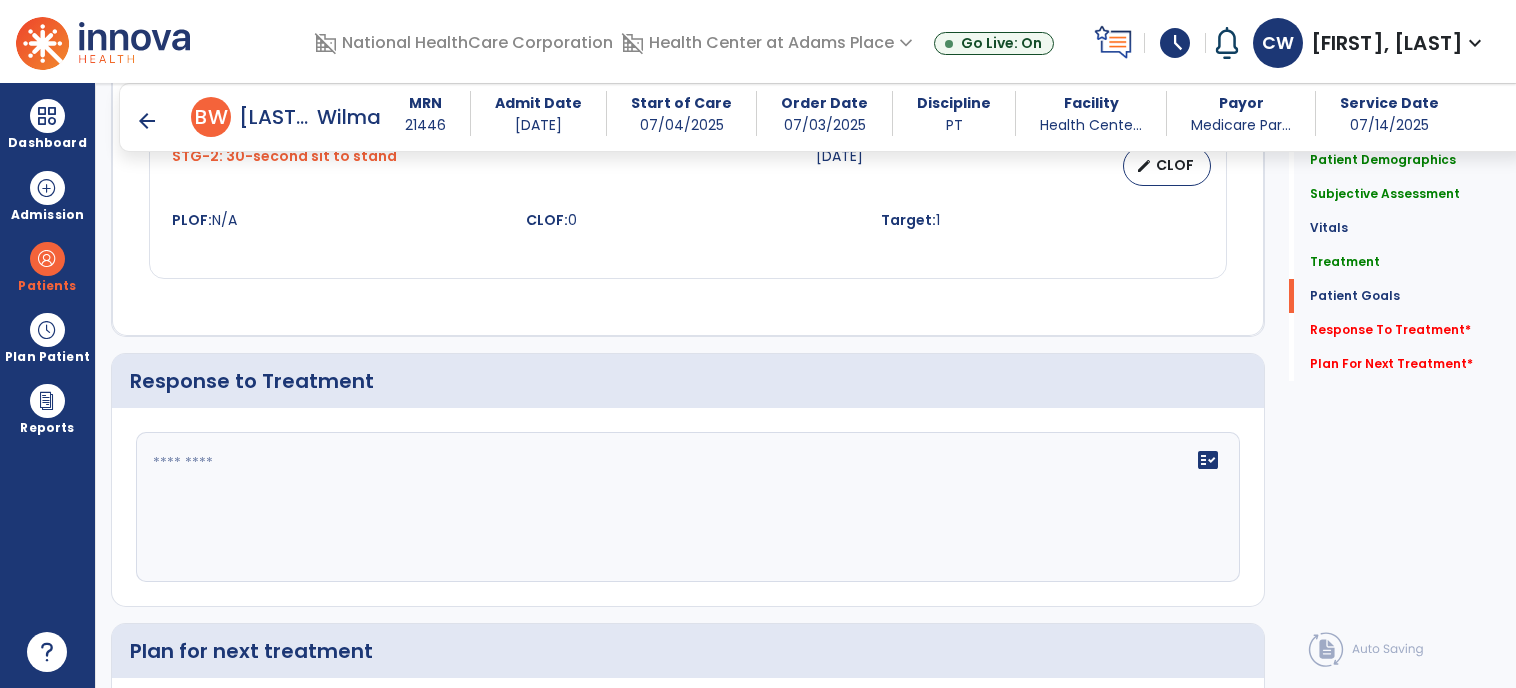 click on "fact_check" 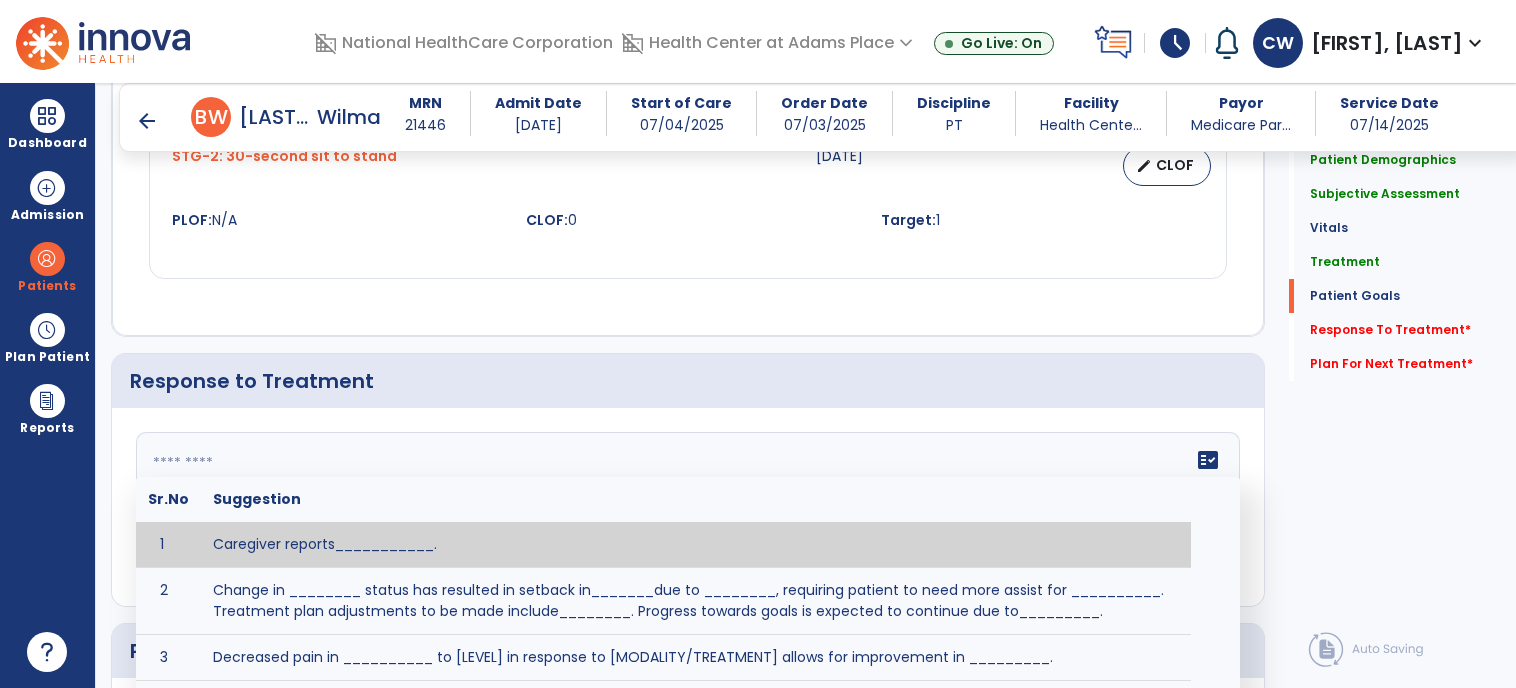 paste on "**********" 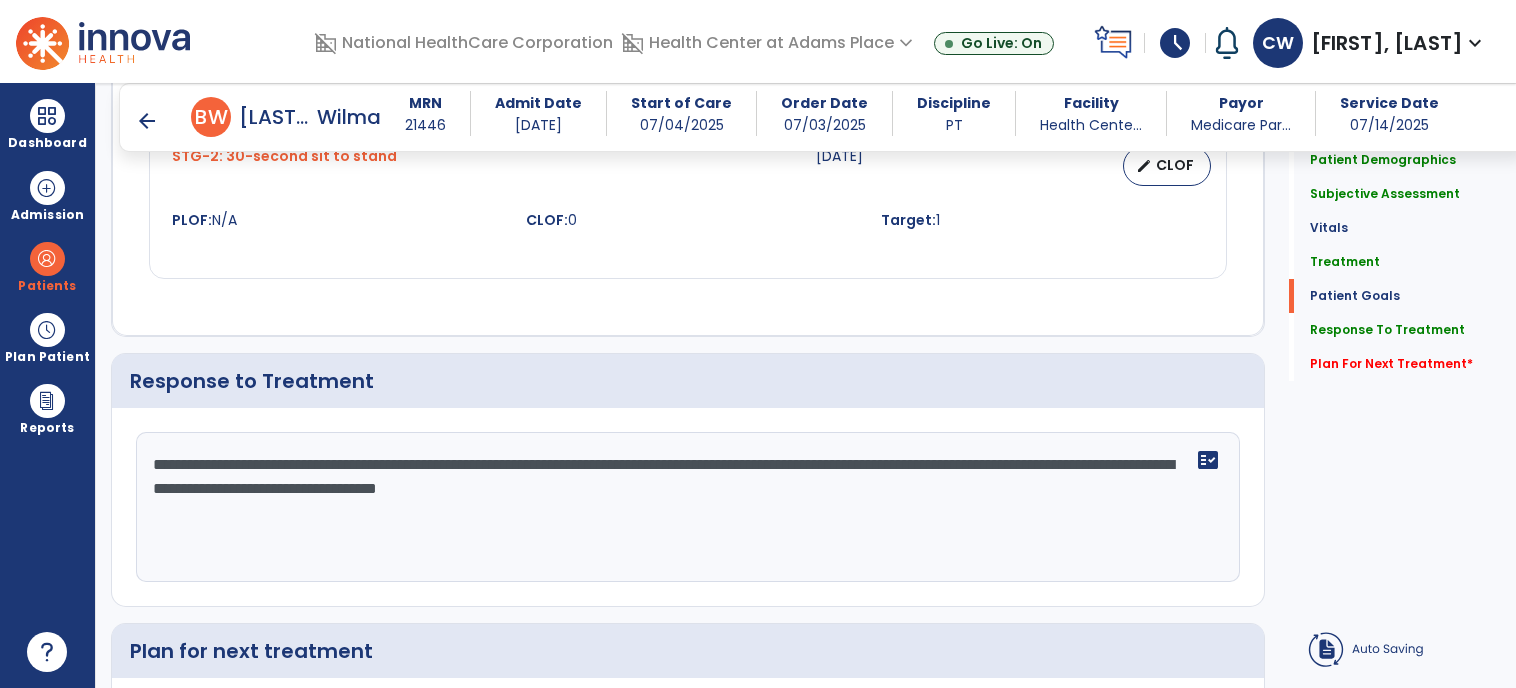 click on "**********" 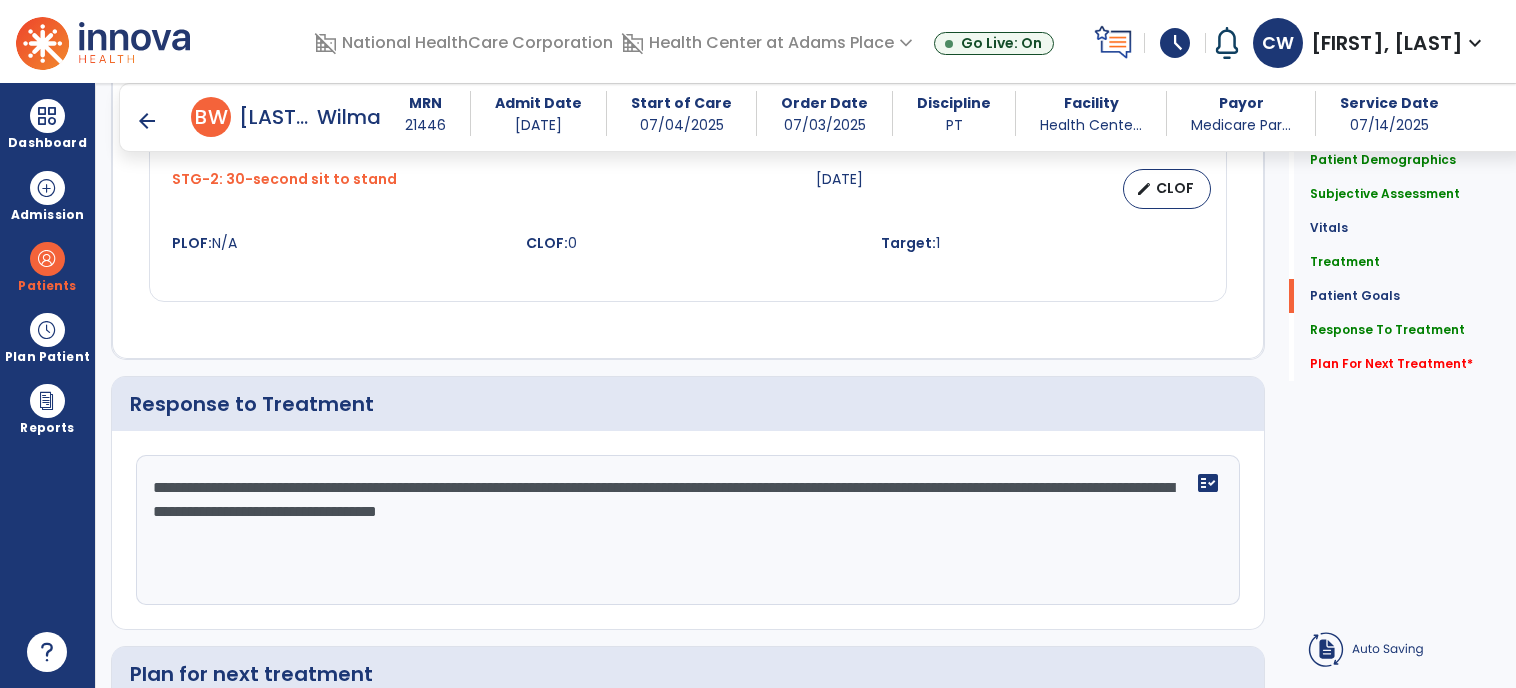 scroll, scrollTop: 2270, scrollLeft: 0, axis: vertical 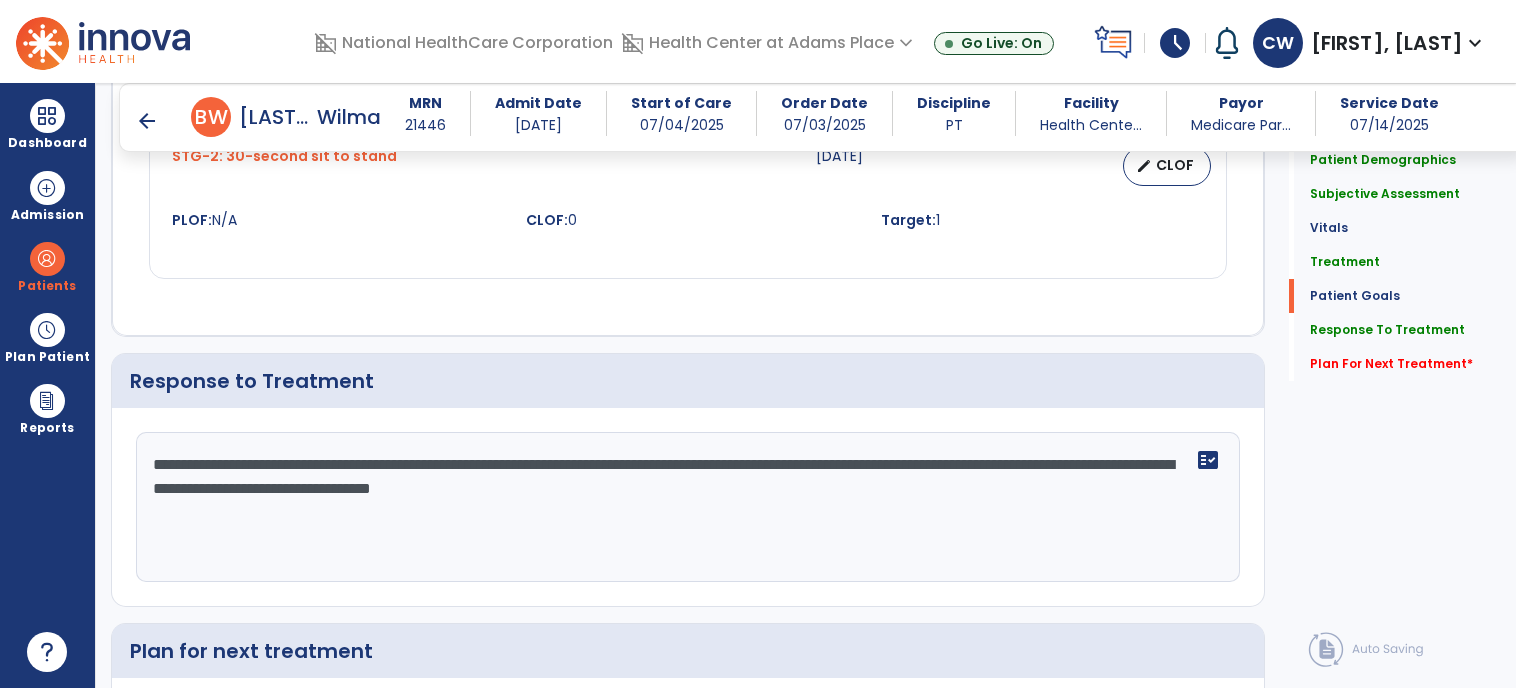 click on "**********" 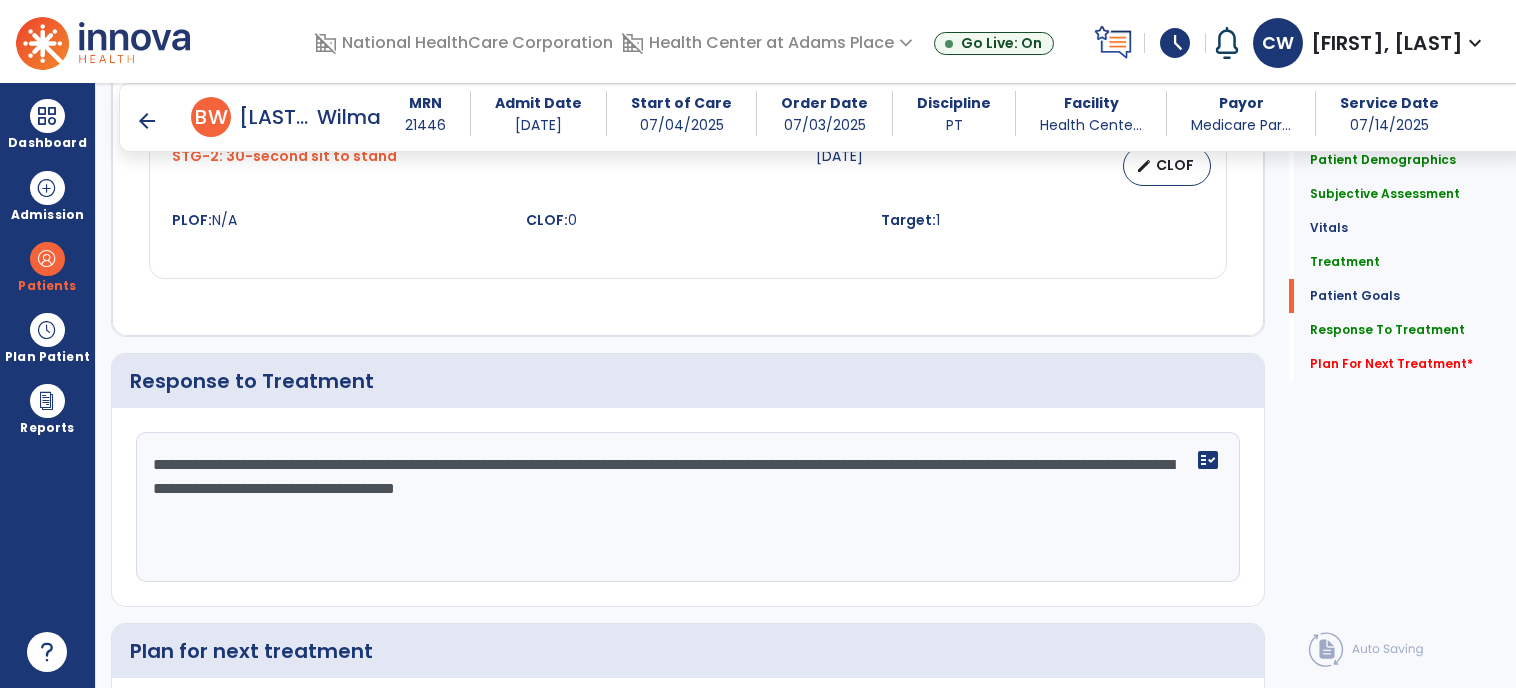 scroll, scrollTop: 2270, scrollLeft: 0, axis: vertical 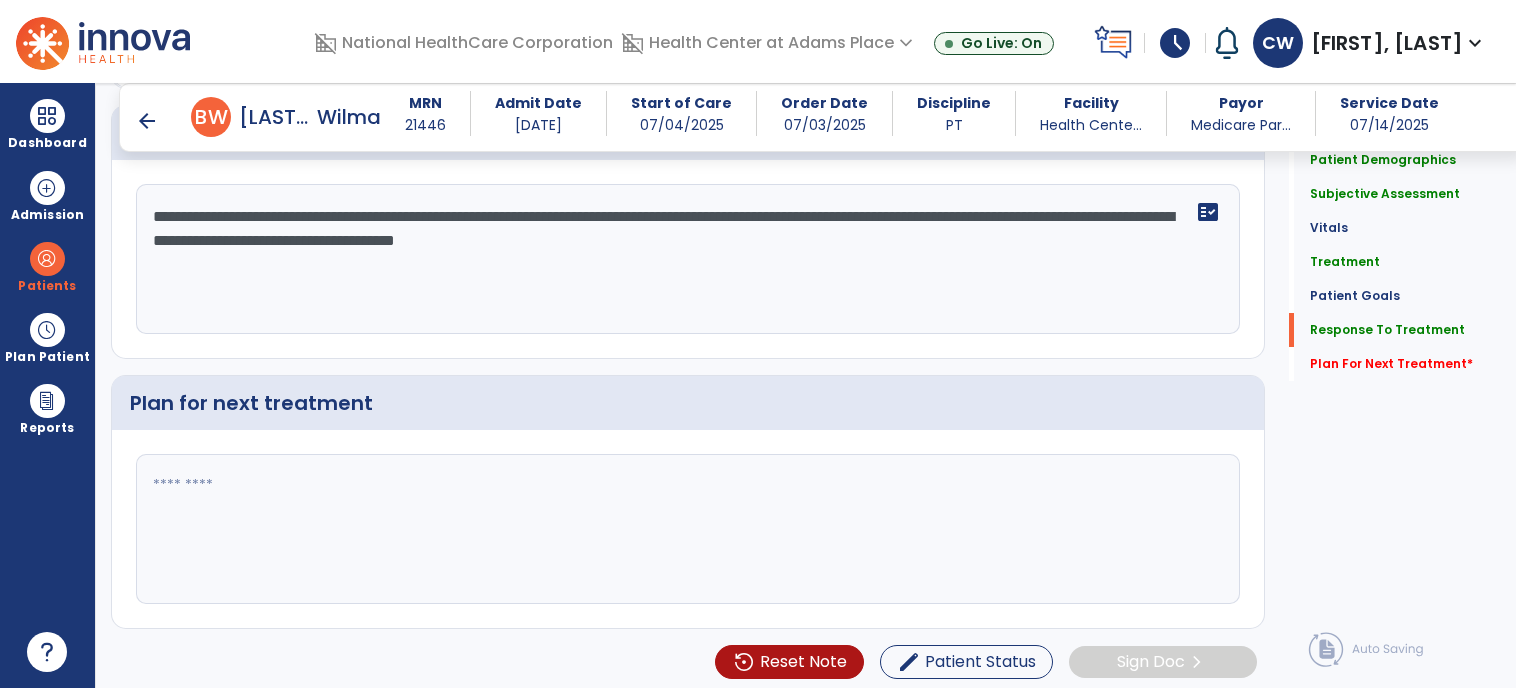 click 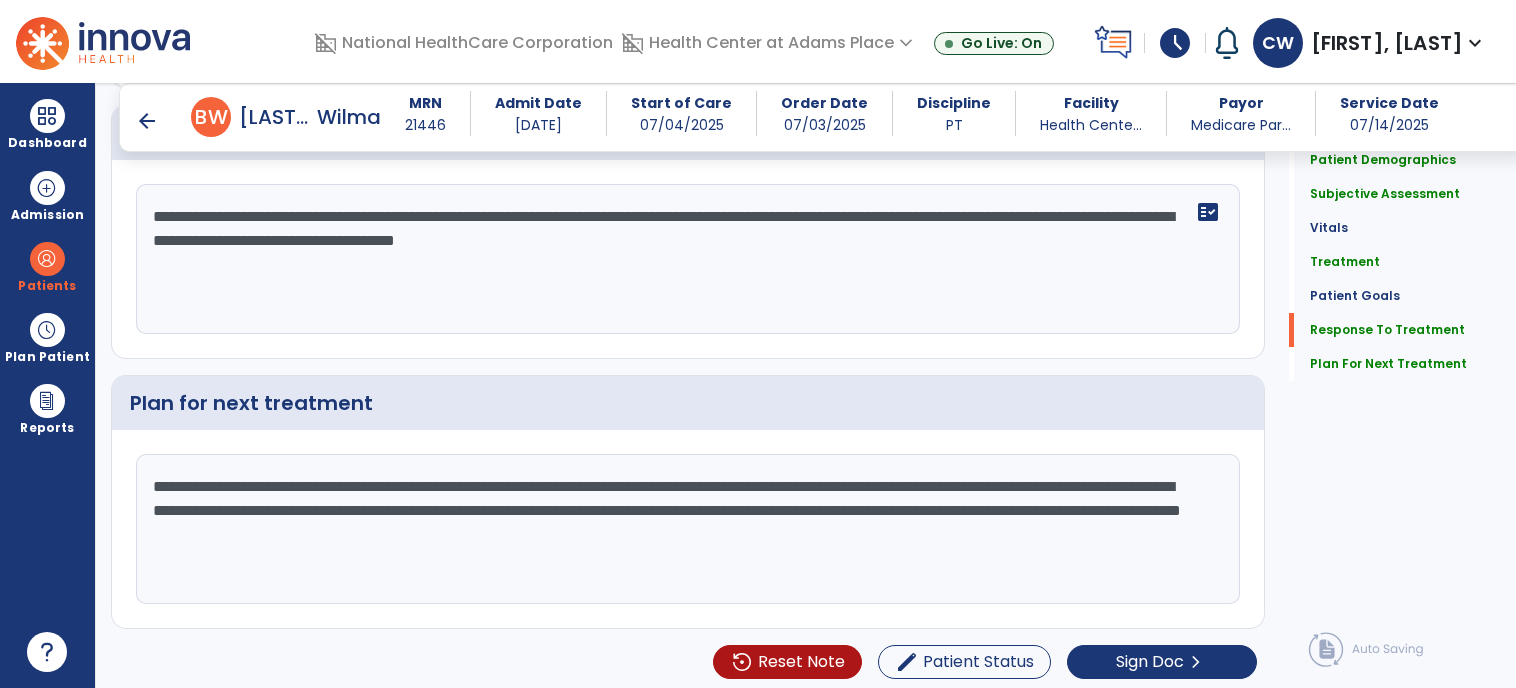 scroll, scrollTop: 2518, scrollLeft: 0, axis: vertical 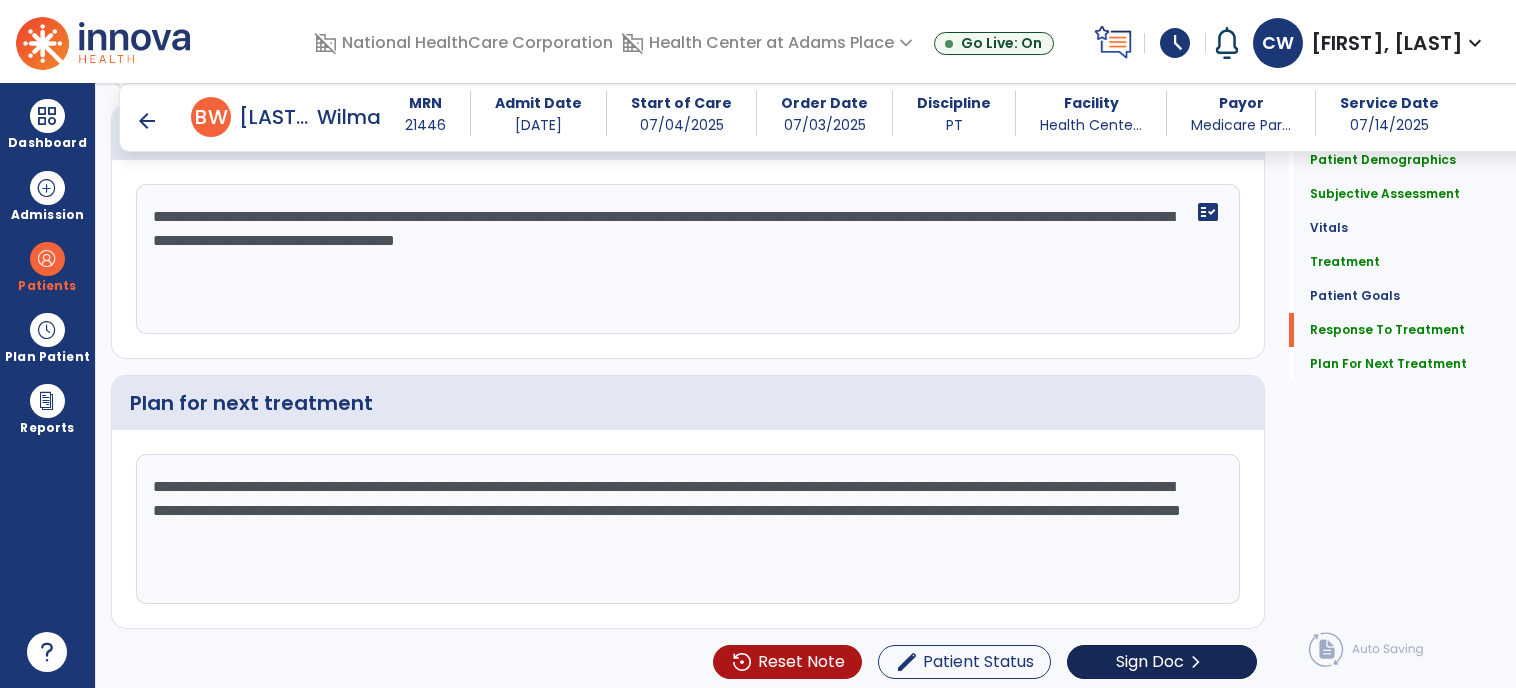 type on "**********" 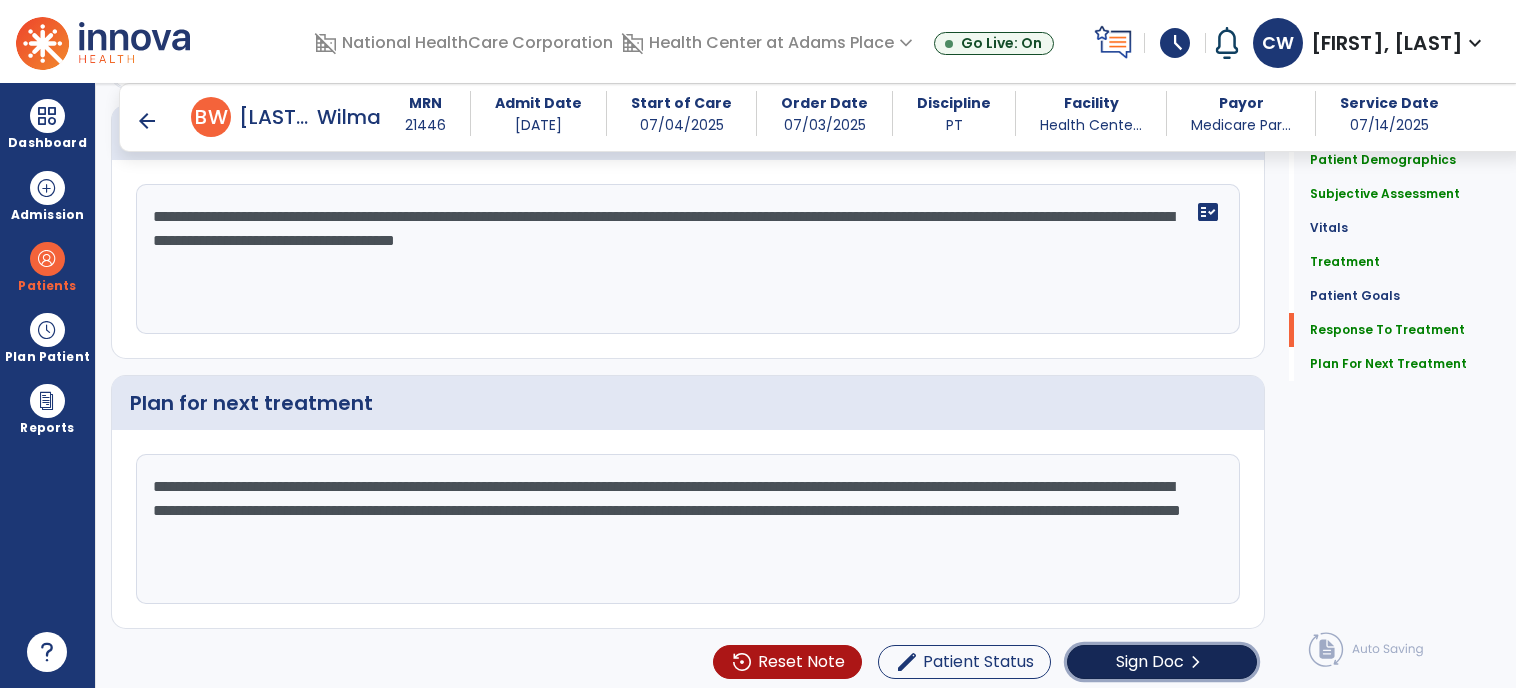 click on "Sign Doc" 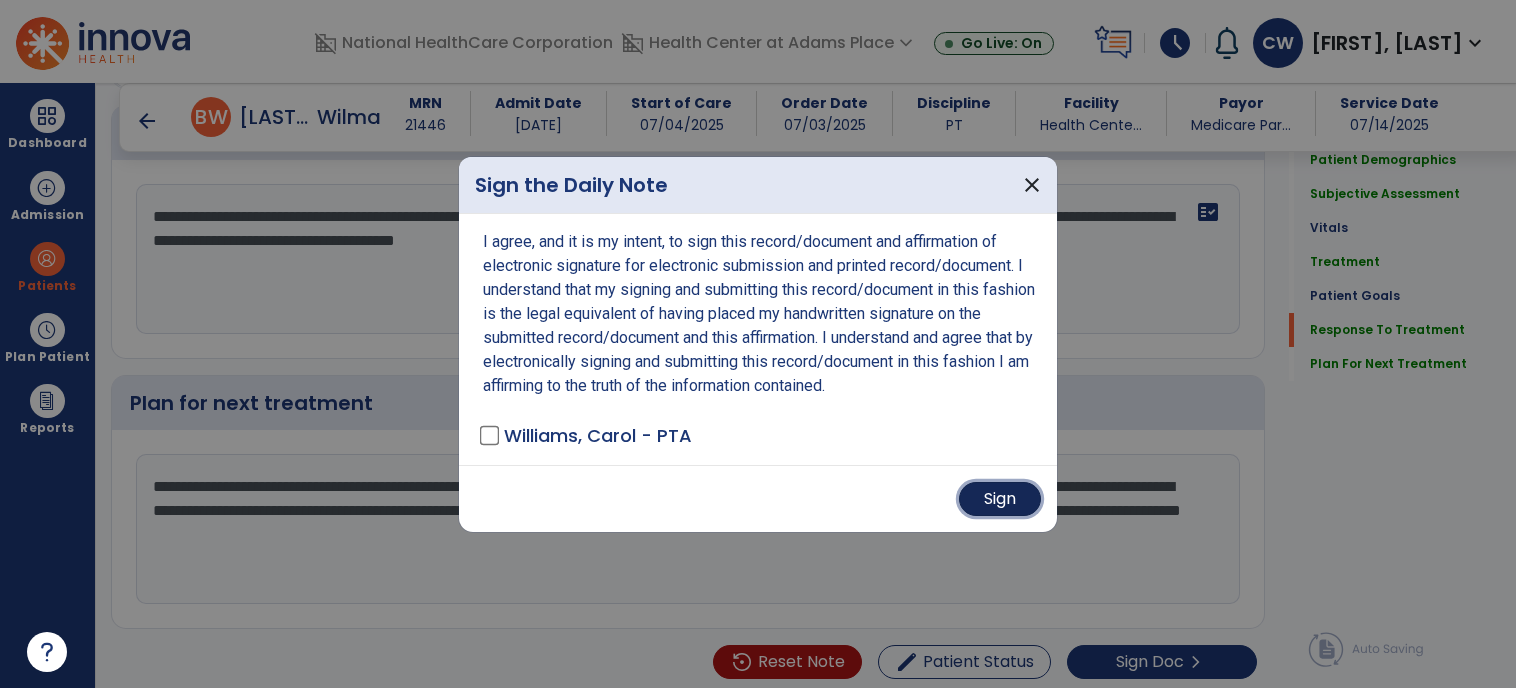 click on "Sign" at bounding box center [1000, 499] 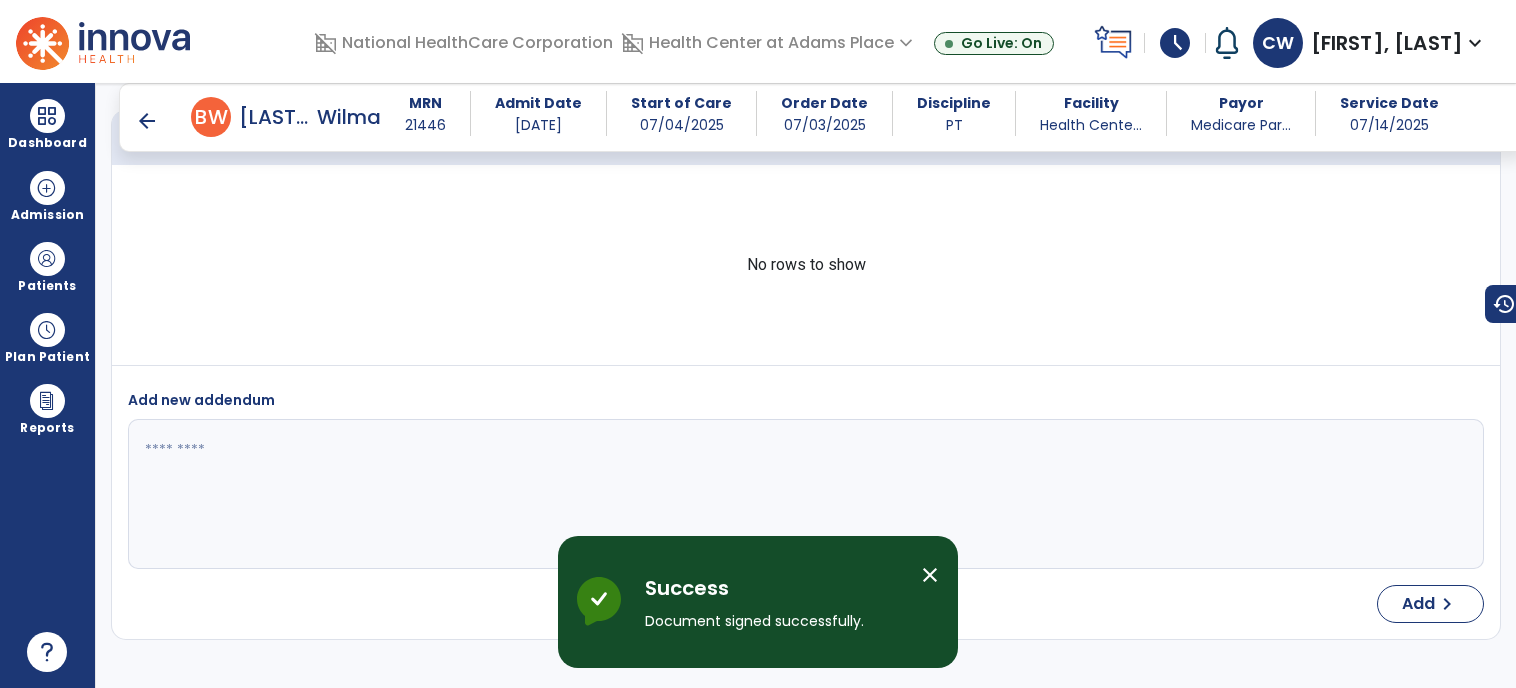 scroll, scrollTop: 4392, scrollLeft: 0, axis: vertical 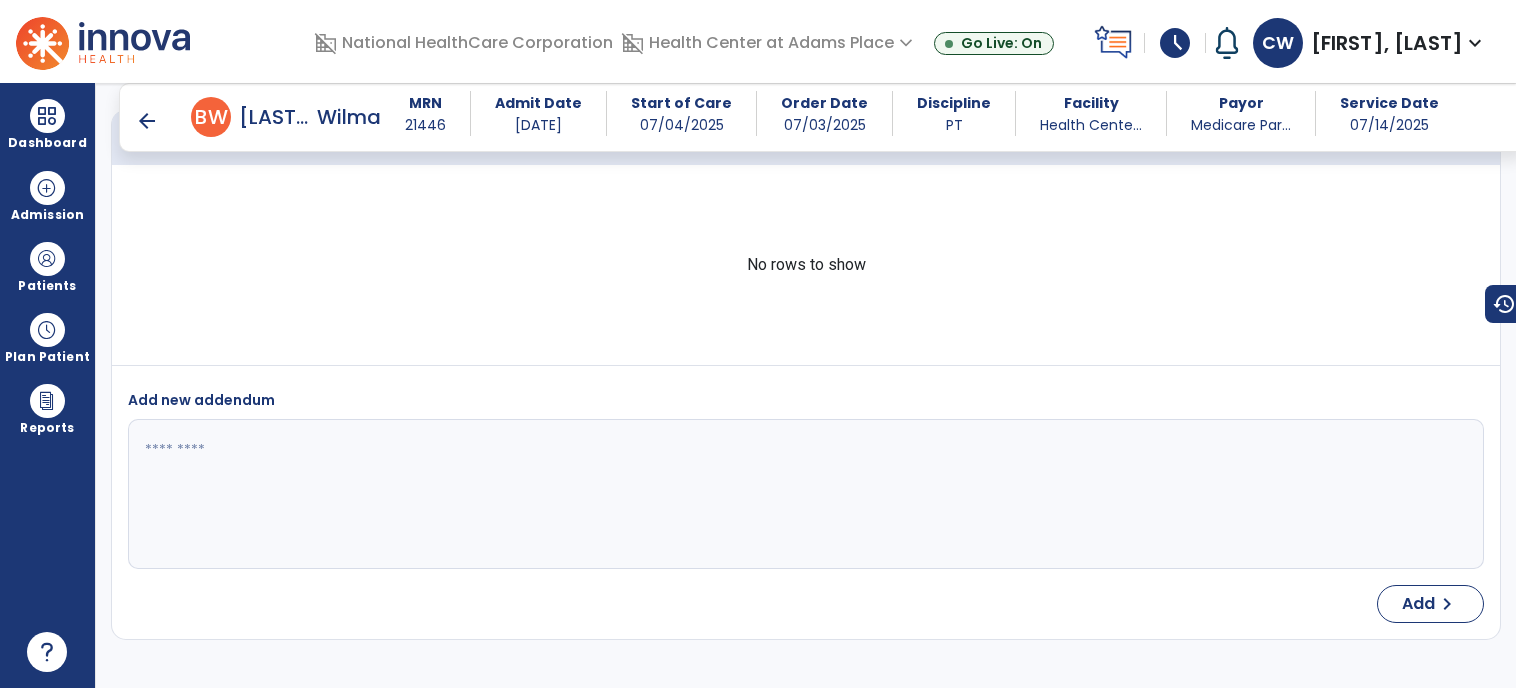 click on "arrow_back" at bounding box center [147, 121] 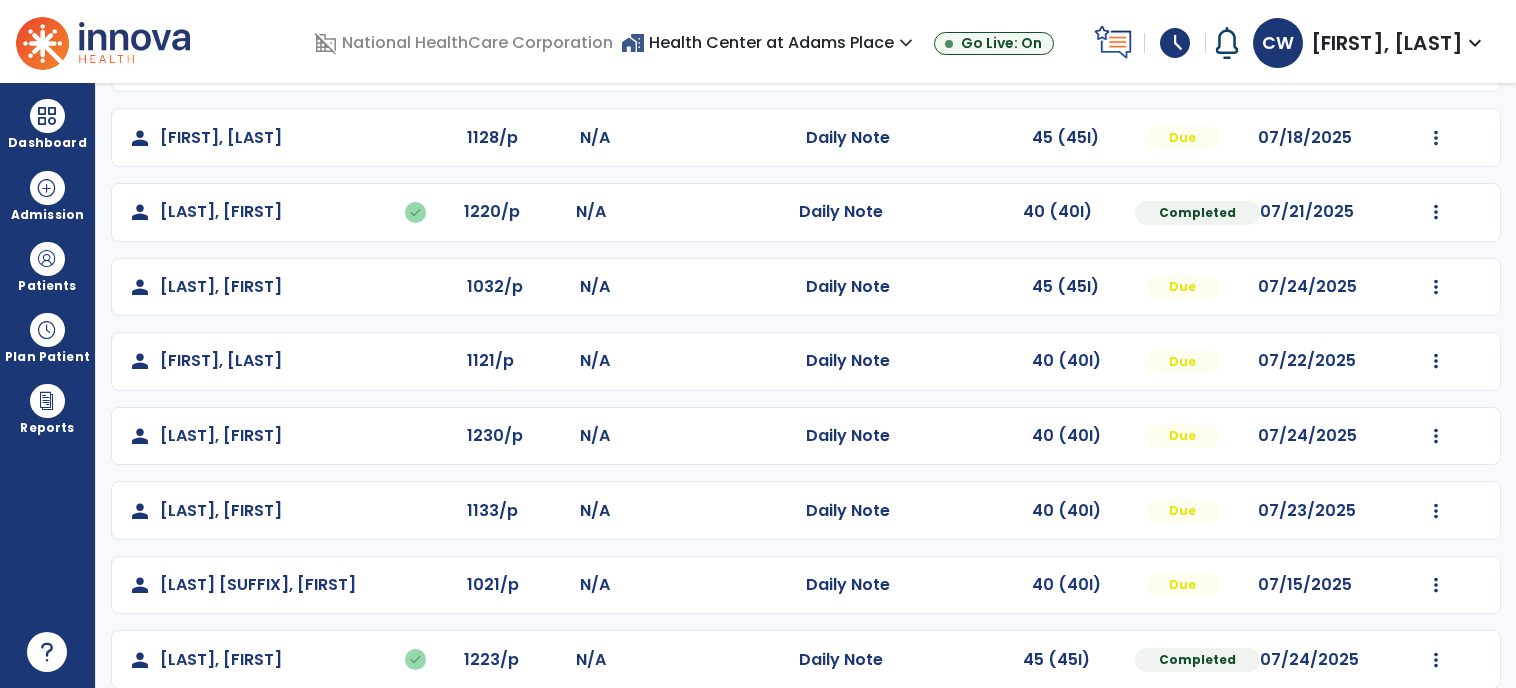 scroll, scrollTop: 380, scrollLeft: 0, axis: vertical 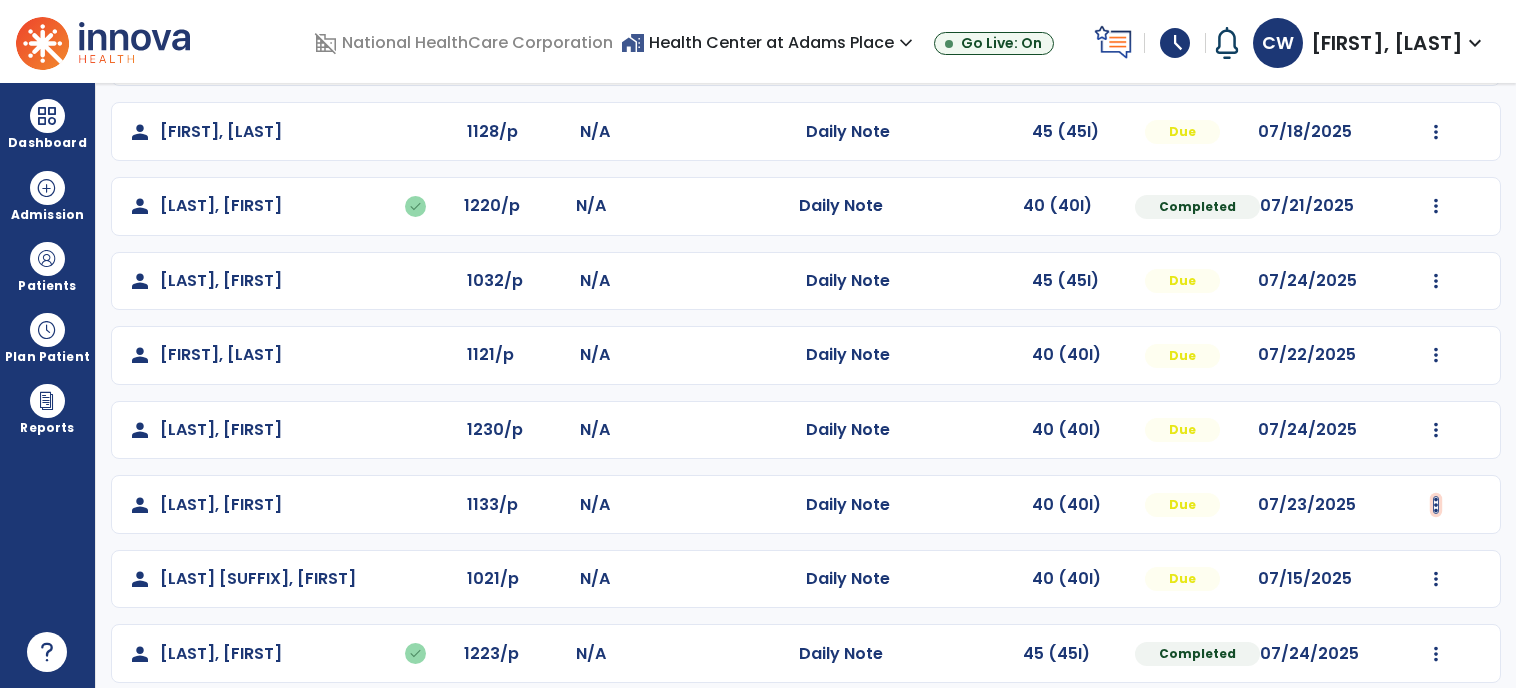 click at bounding box center (1436, -92) 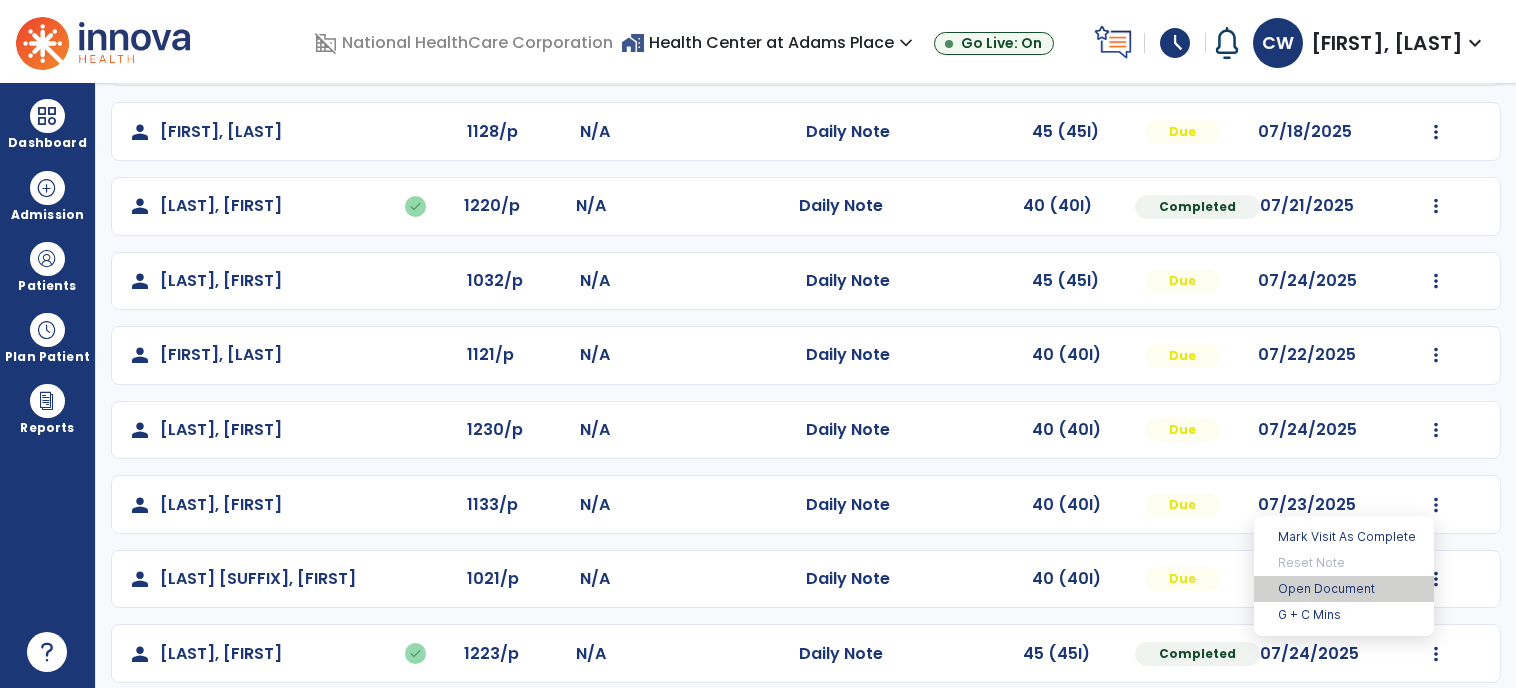 click on "Open Document" at bounding box center [1344, 589] 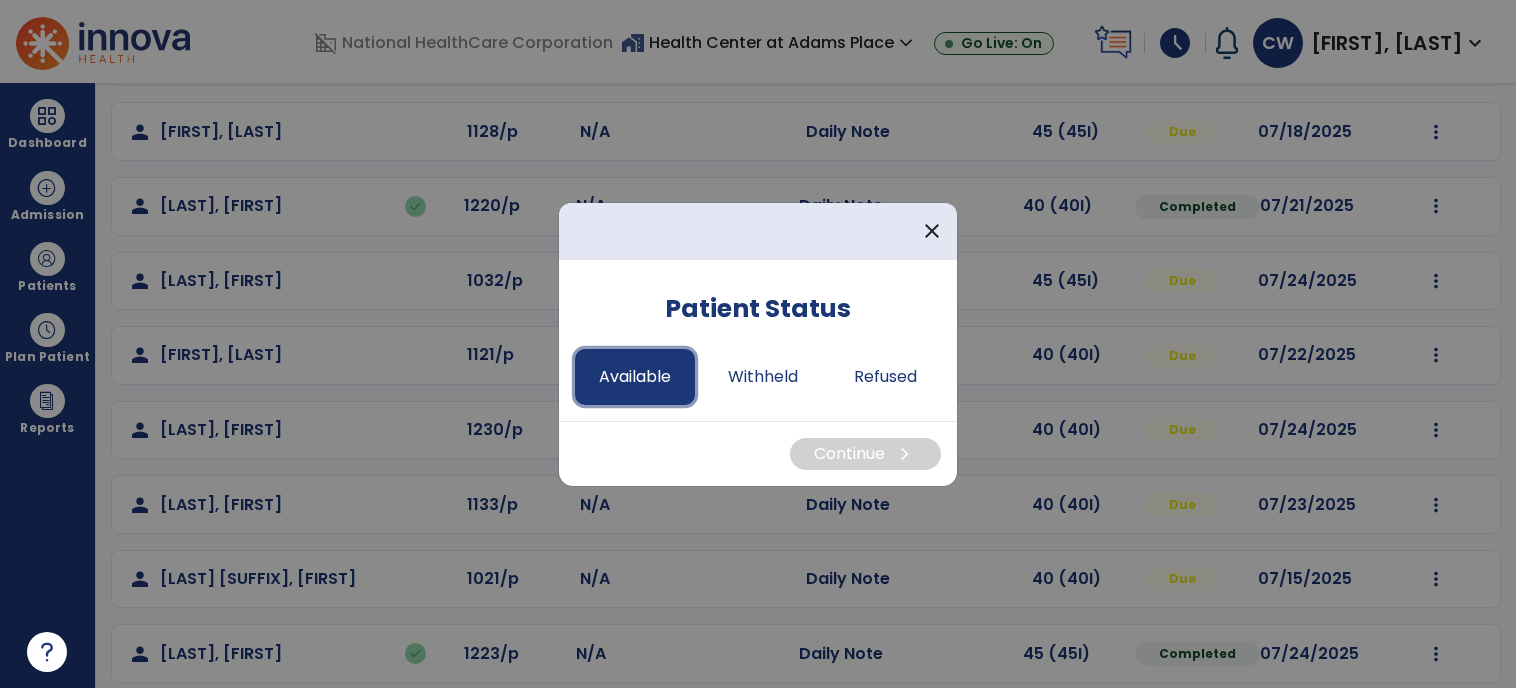 click on "Available" at bounding box center [635, 377] 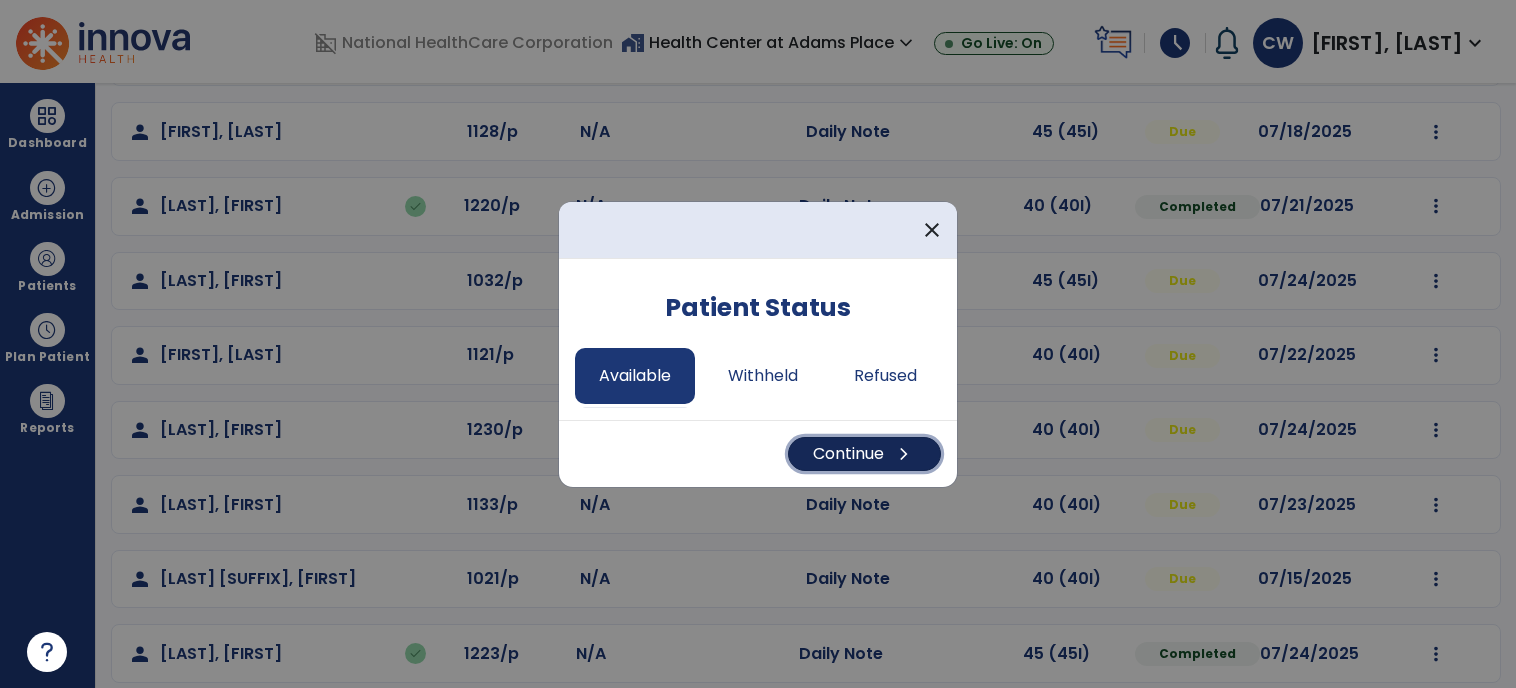 click on "Continue   chevron_right" at bounding box center (864, 454) 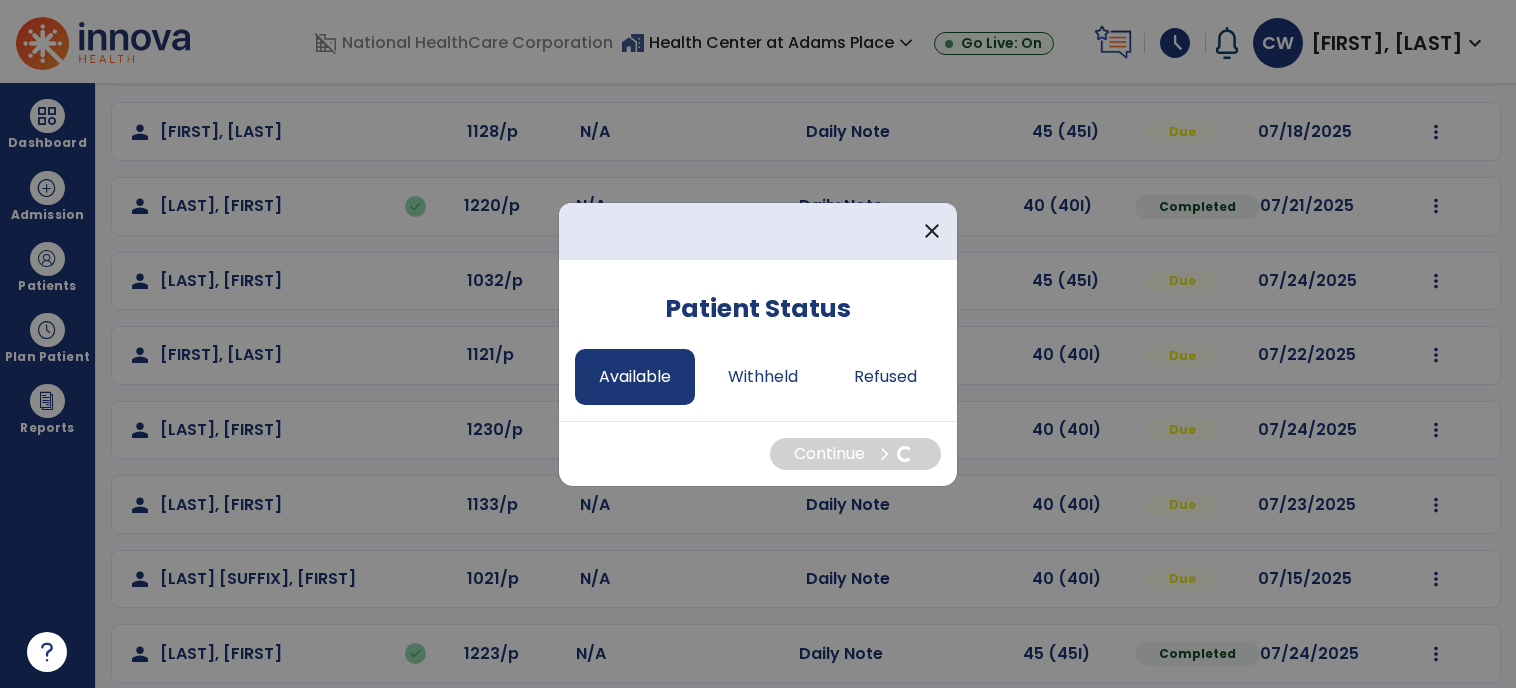 select on "*" 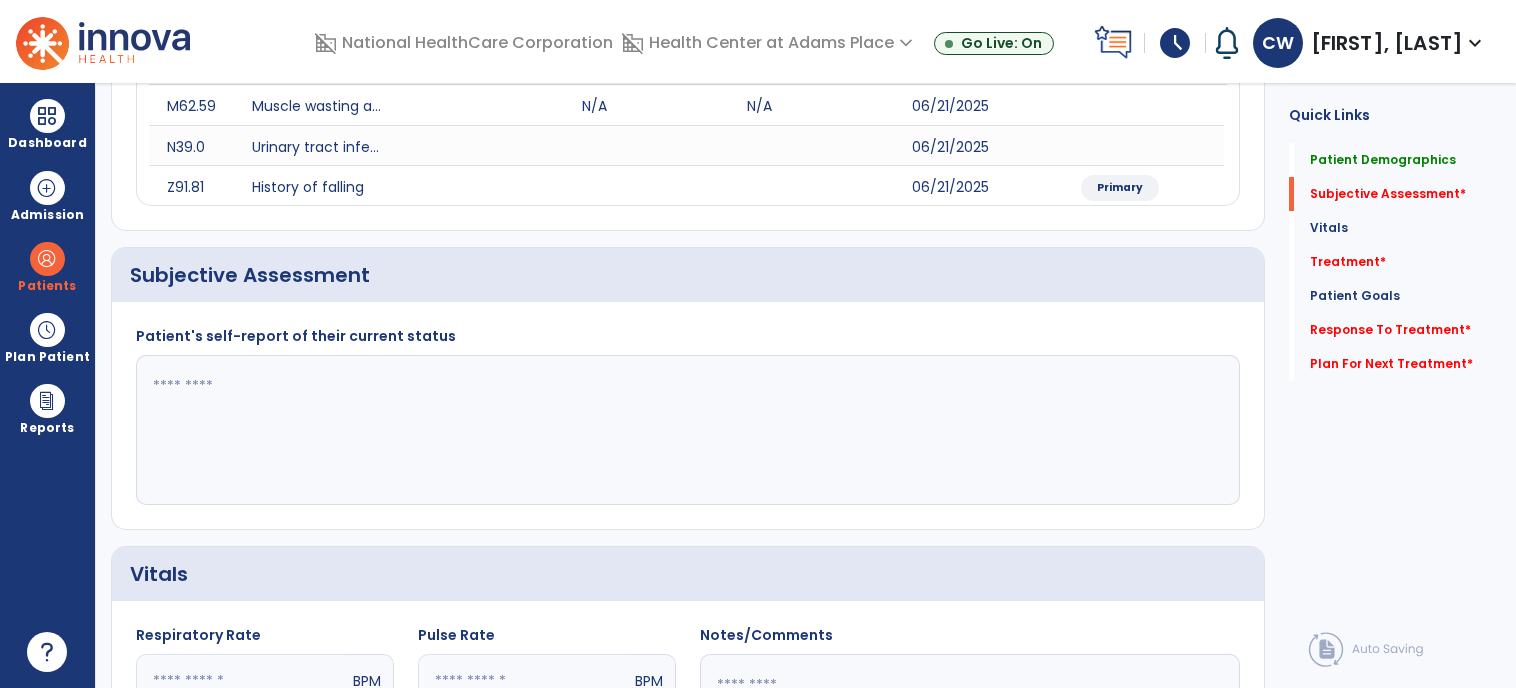 click 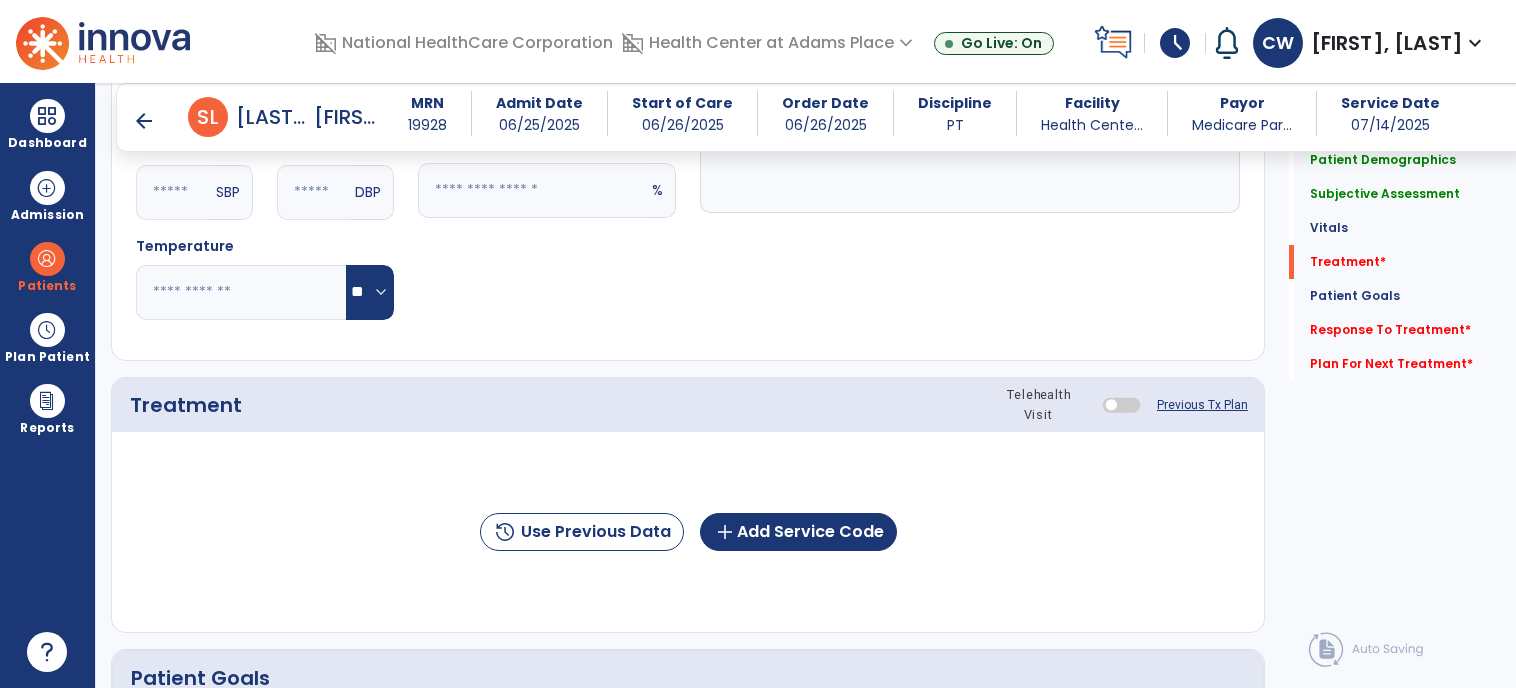 scroll, scrollTop: 1024, scrollLeft: 0, axis: vertical 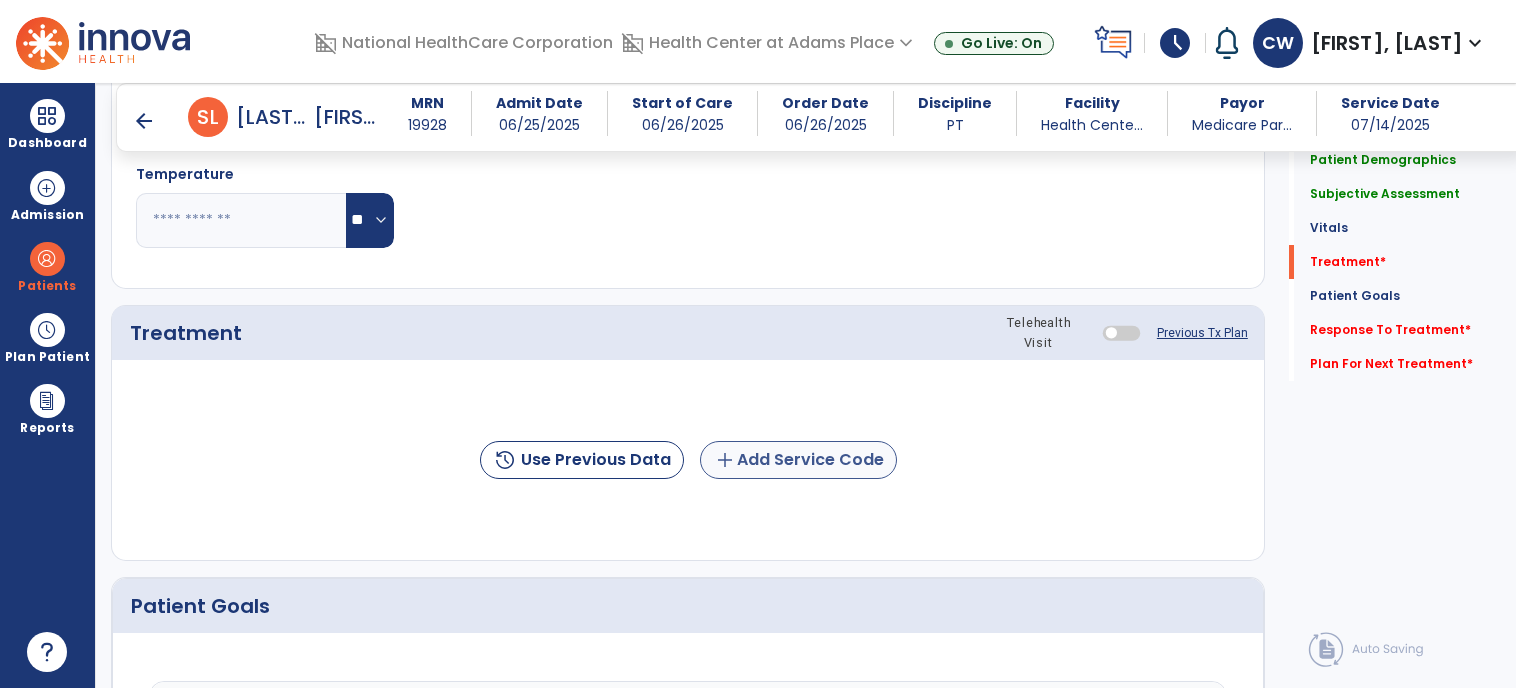 type on "**********" 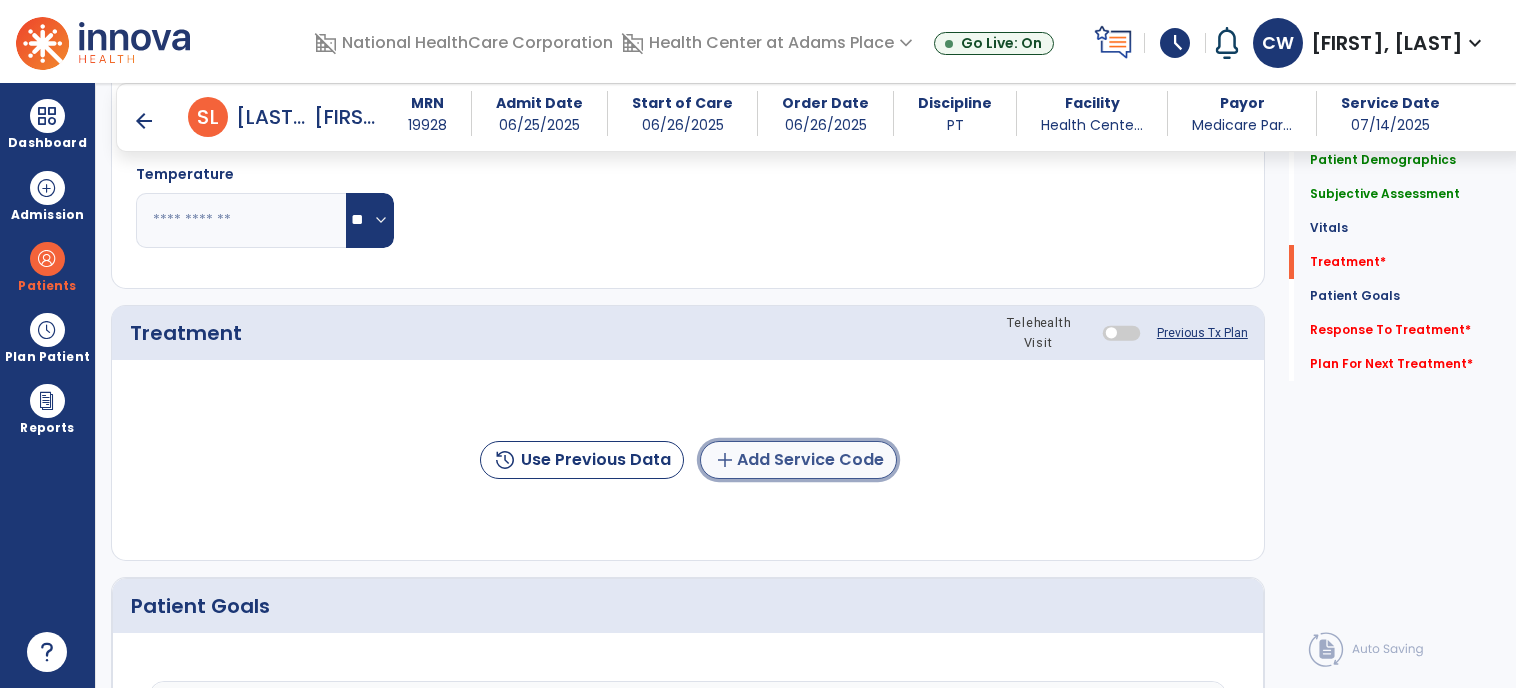click on "add  Add Service Code" 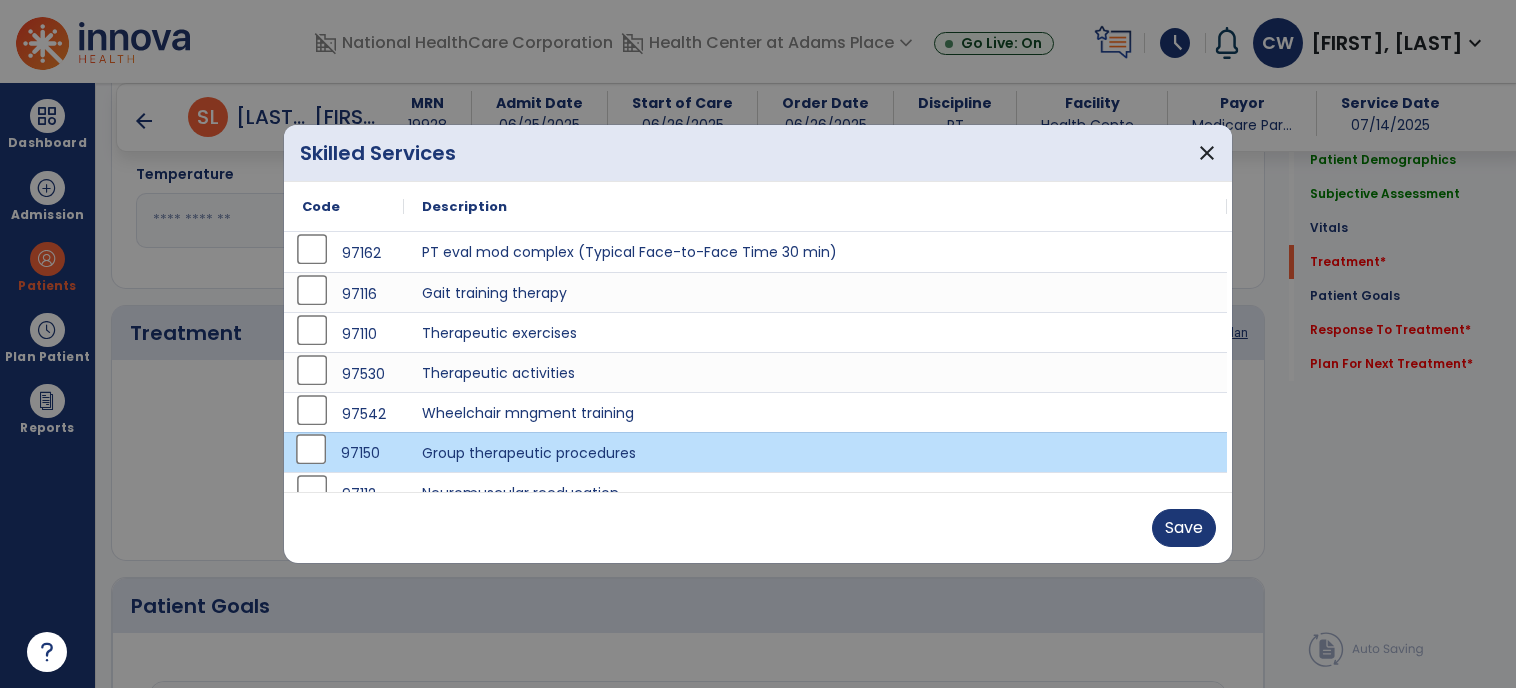click on "Save" at bounding box center [758, 527] 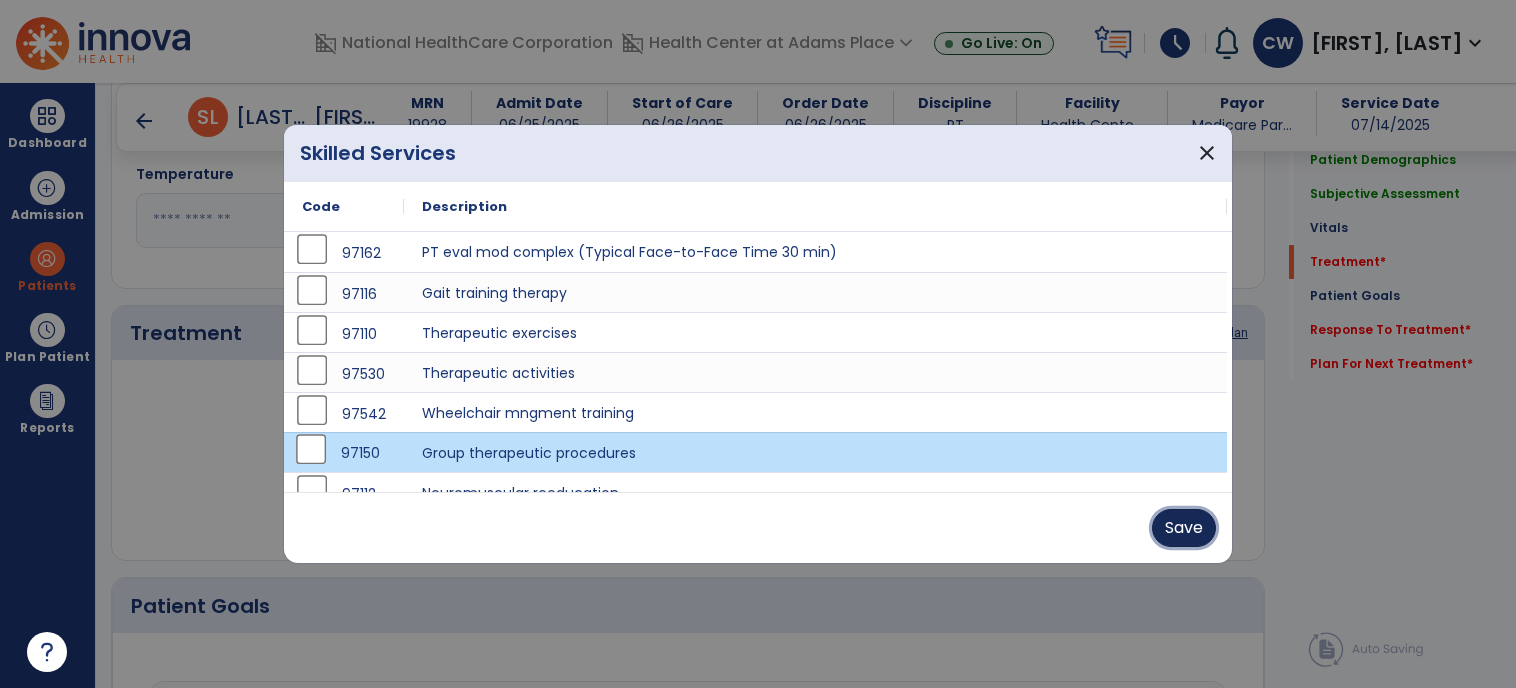 click on "Save" at bounding box center [1184, 528] 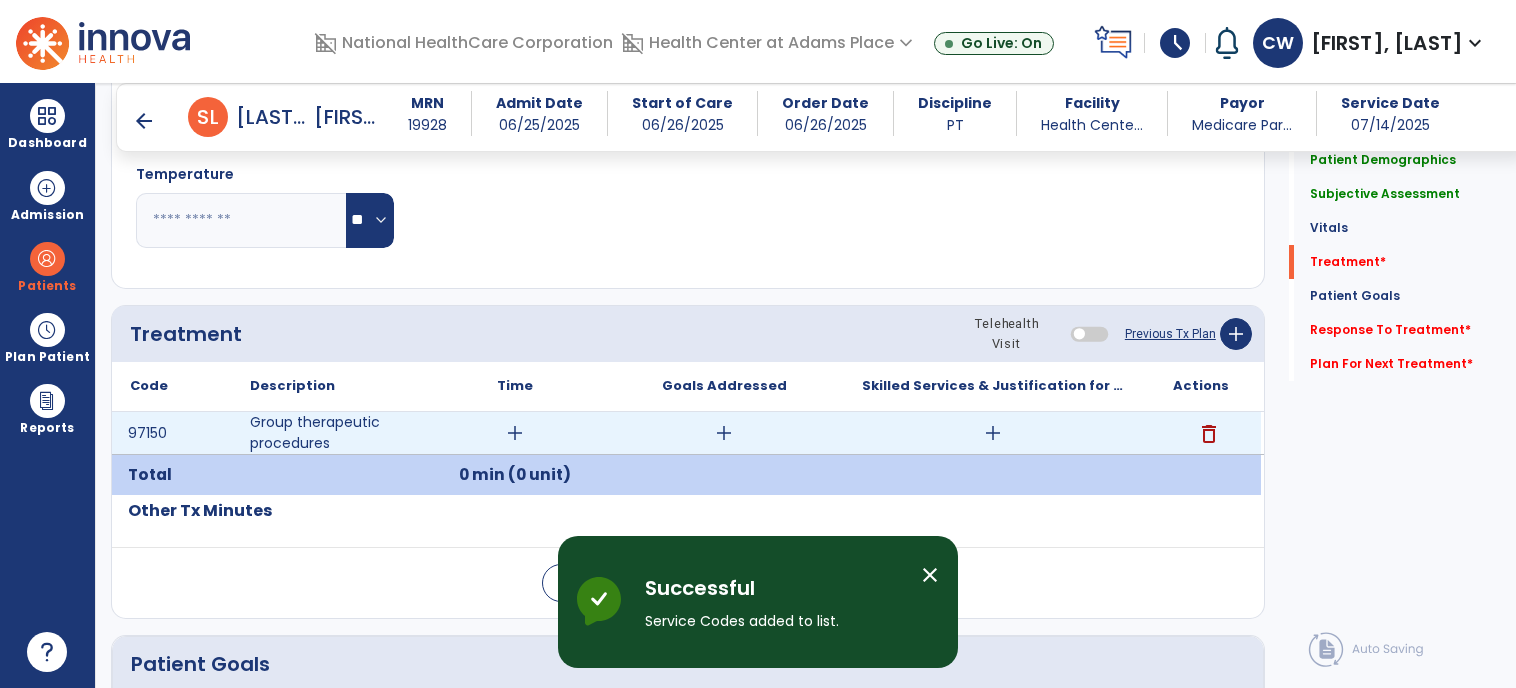 click on "add" at bounding box center (515, 433) 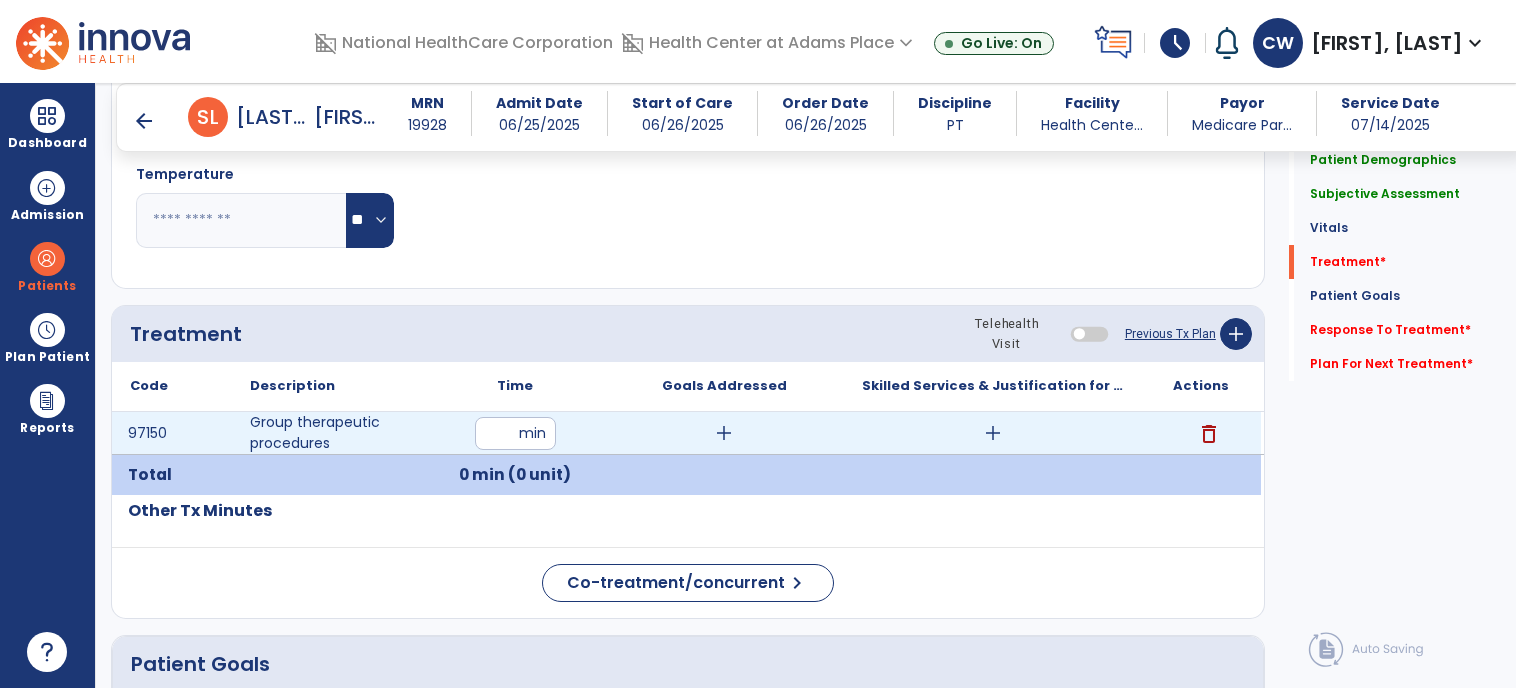 type on "**" 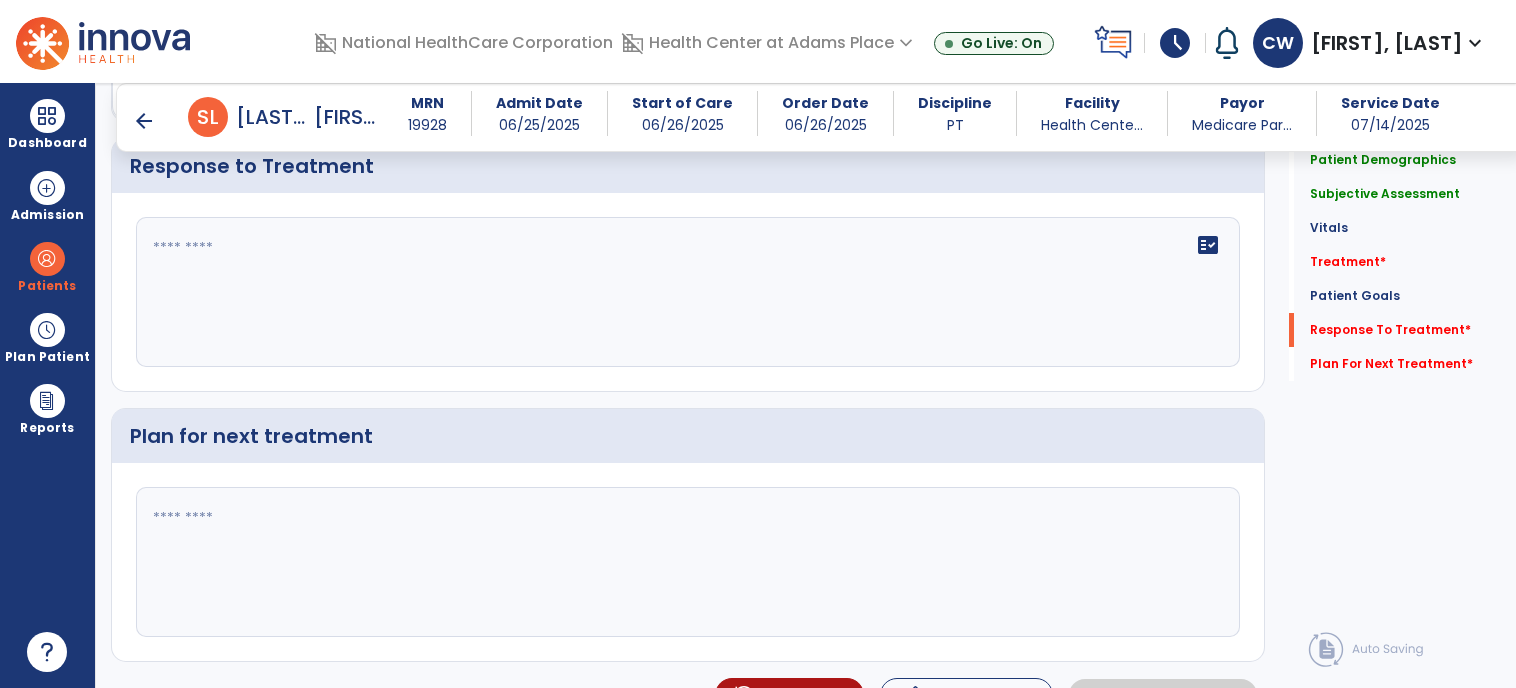 scroll, scrollTop: 2380, scrollLeft: 0, axis: vertical 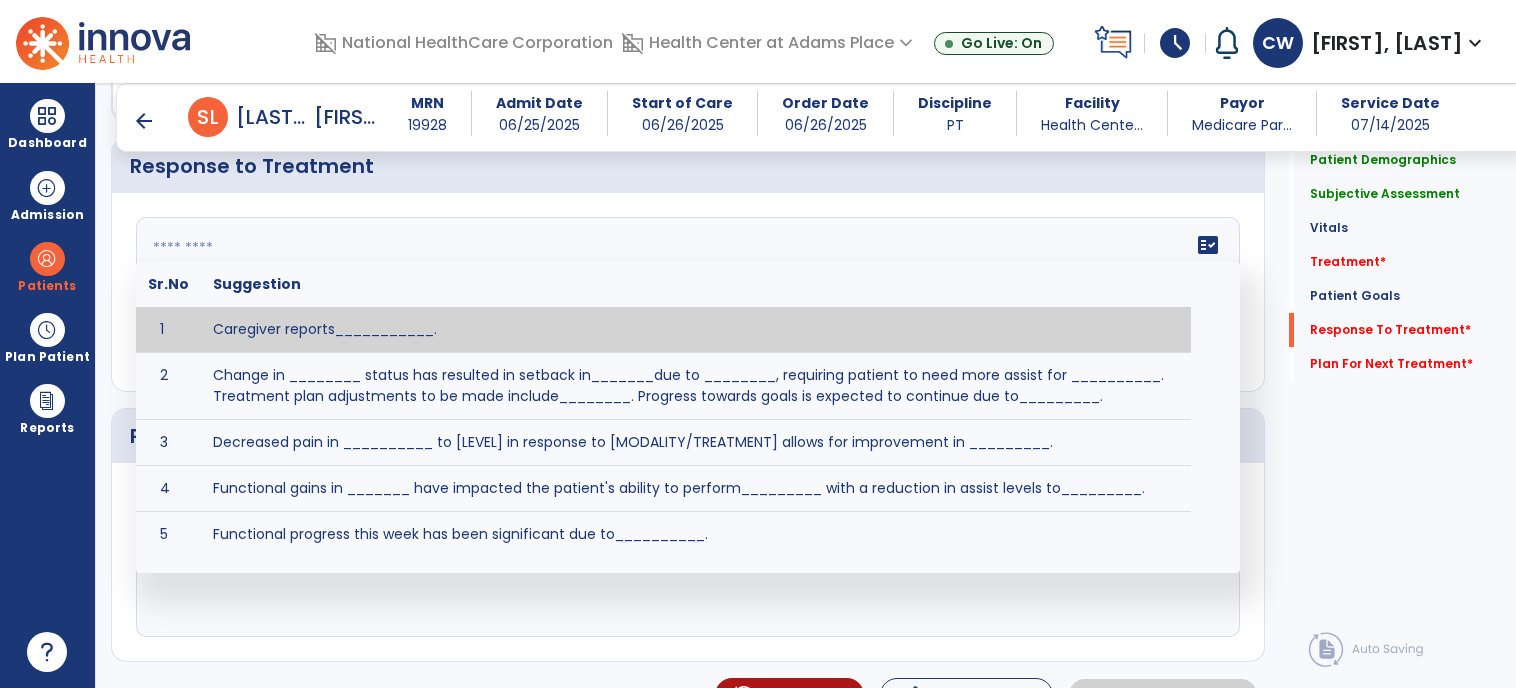 paste on "**********" 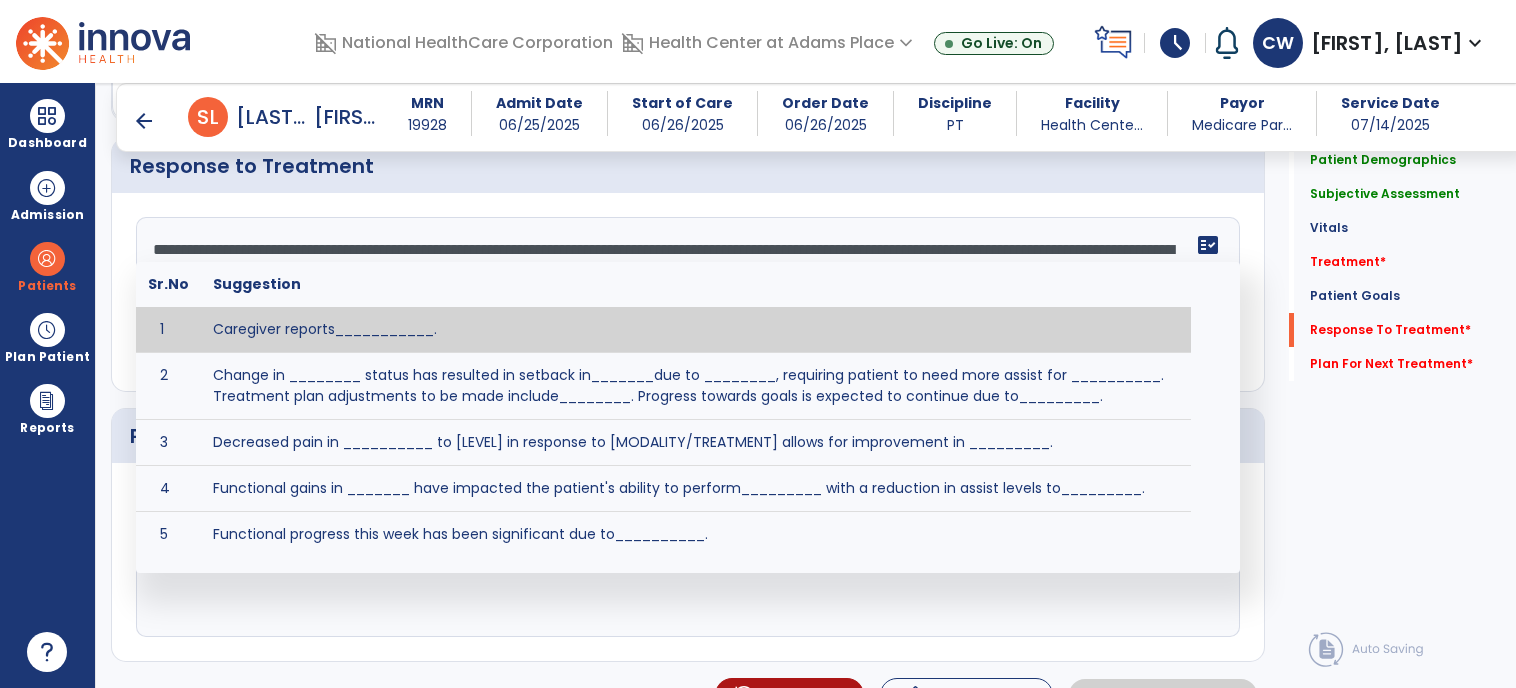 scroll, scrollTop: 64, scrollLeft: 0, axis: vertical 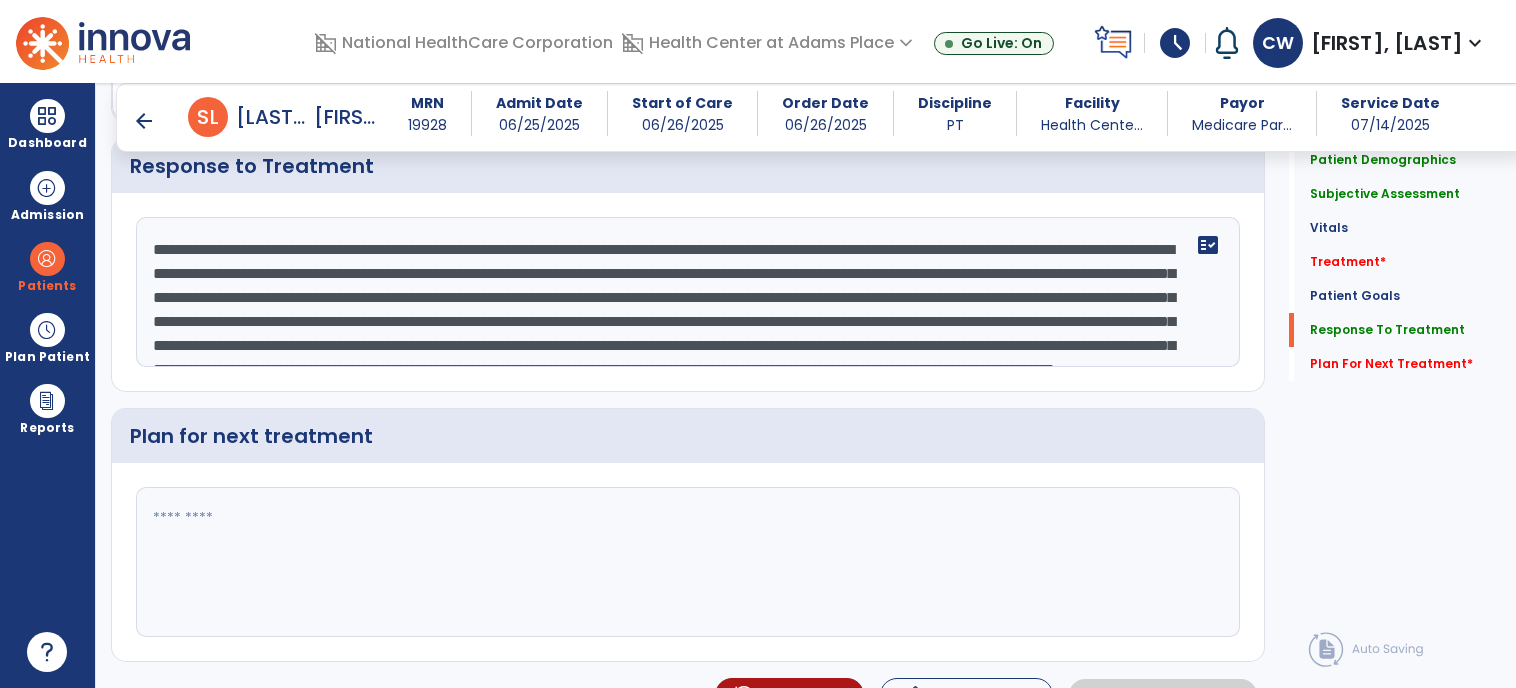 drag, startPoint x: 1147, startPoint y: 351, endPoint x: 132, endPoint y: 225, distance: 1022.7908 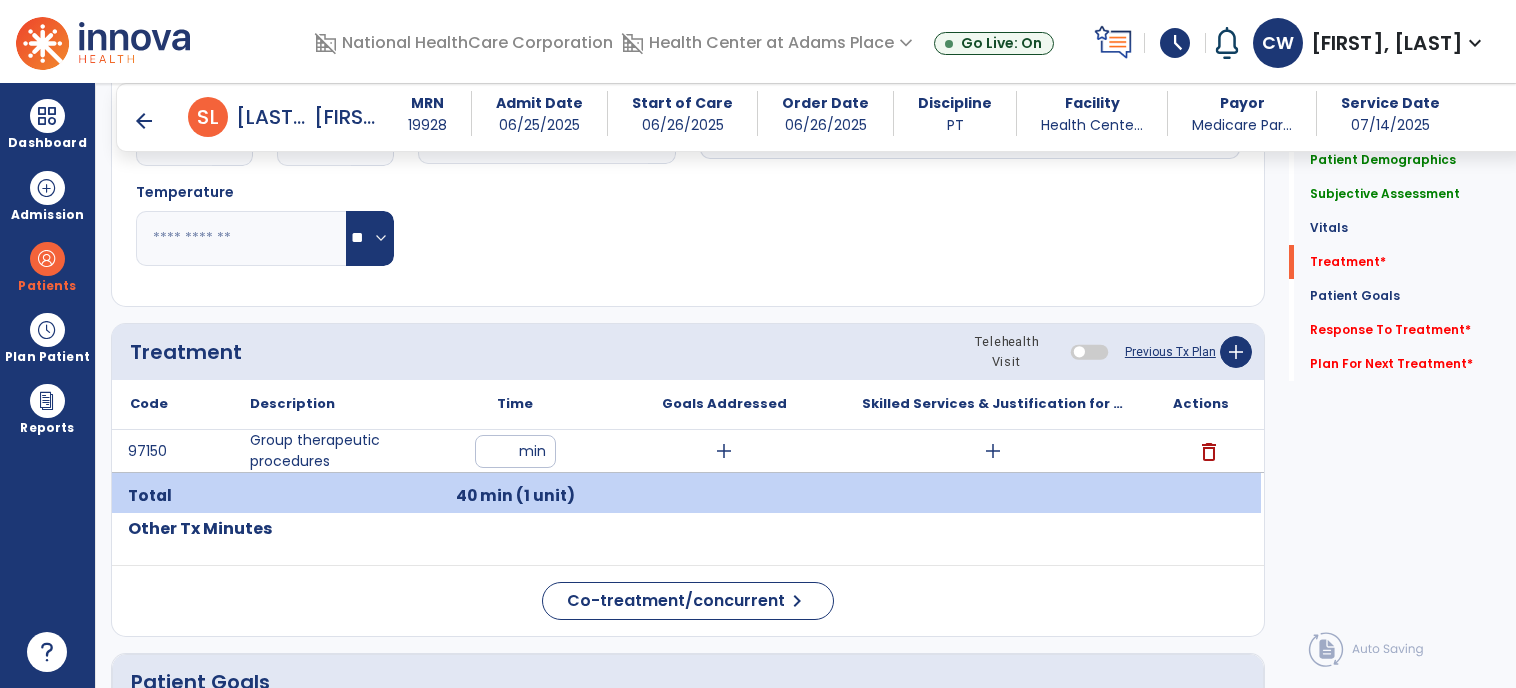 scroll, scrollTop: 1080, scrollLeft: 0, axis: vertical 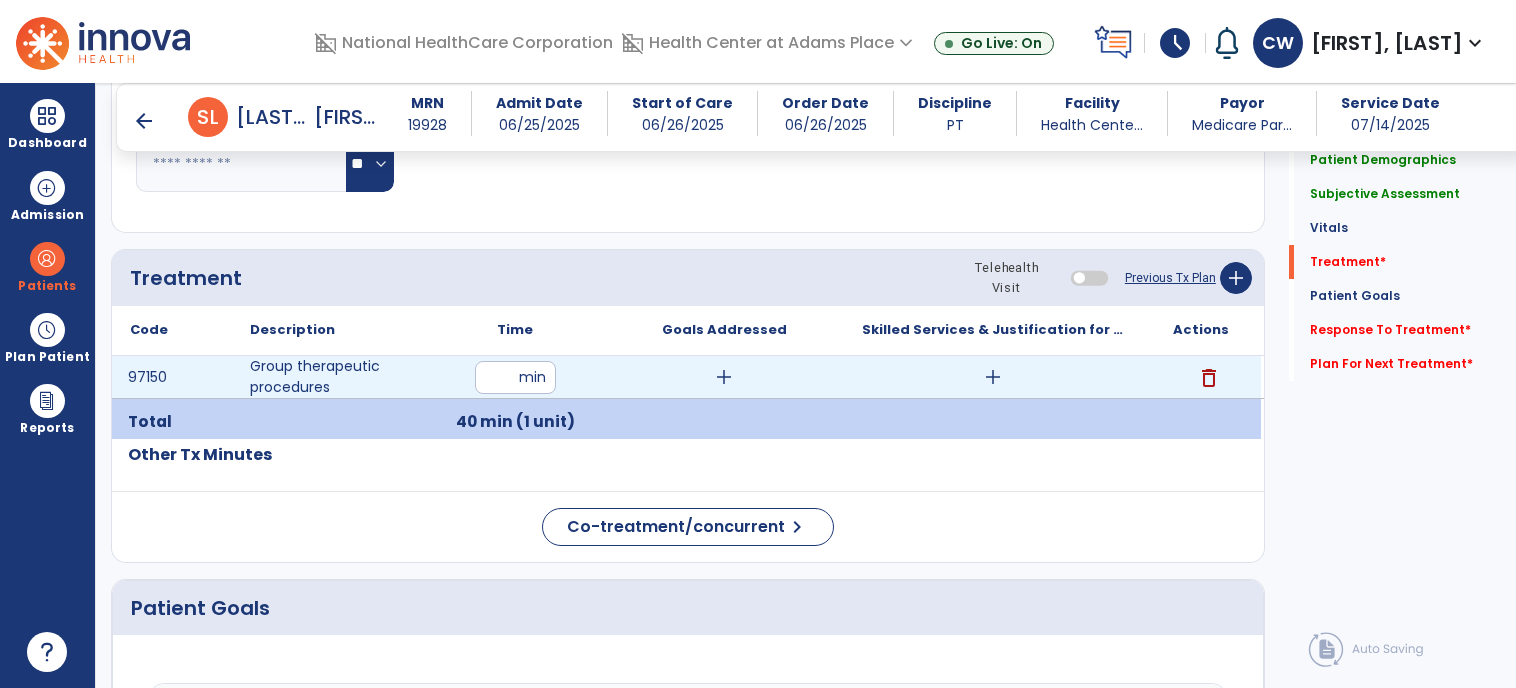 click on "add" at bounding box center (993, 377) 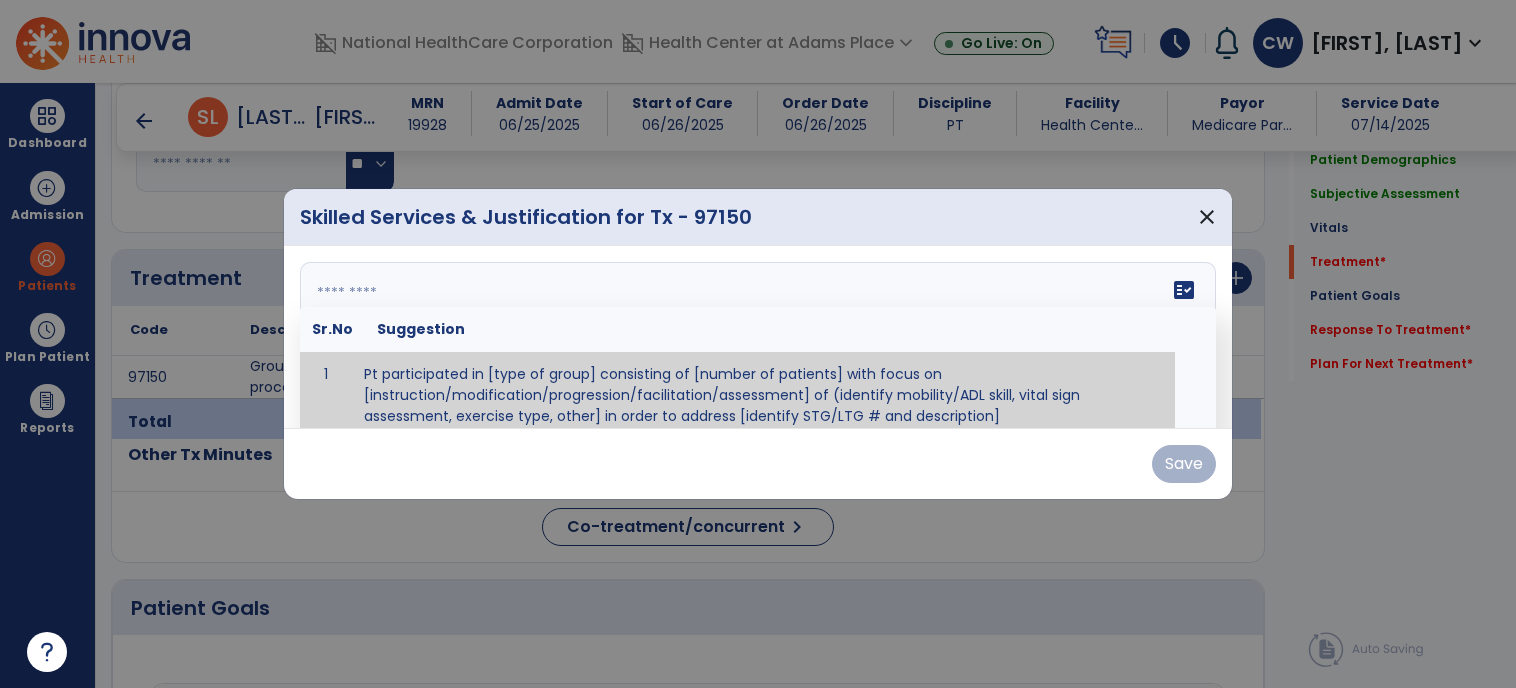 click at bounding box center [756, 337] 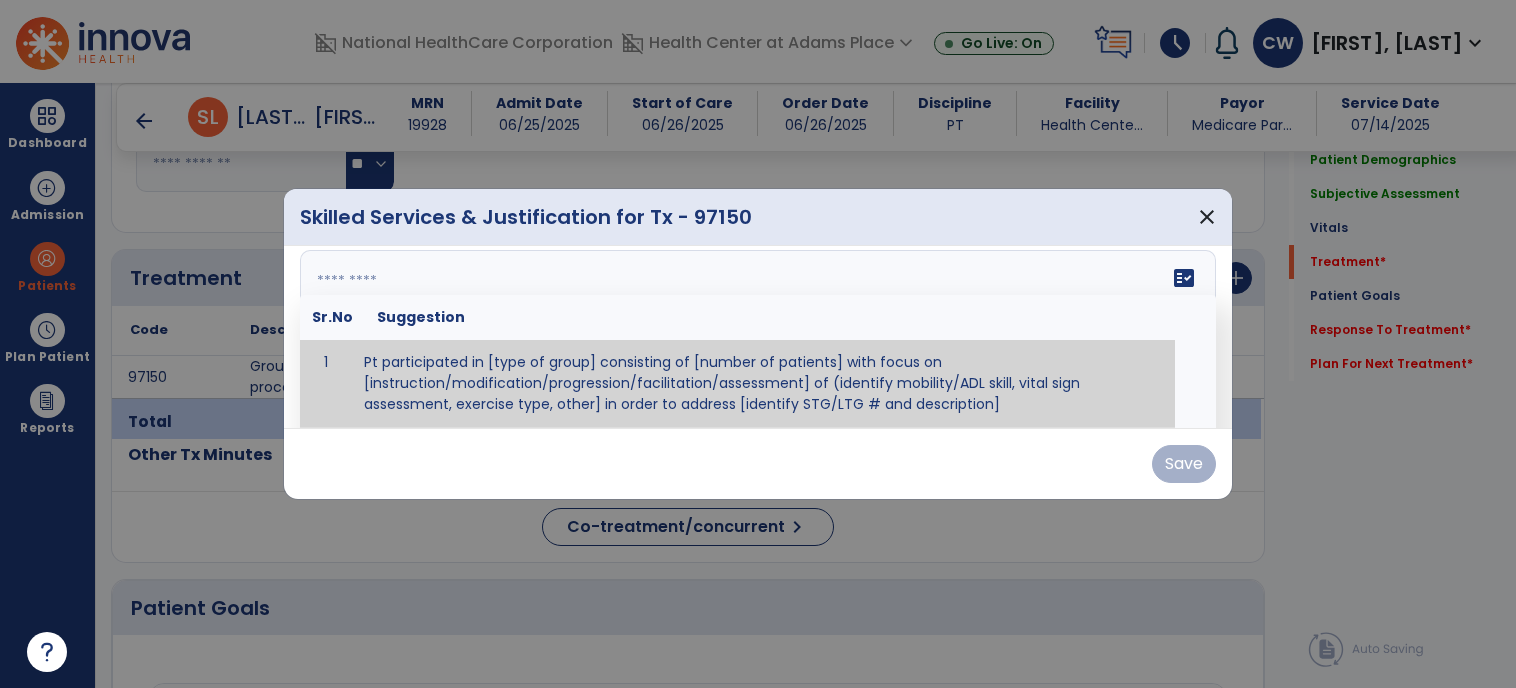 paste on "**********" 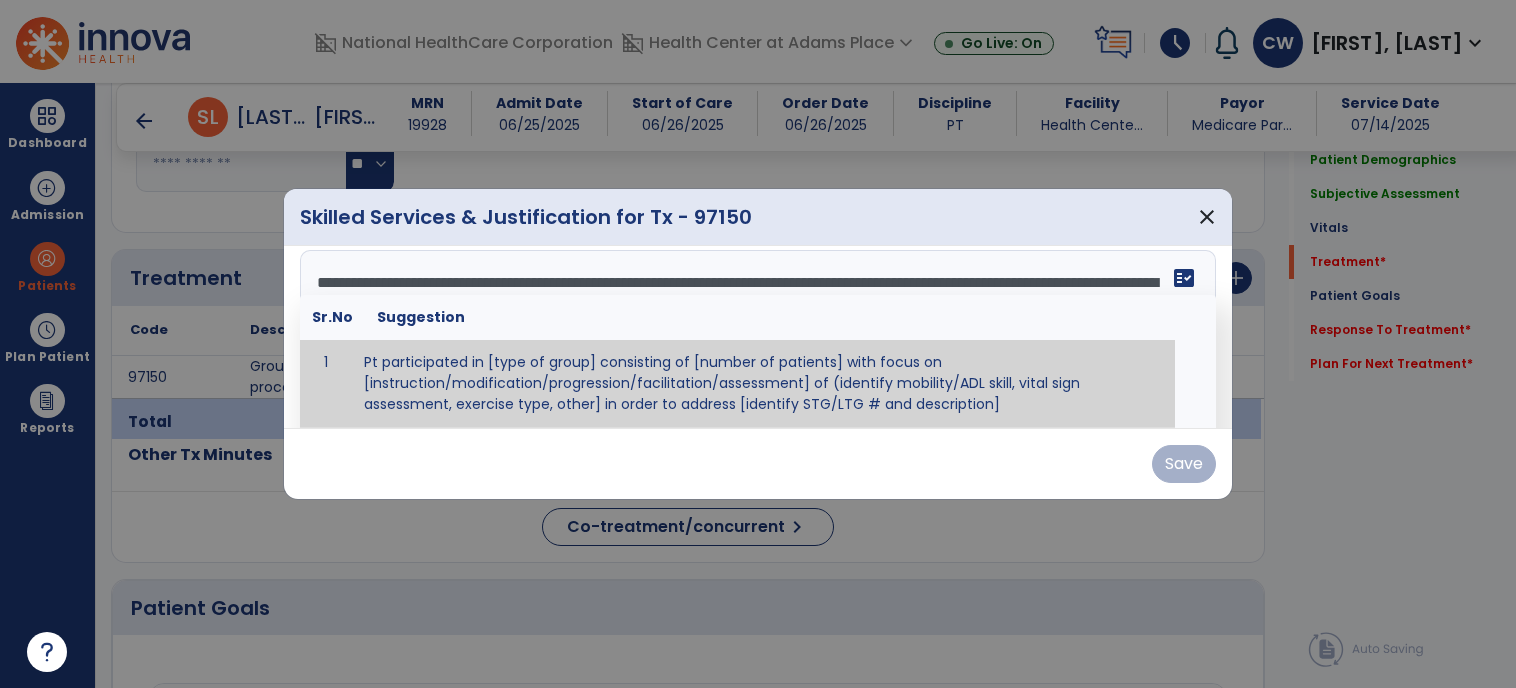 scroll, scrollTop: 160, scrollLeft: 0, axis: vertical 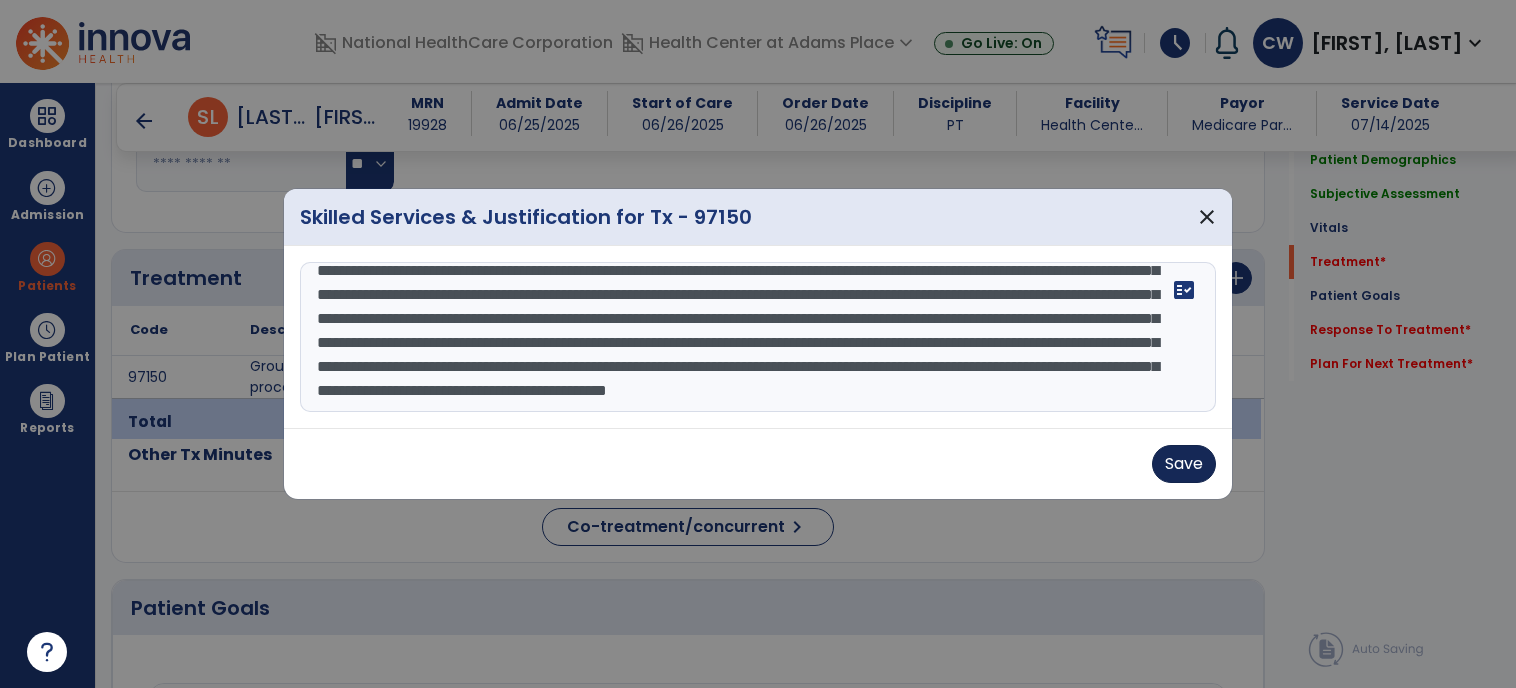 type on "**********" 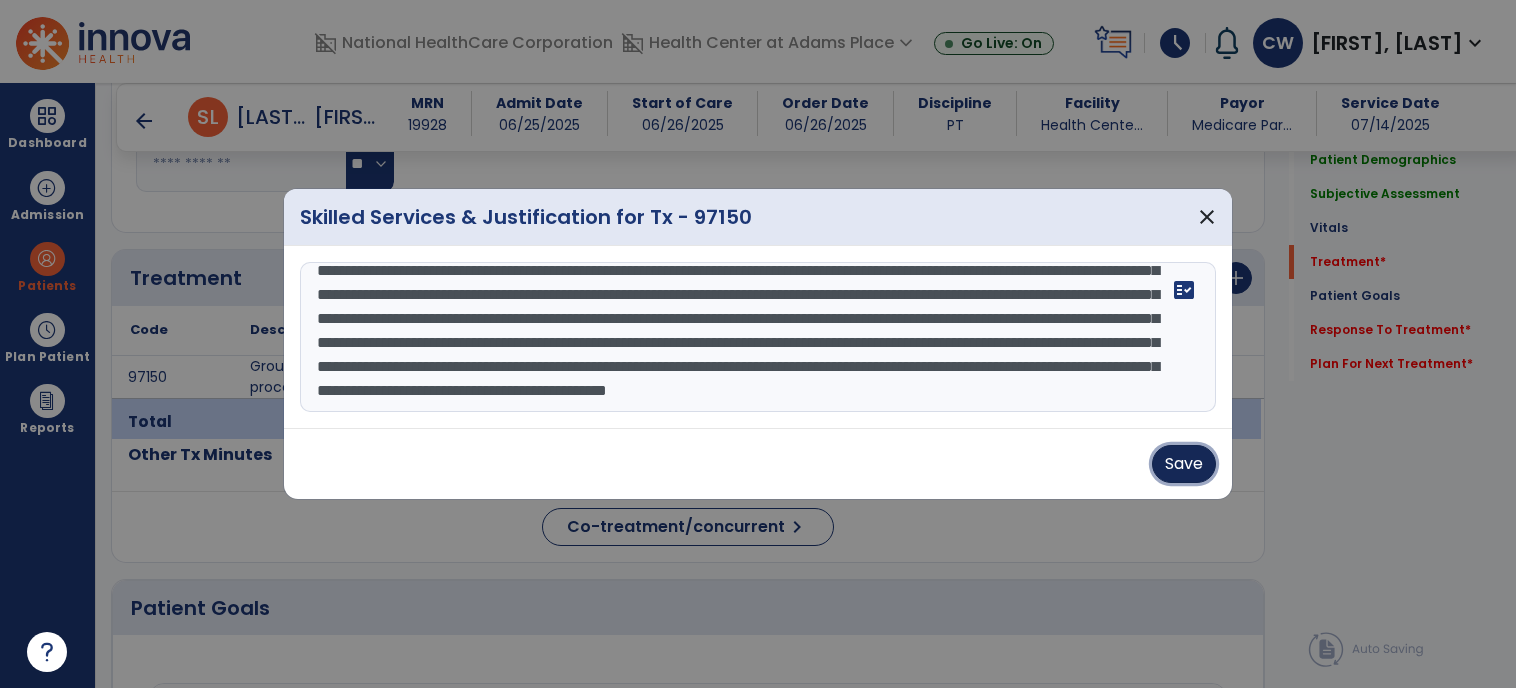 click on "Save" at bounding box center (1184, 464) 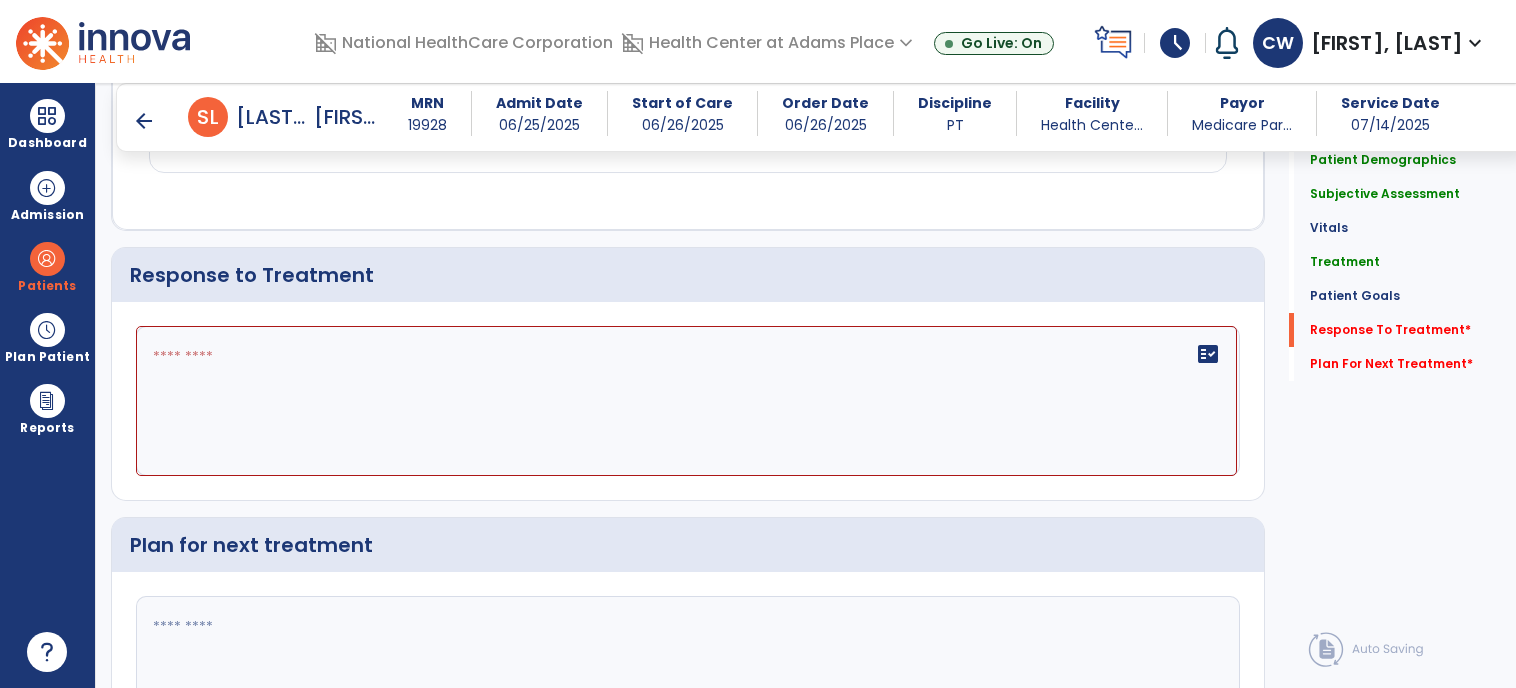scroll, scrollTop: 2342, scrollLeft: 0, axis: vertical 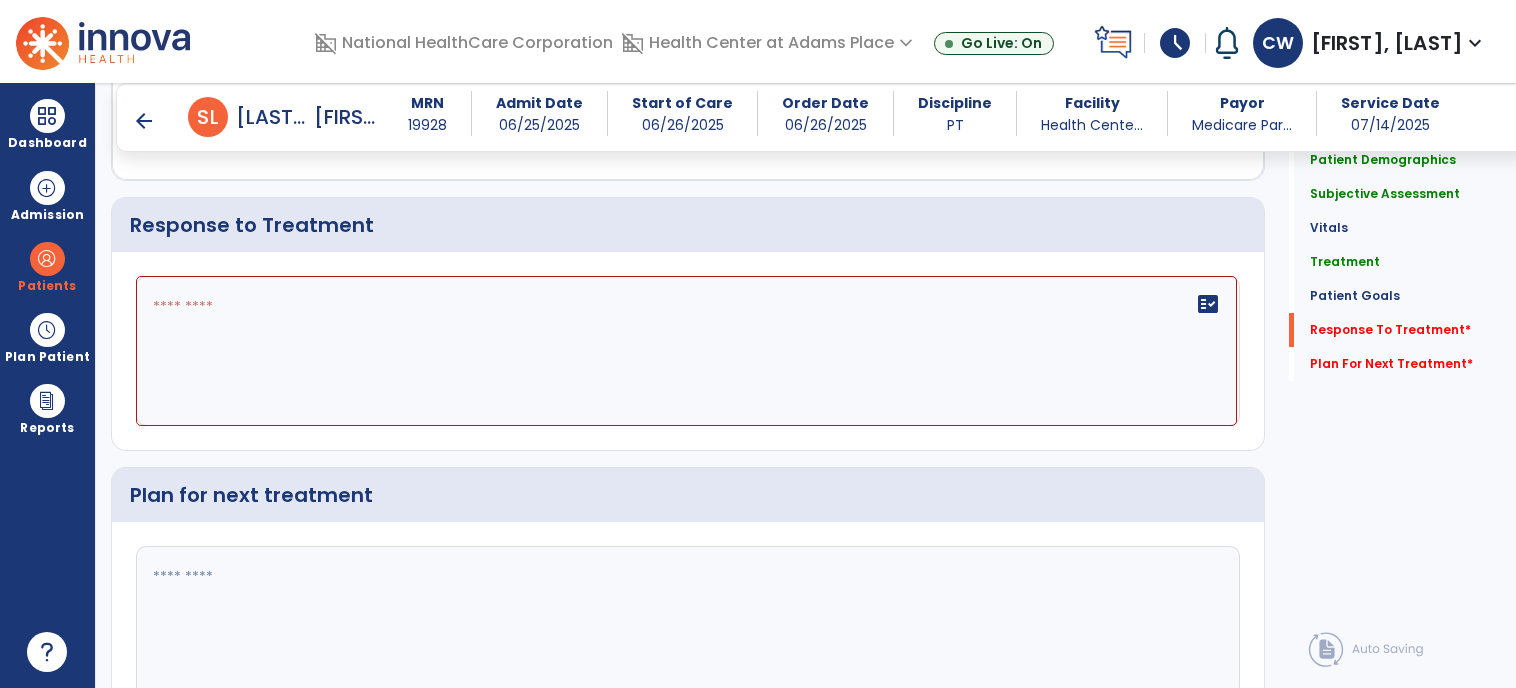click on "fact_check" 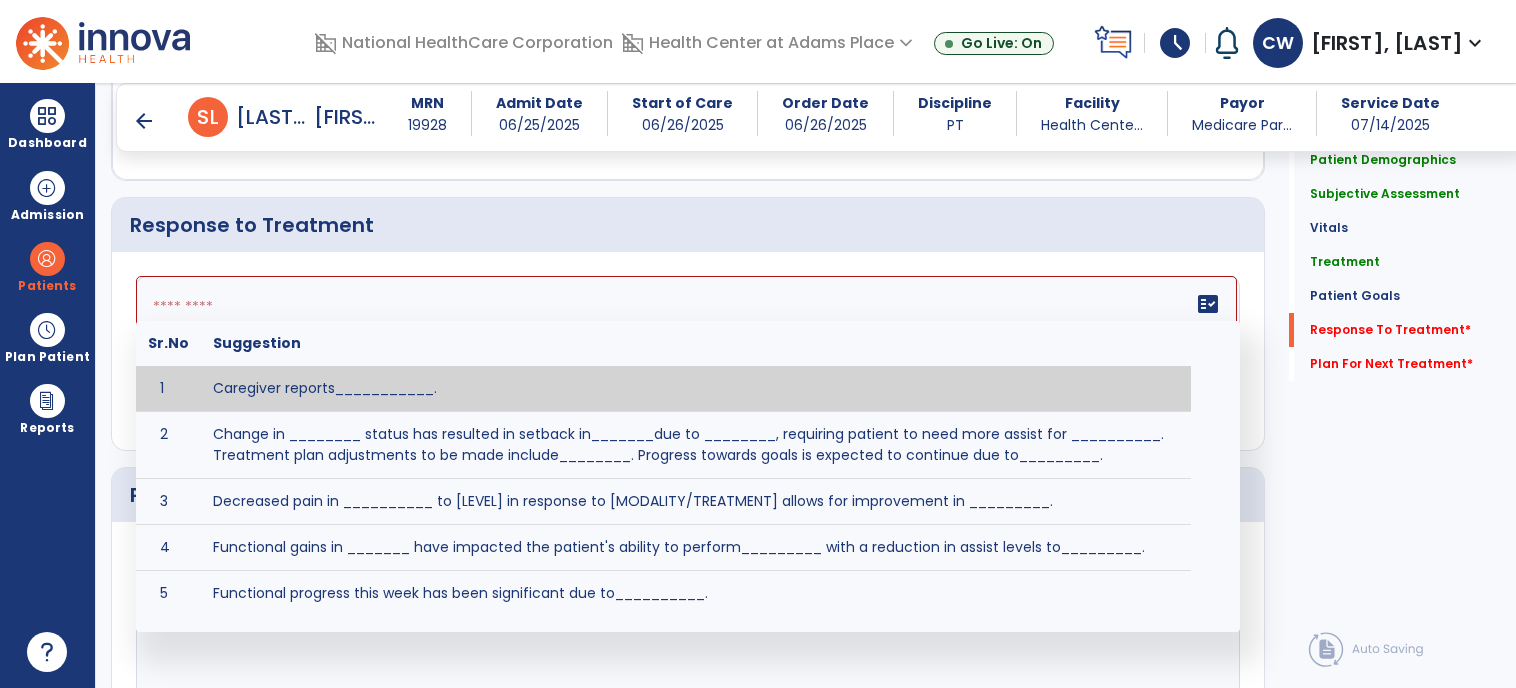 paste on "**********" 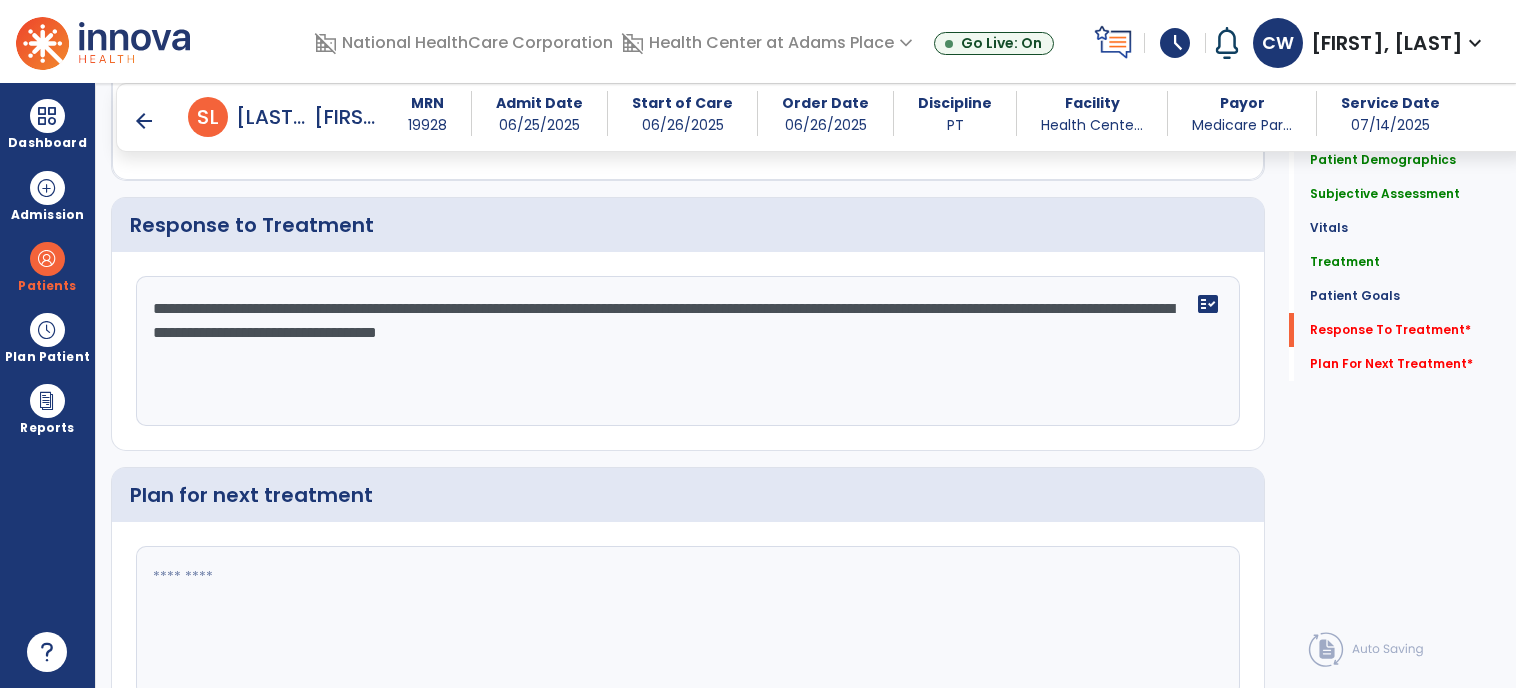click on "**********" 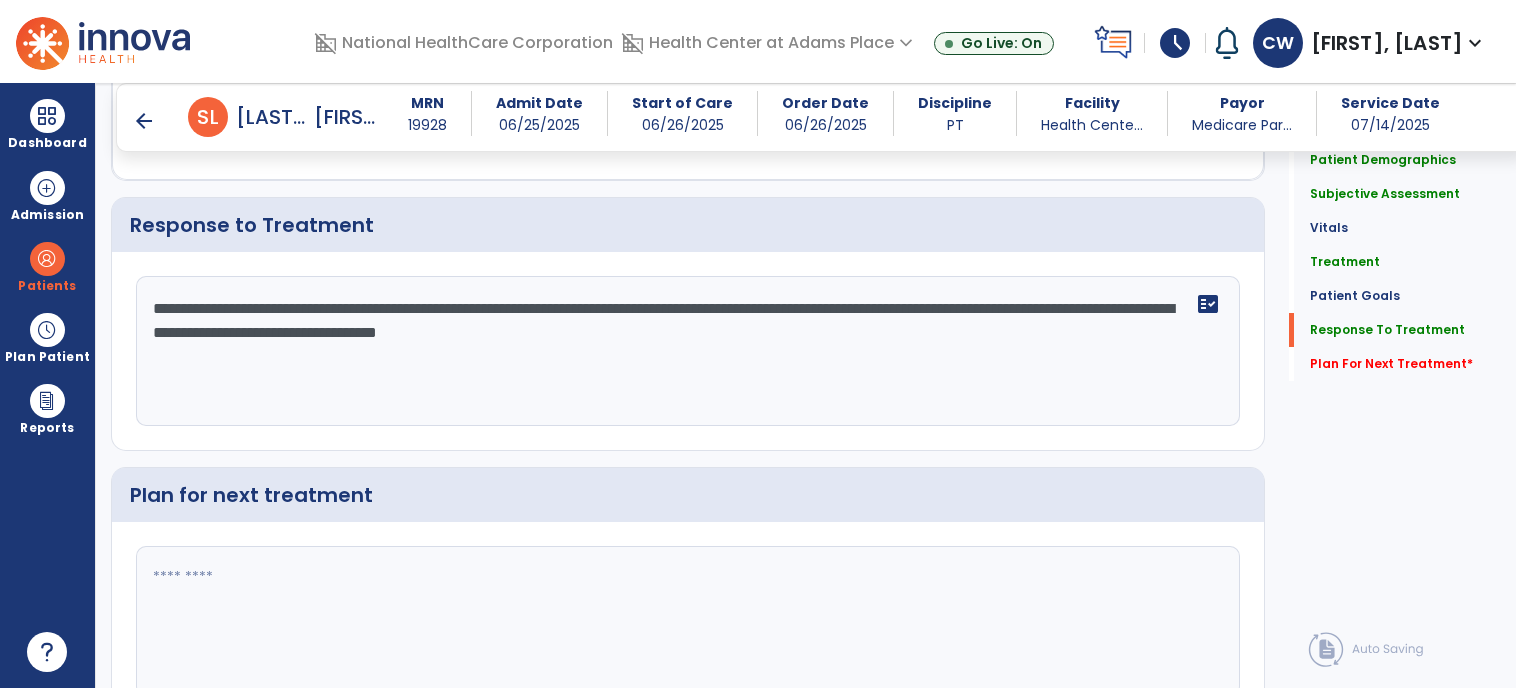 scroll 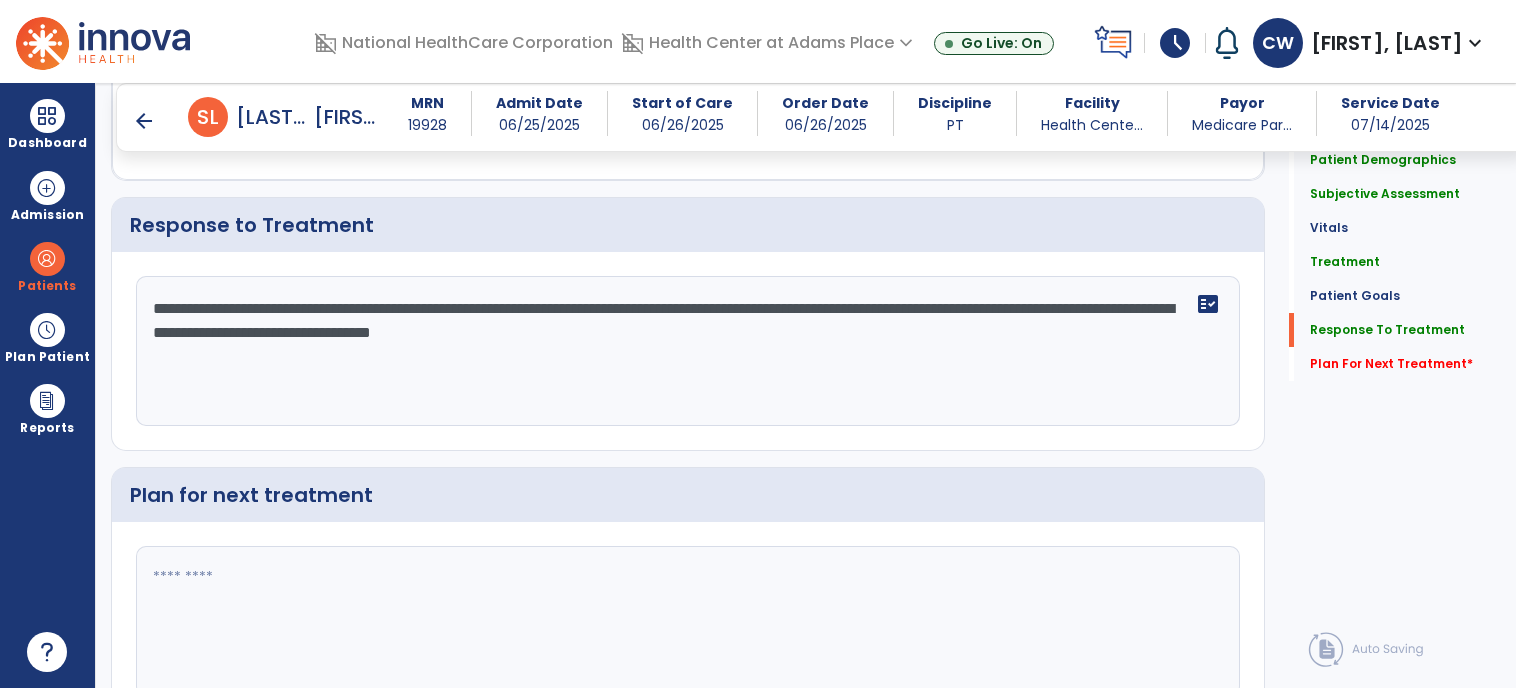 click on "**********" 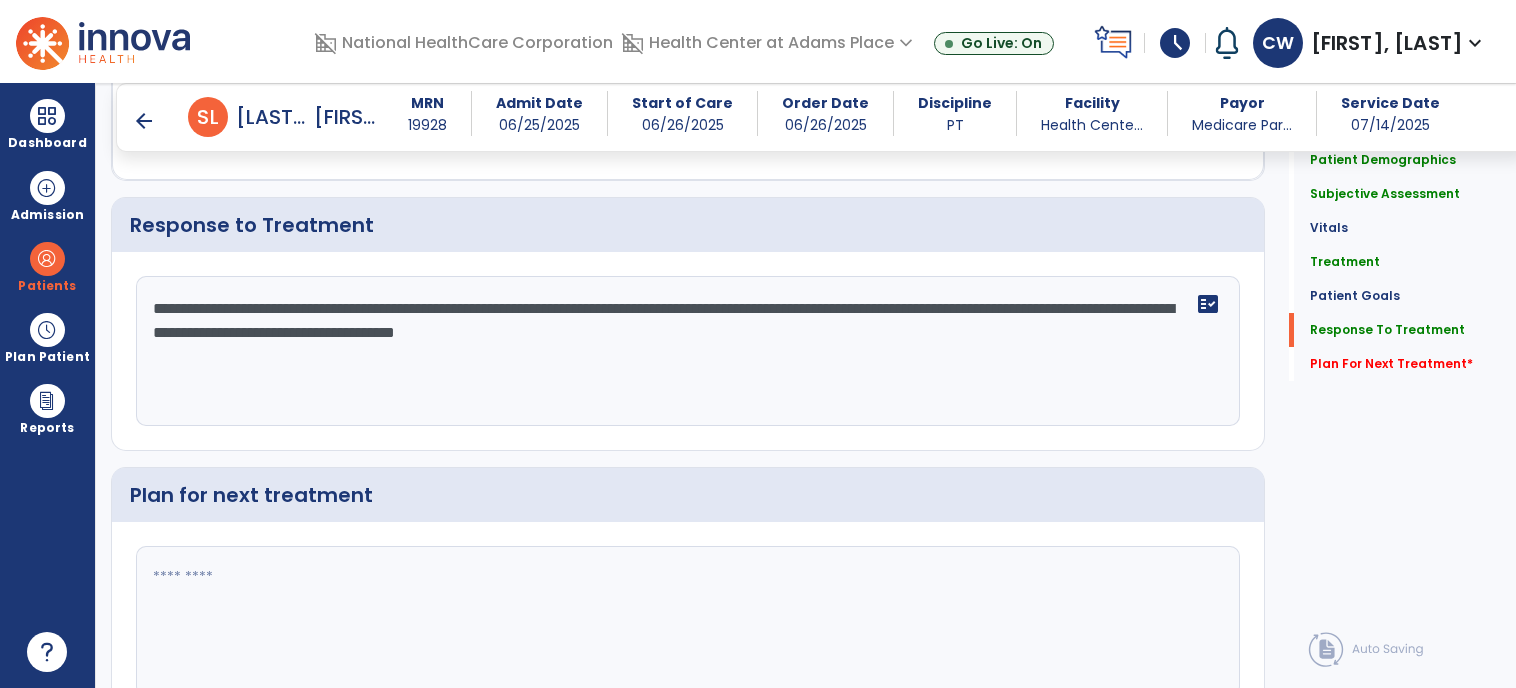 type on "**********" 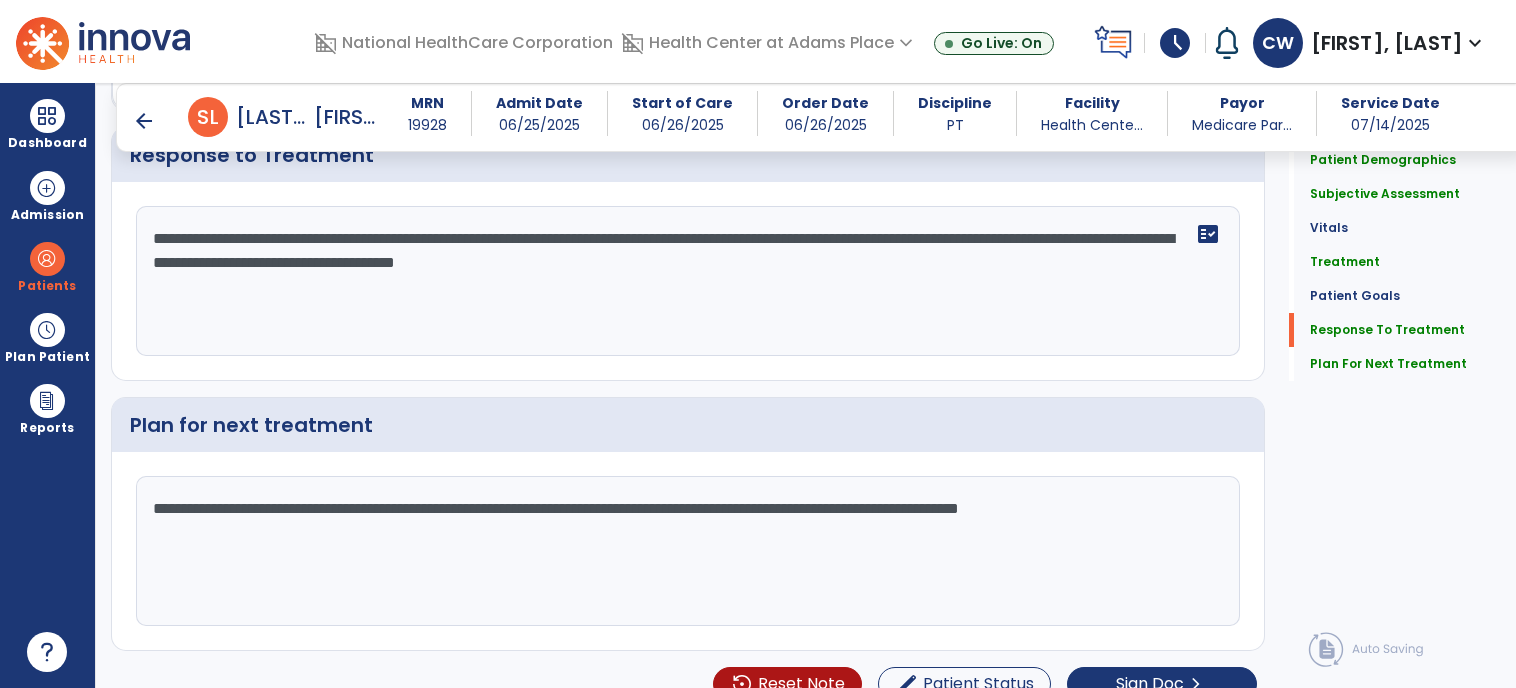 scroll, scrollTop: 2435, scrollLeft: 0, axis: vertical 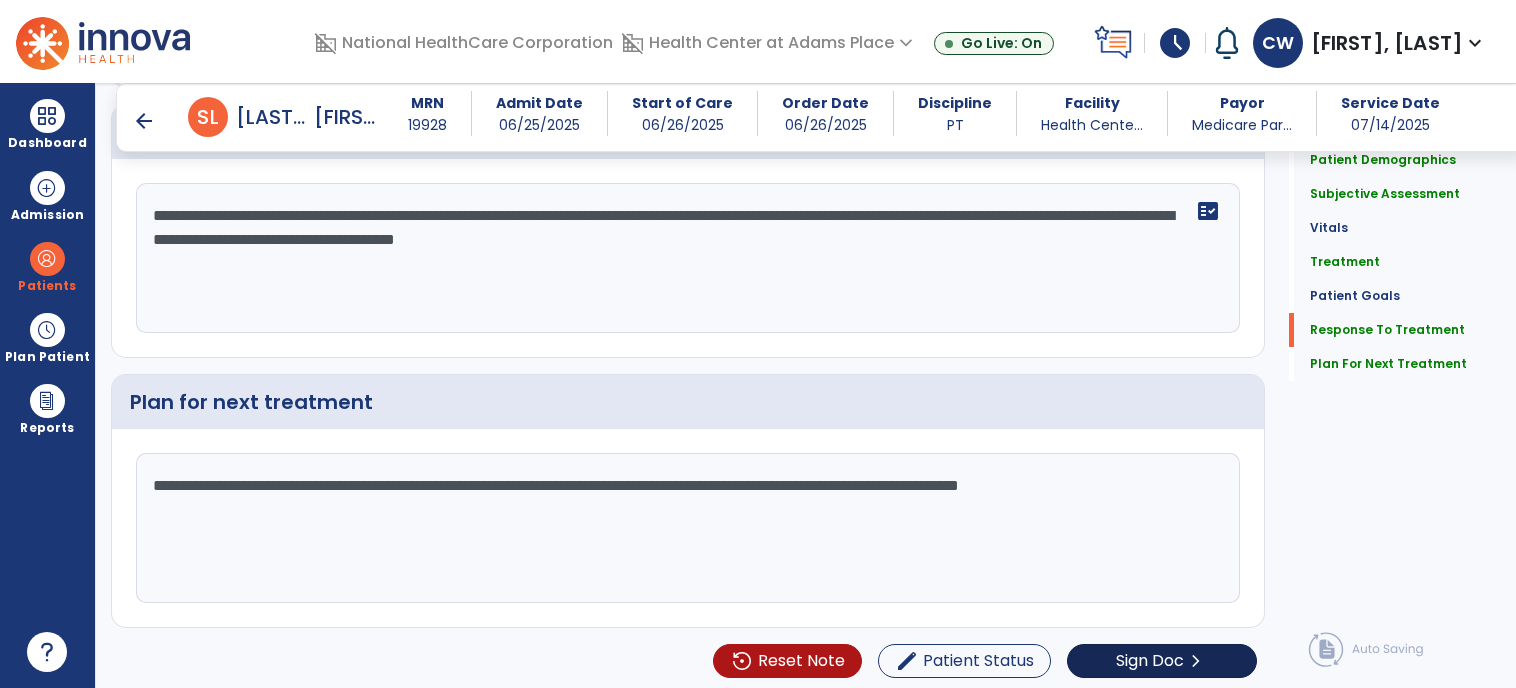 type on "**********" 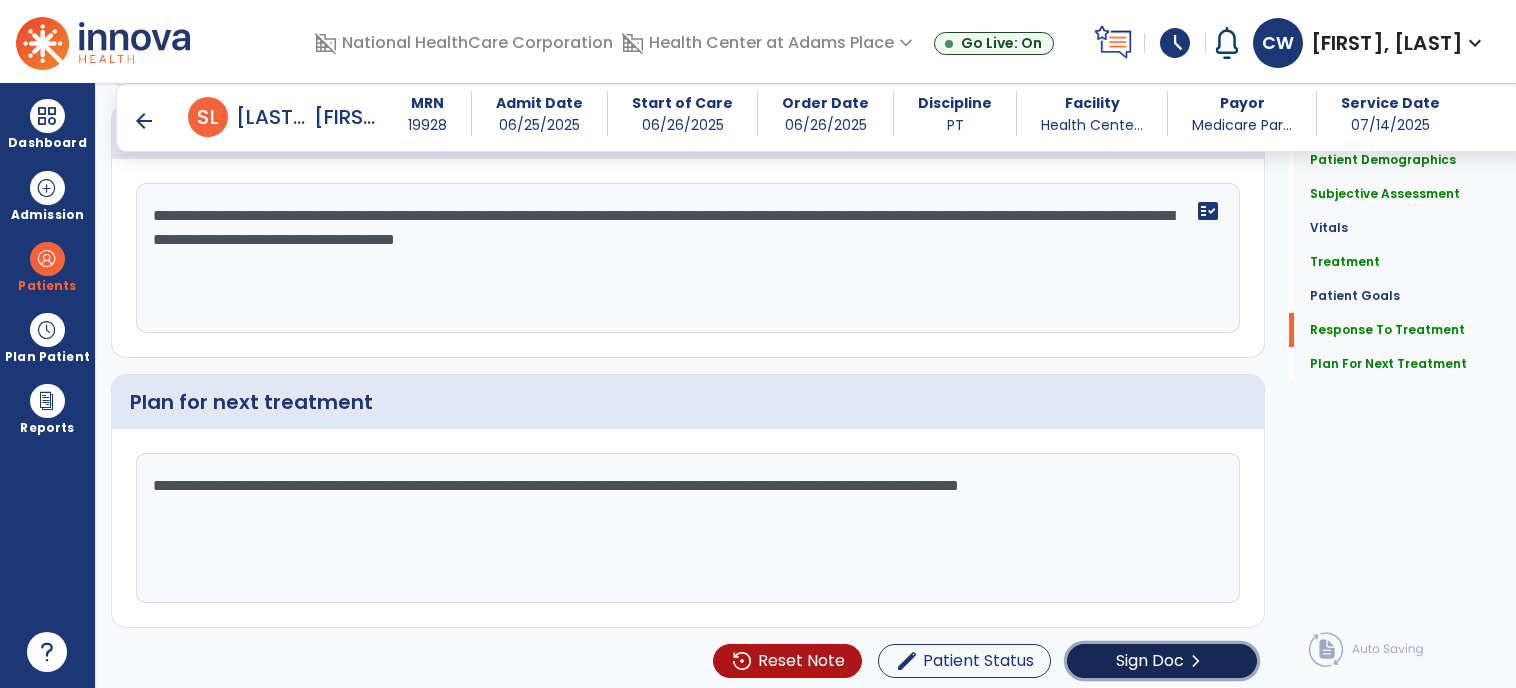 click on "Sign Doc" 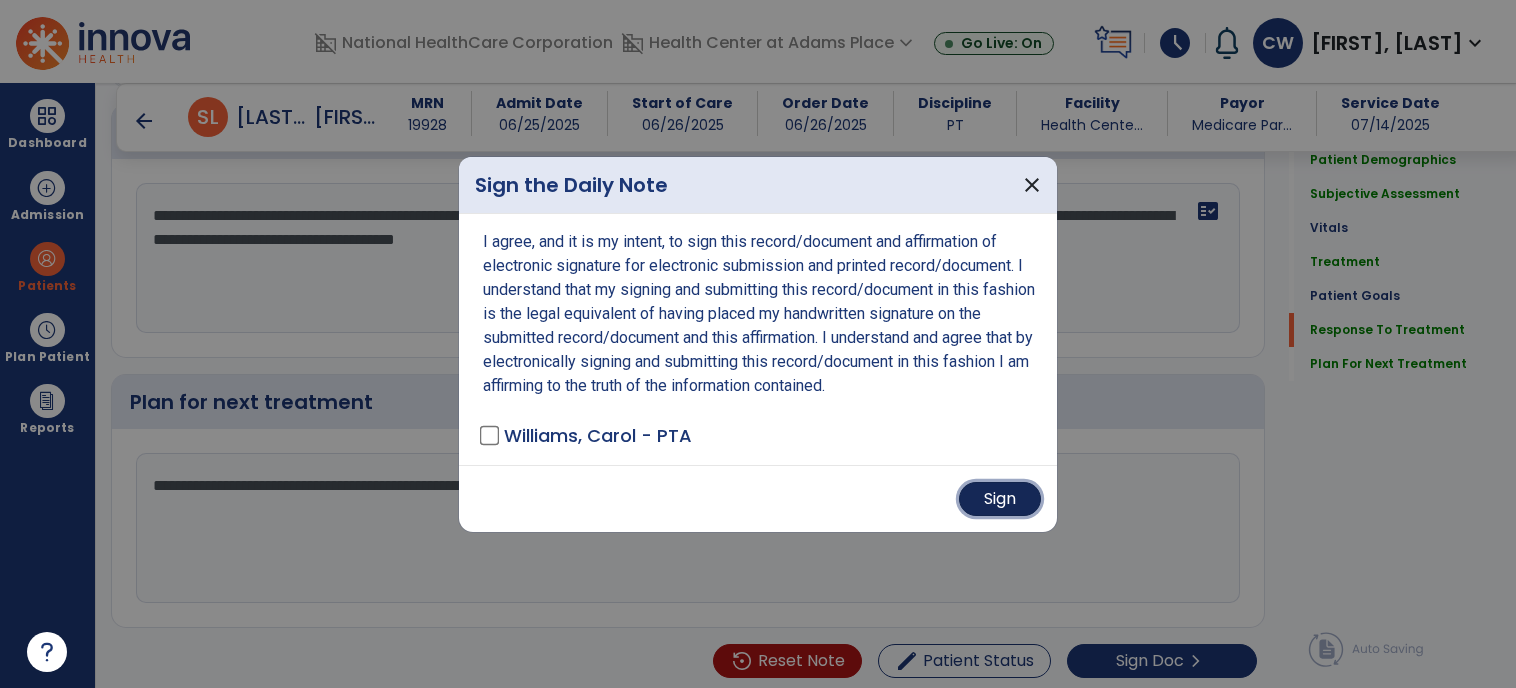 click on "Sign" at bounding box center [1000, 499] 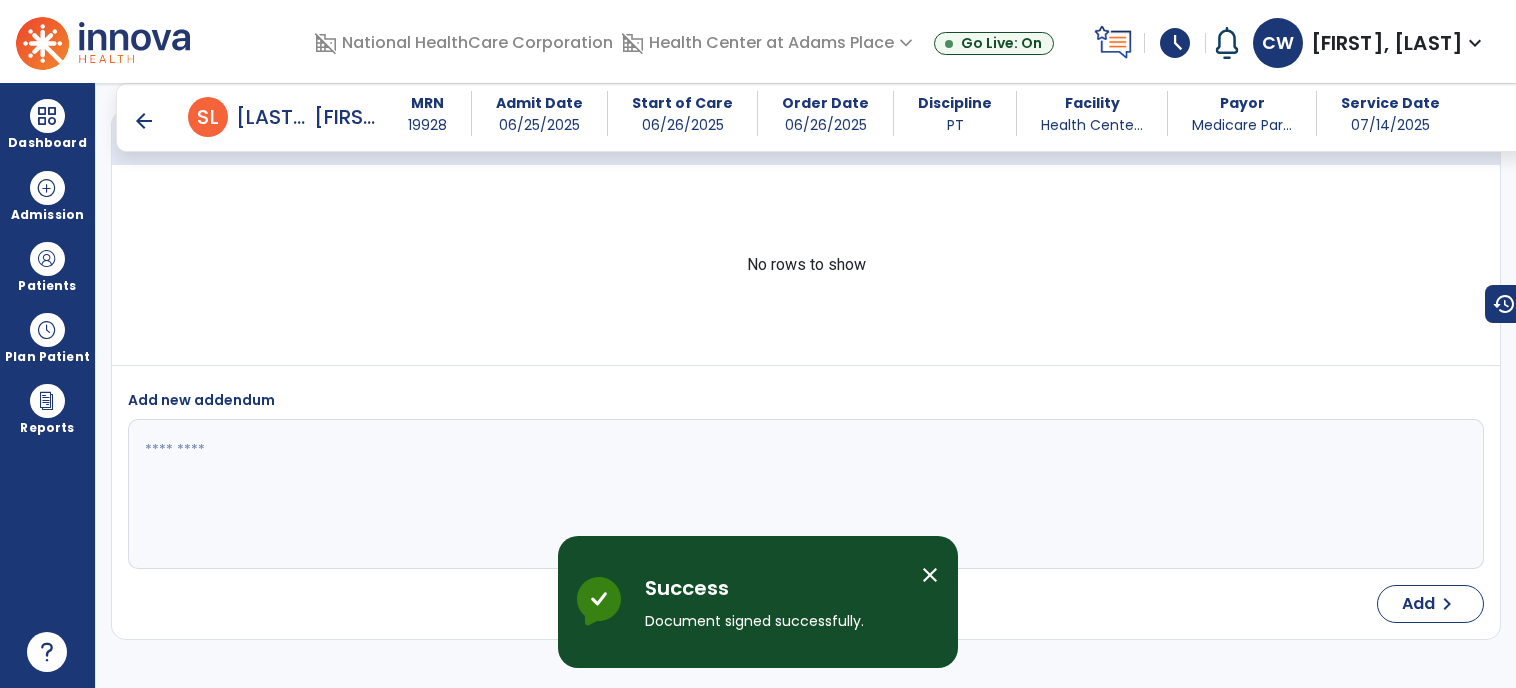 scroll, scrollTop: 4154, scrollLeft: 0, axis: vertical 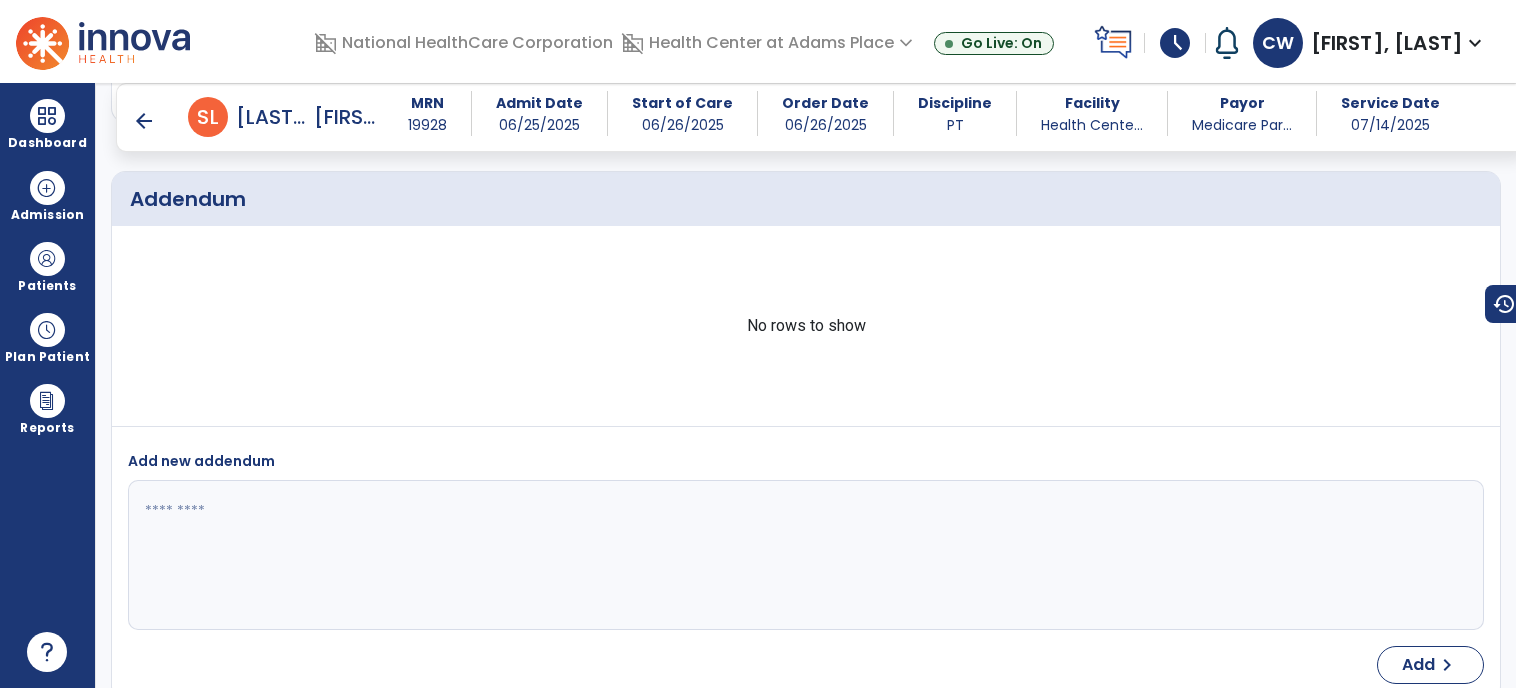 click on "arrow_back" at bounding box center [144, 121] 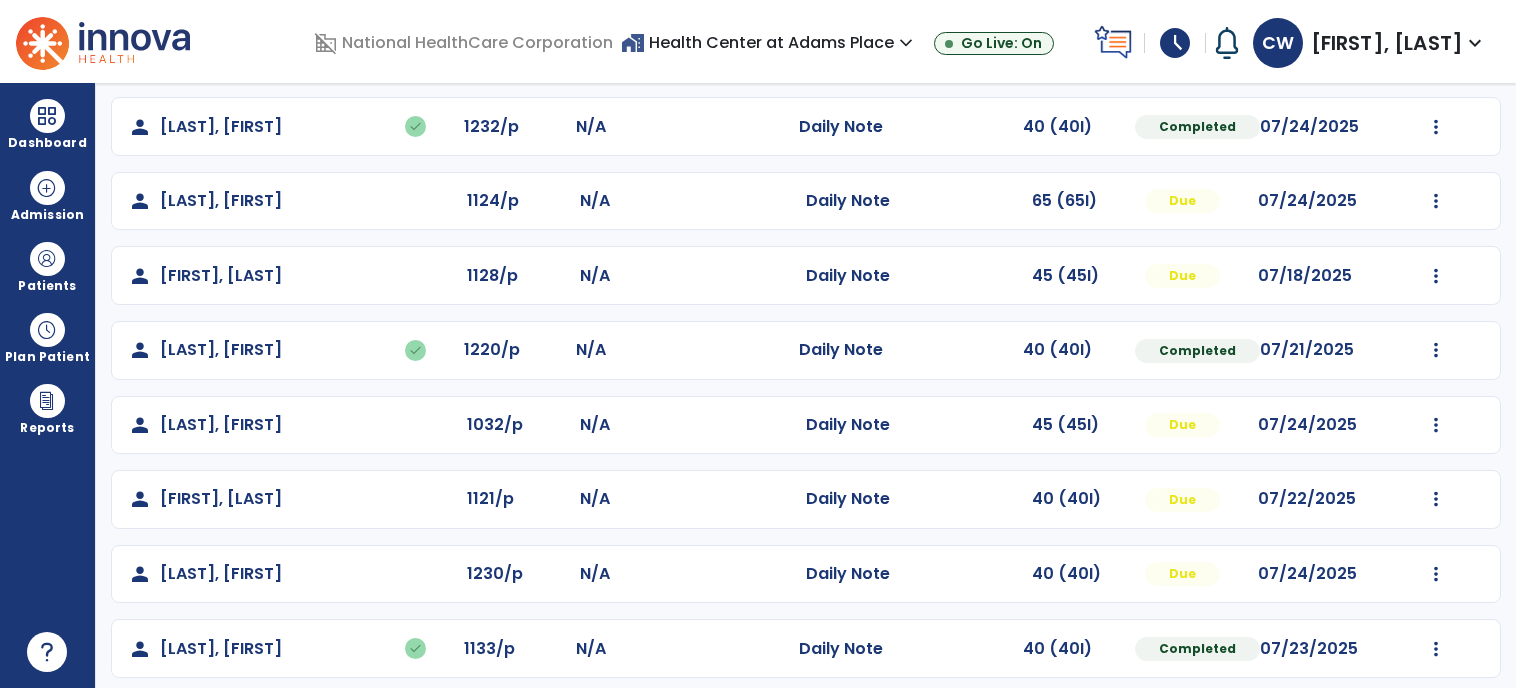 scroll, scrollTop: 248, scrollLeft: 0, axis: vertical 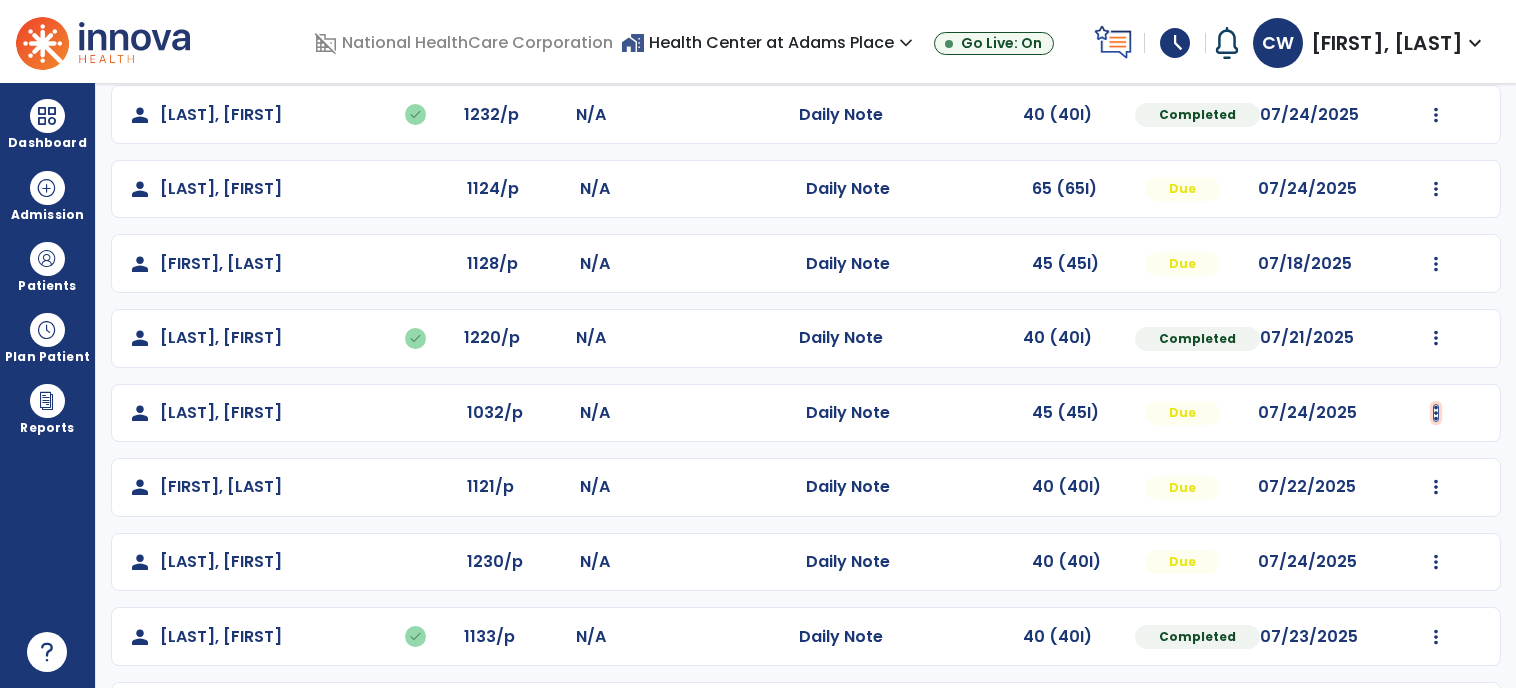 click at bounding box center [1436, 40] 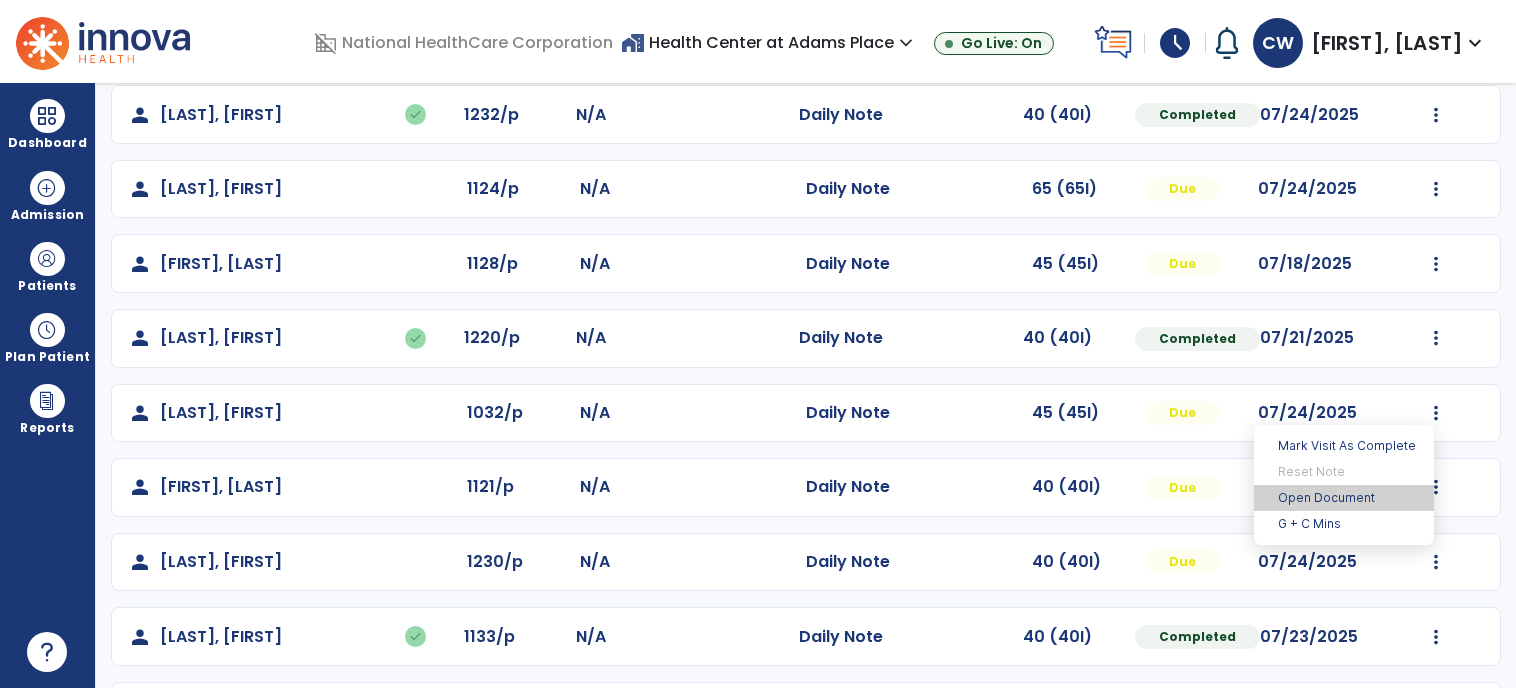 click on "Open Document" at bounding box center (1344, 498) 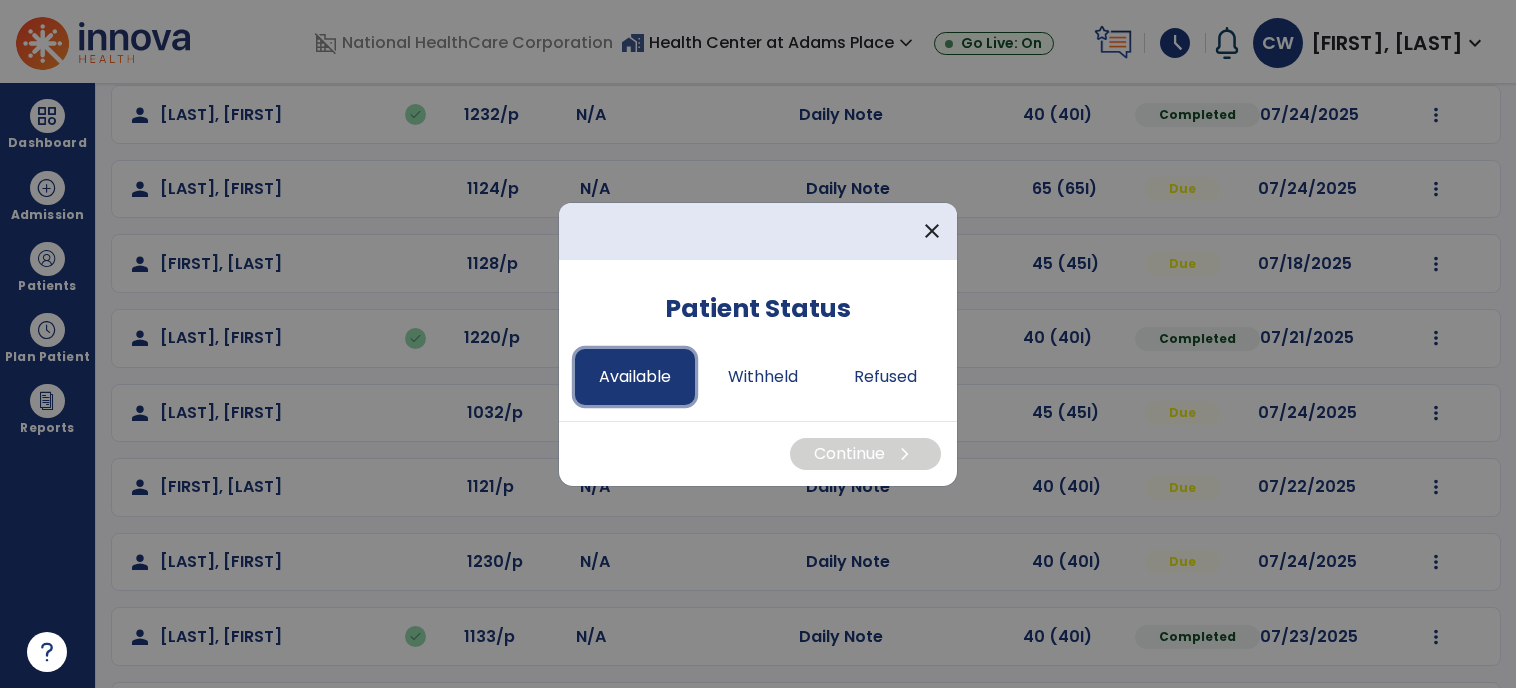 click on "Available" at bounding box center [635, 377] 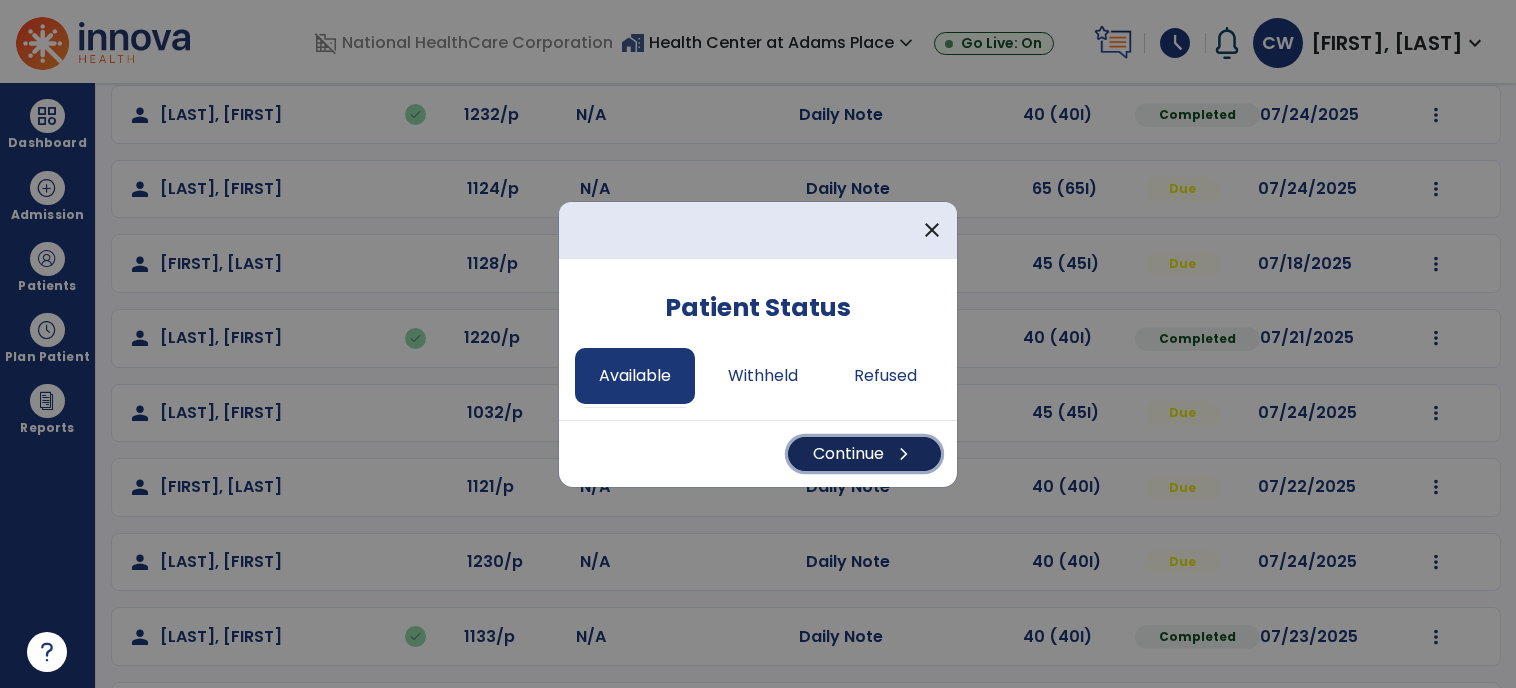 click on "Continue   chevron_right" at bounding box center (864, 454) 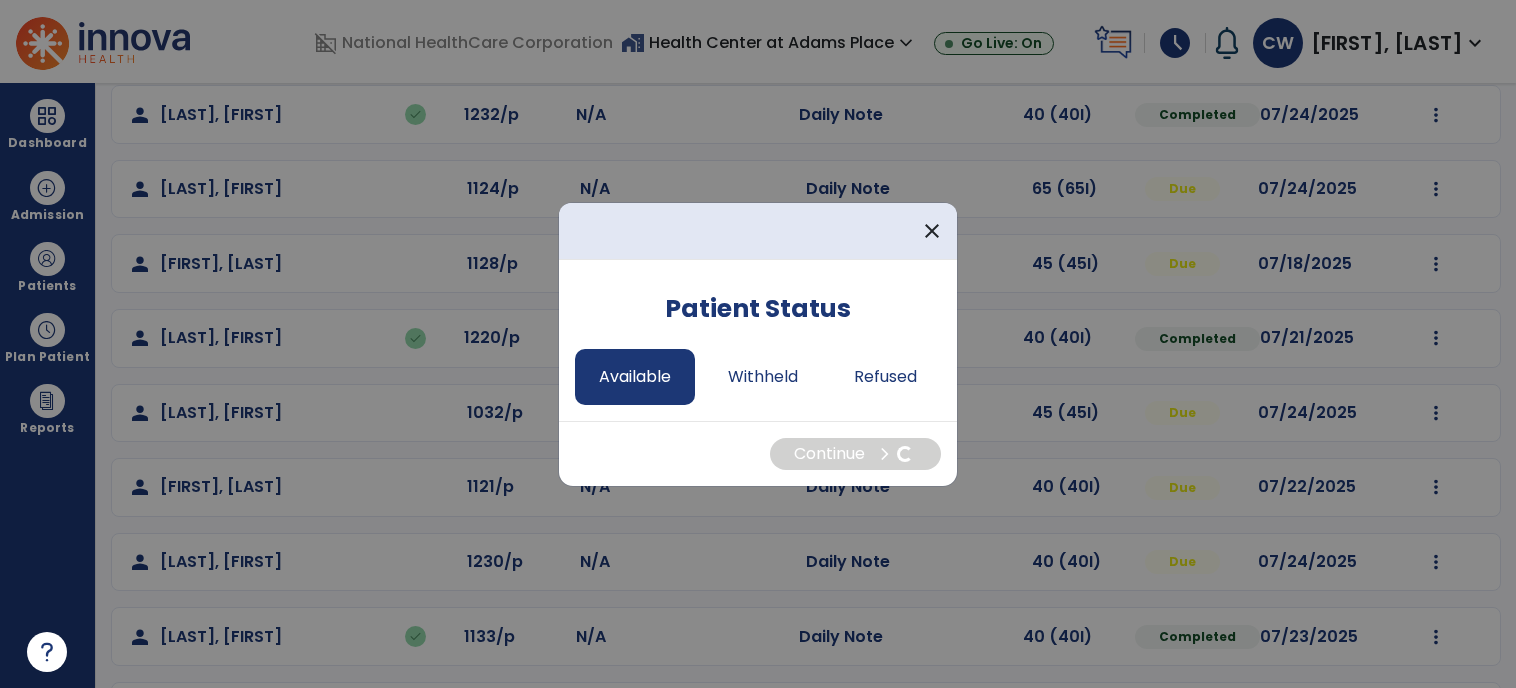 select on "*" 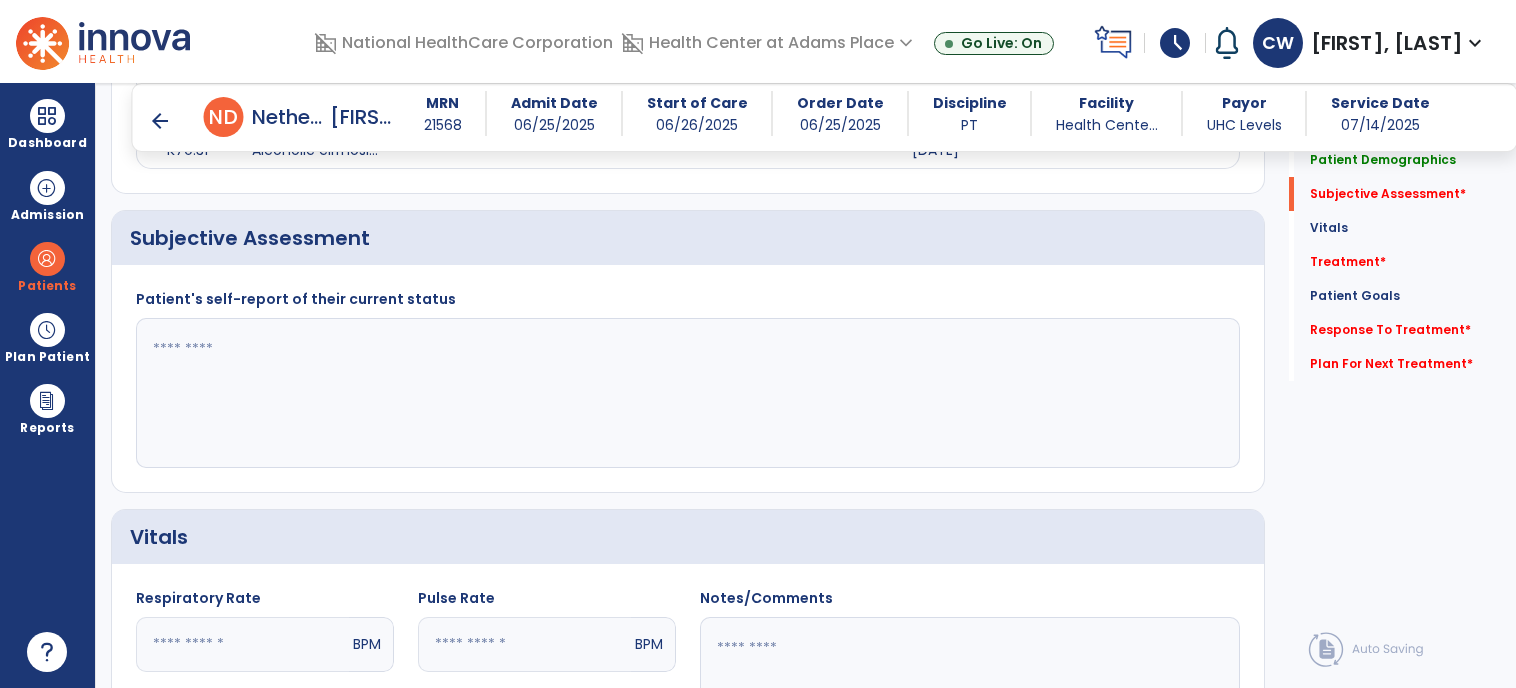 scroll, scrollTop: 400, scrollLeft: 0, axis: vertical 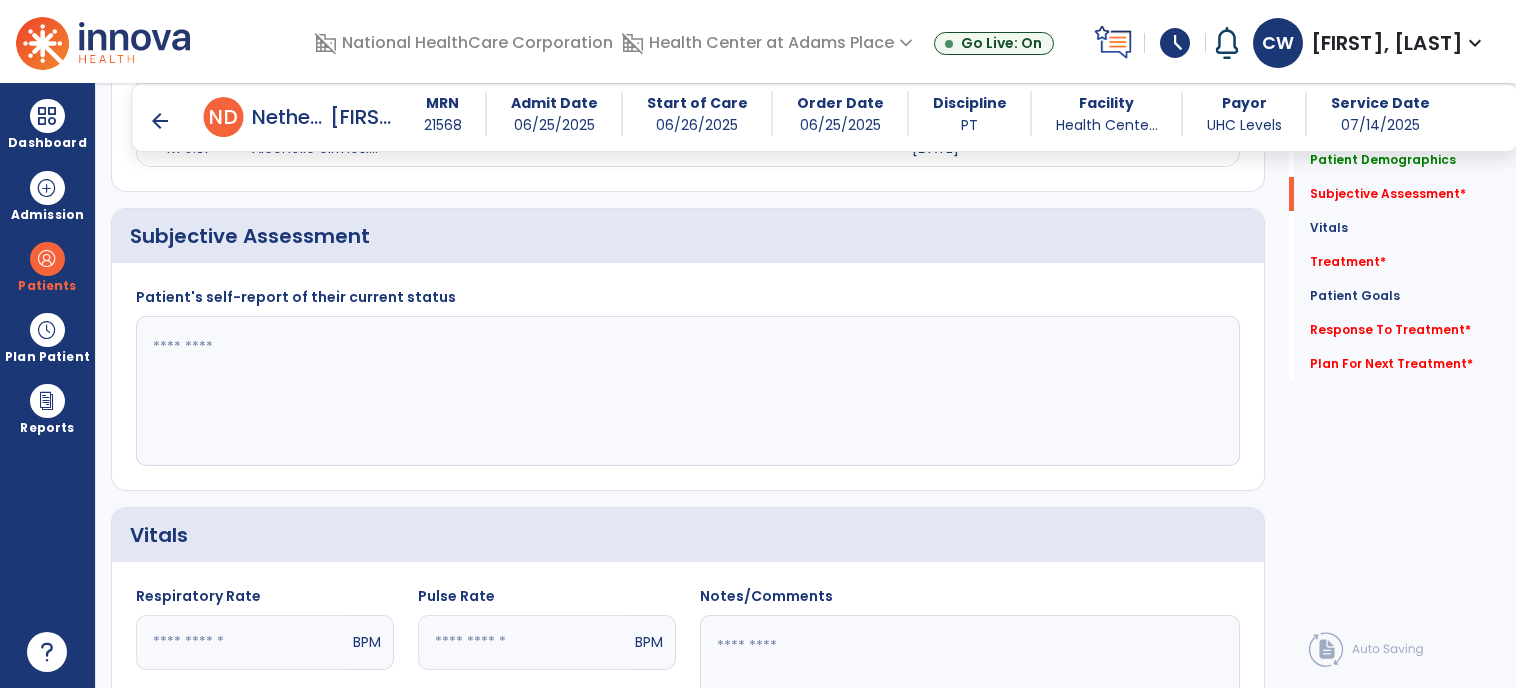 click 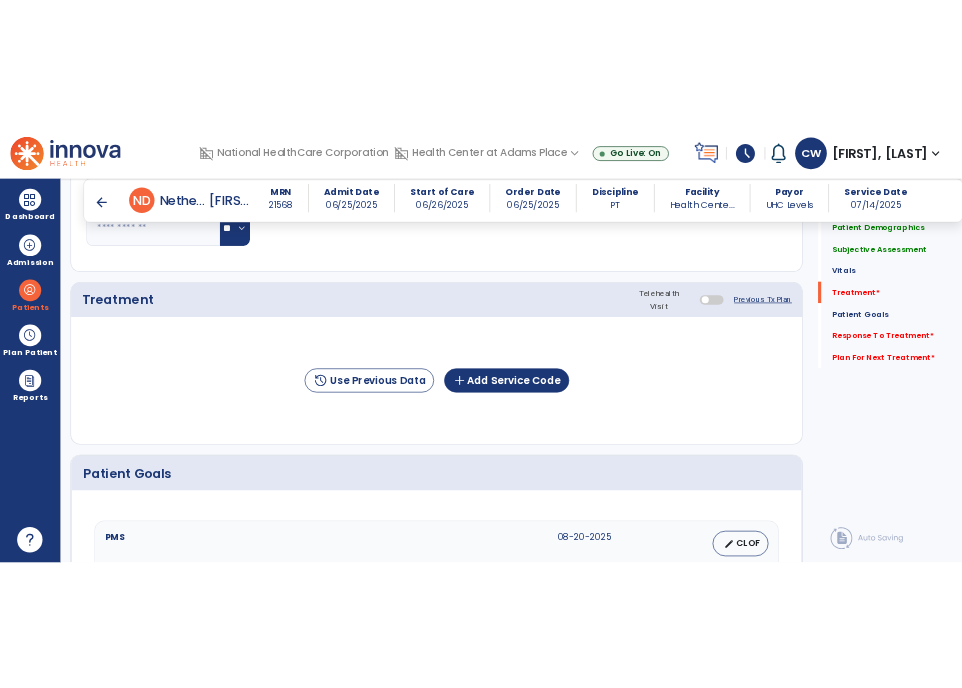 scroll, scrollTop: 1086, scrollLeft: 0, axis: vertical 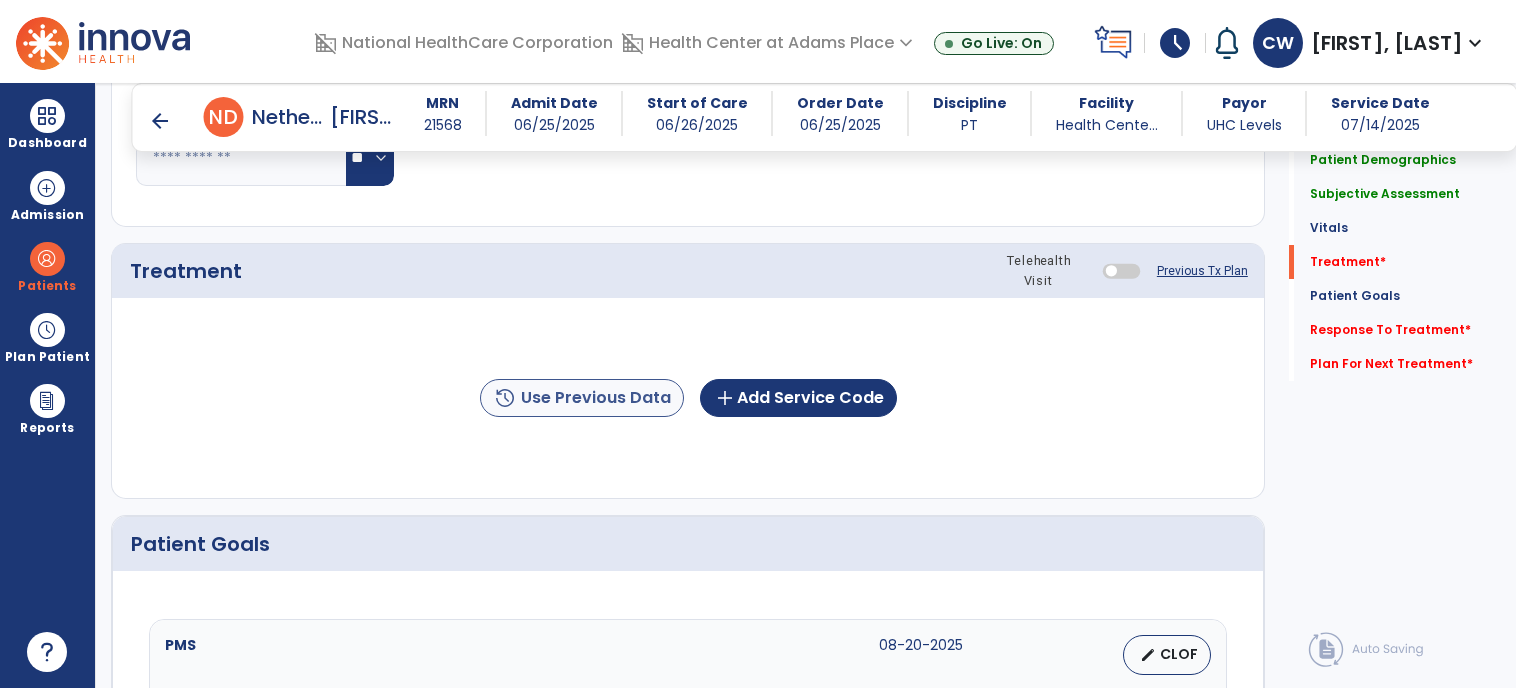 type on "**********" 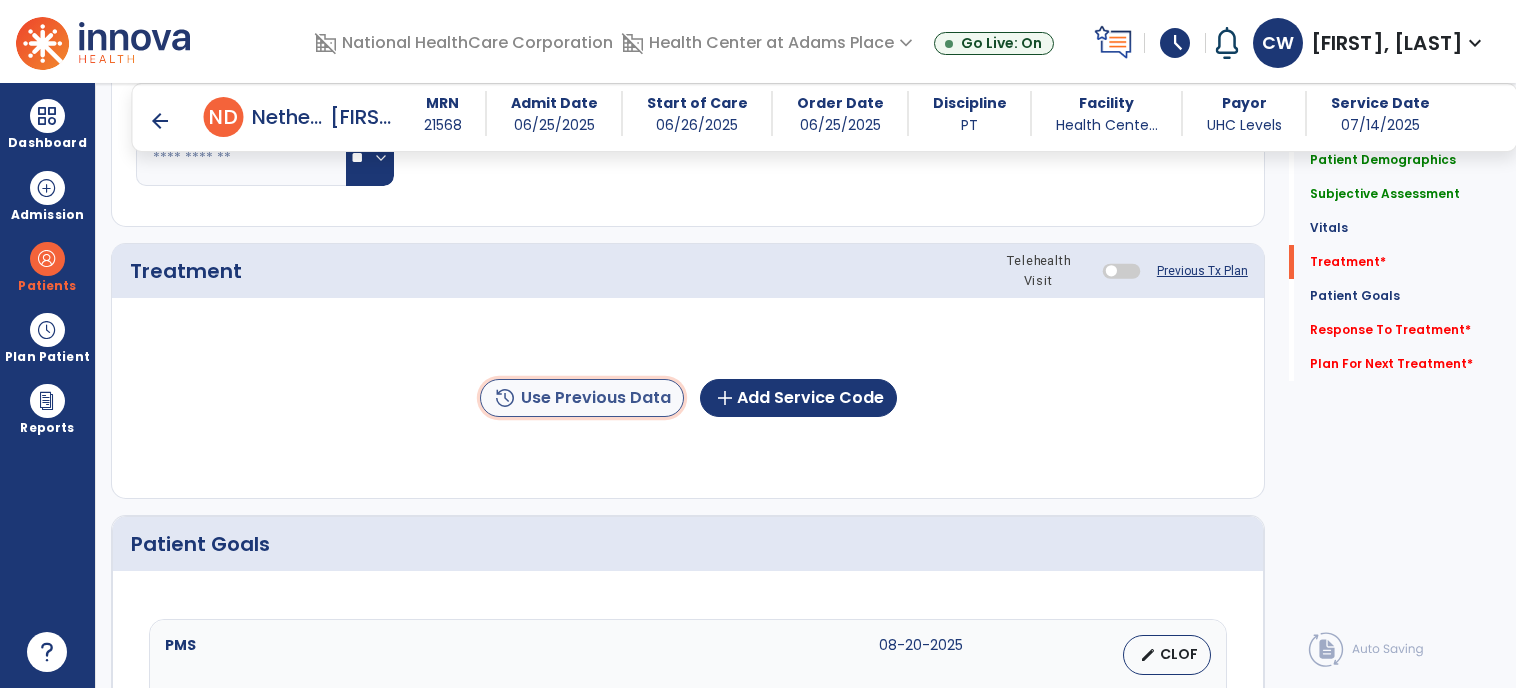 click on "history  Use Previous Data" 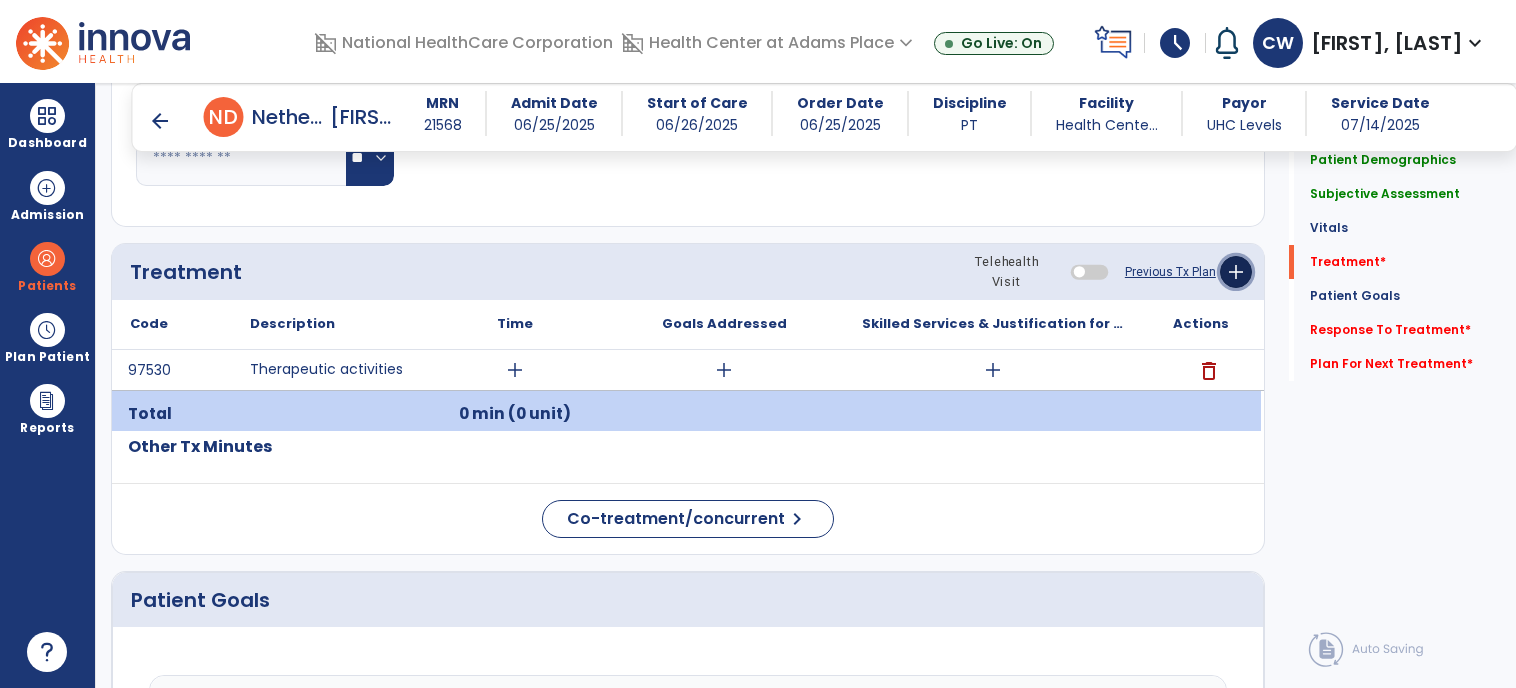 click on "add" 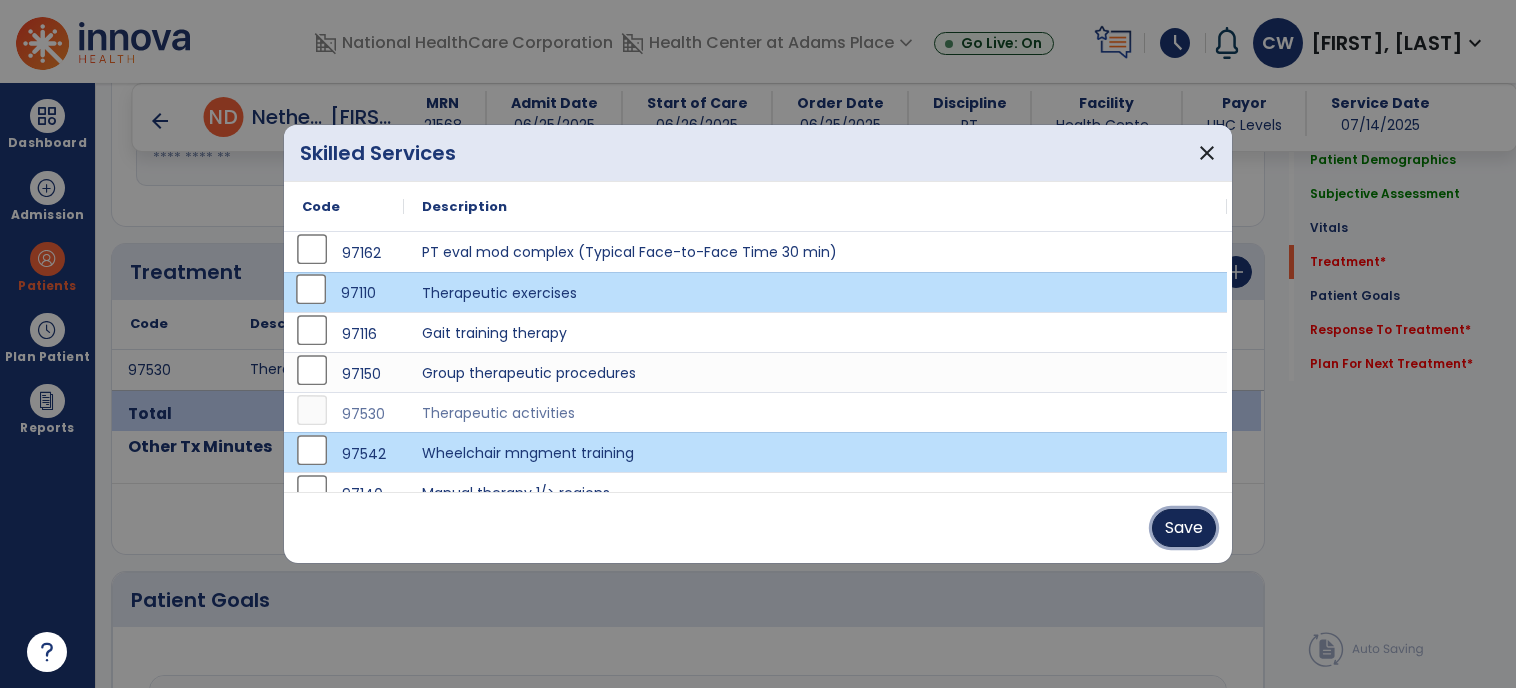 click on "Save" at bounding box center (1184, 528) 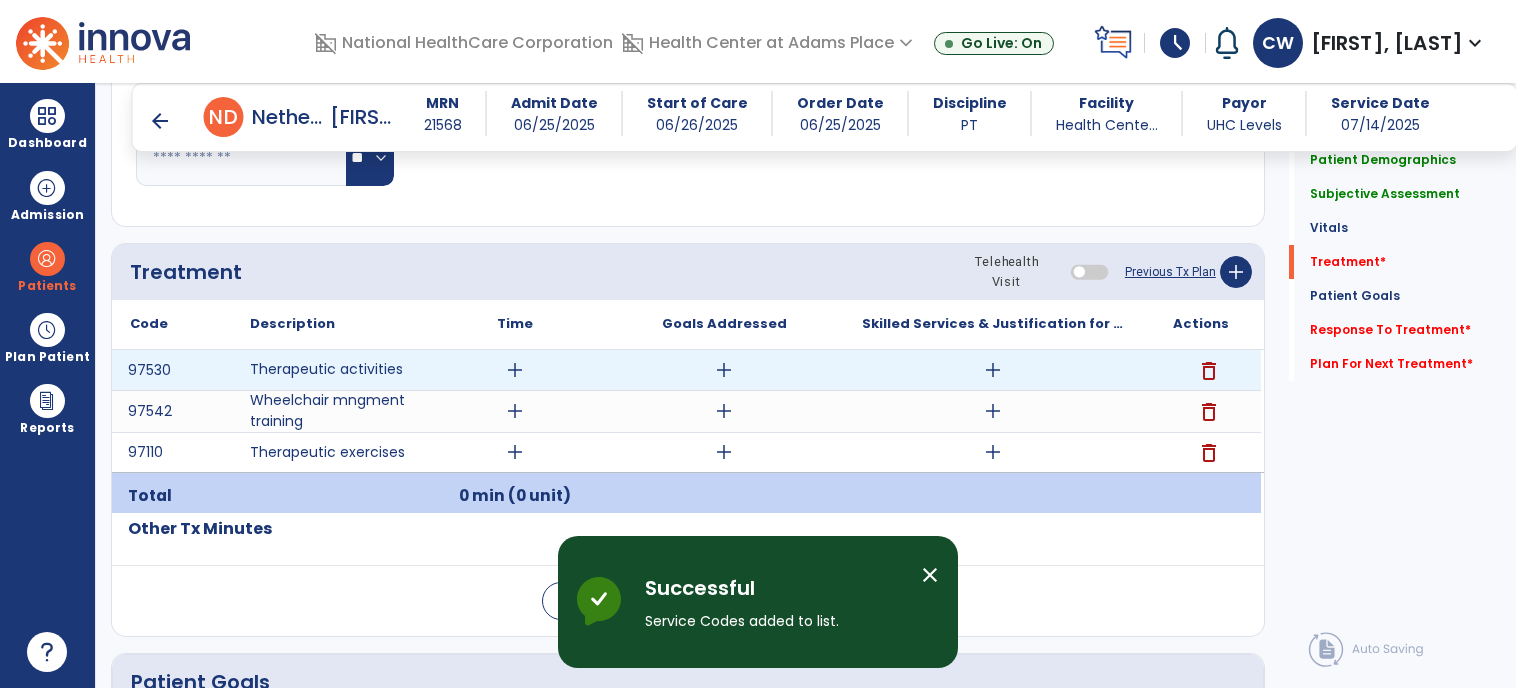 click on "add" at bounding box center (515, 370) 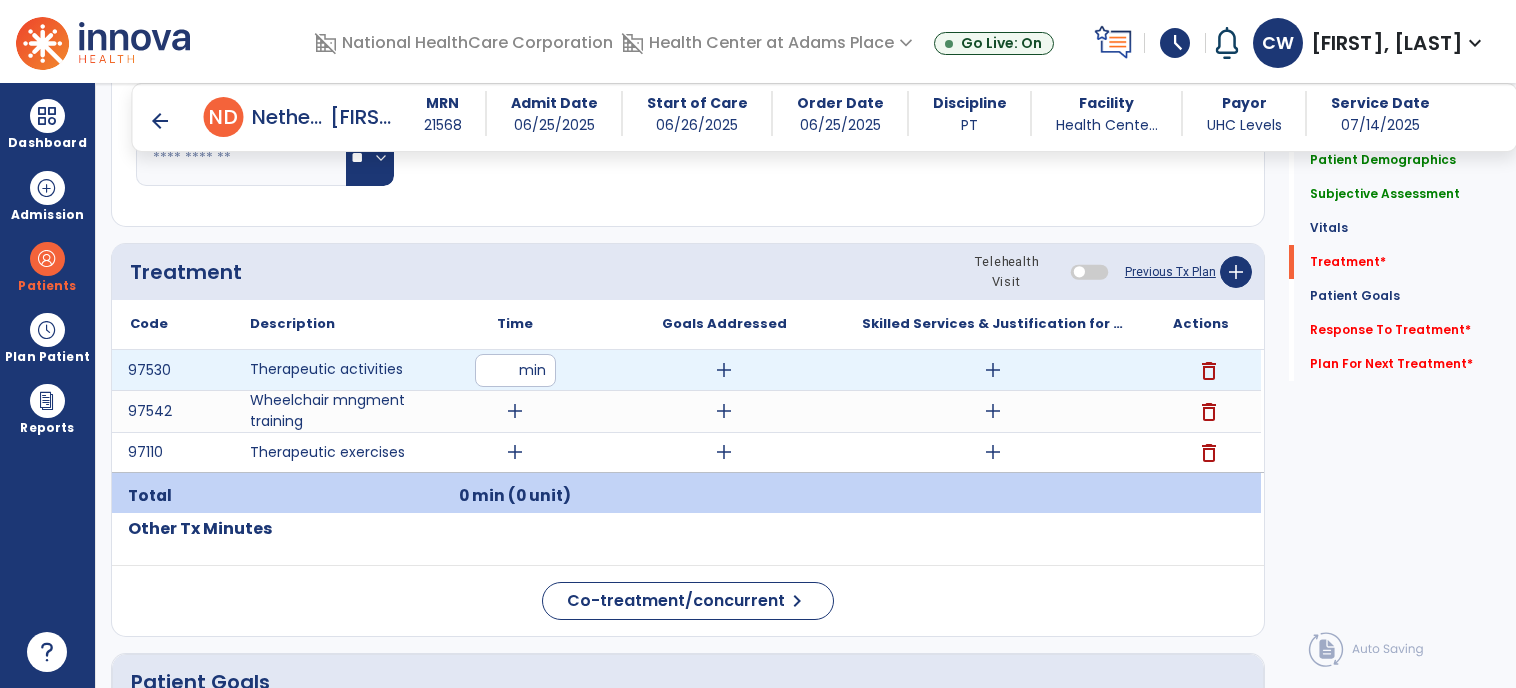 type on "*" 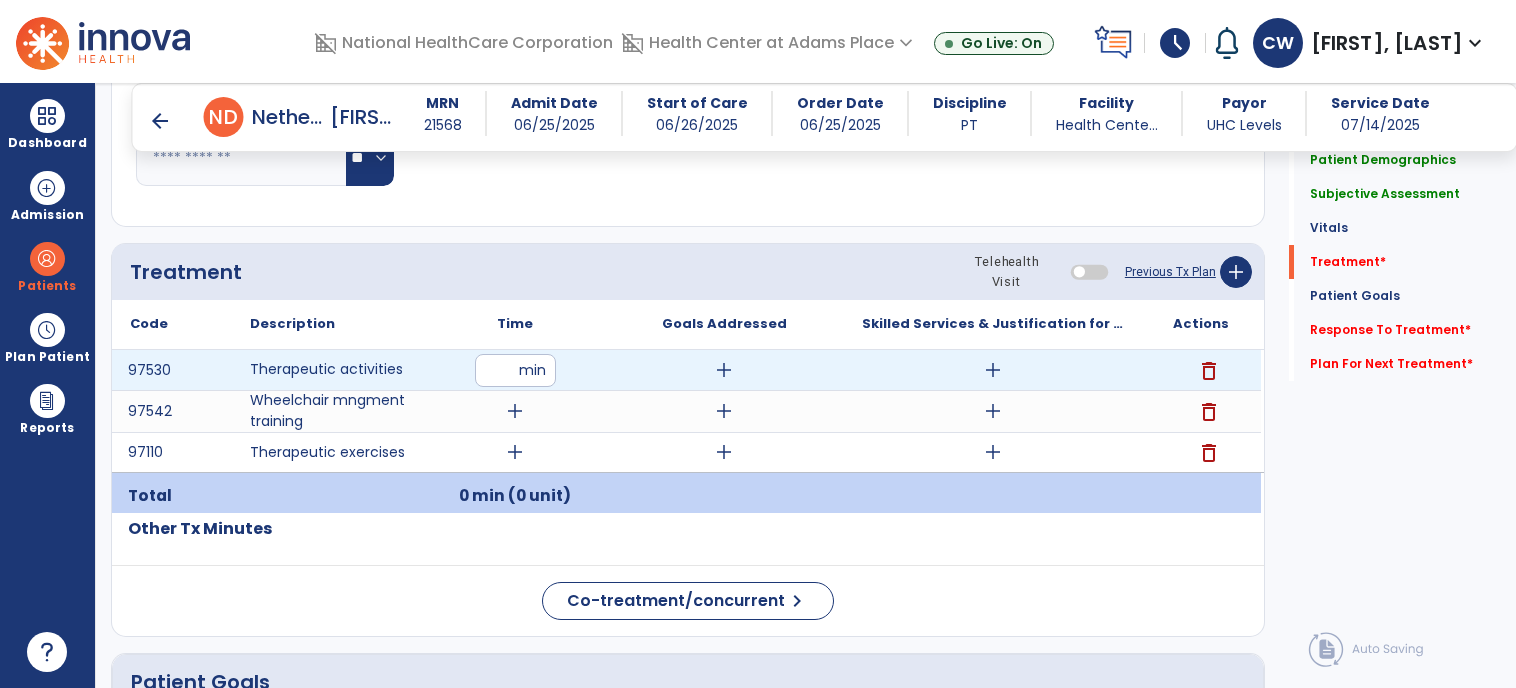 type on "**" 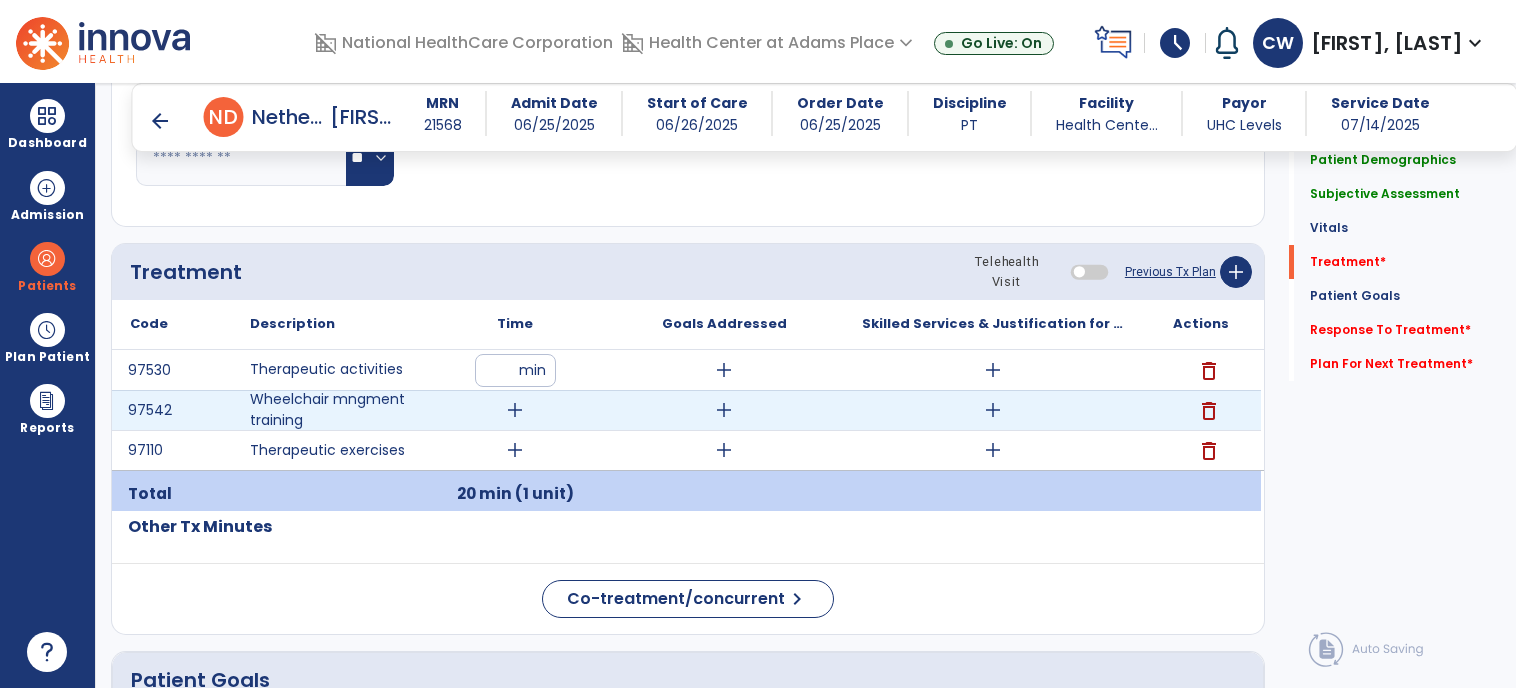 click on "add" at bounding box center (515, 410) 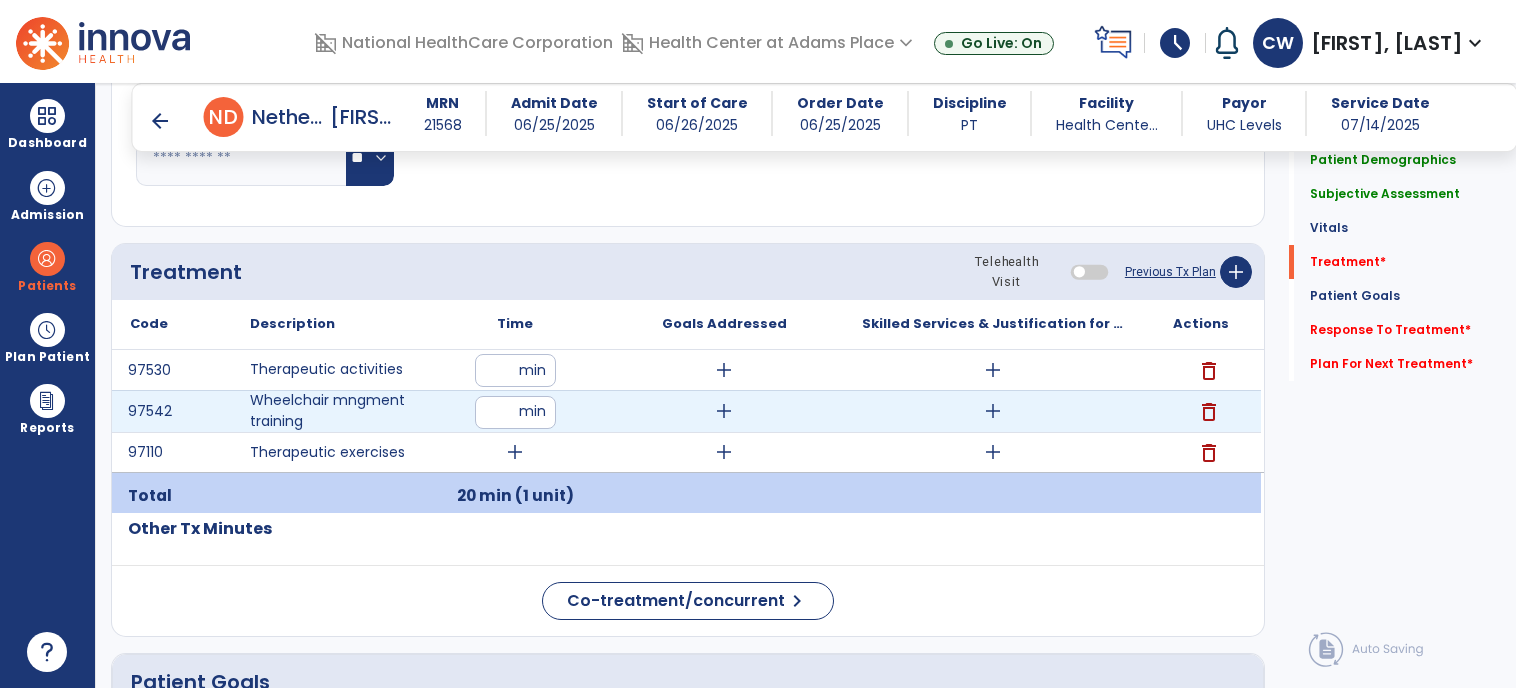 type on "**" 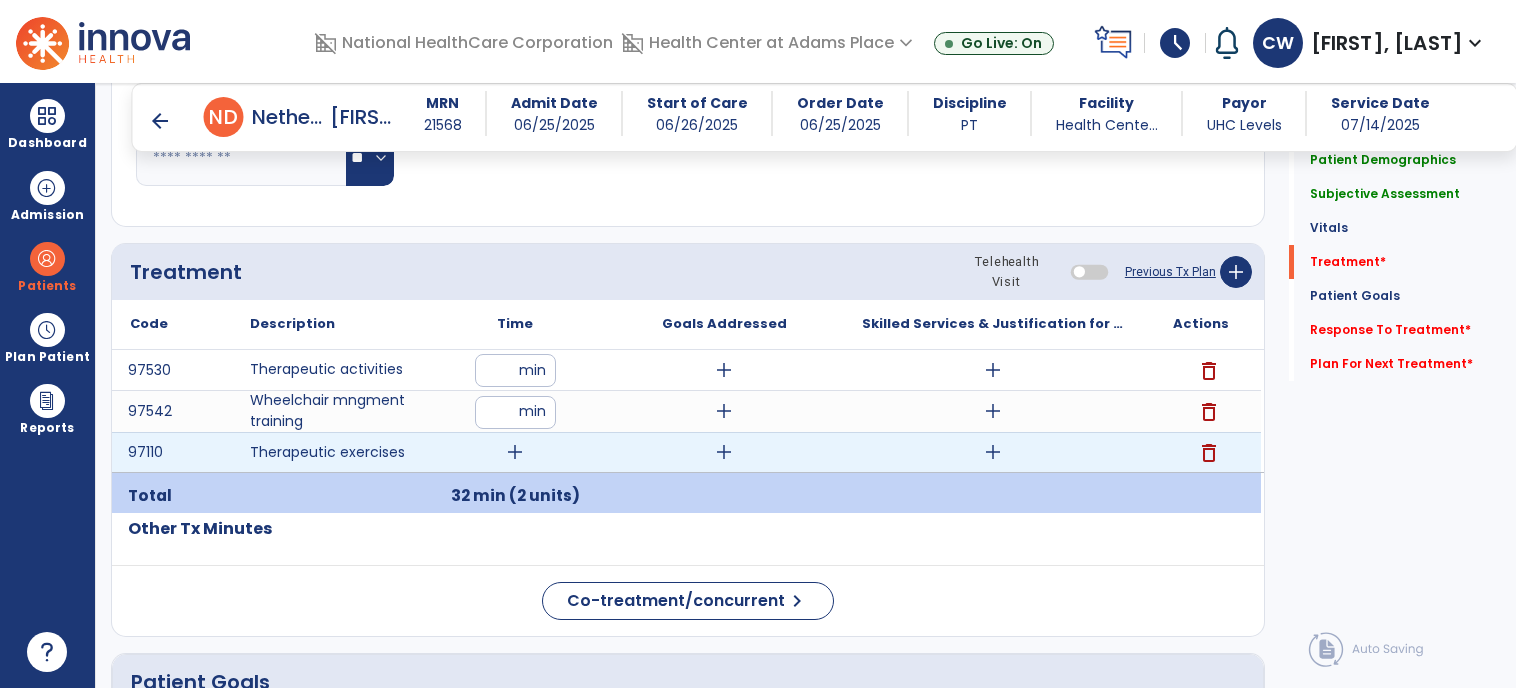click on "add" at bounding box center (515, 452) 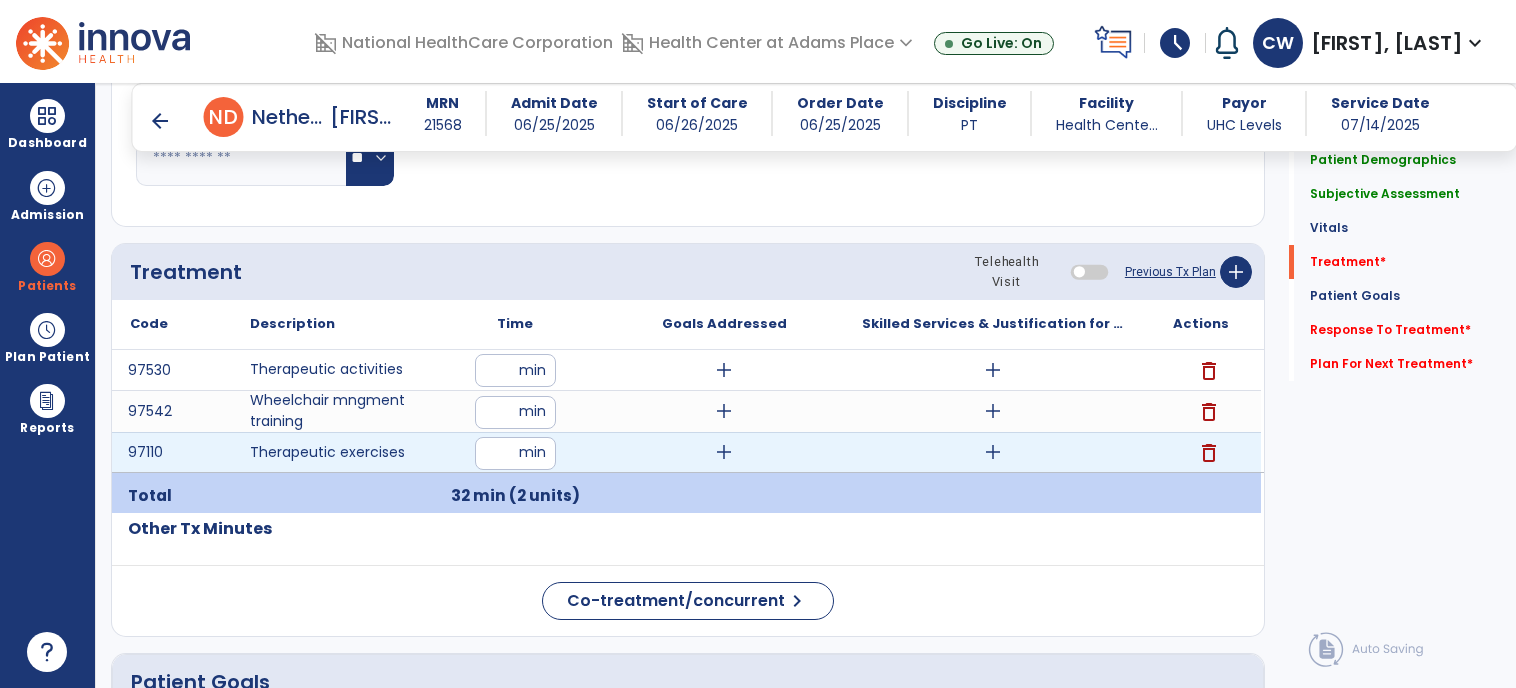 type on "**" 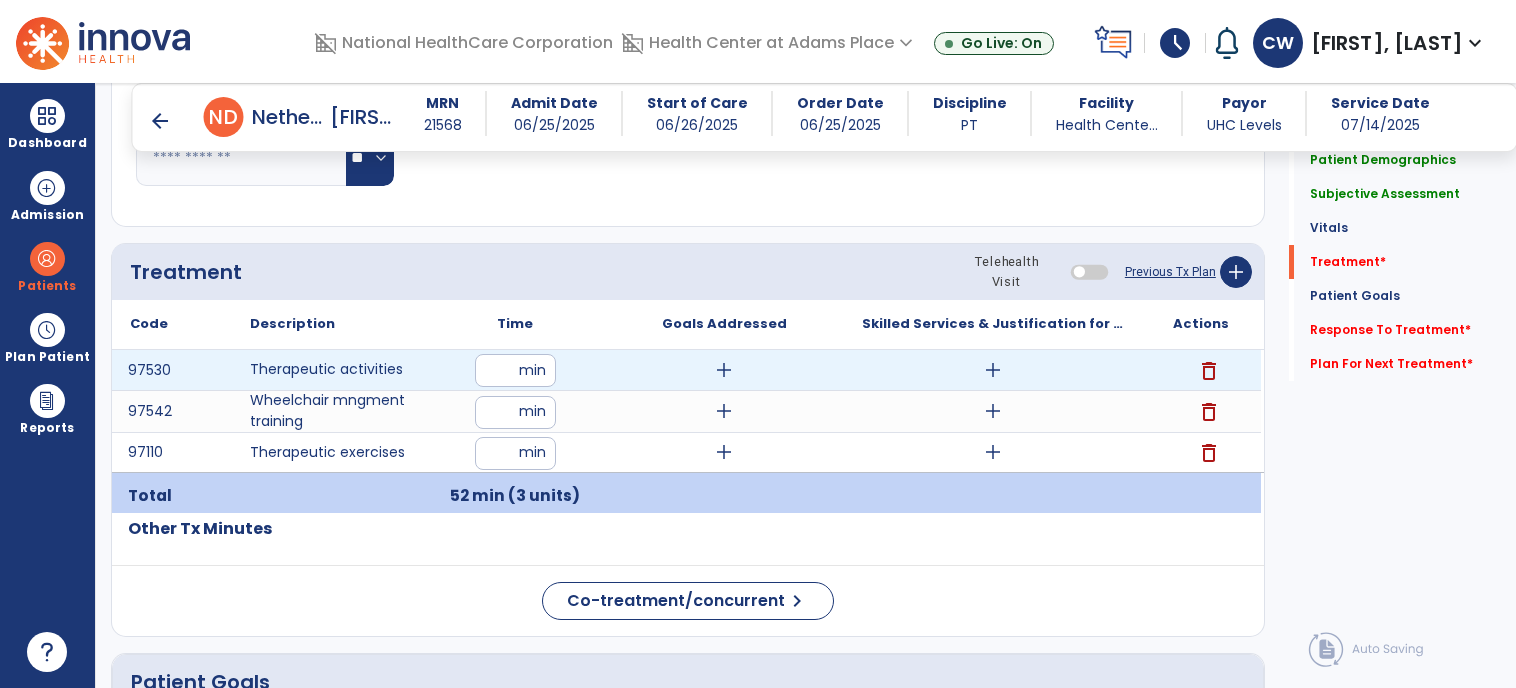 click on "add" at bounding box center [724, 370] 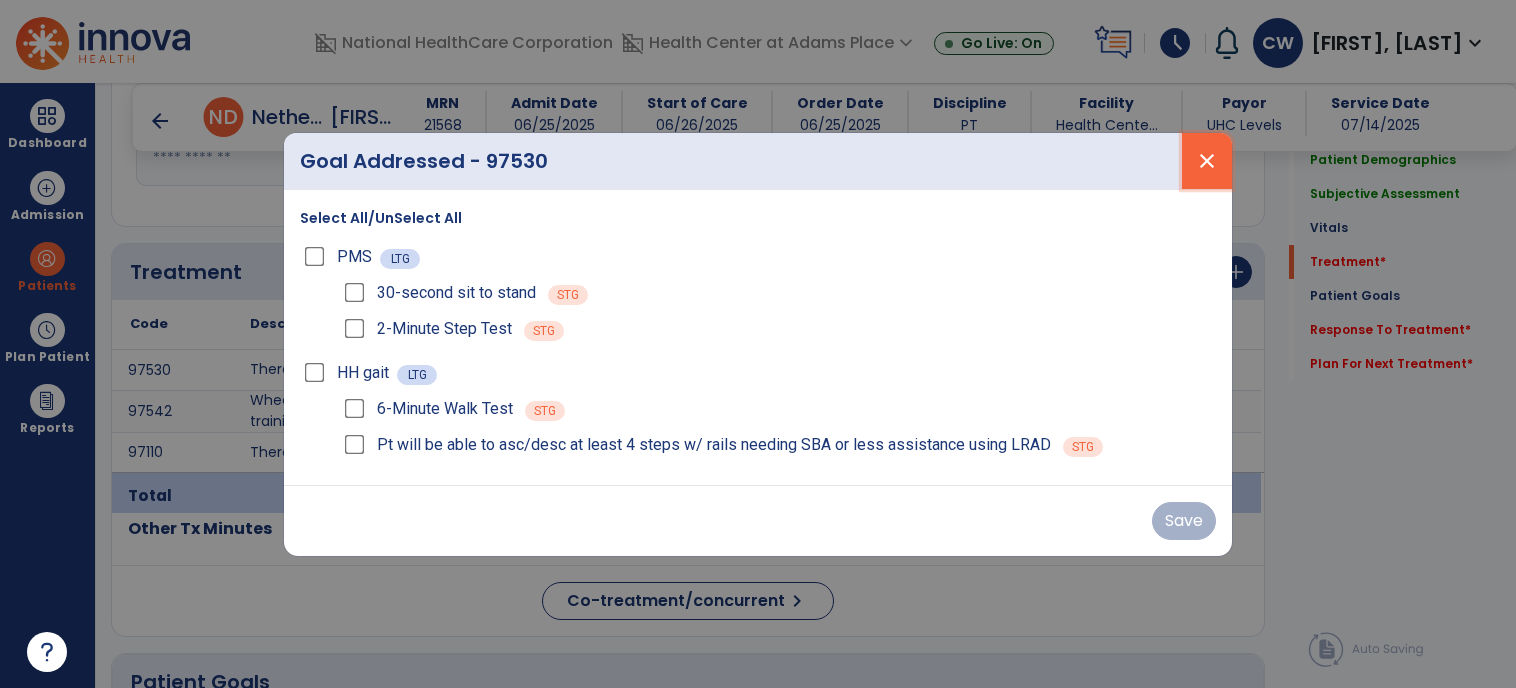 click on "close" at bounding box center [1207, 161] 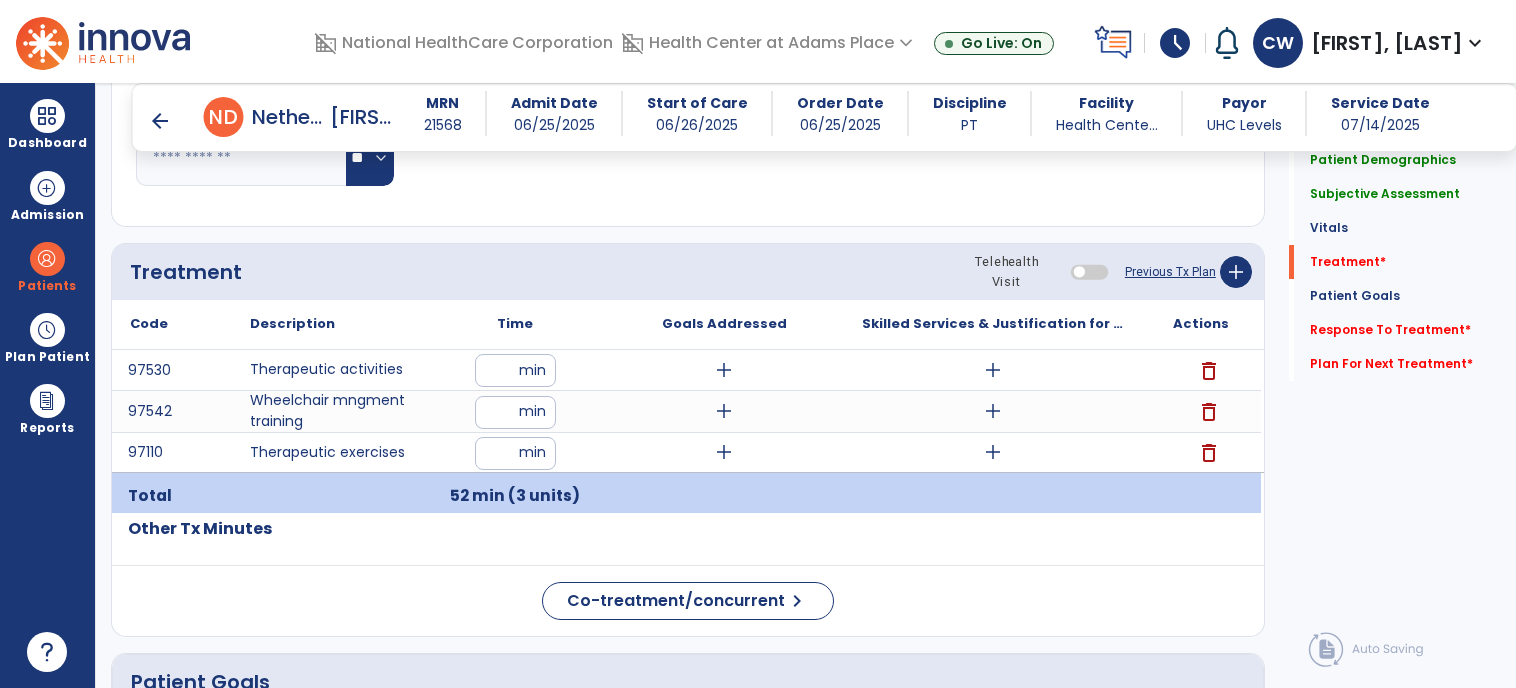 click on "Quick Links  Patient Demographics   Patient Demographics   Subjective Assessment   Subjective Assessment   Vitals   Vitals   Treatment   *  Treatment   *  Patient Goals   Patient Goals   Response To Treatment   *  Response To Treatment   *  Plan For Next Treatment   *  Plan For Next Treatment   *" 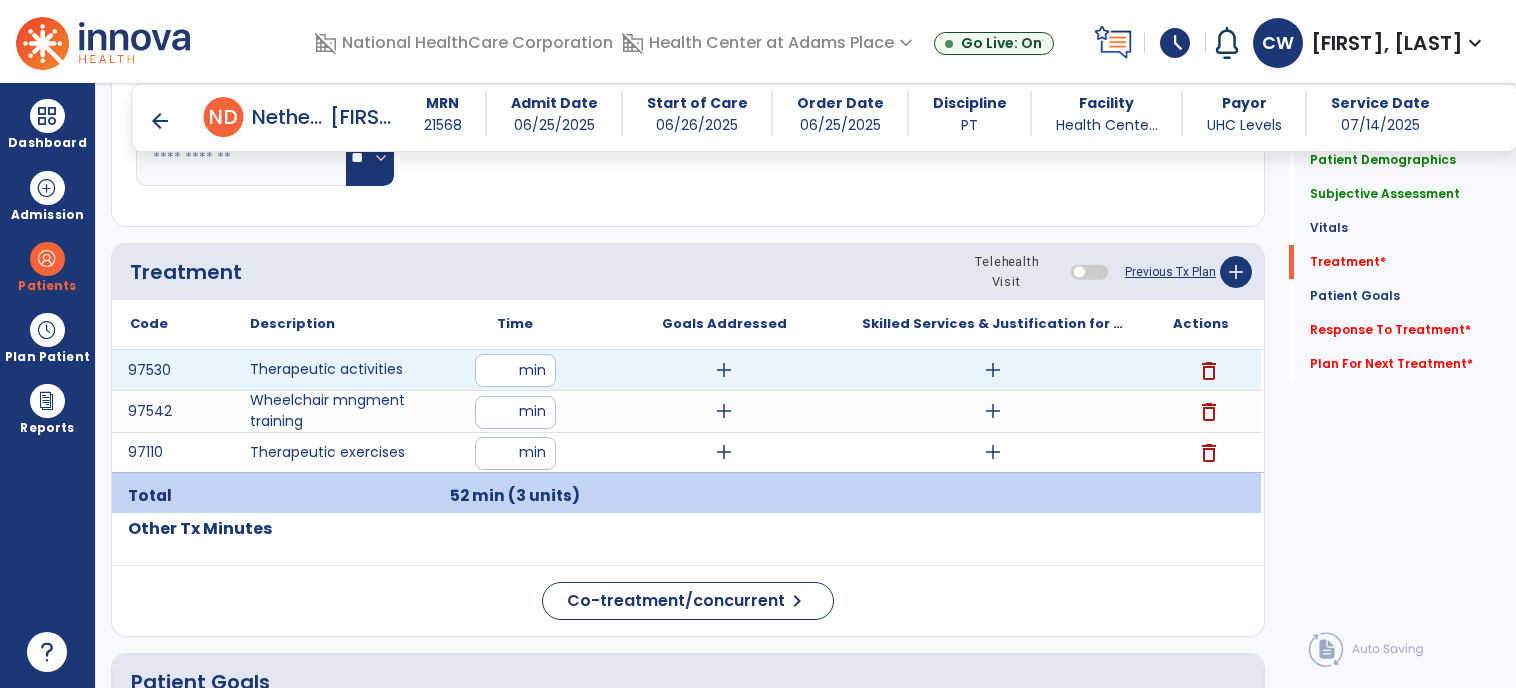 click on "**" at bounding box center [515, 370] 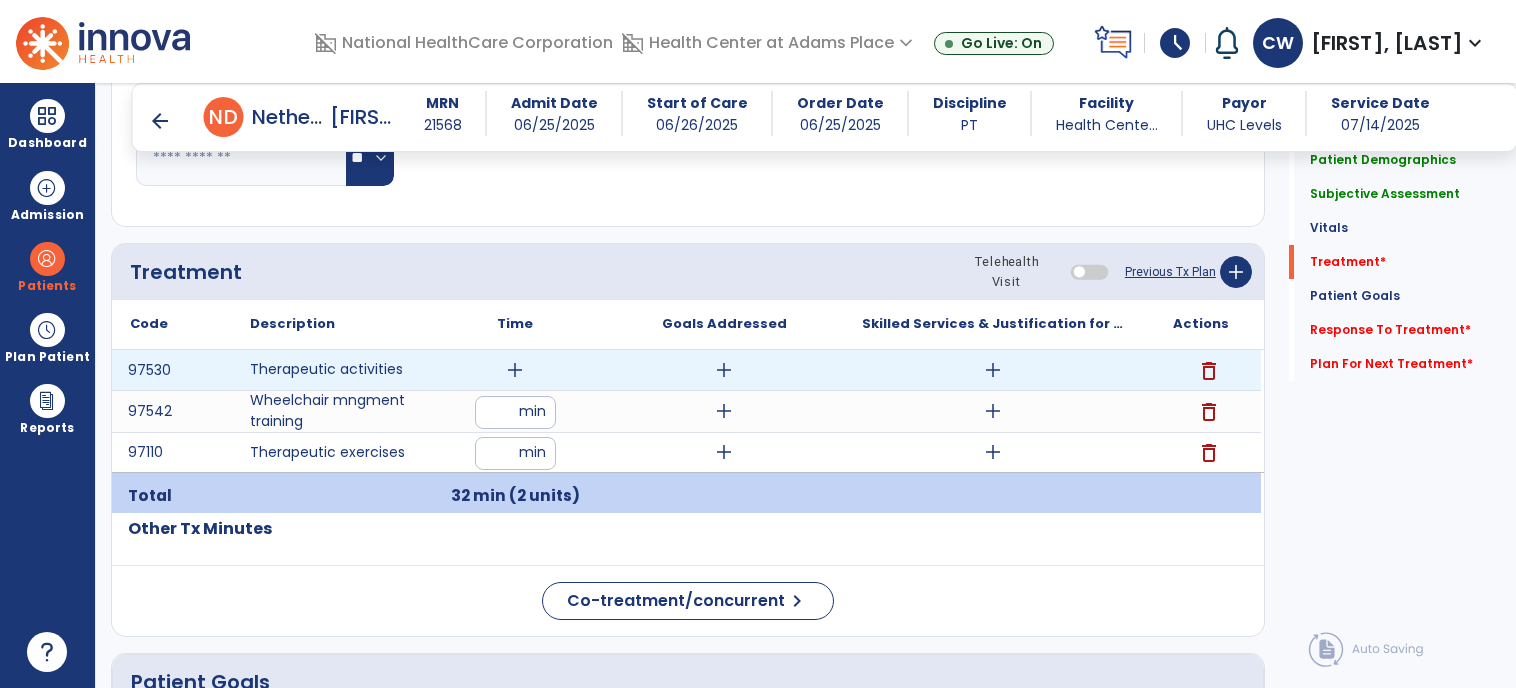 click on "add" at bounding box center (515, 370) 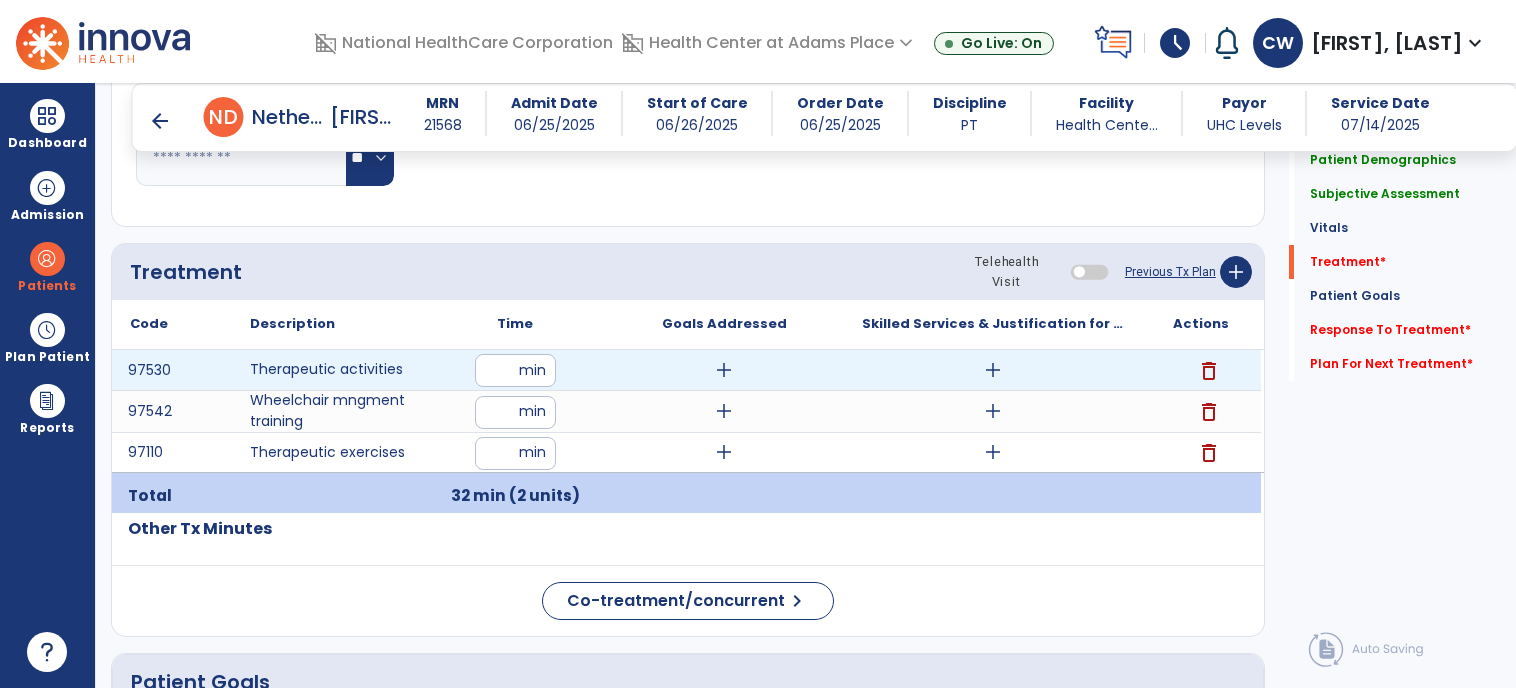 type on "*" 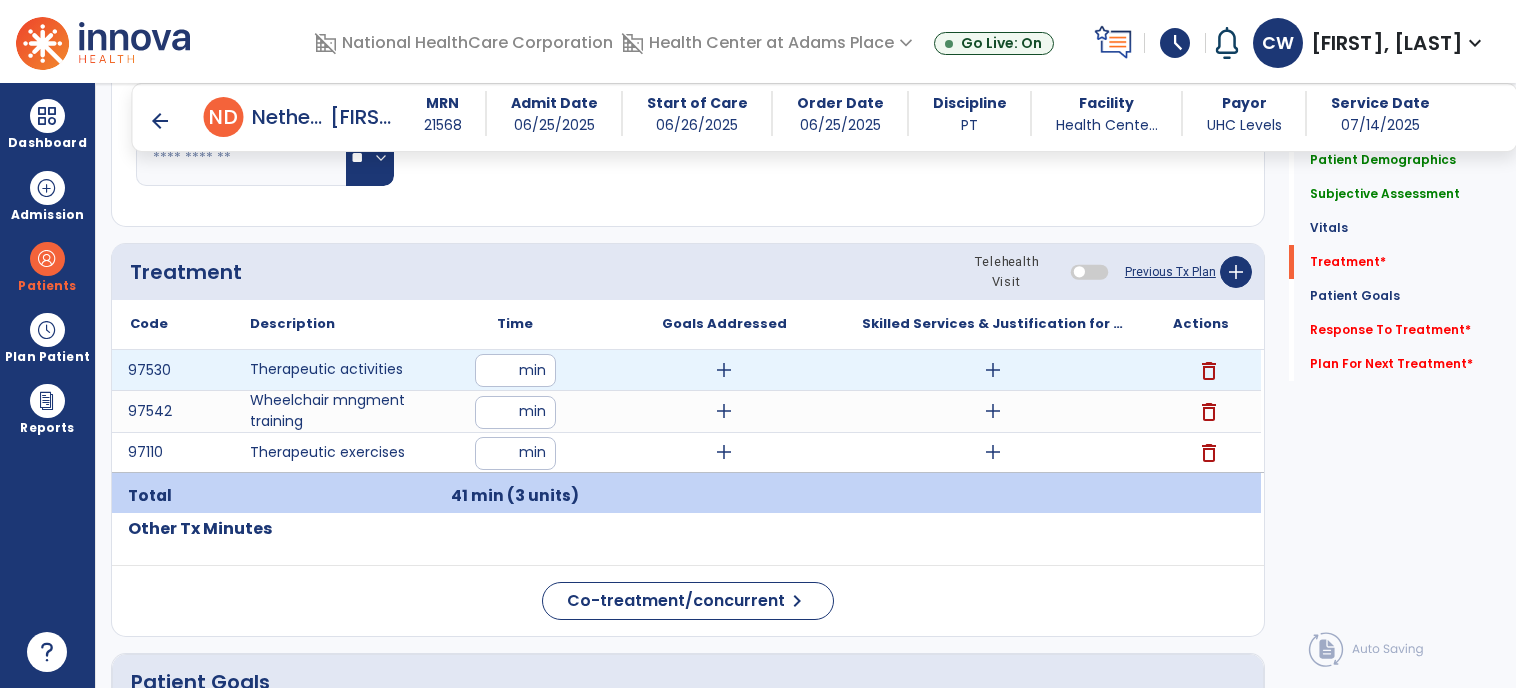 click on "add" at bounding box center (993, 370) 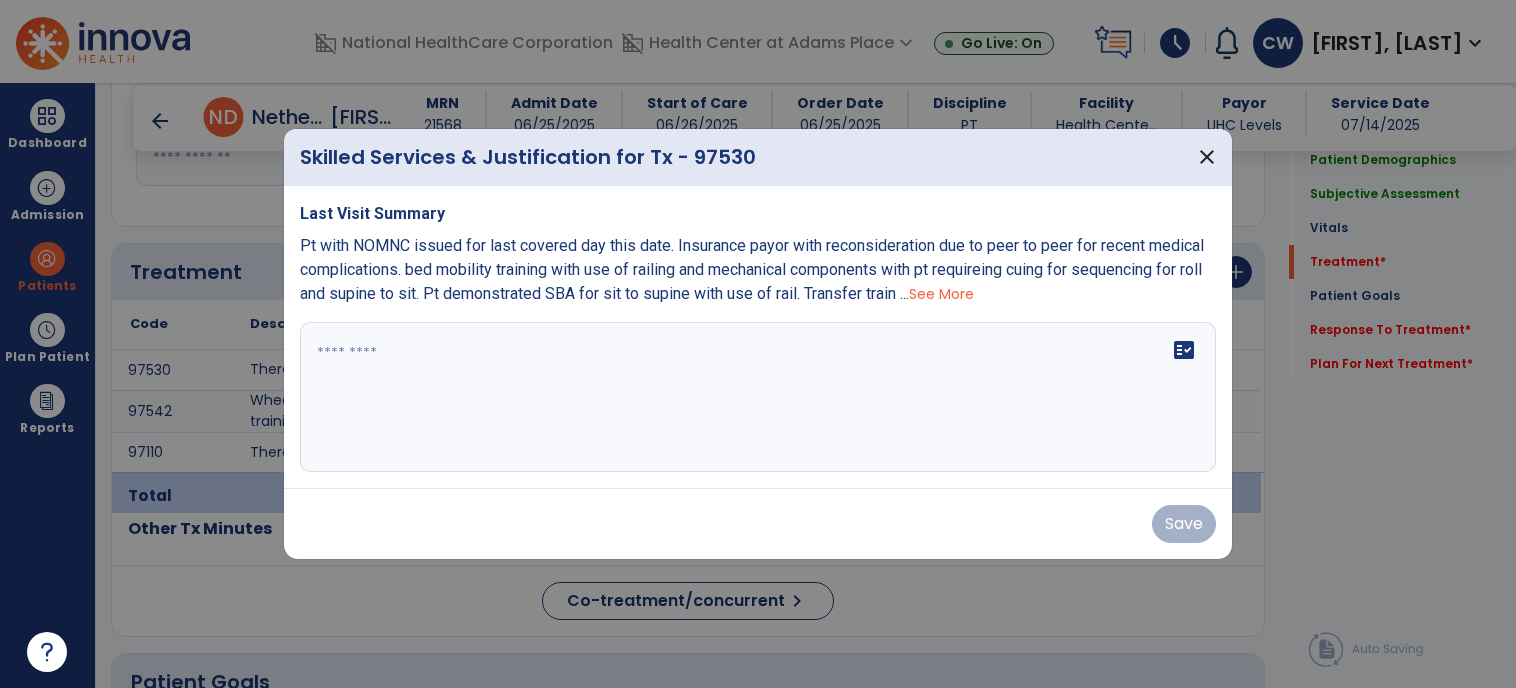 click on "See More" at bounding box center (941, 294) 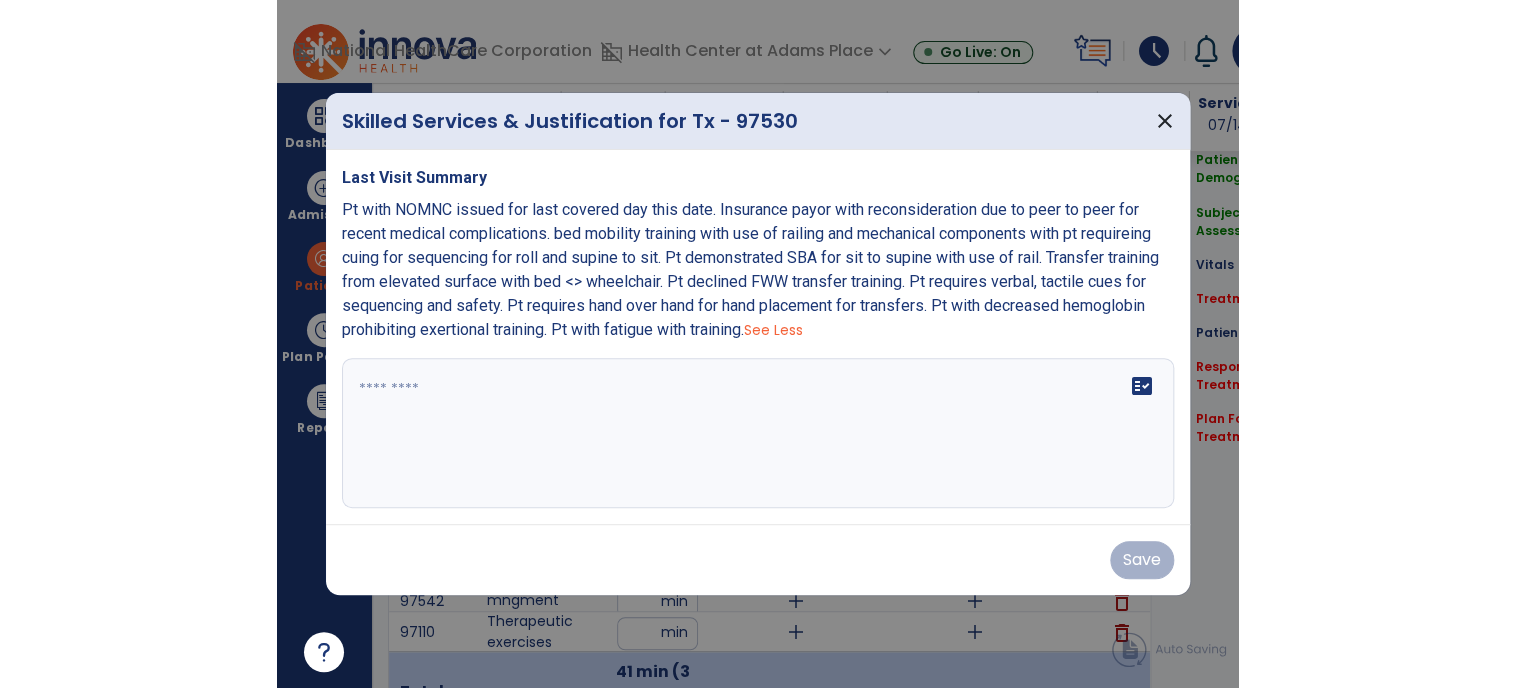 scroll, scrollTop: 1086, scrollLeft: 0, axis: vertical 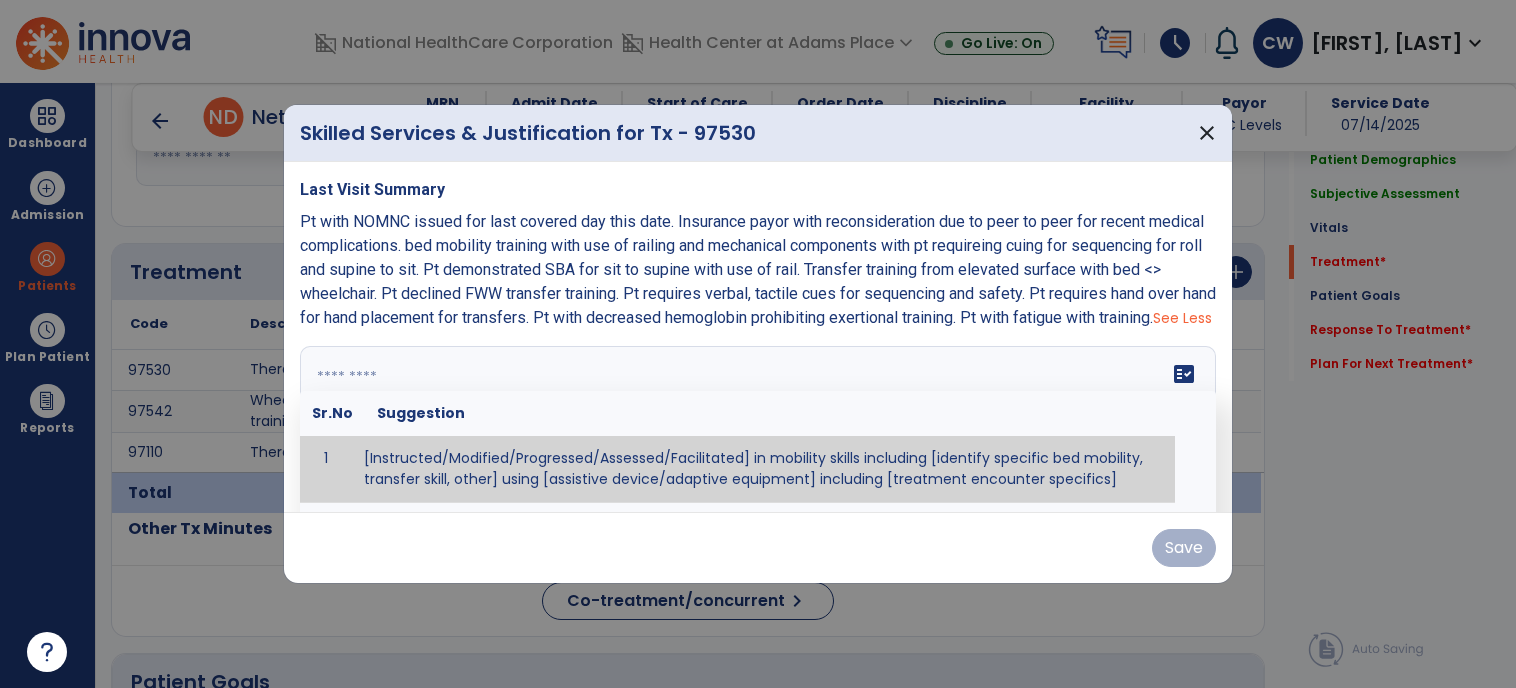 click at bounding box center [756, 421] 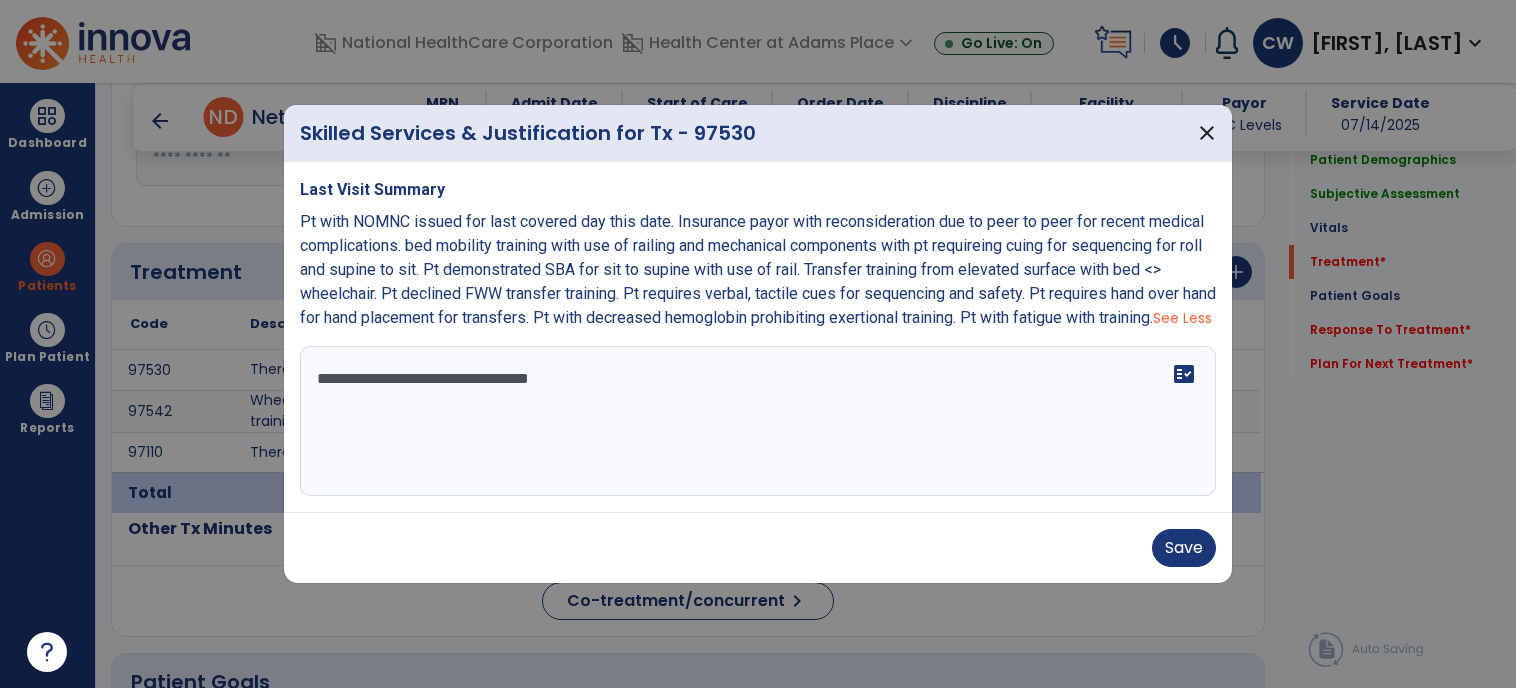 click on "**********" at bounding box center (758, 421) 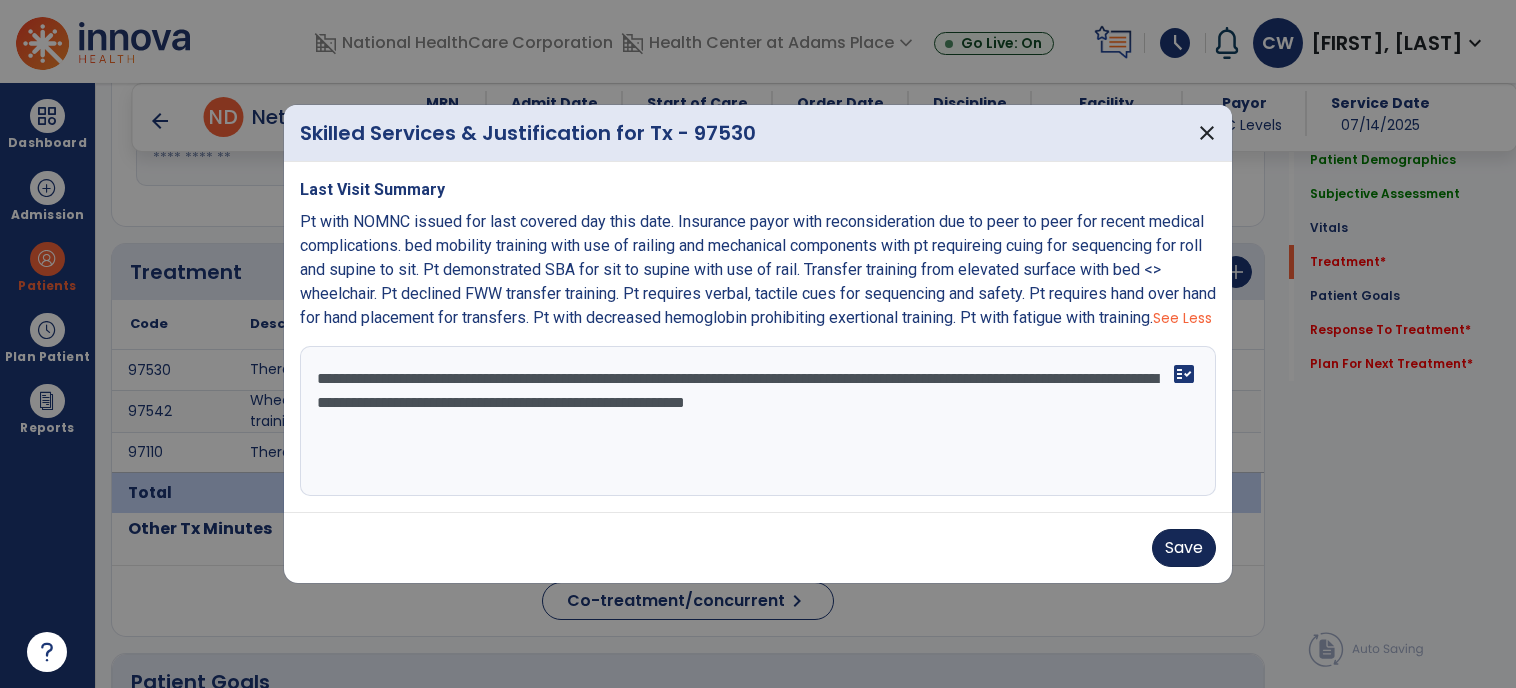 type on "**********" 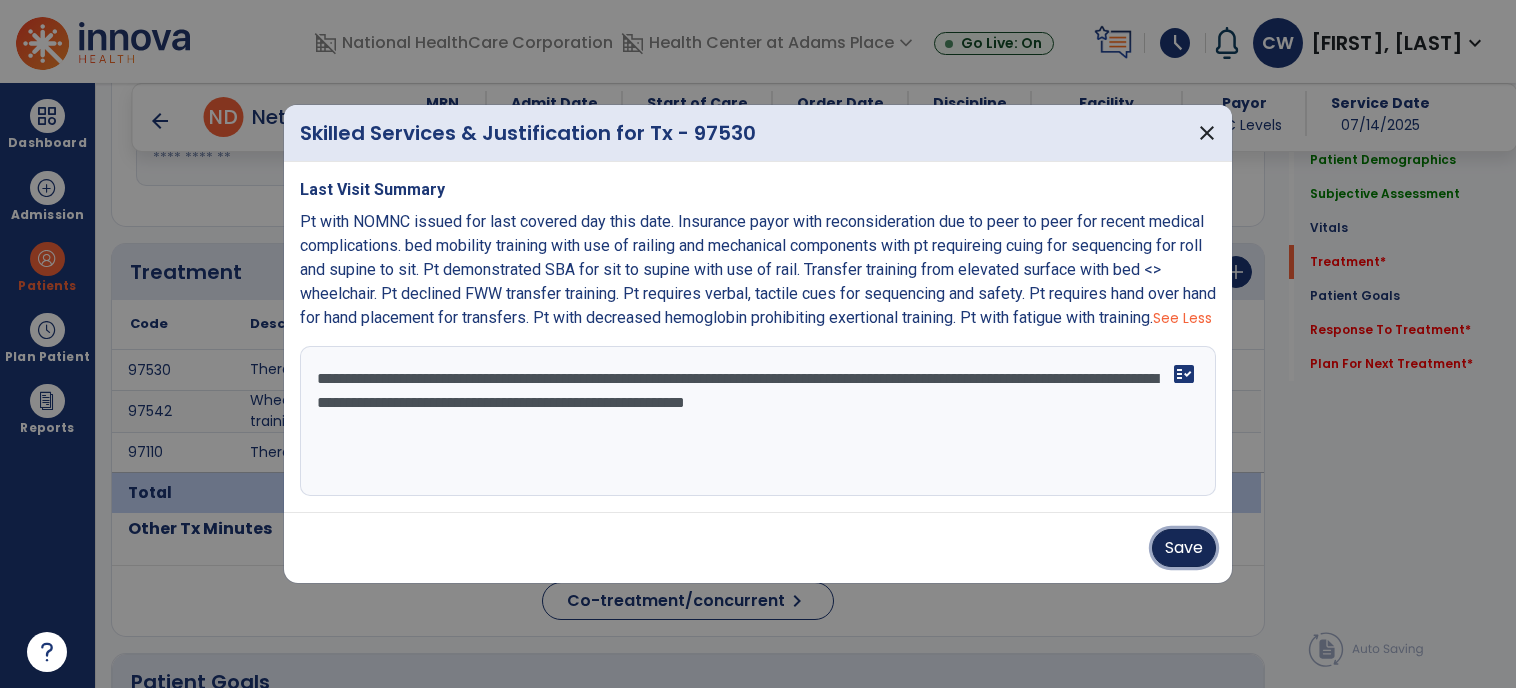 click on "Save" at bounding box center [1184, 548] 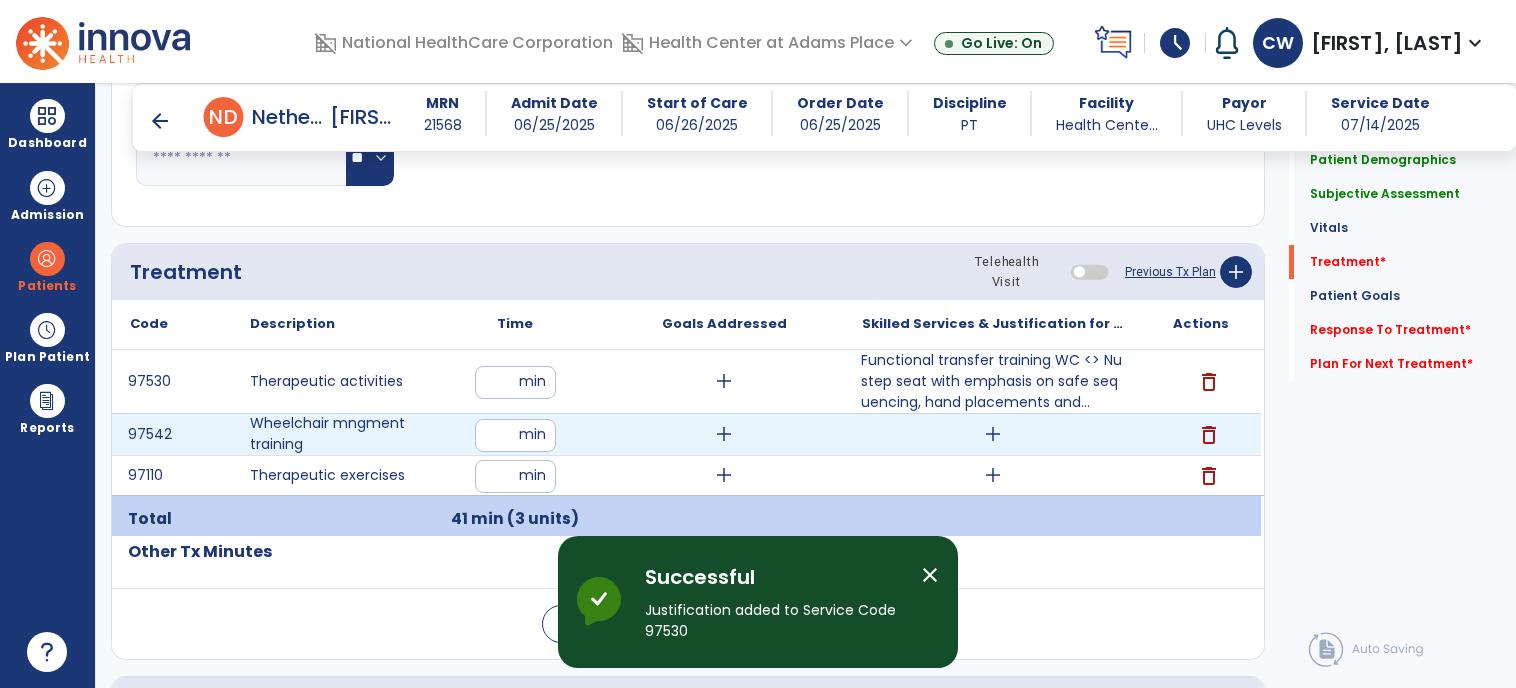 click on "add" at bounding box center [993, 434] 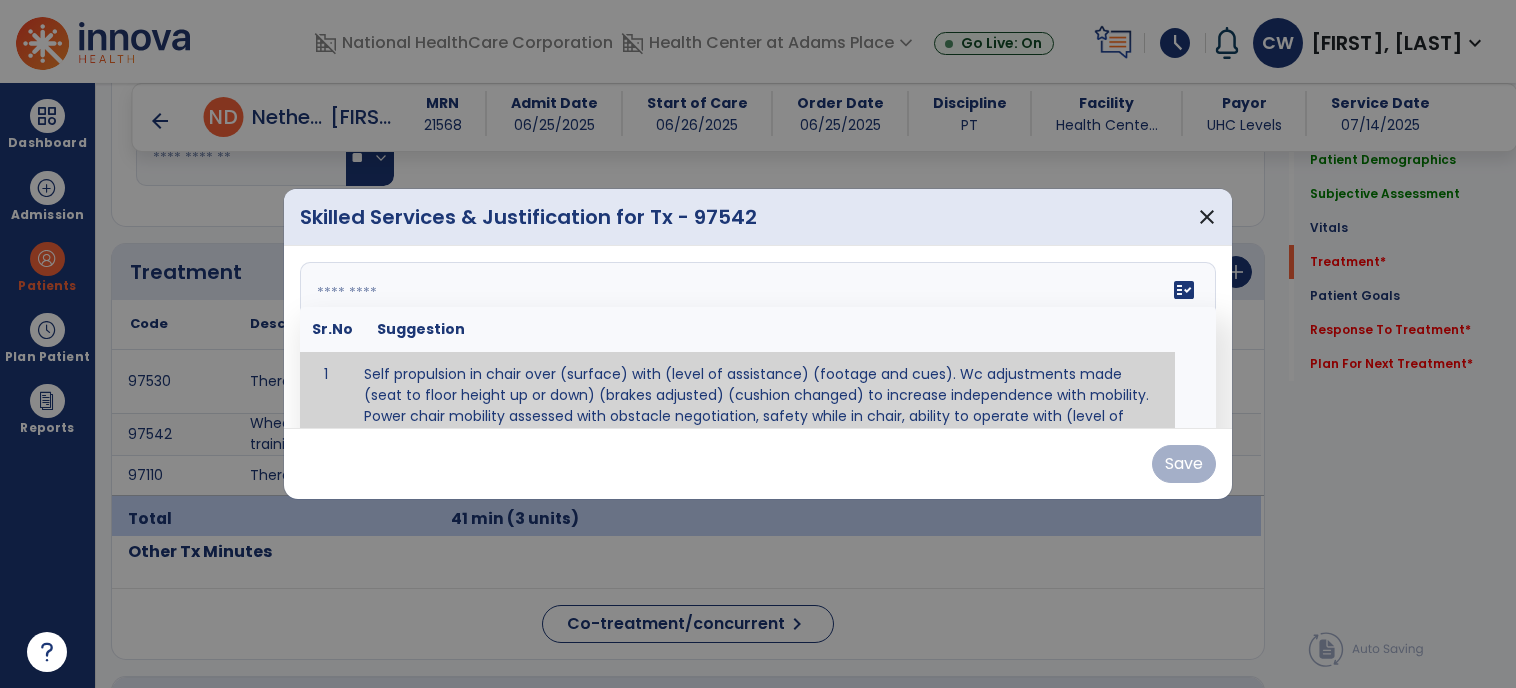 click on "fact_check  Sr.No Suggestion 1 Self propulsion in chair over (surface) with (level of assistance) (footage and cues). Wc adjustments made (seat to floor height up or down) (brakes adjusted) (cushion changed) to increase independence with mobility. Power chair mobility assessed with obstacle negotiation, safety while in chair, ability to operate with (level of assistance).  postural alignment, facilitation of normal mvmt, postural control, prevention of skin breakdown, trunk stabilization." at bounding box center [758, 337] 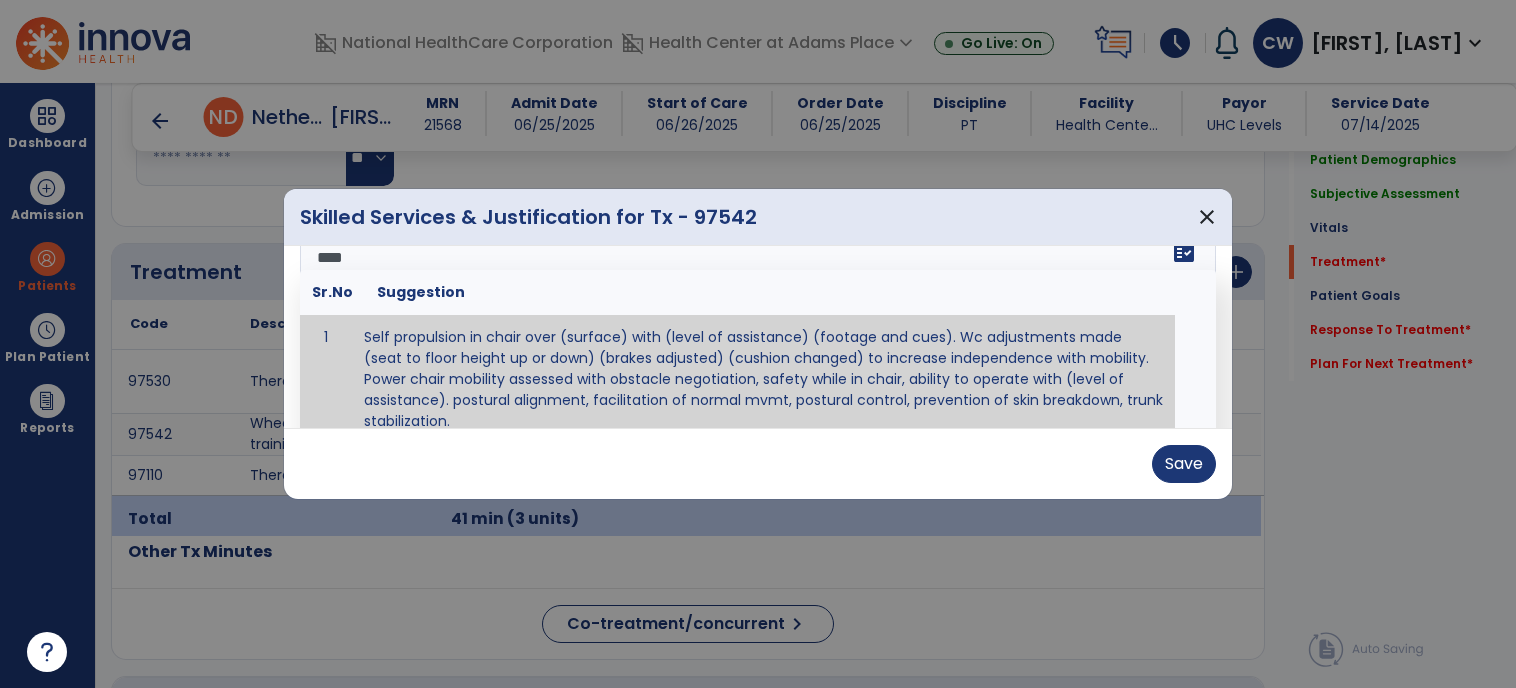 scroll, scrollTop: 0, scrollLeft: 0, axis: both 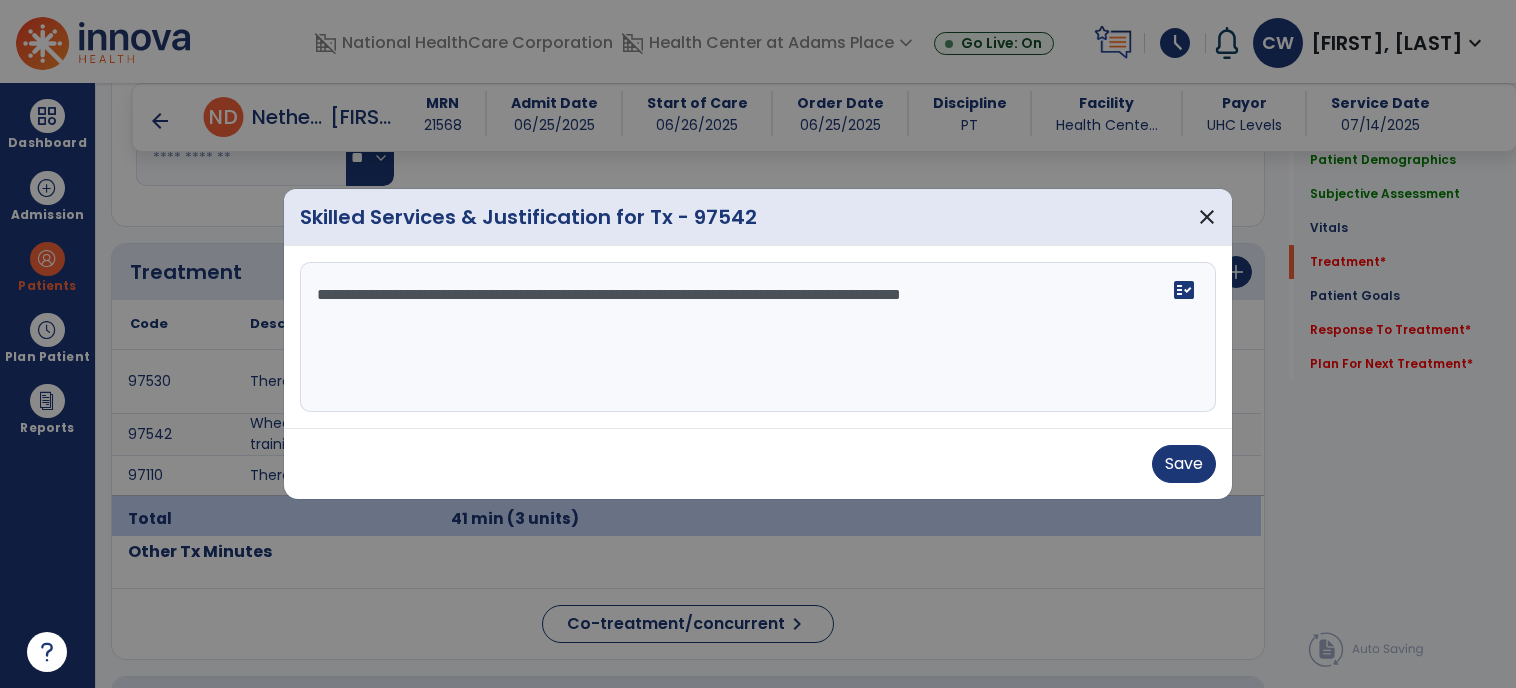 click on "**********" at bounding box center (758, 337) 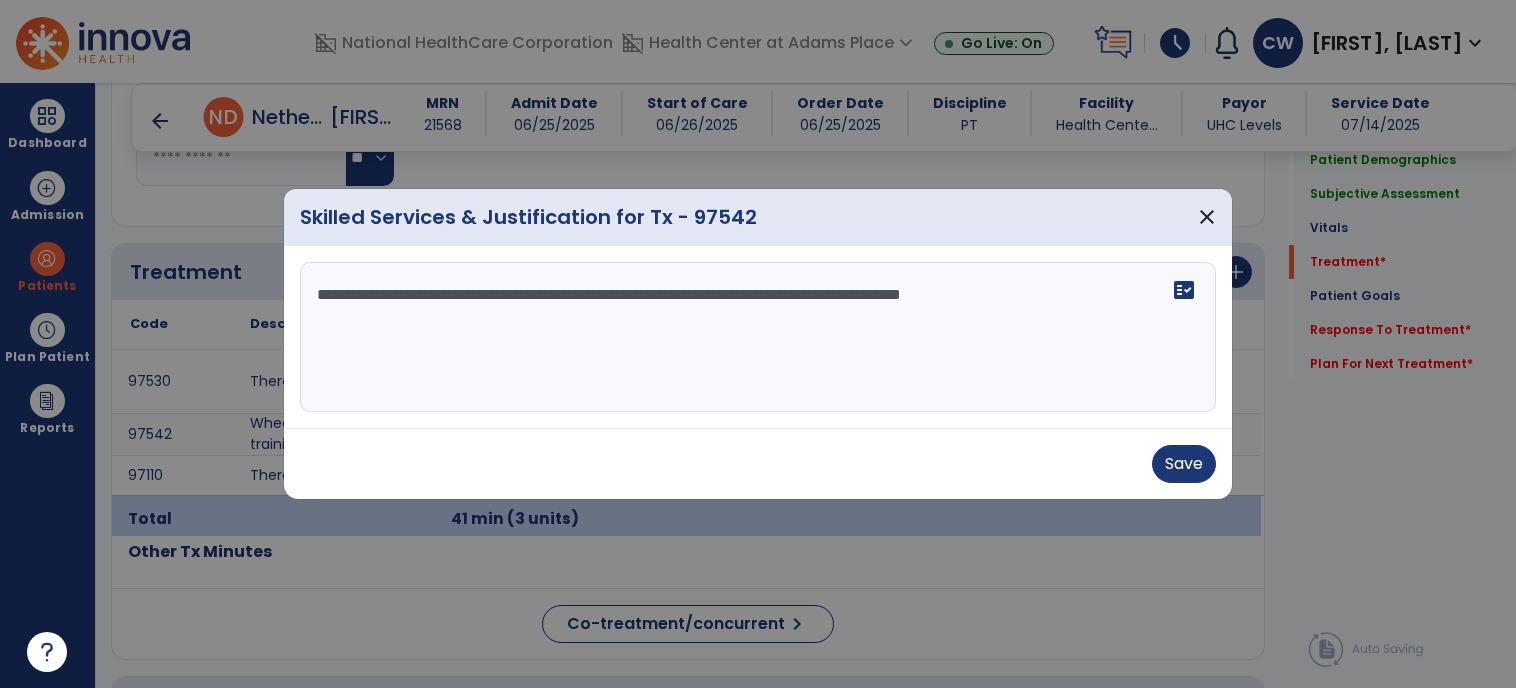 click on "**********" at bounding box center [758, 337] 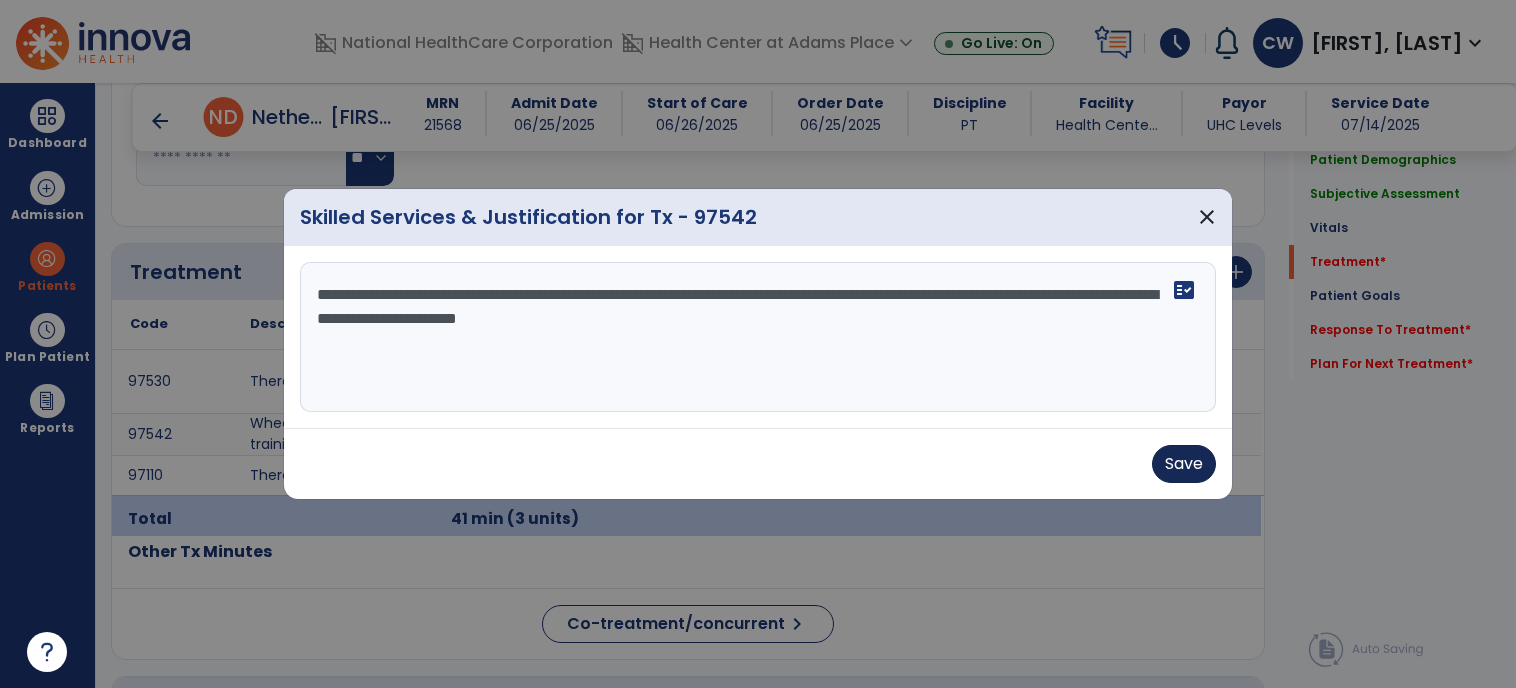 type on "**********" 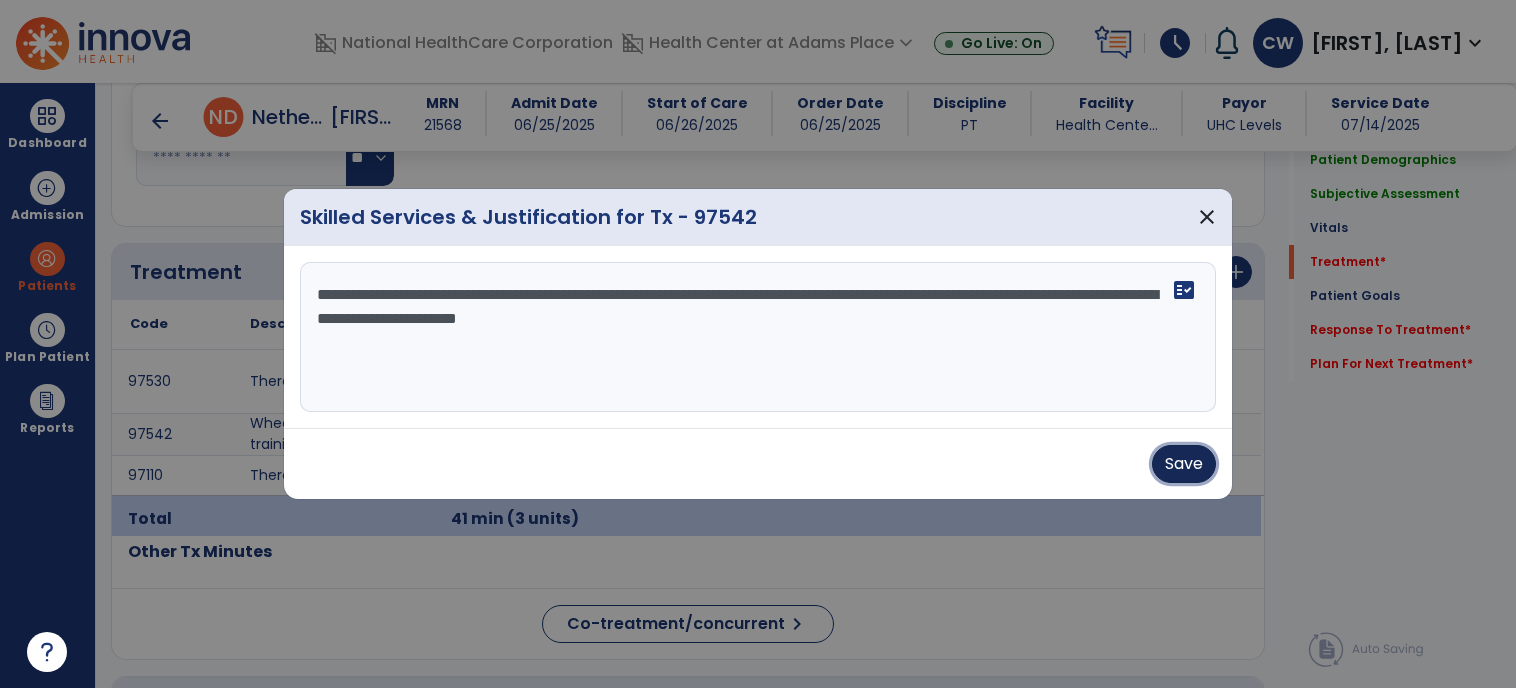 click on "Save" at bounding box center (1184, 464) 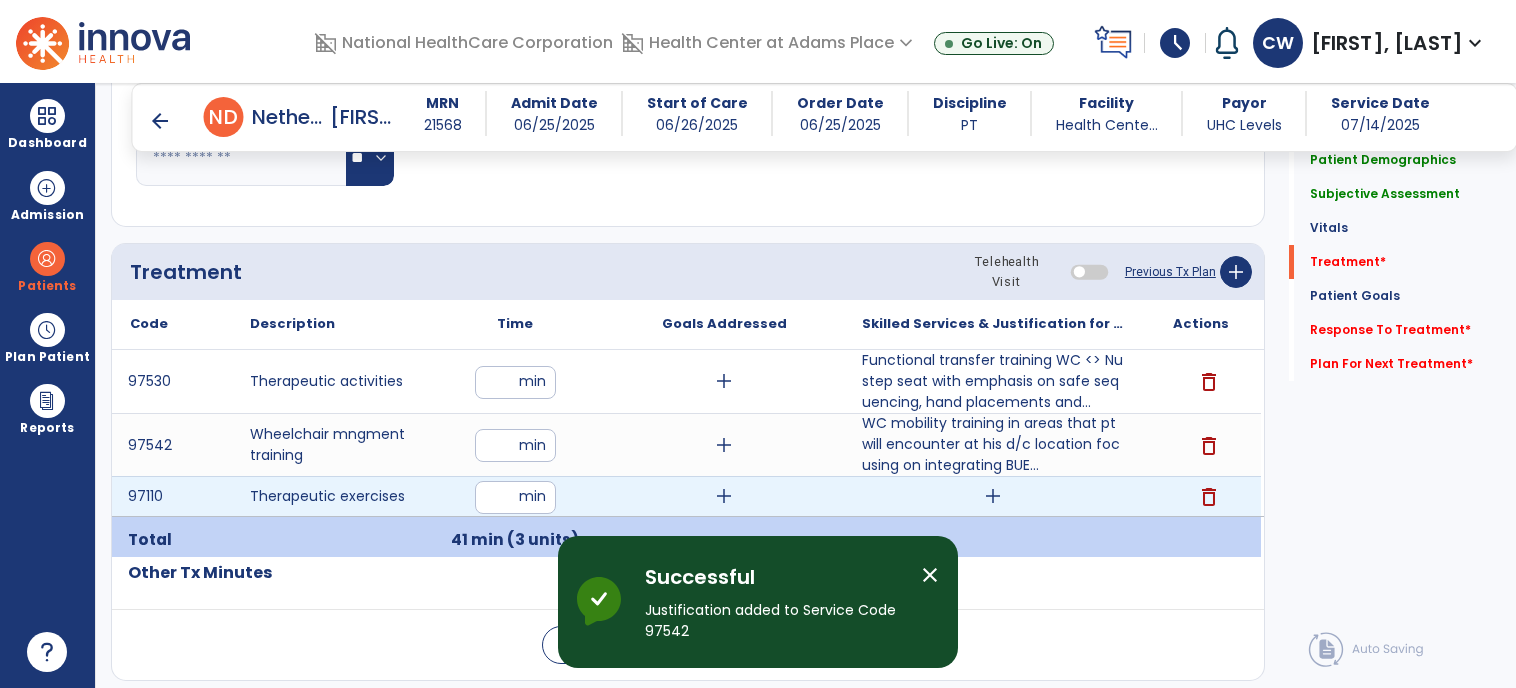 click on "add" at bounding box center [993, 496] 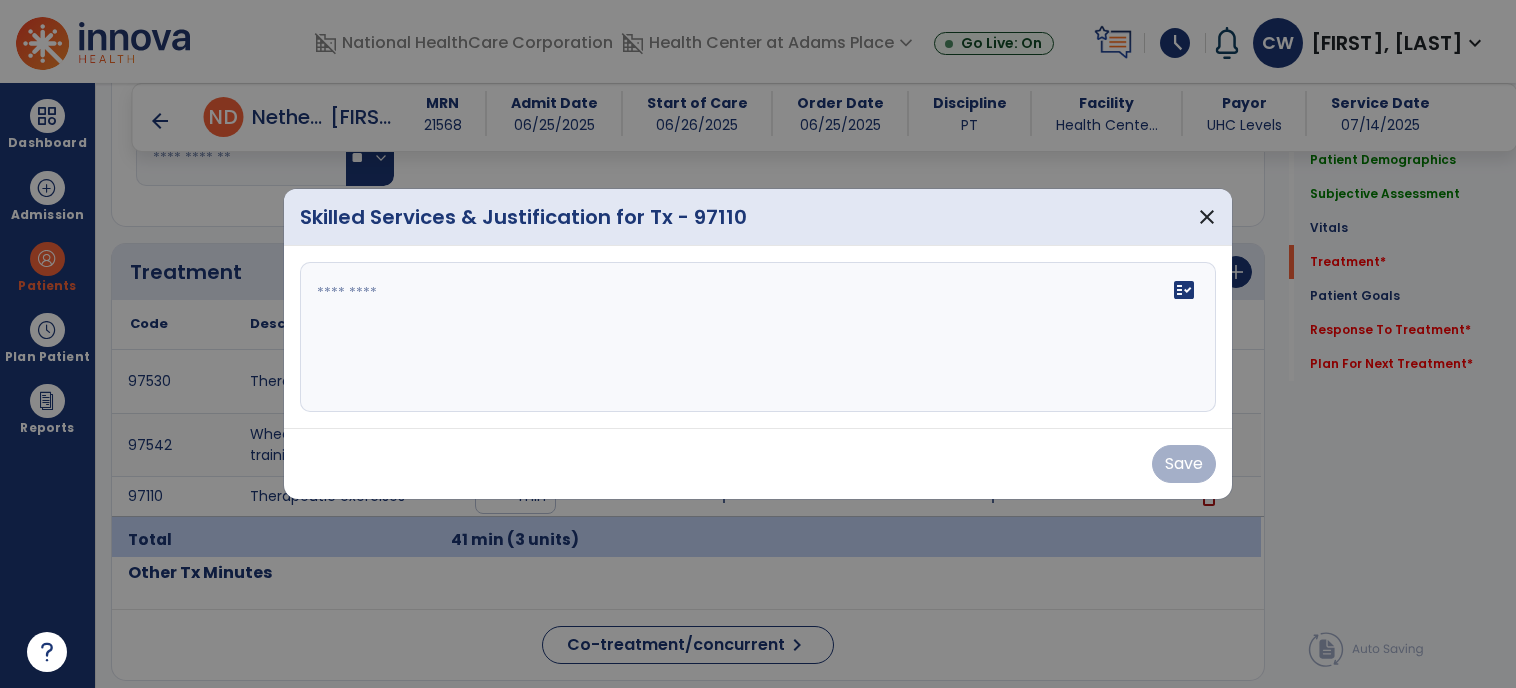 click on "fact_check" at bounding box center [758, 337] 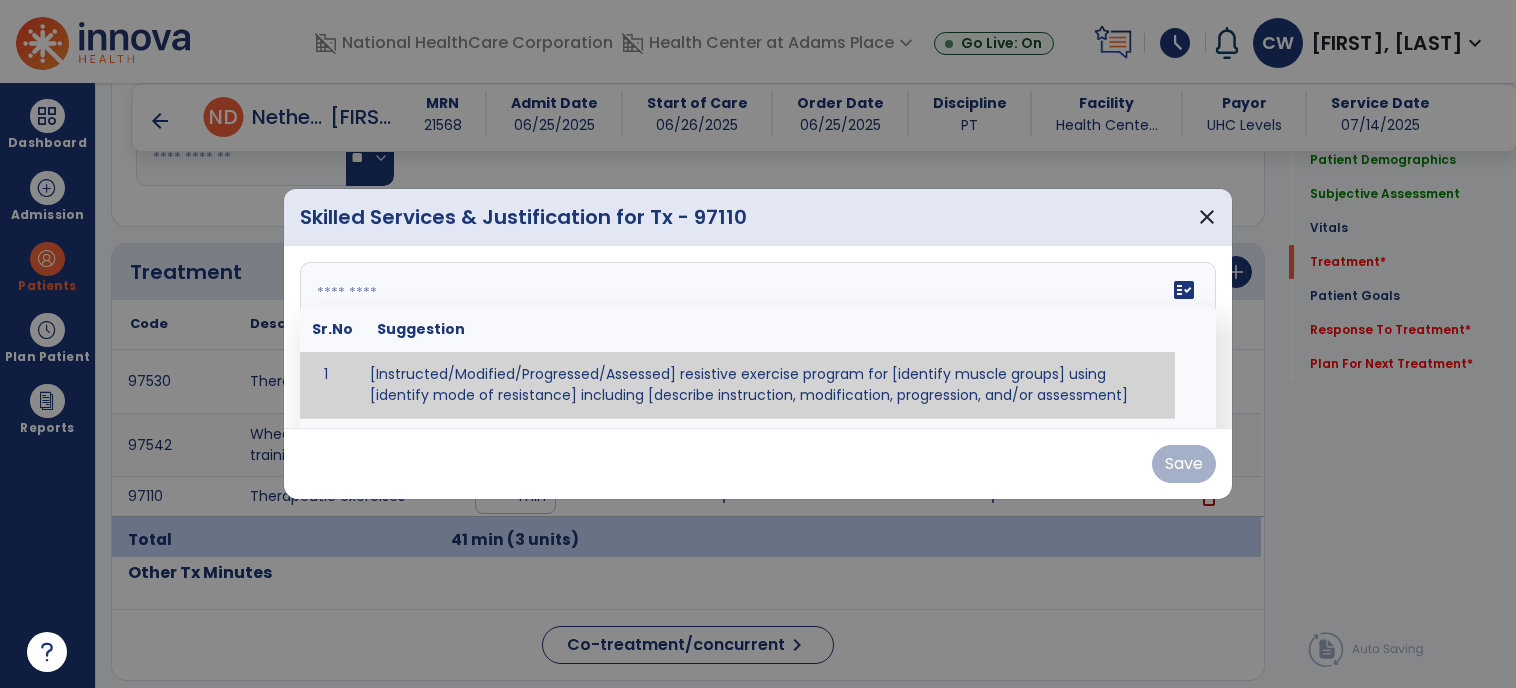 paste on "**********" 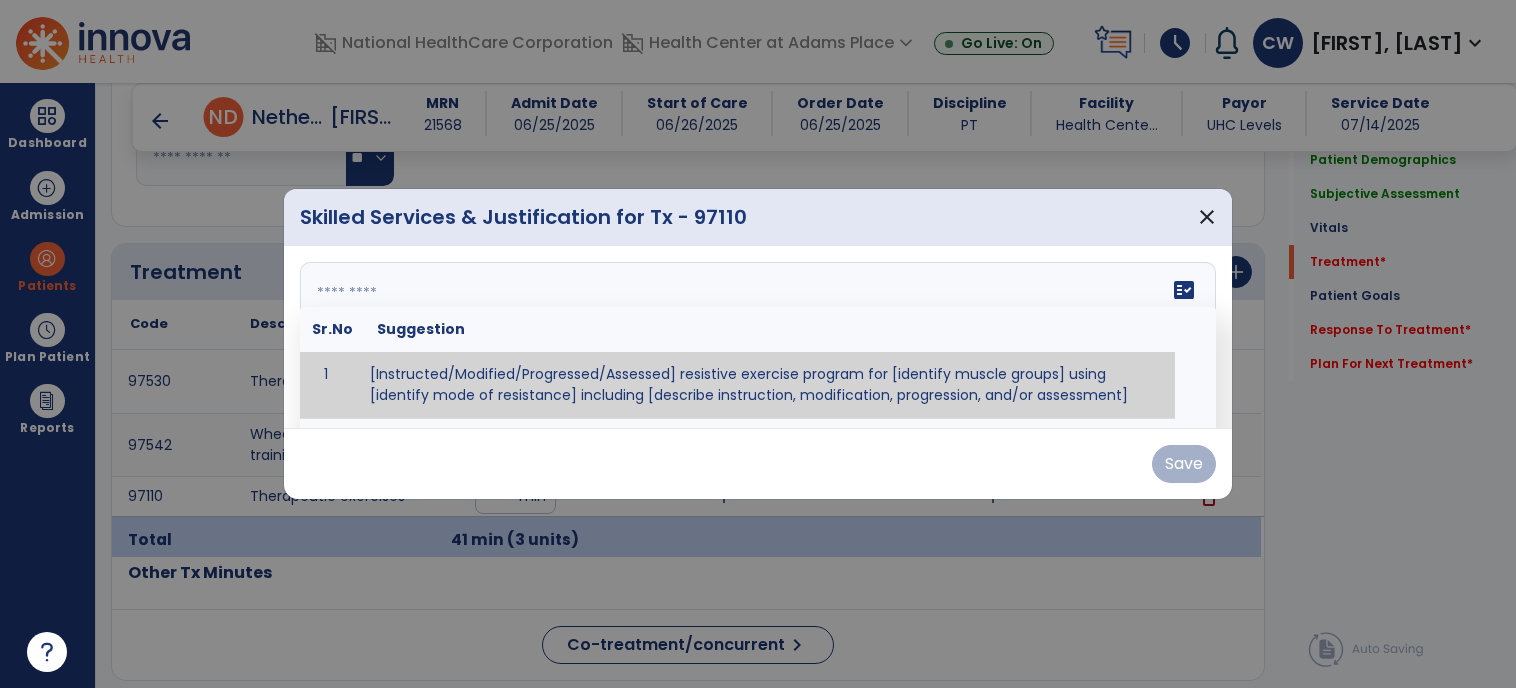 type on "**********" 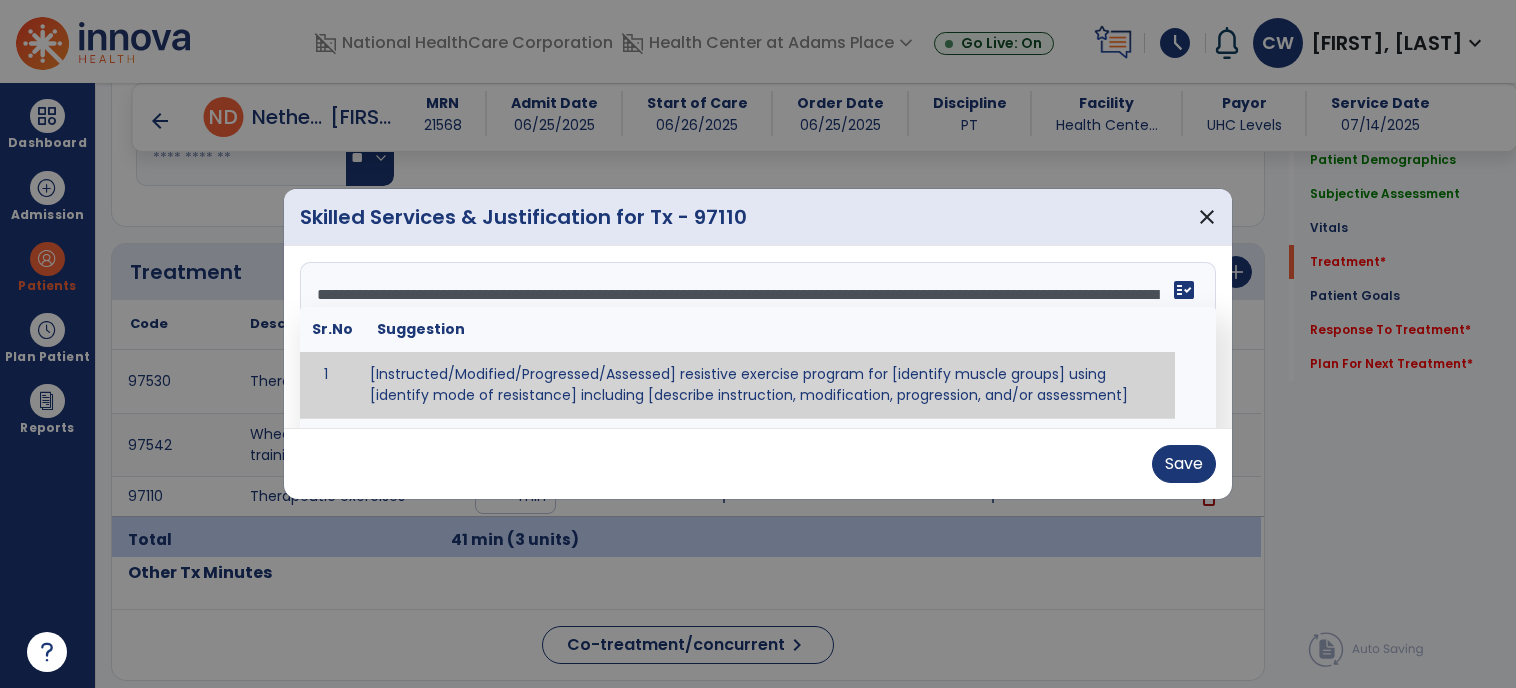 scroll, scrollTop: 88, scrollLeft: 0, axis: vertical 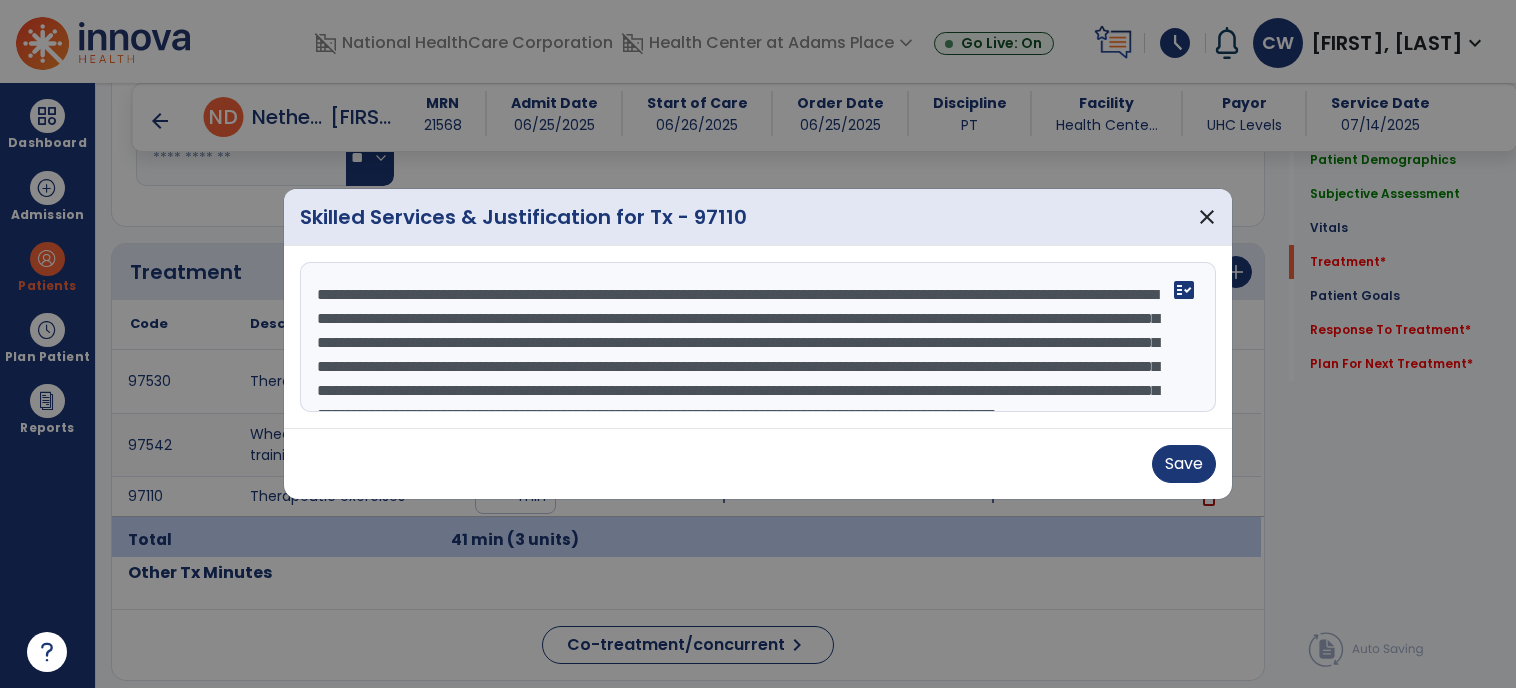 drag, startPoint x: 414, startPoint y: 401, endPoint x: 314, endPoint y: 269, distance: 165.60193 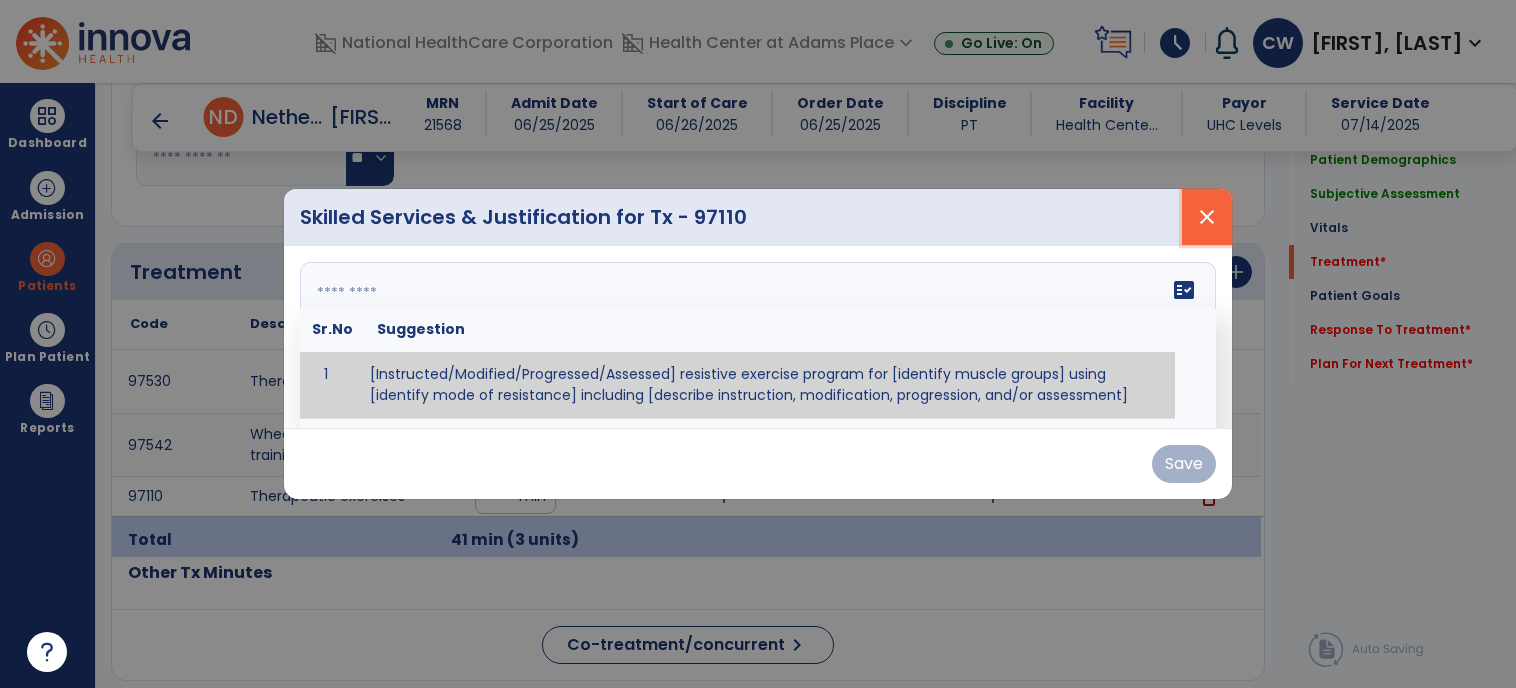 click on "close" at bounding box center [1207, 217] 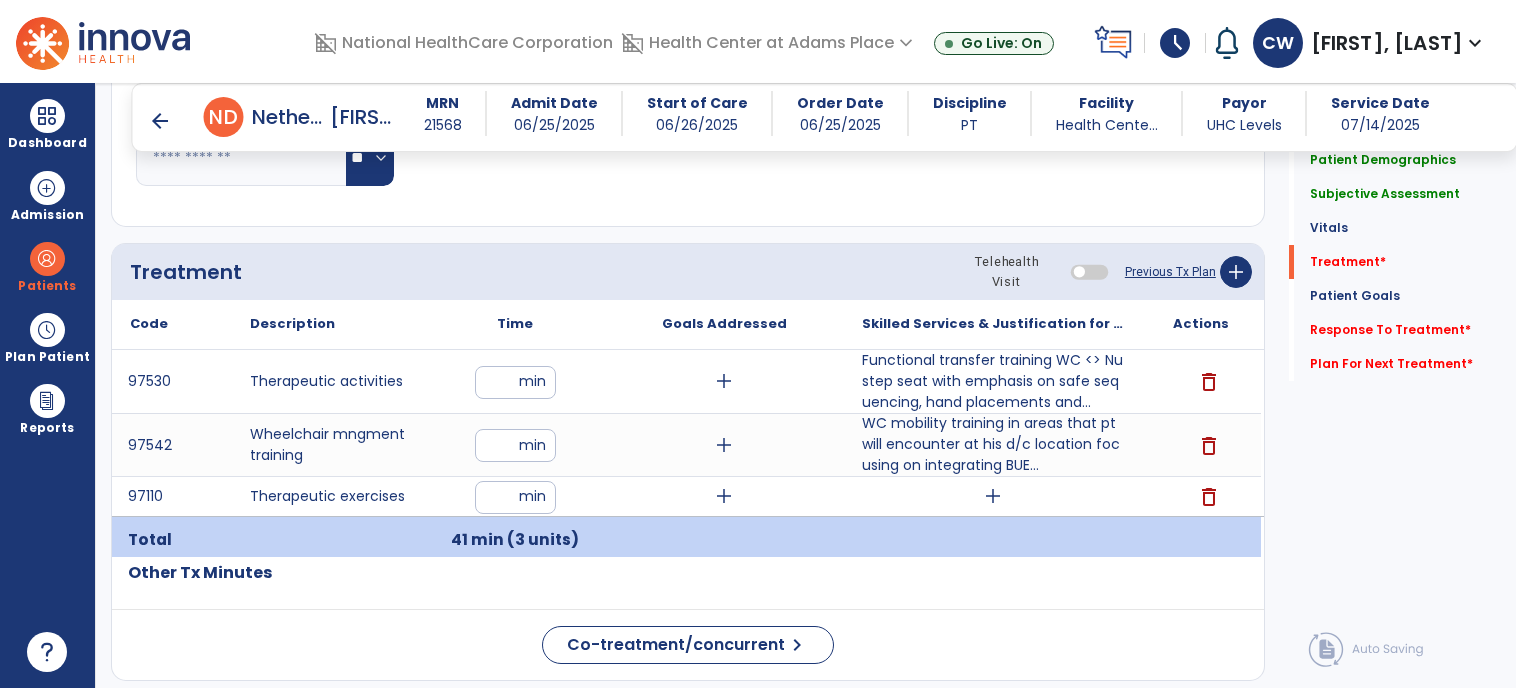 click on "domain_disabled Health Center at Adams Place expand_more Health Center at Adams Place Go Live: On" at bounding box center (853, 43) 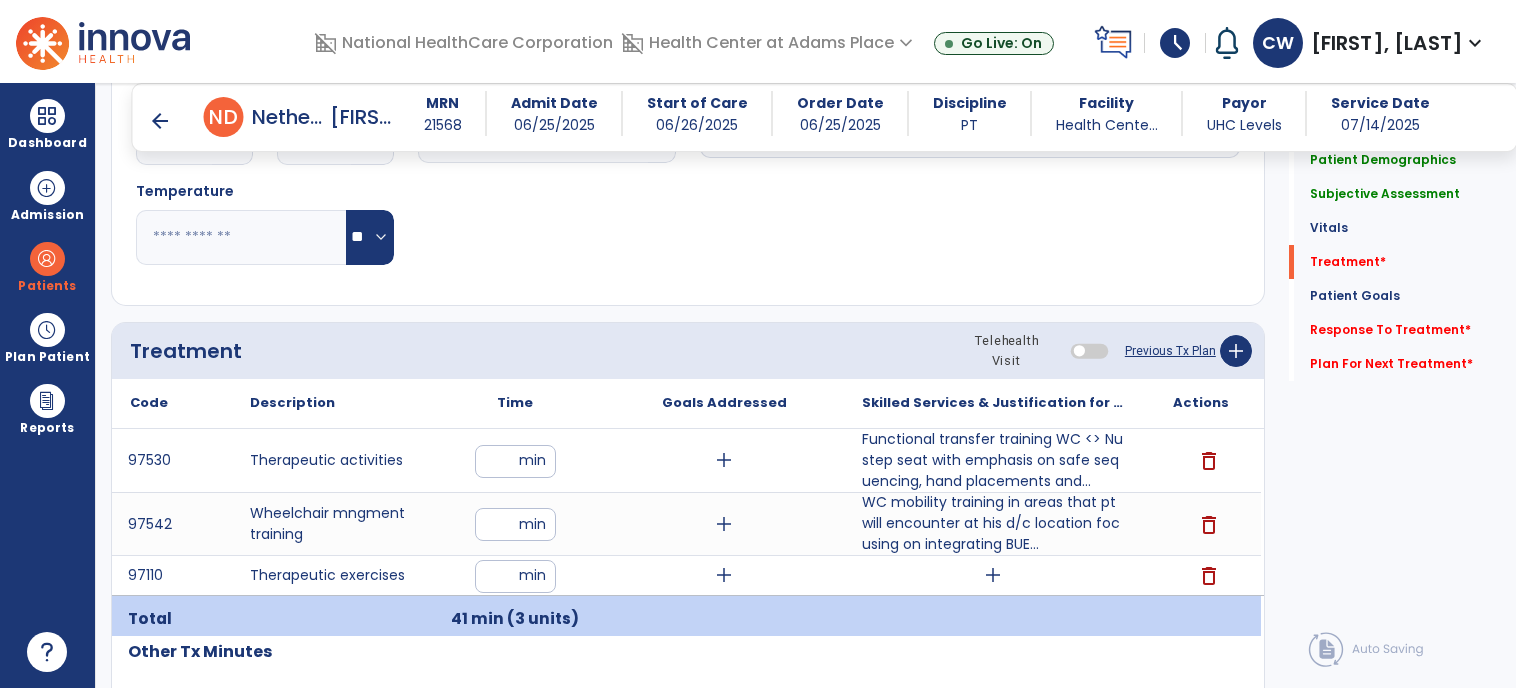scroll, scrollTop: 1001, scrollLeft: 0, axis: vertical 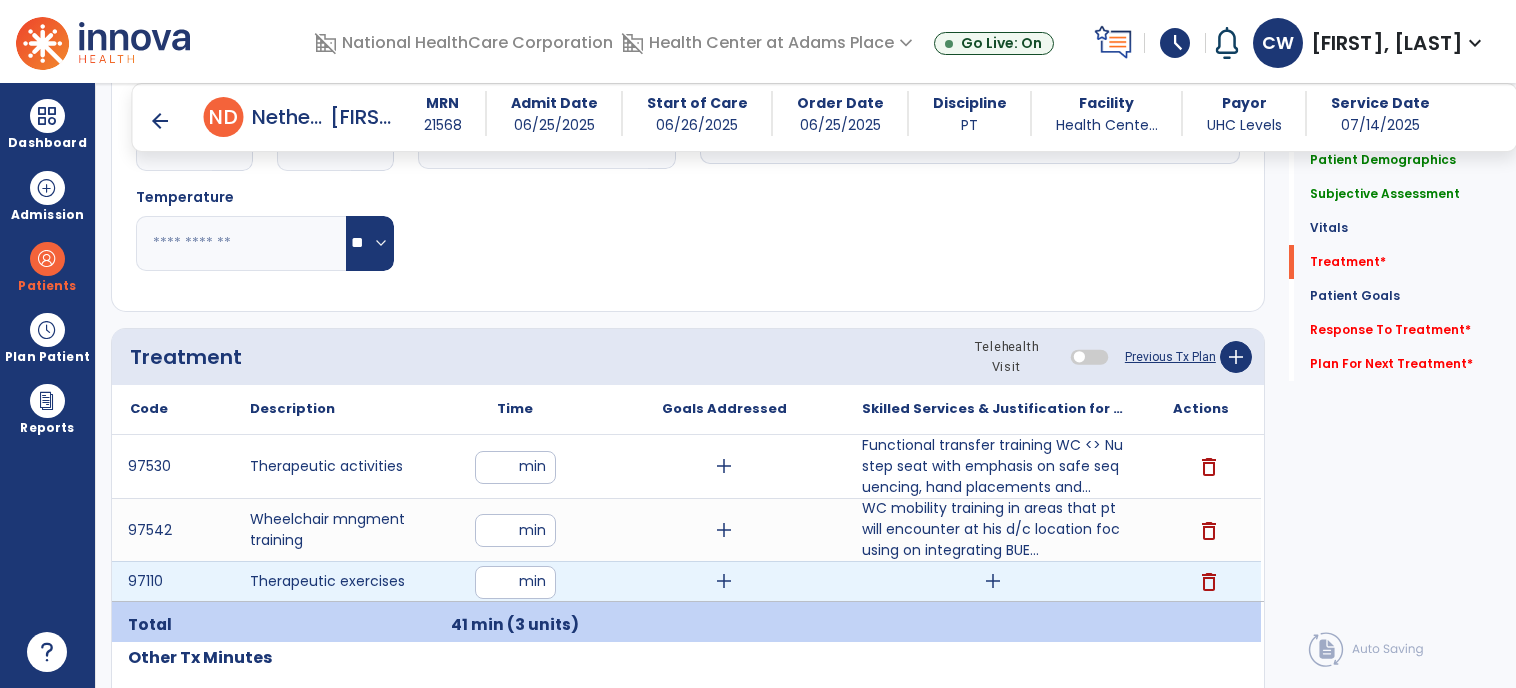 click on "add" at bounding box center (993, 581) 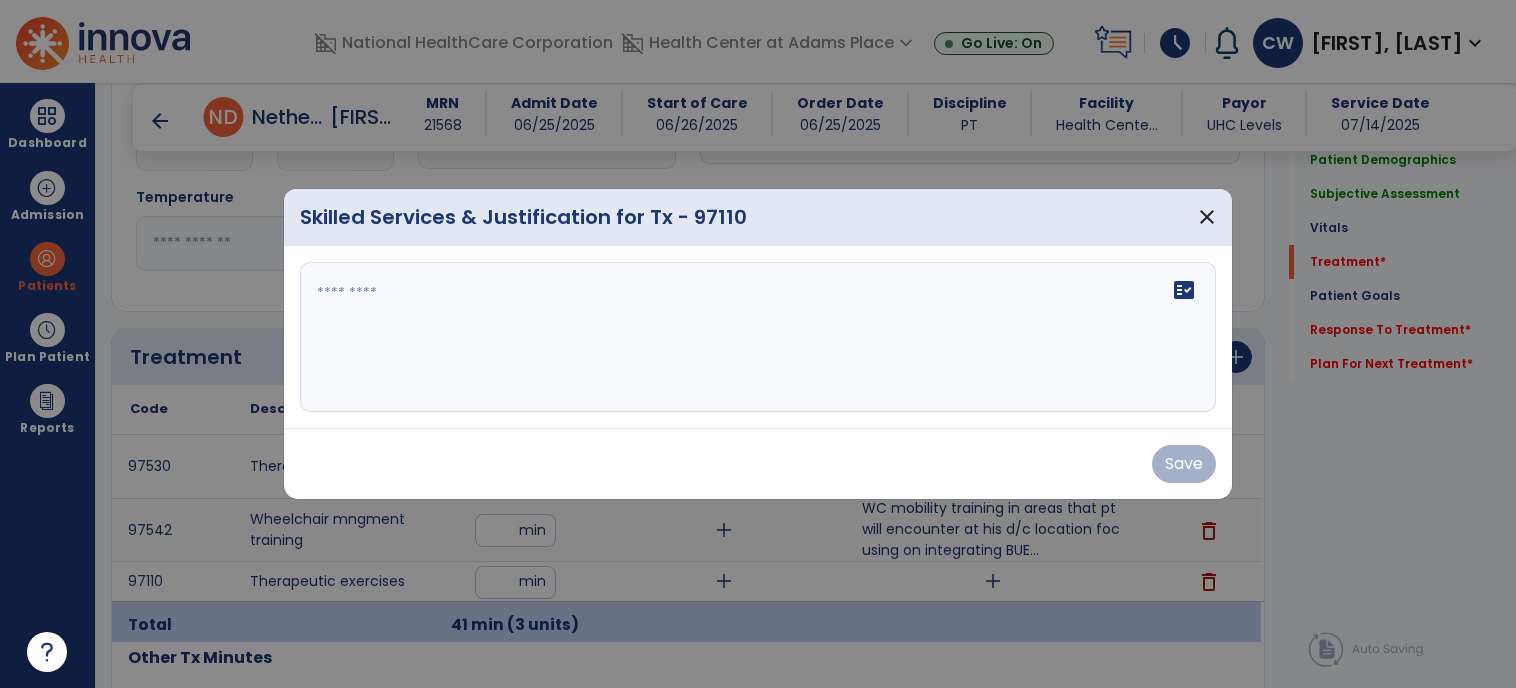 click on "fact_check" at bounding box center [758, 337] 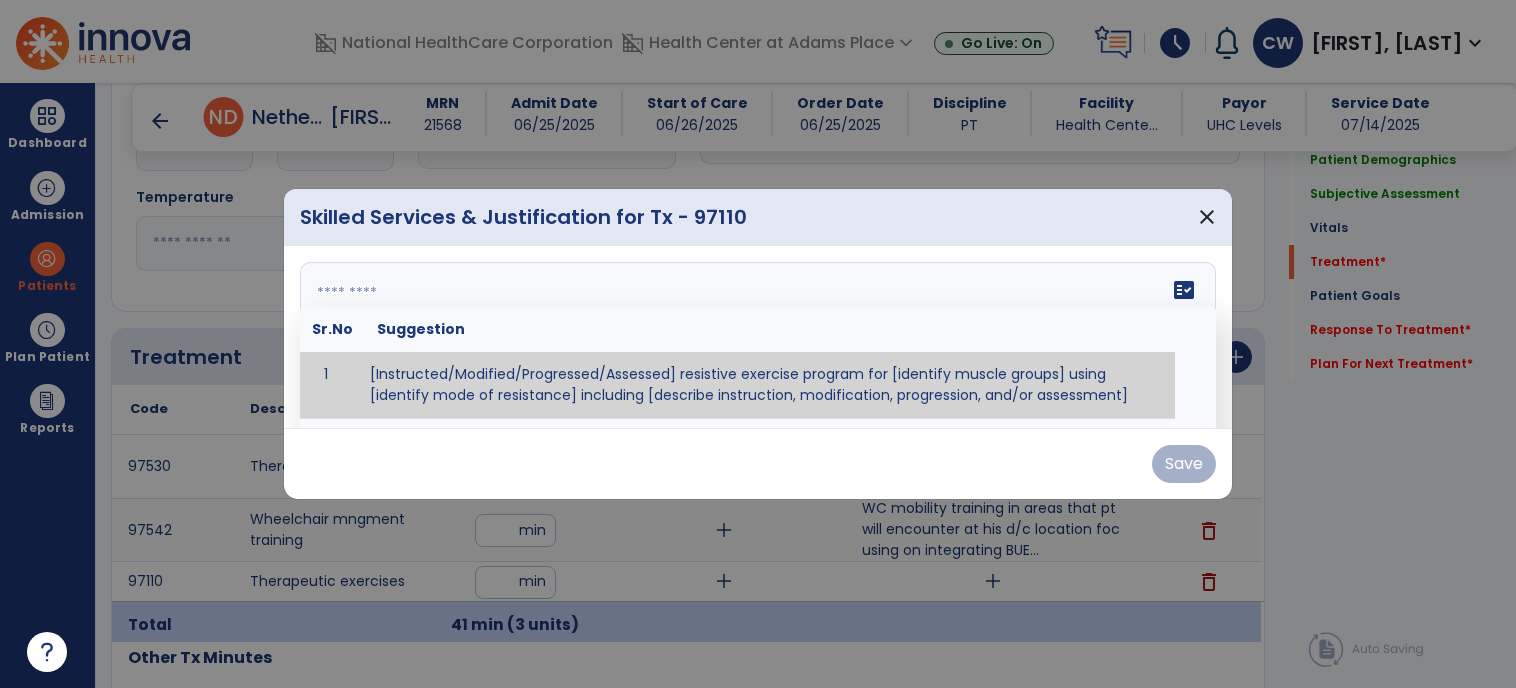 paste on "**********" 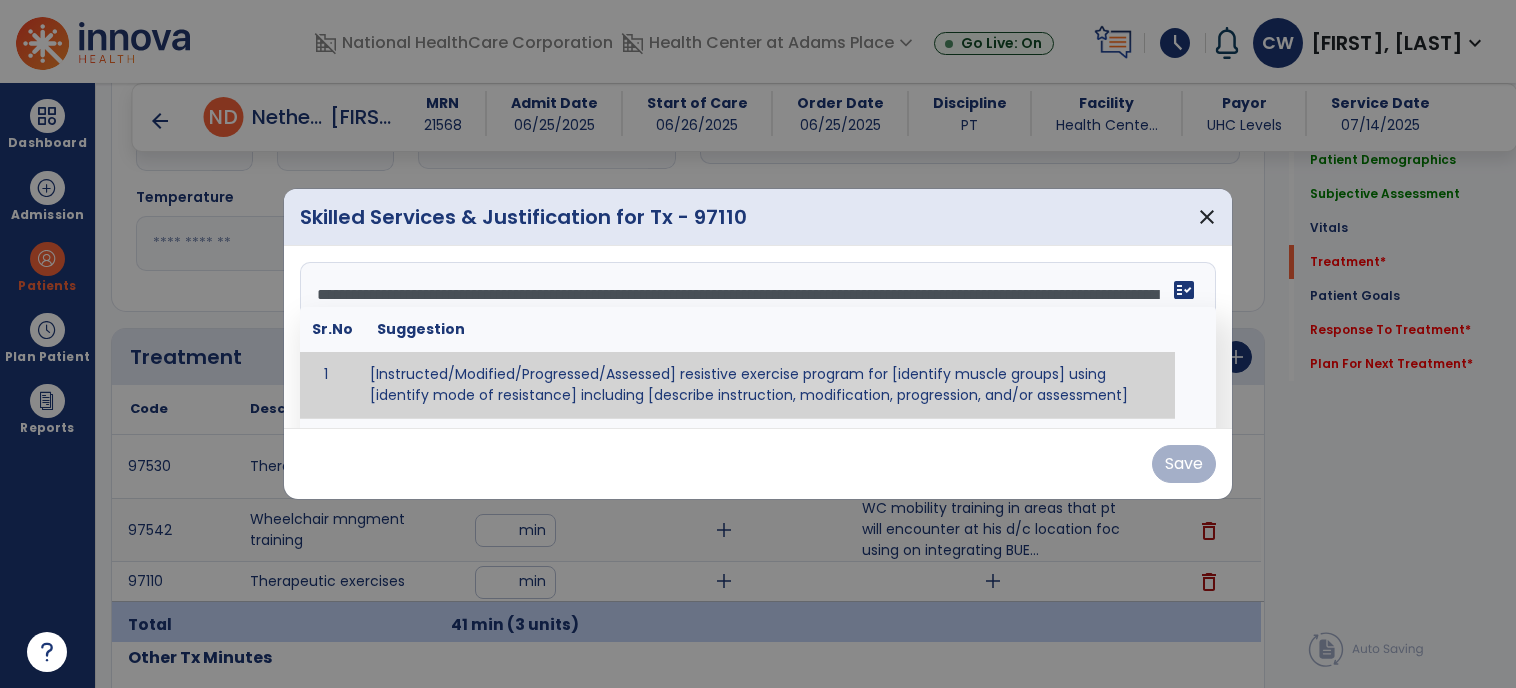 scroll, scrollTop: 112, scrollLeft: 0, axis: vertical 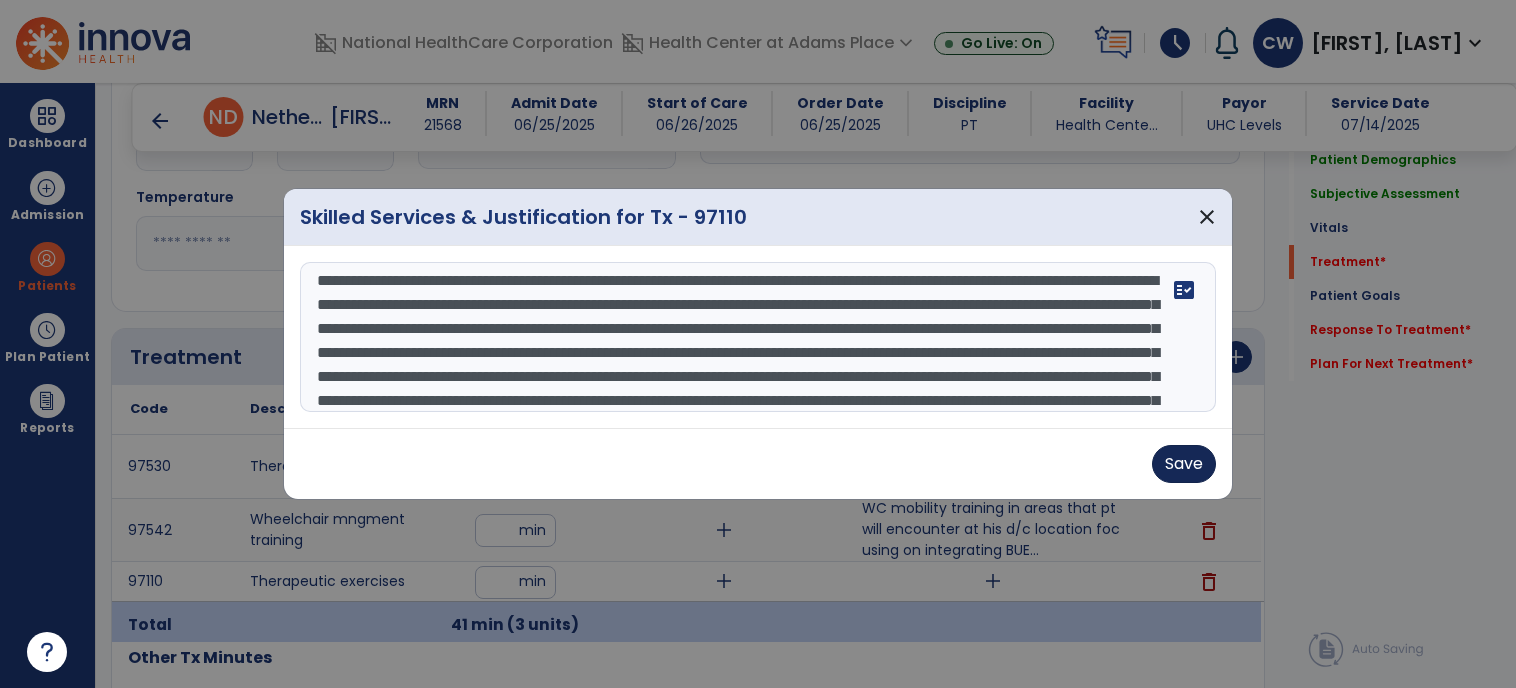 type on "**********" 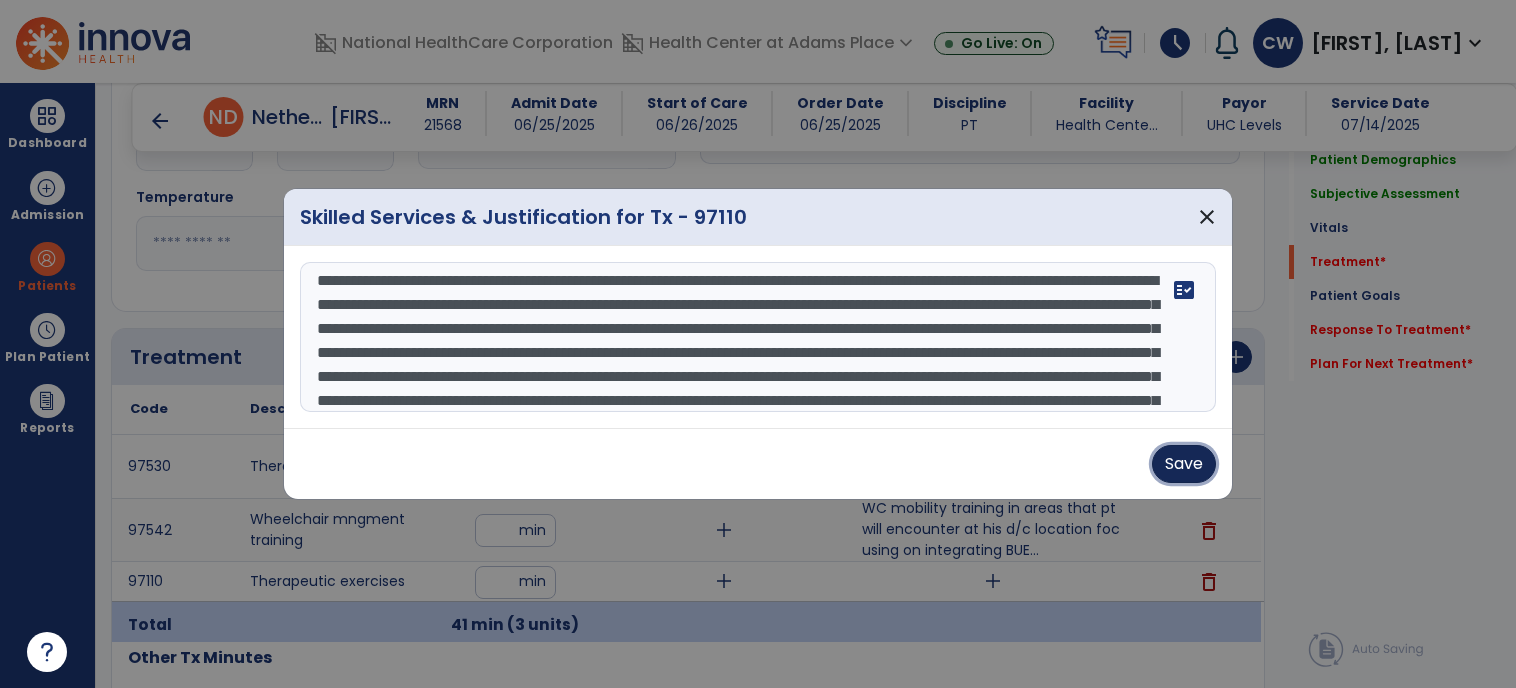 click on "Save" at bounding box center [1184, 464] 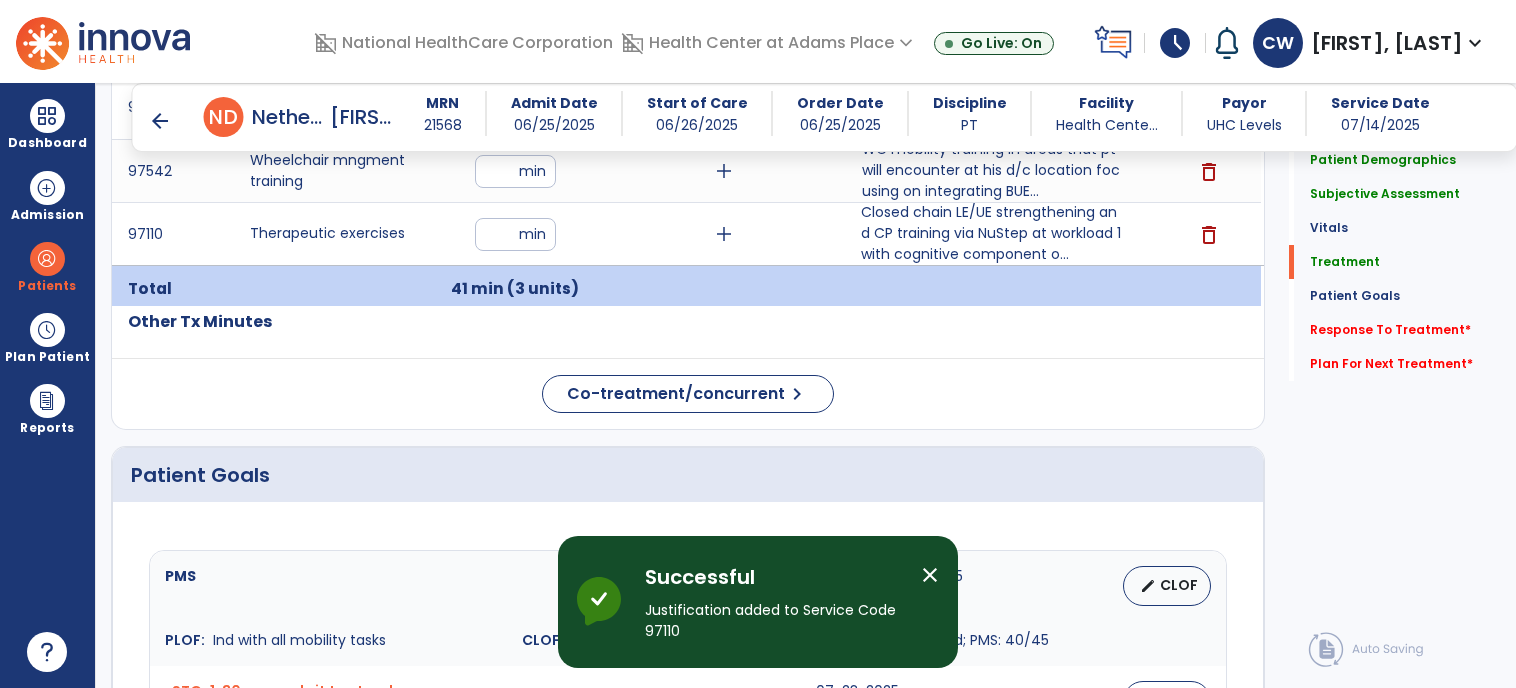 scroll, scrollTop: 1376, scrollLeft: 0, axis: vertical 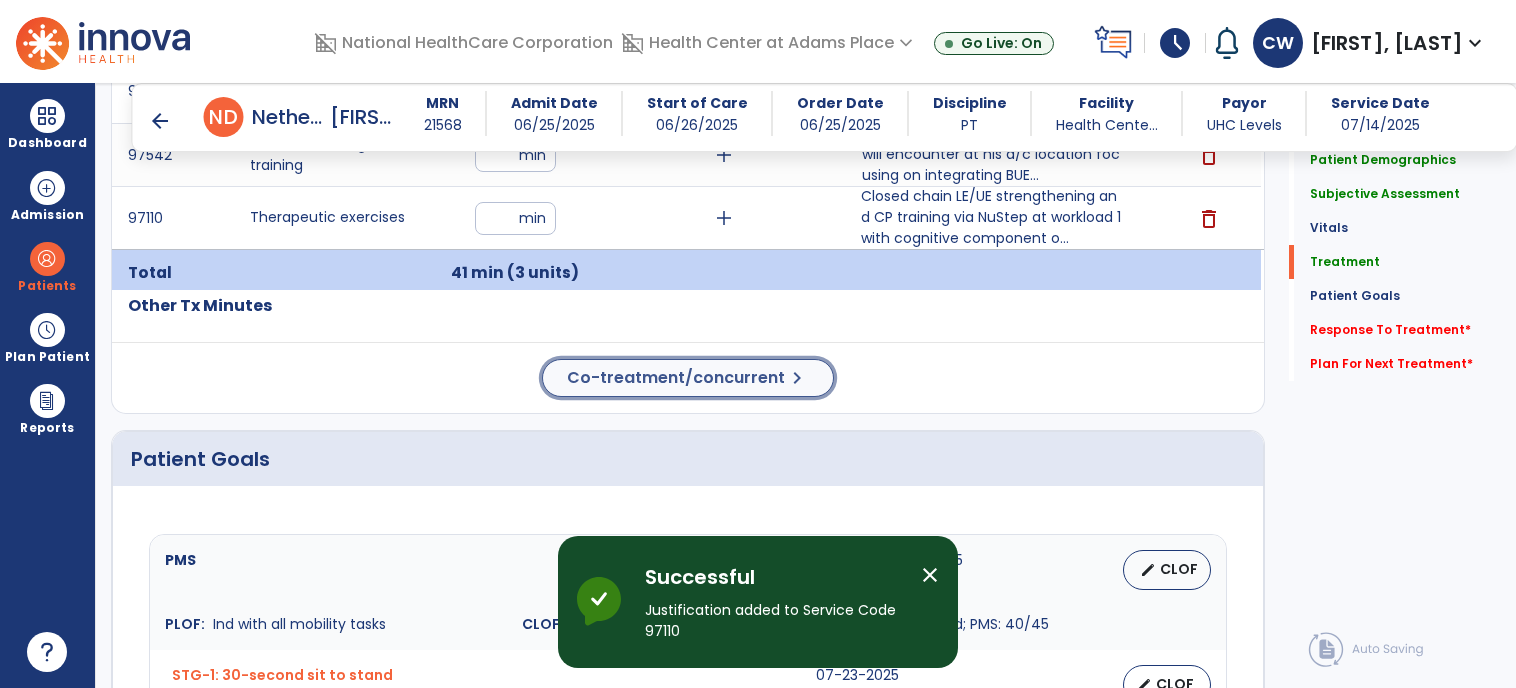 click on "chevron_right" 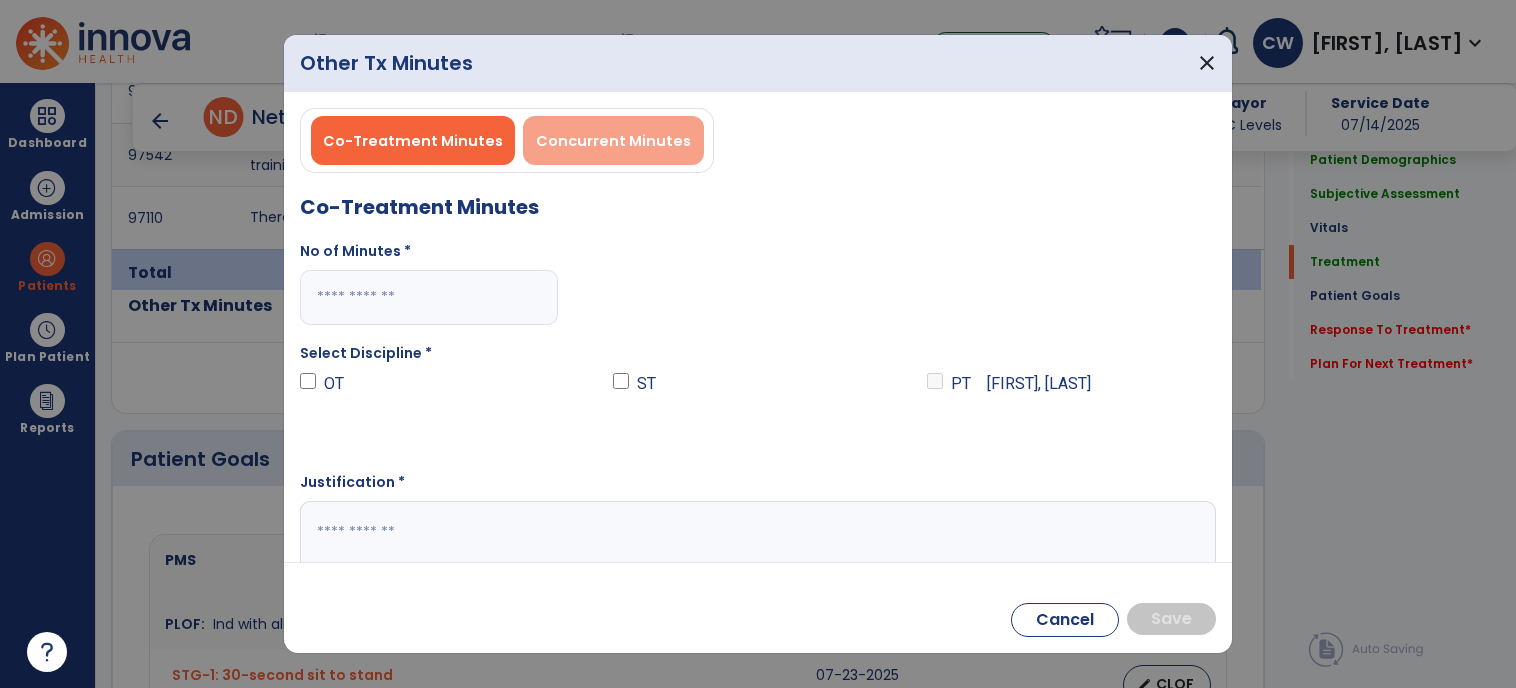click on "Concurrent Minutes" at bounding box center (613, 141) 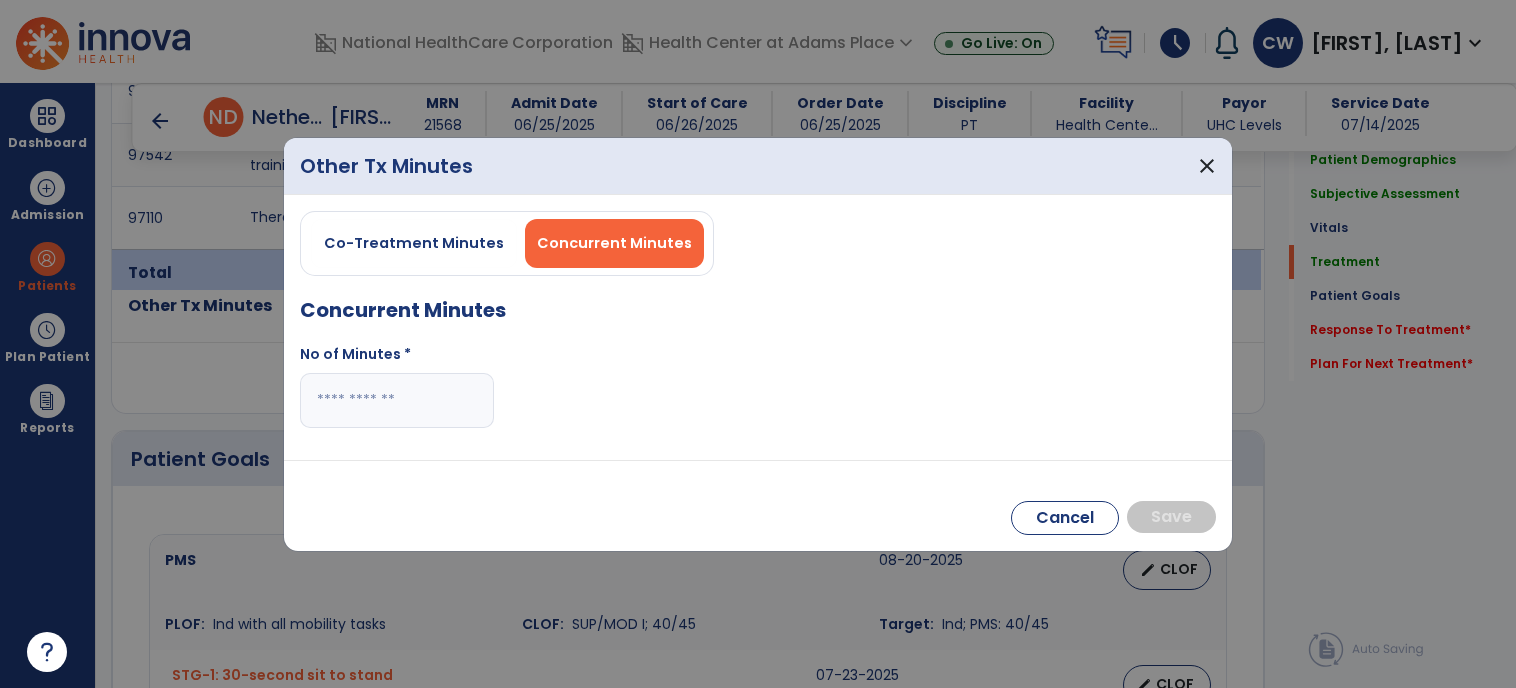 click at bounding box center (397, 400) 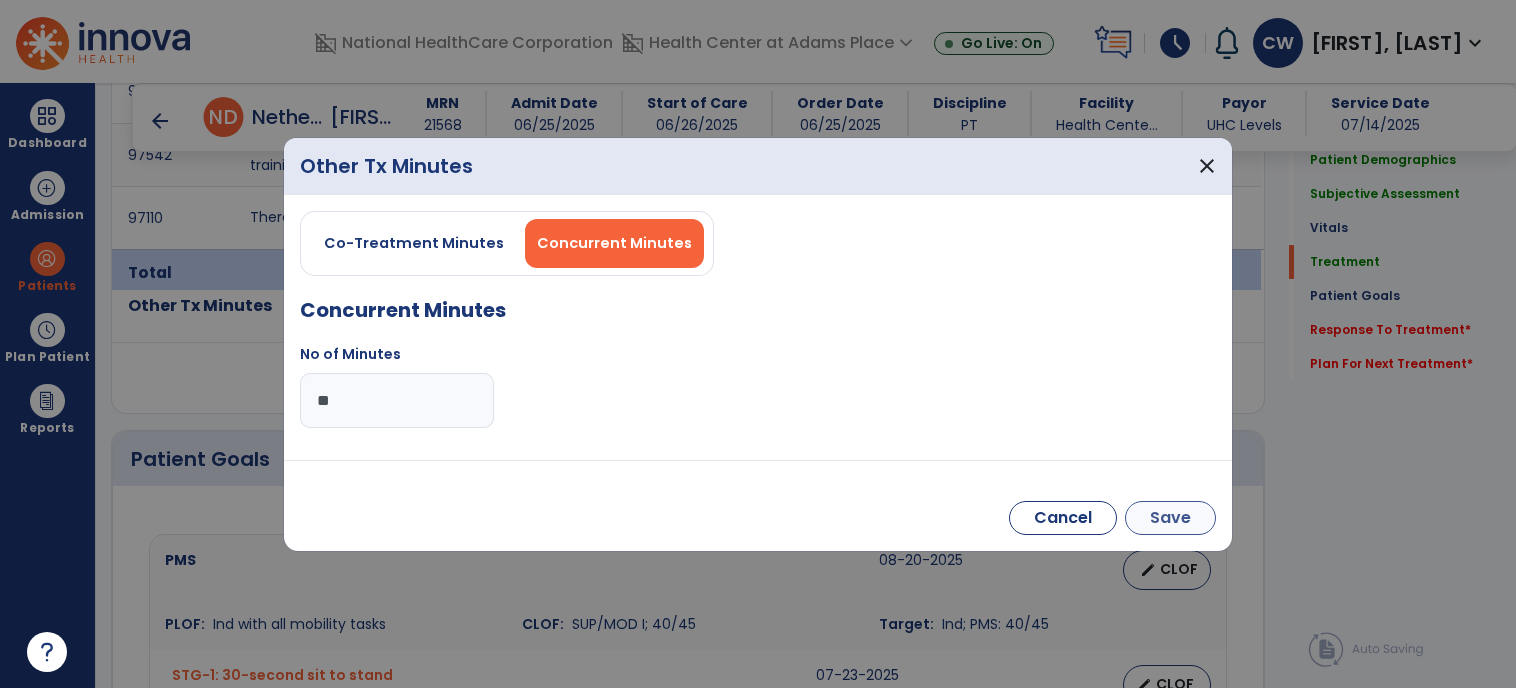 type on "**" 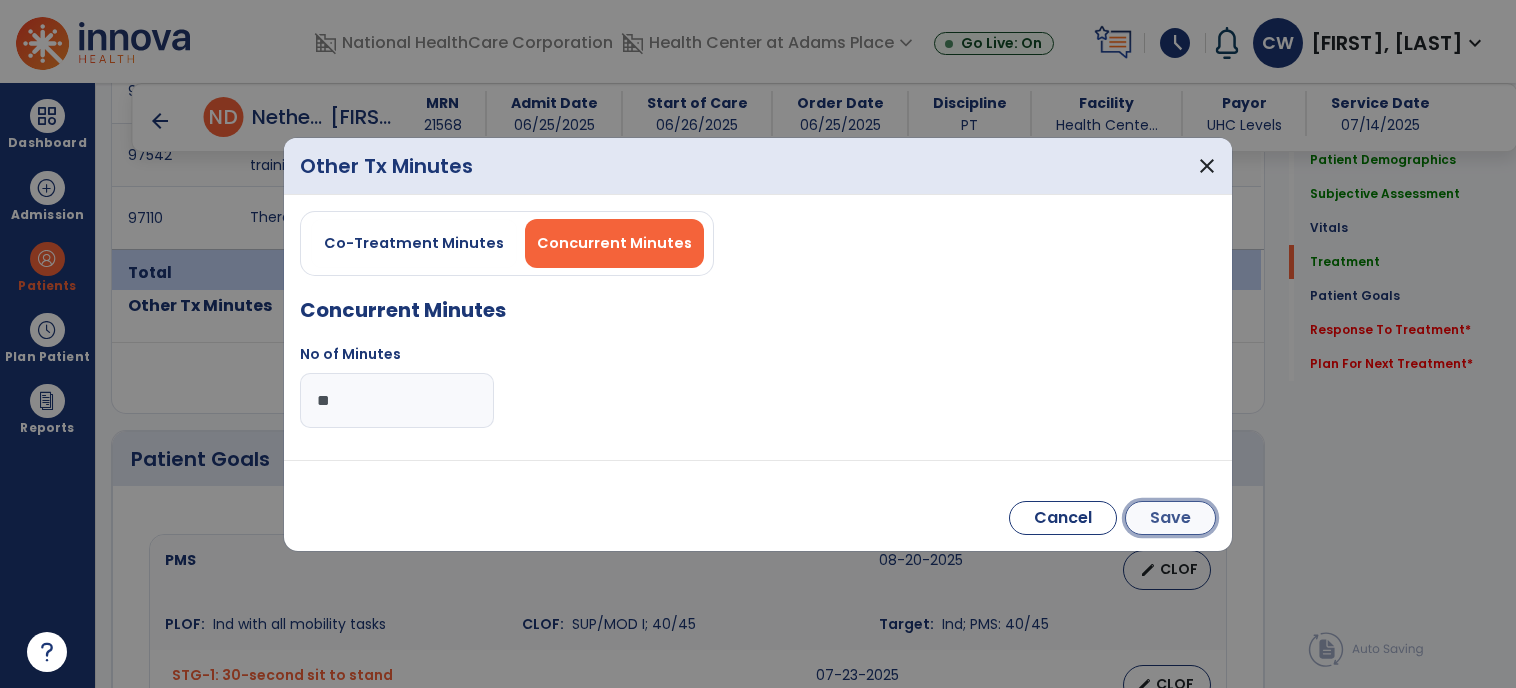 click on "Save" at bounding box center [1170, 518] 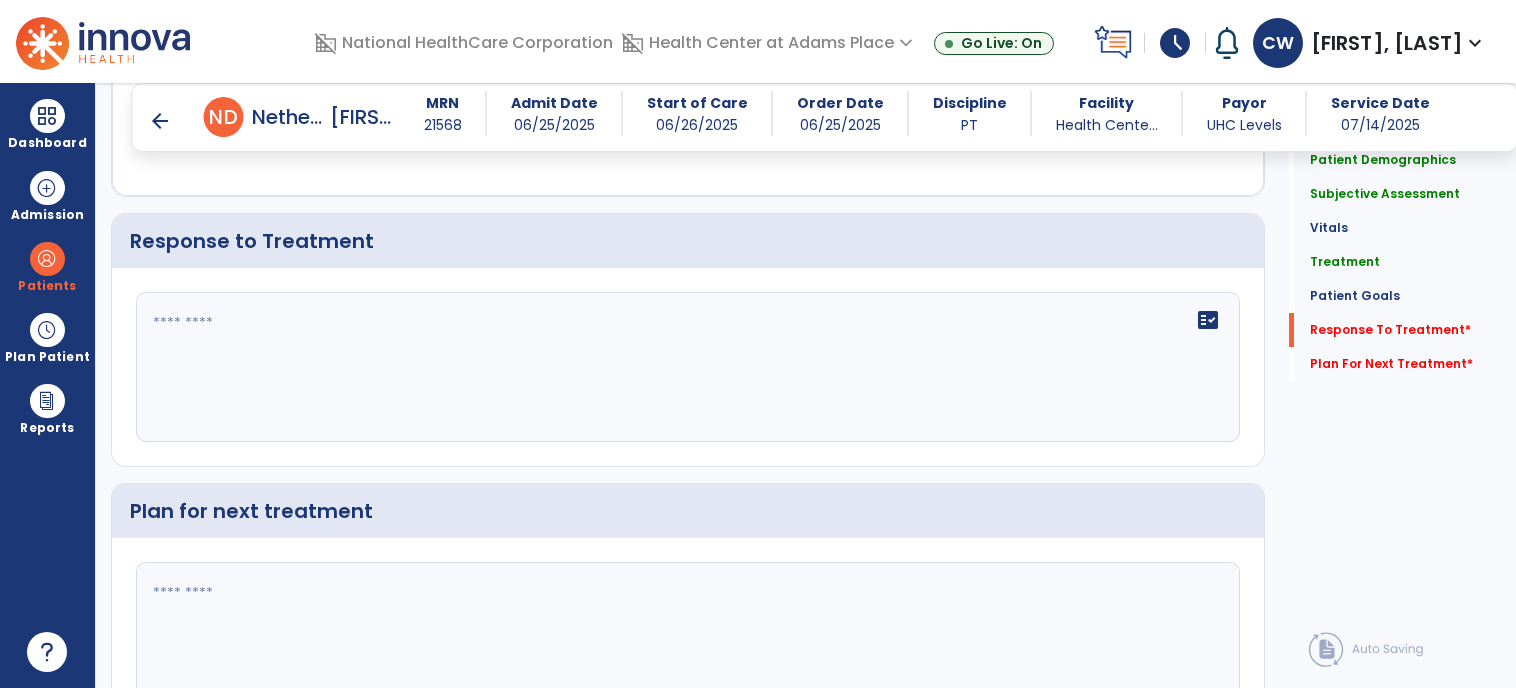 scroll, scrollTop: 2798, scrollLeft: 0, axis: vertical 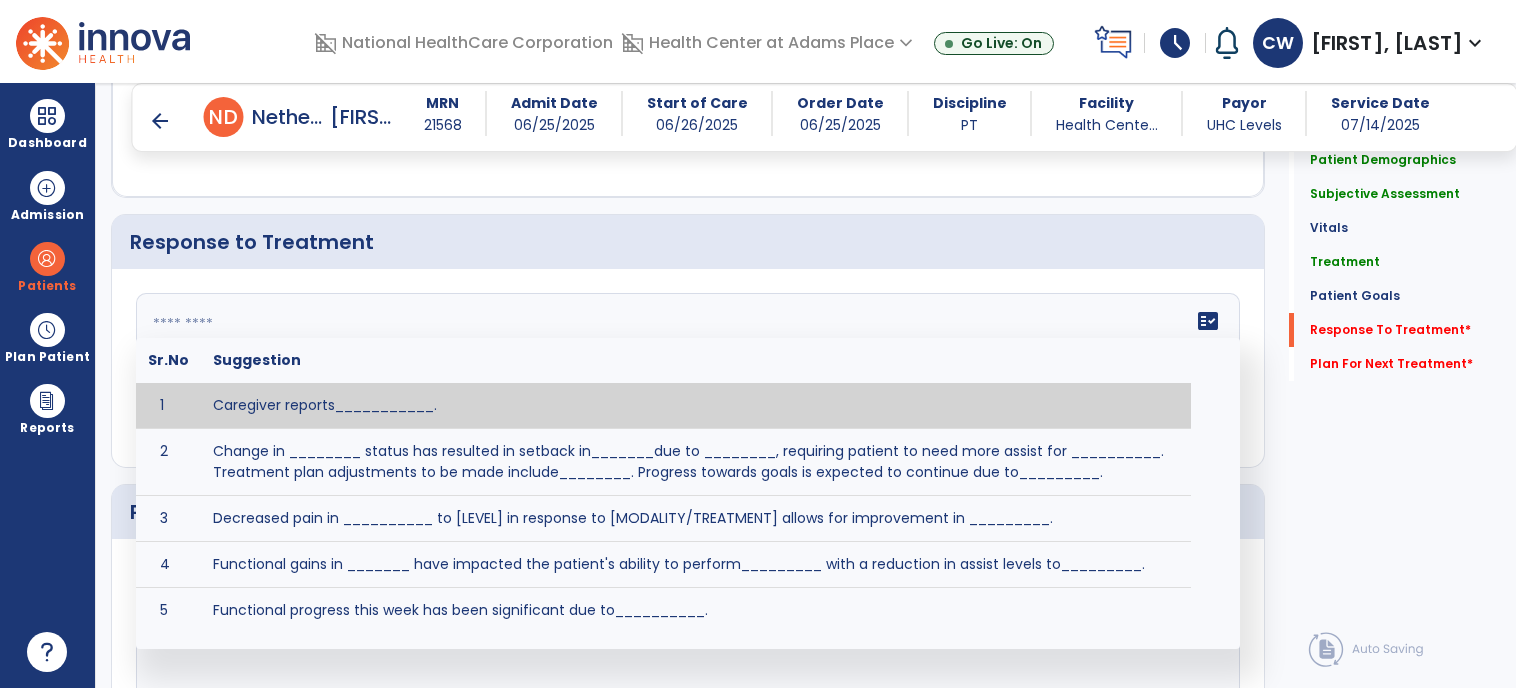 click on "fact_check  Sr.No Suggestion 1 Caregiver reports___________. 2 Change in ________ status has resulted in setback in_______due to ________, requiring patient to need more assist for __________.   Treatment plan adjustments to be made include________.  Progress towards goals is expected to continue due to_________. 3 Decreased pain in __________ to [LEVEL] in response to [MODALITY/TREATMENT] allows for improvement in _________. 4 Functional gains in _______ have impacted the patient's ability to perform_________ with a reduction in assist levels to_________. 5 Functional progress this week has been significant due to__________. 6 Gains in ________ have improved the patient's ability to perform ______with decreased levels of assist to___________. 7 Improvement in ________allows patient to tolerate higher levels of challenges in_________. 8 Pain in [AREA] has decreased to [LEVEL] in response to [TREATMENT/MODALITY], allowing fore ease in completing__________. 9 10 11 12 13 14 15 16 17 18 19 20 21" 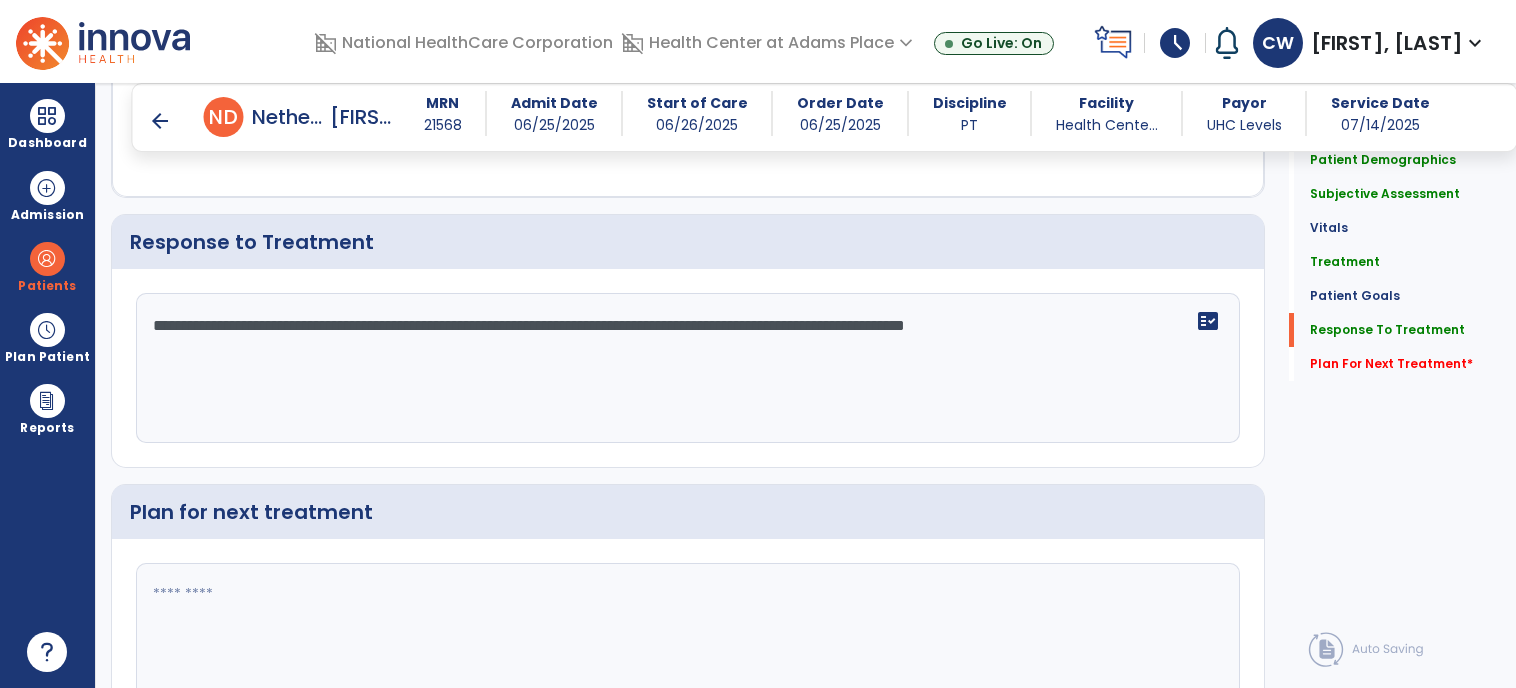scroll, scrollTop: 2799, scrollLeft: 0, axis: vertical 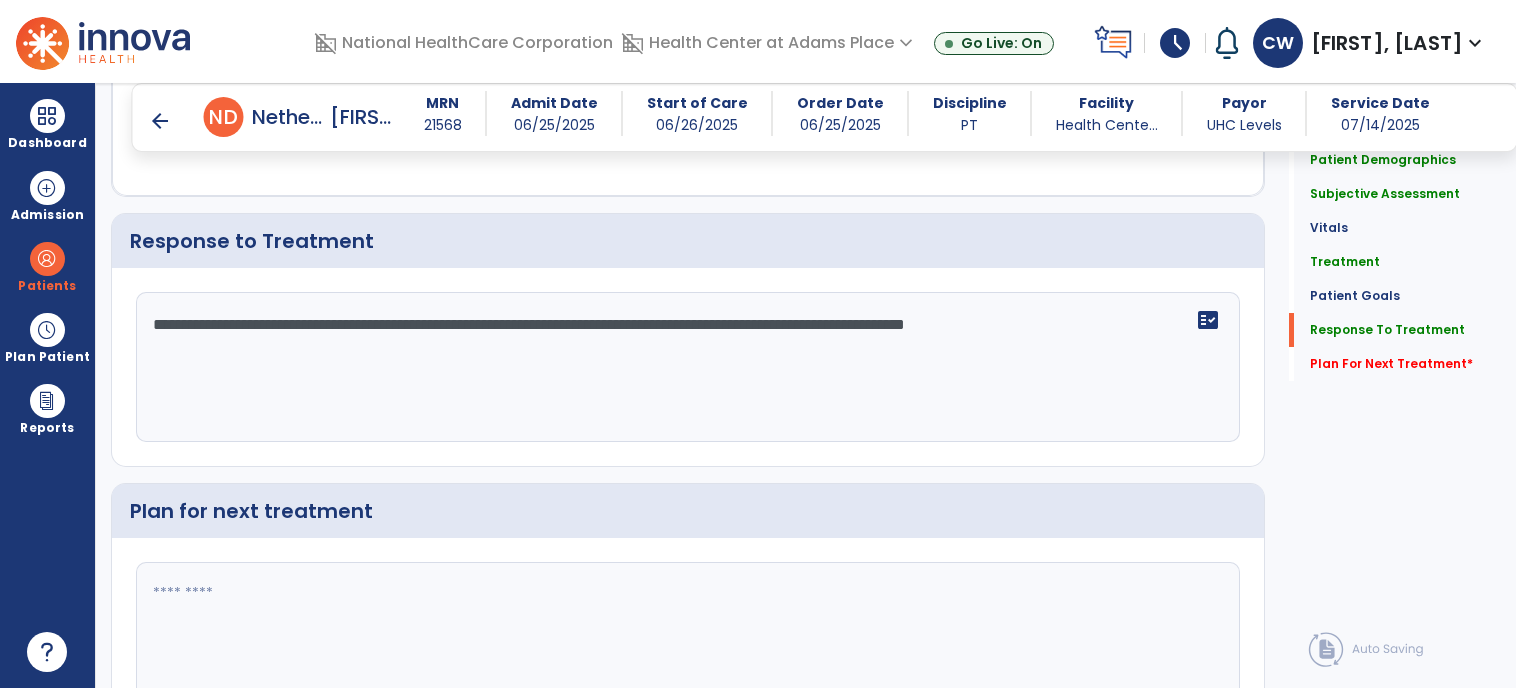 type on "**********" 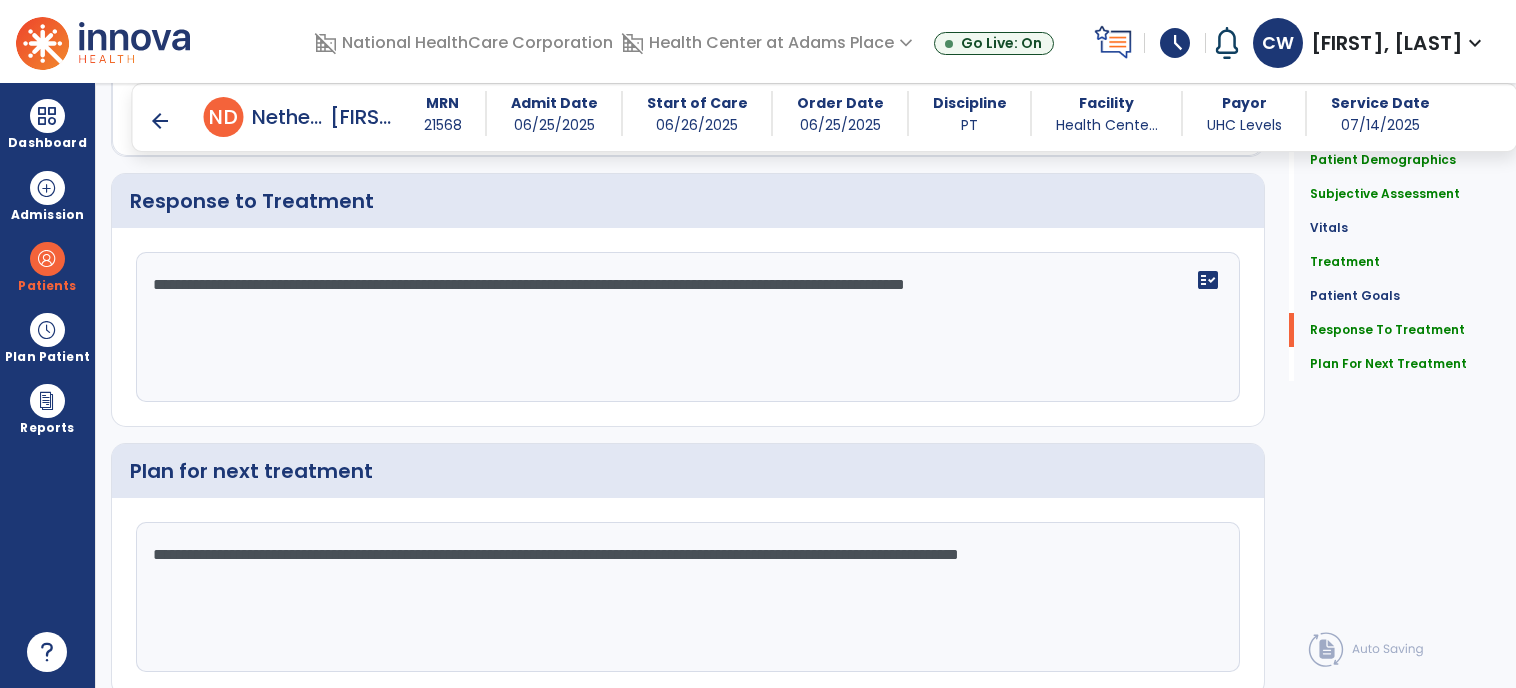 scroll, scrollTop: 2908, scrollLeft: 0, axis: vertical 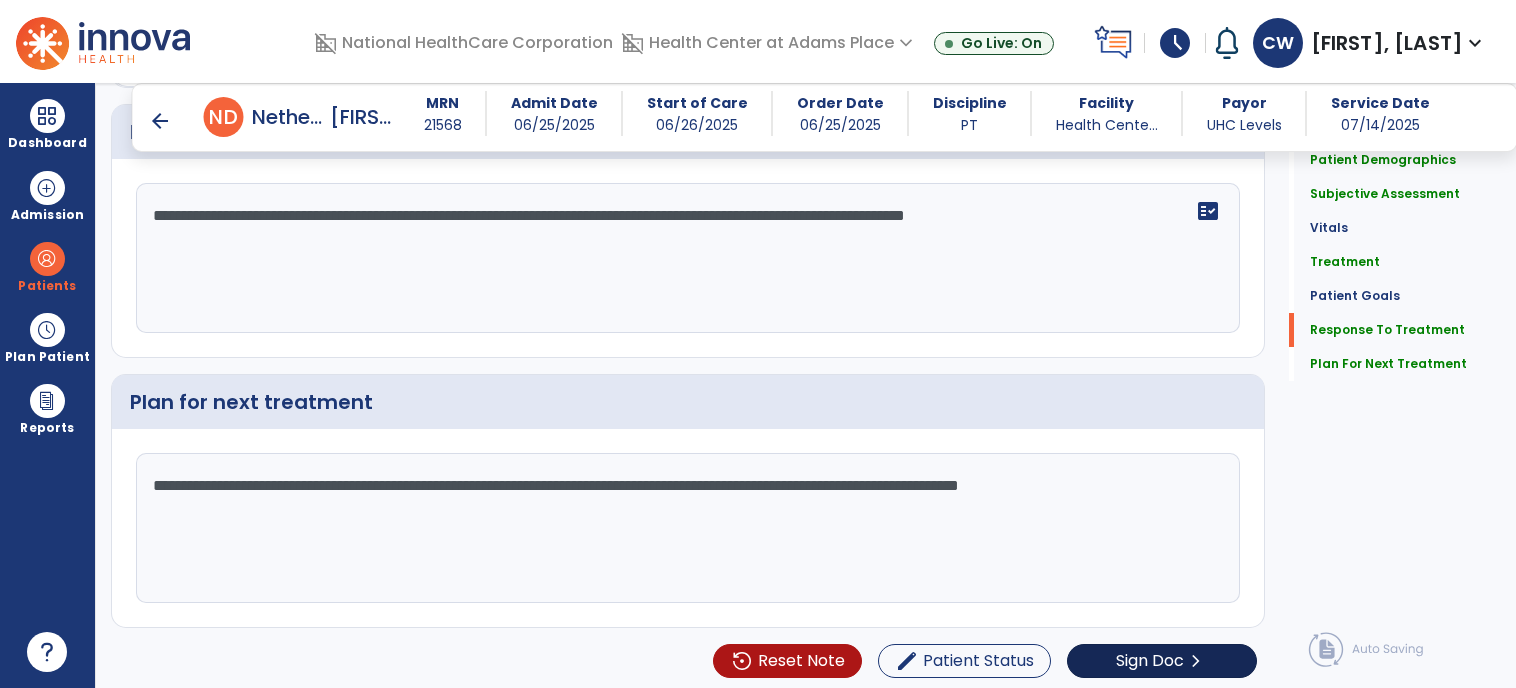 type on "**********" 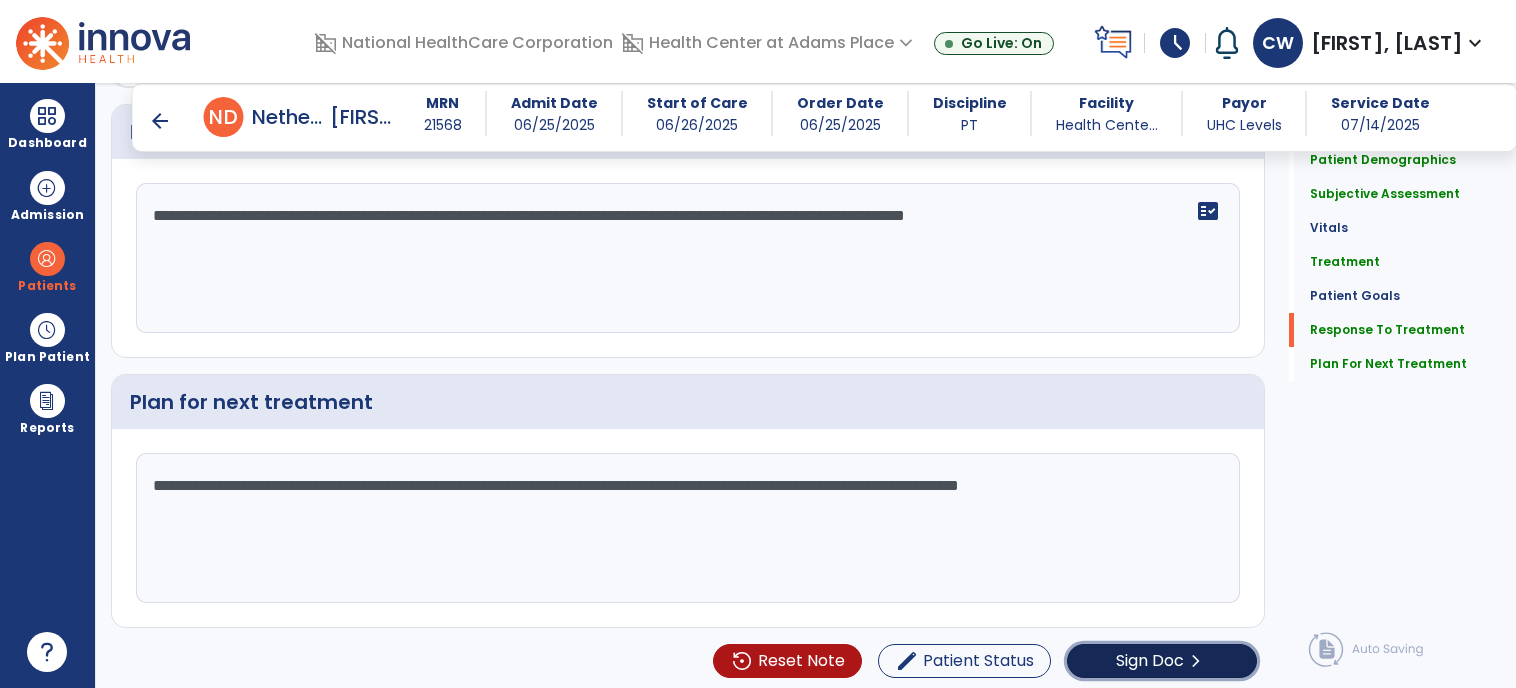 click on "Sign Doc  chevron_right" 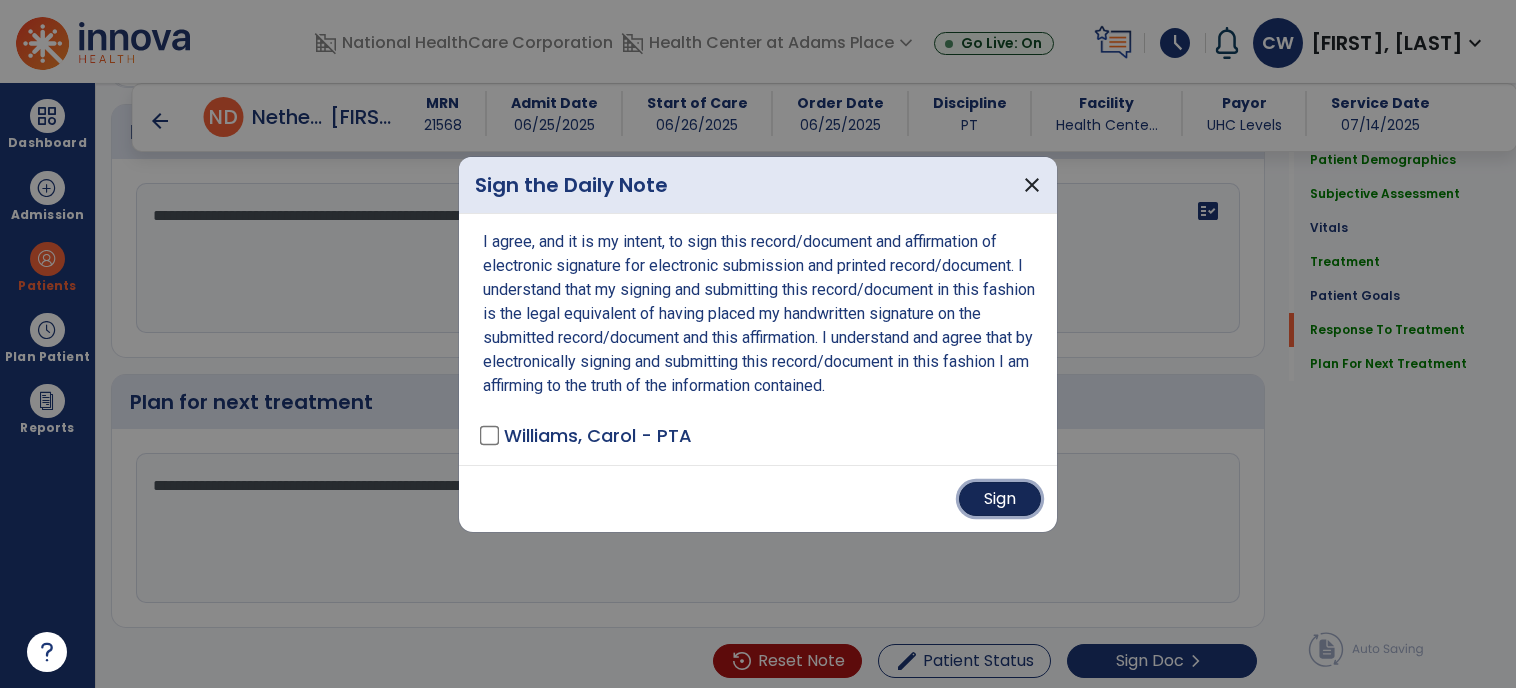 click on "Sign" at bounding box center [1000, 499] 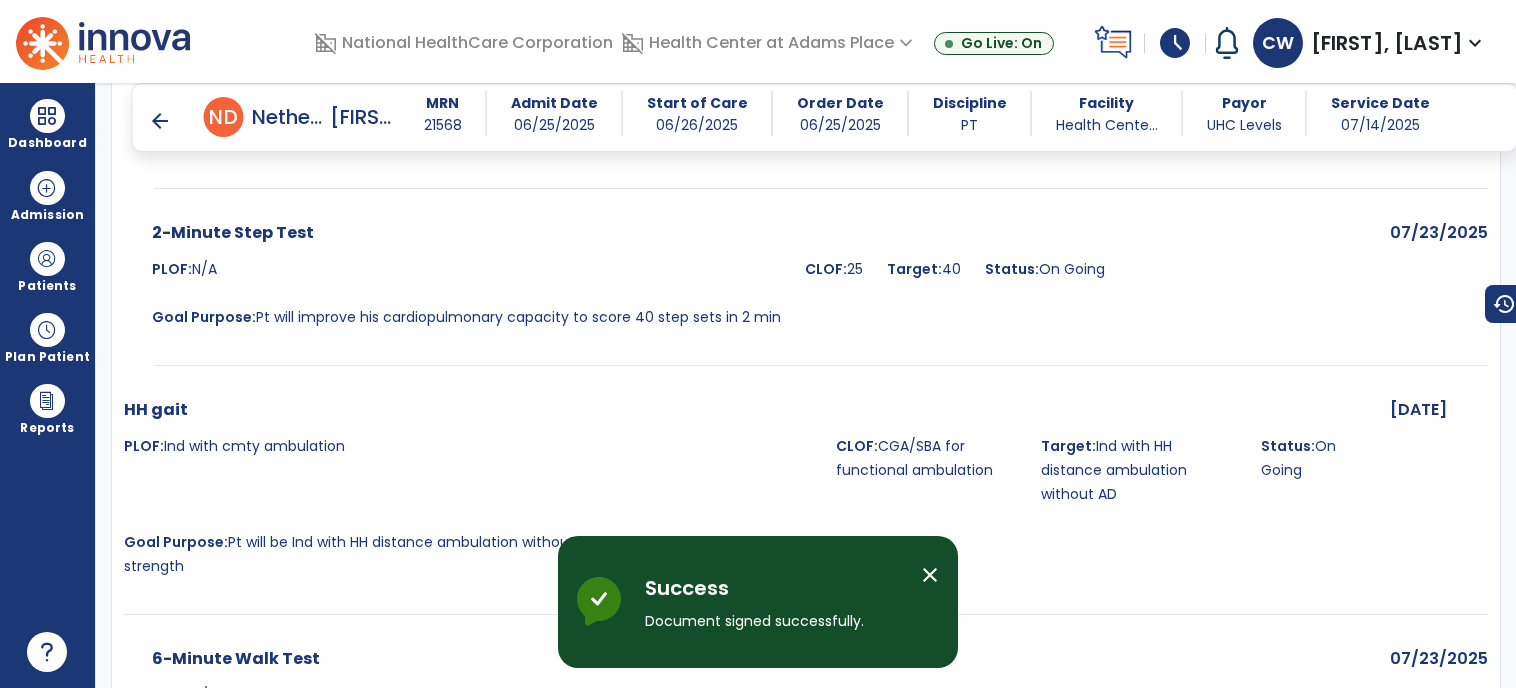 scroll, scrollTop: 4589, scrollLeft: 0, axis: vertical 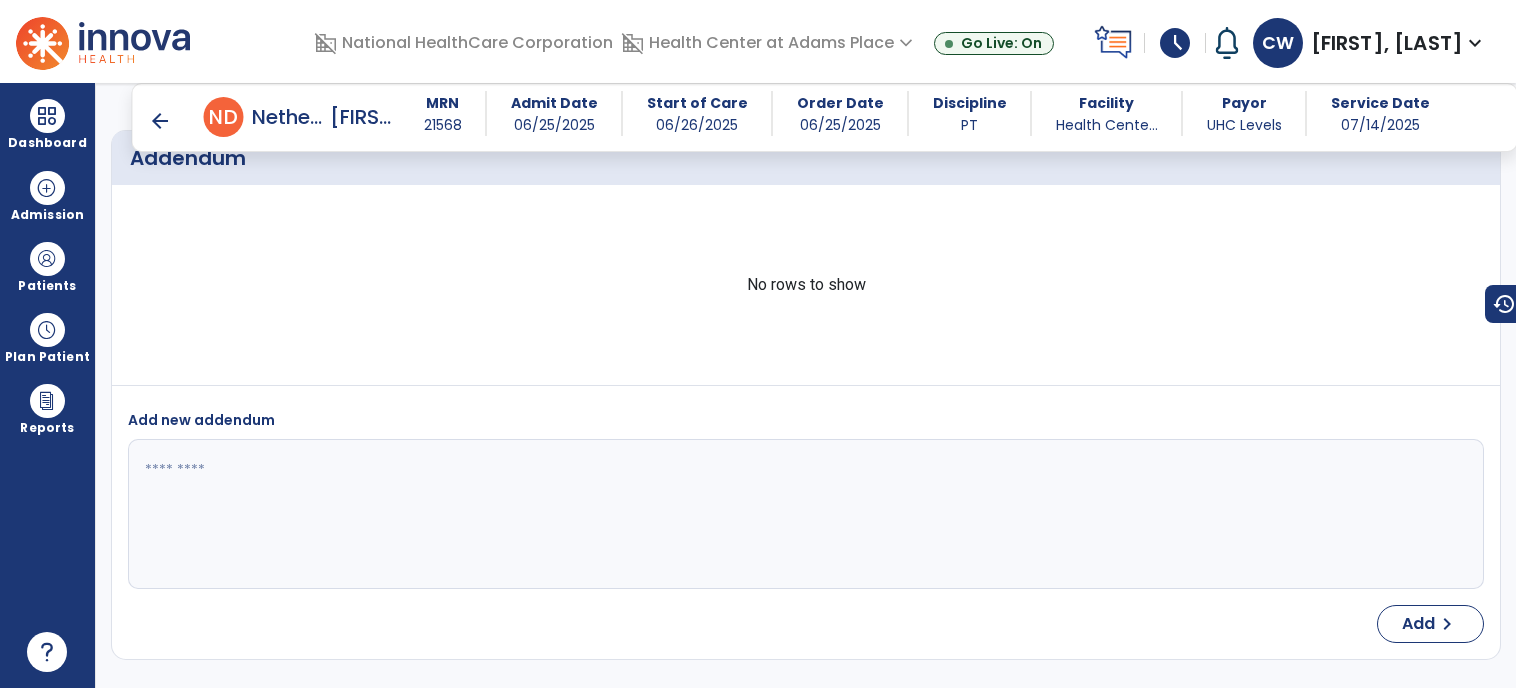 click on "arrow_back" at bounding box center (160, 121) 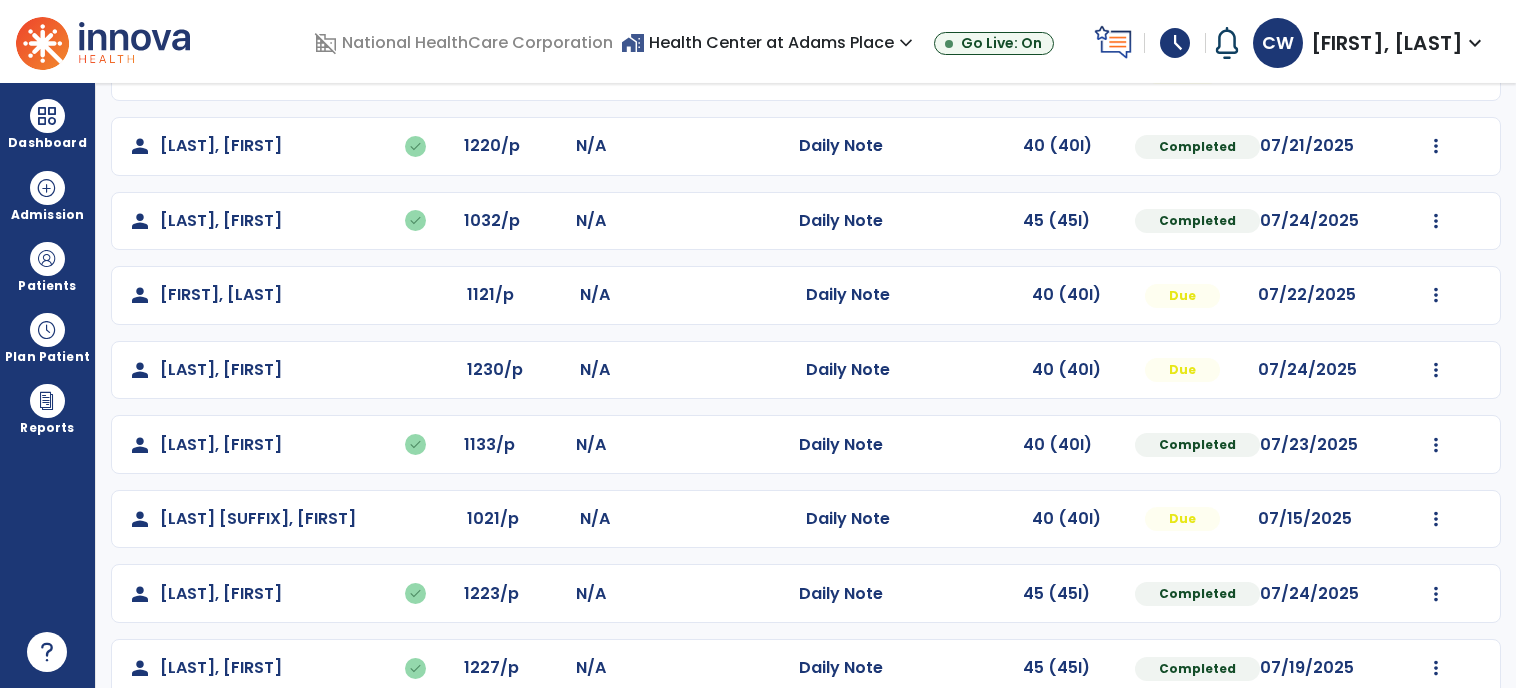 scroll, scrollTop: 475, scrollLeft: 0, axis: vertical 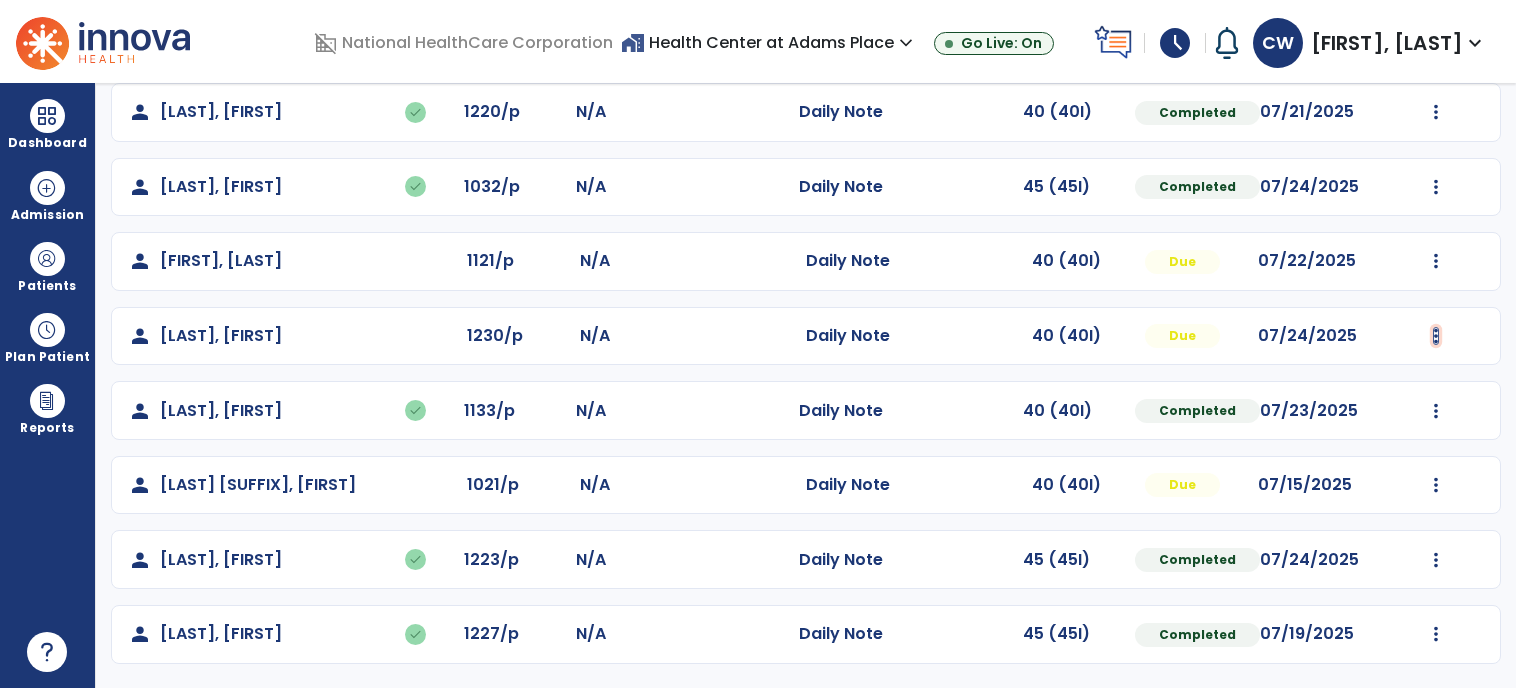 click at bounding box center (1436, -186) 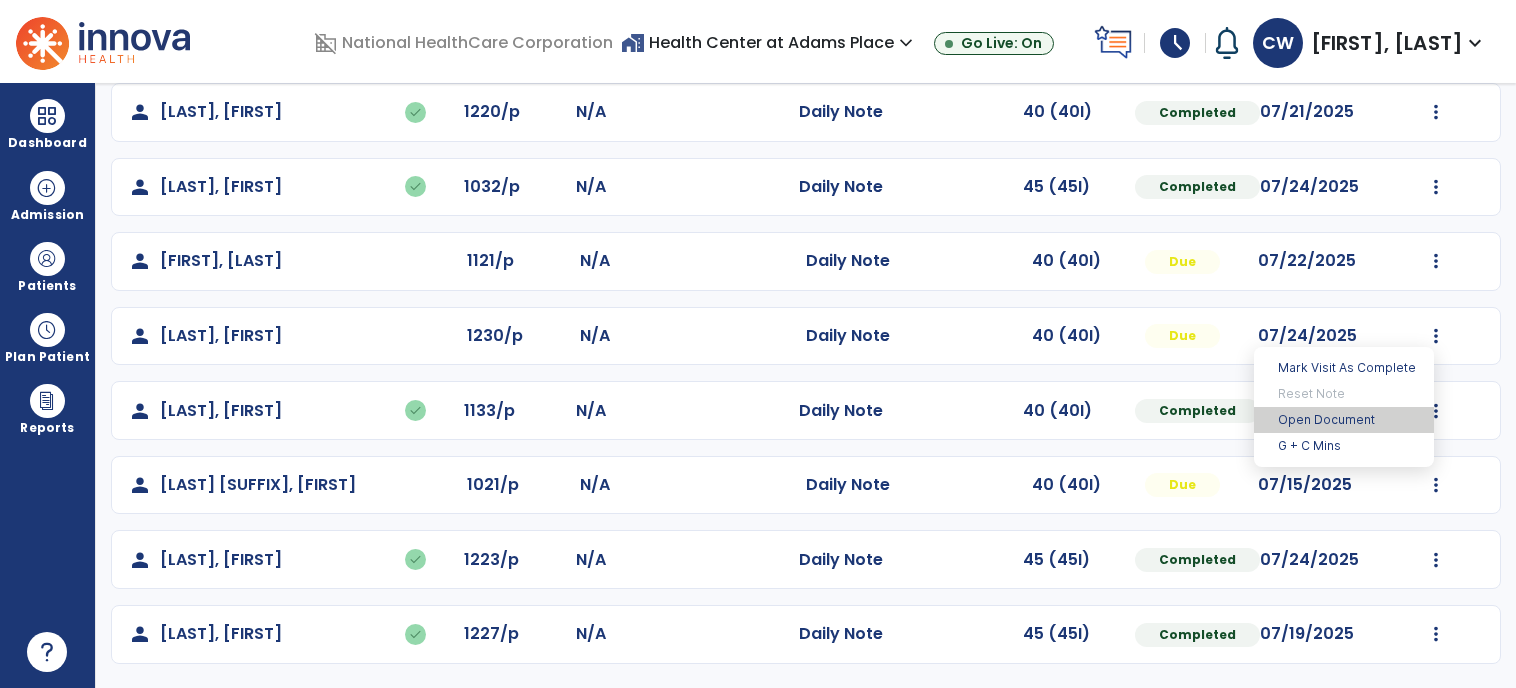 click on "Open Document" at bounding box center [1344, 420] 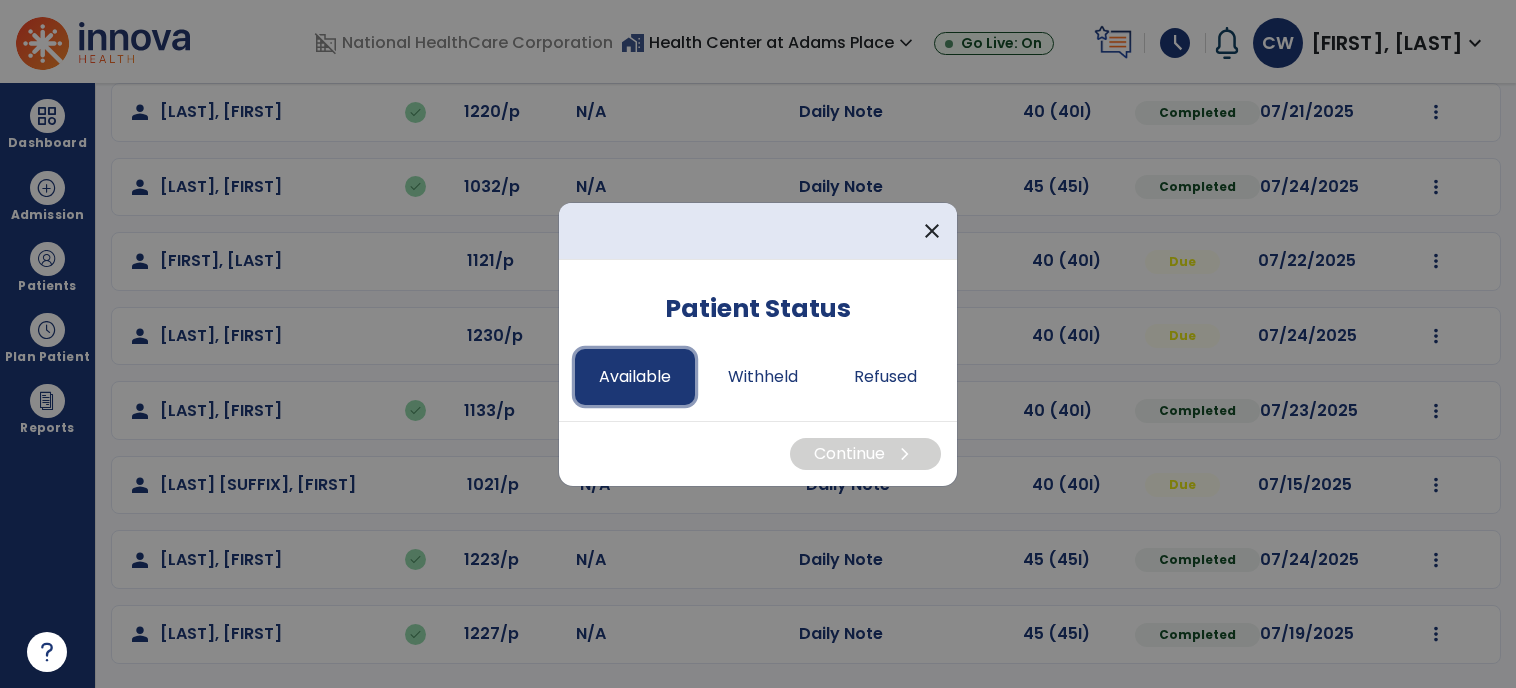 click on "Available" at bounding box center [635, 377] 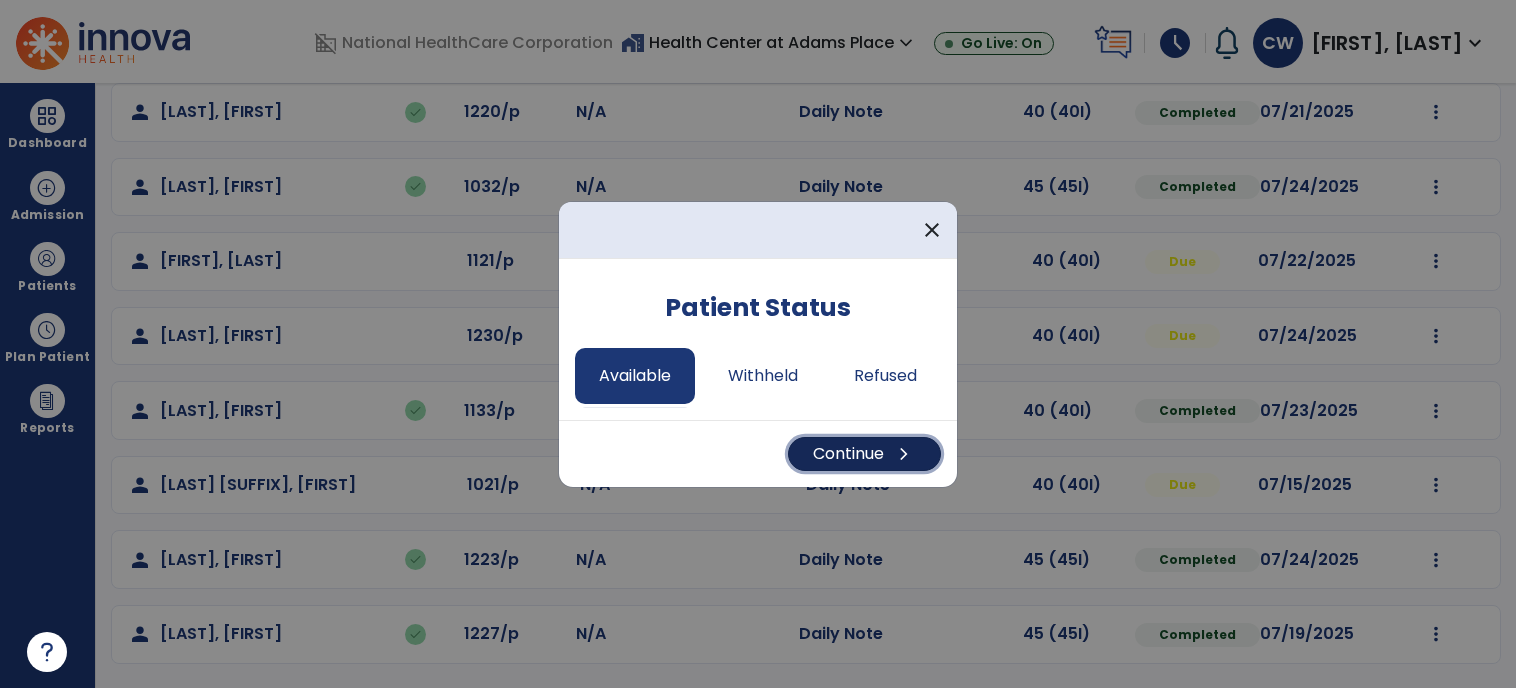 click on "Continue   chevron_right" at bounding box center (864, 454) 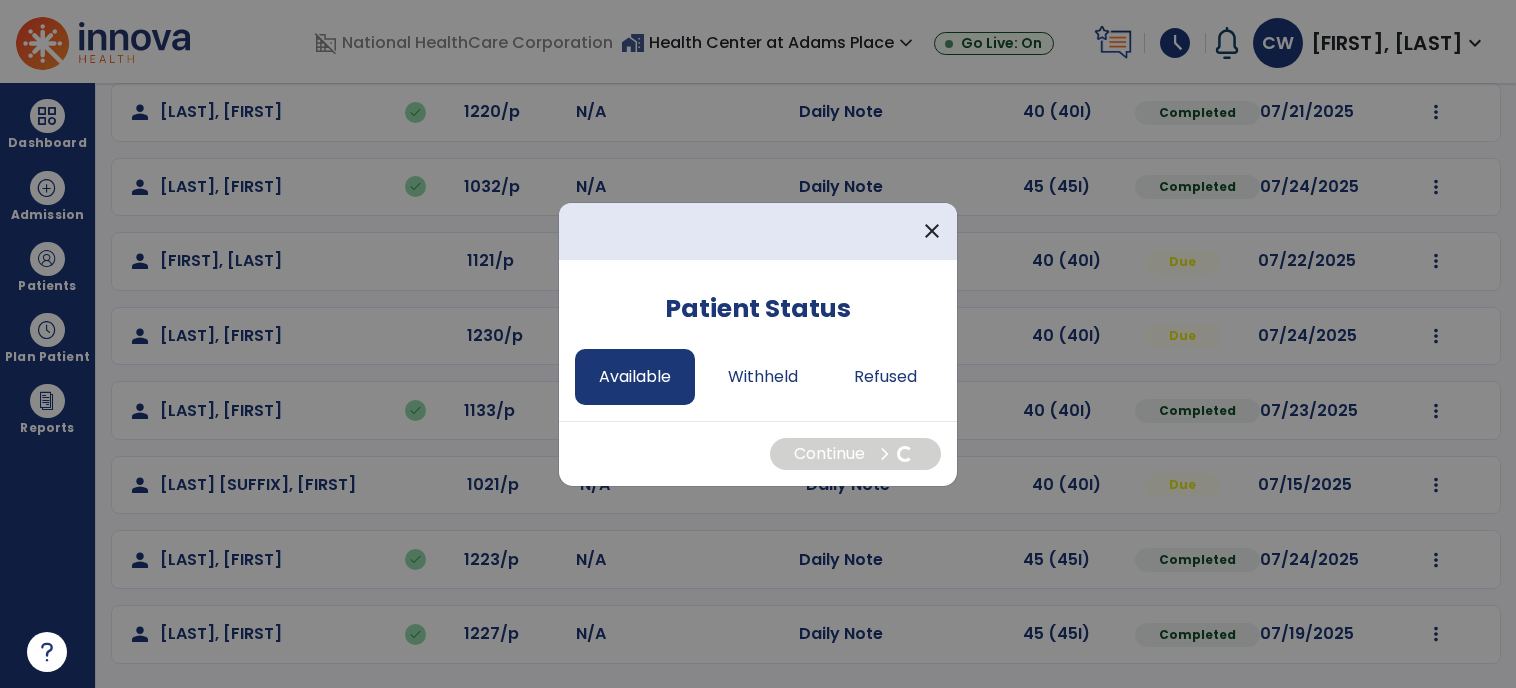 select on "*" 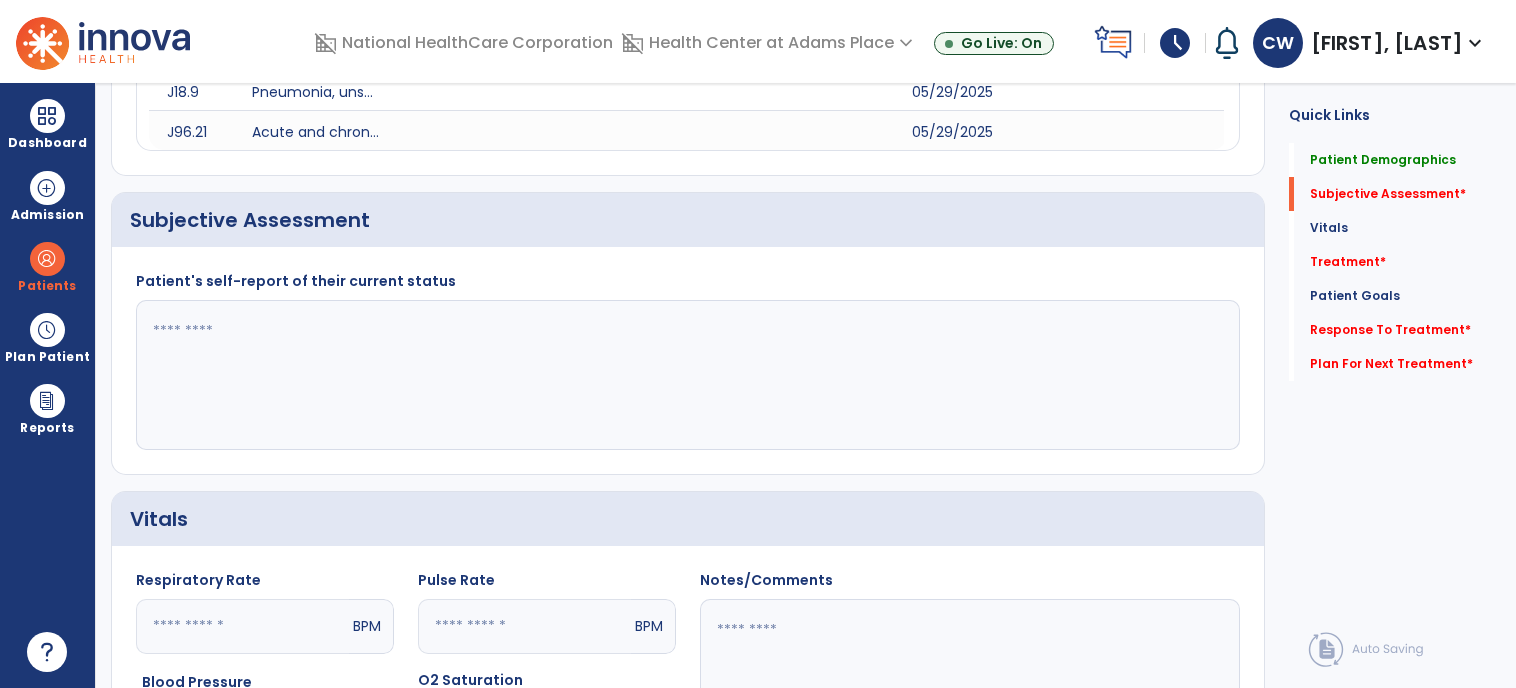click 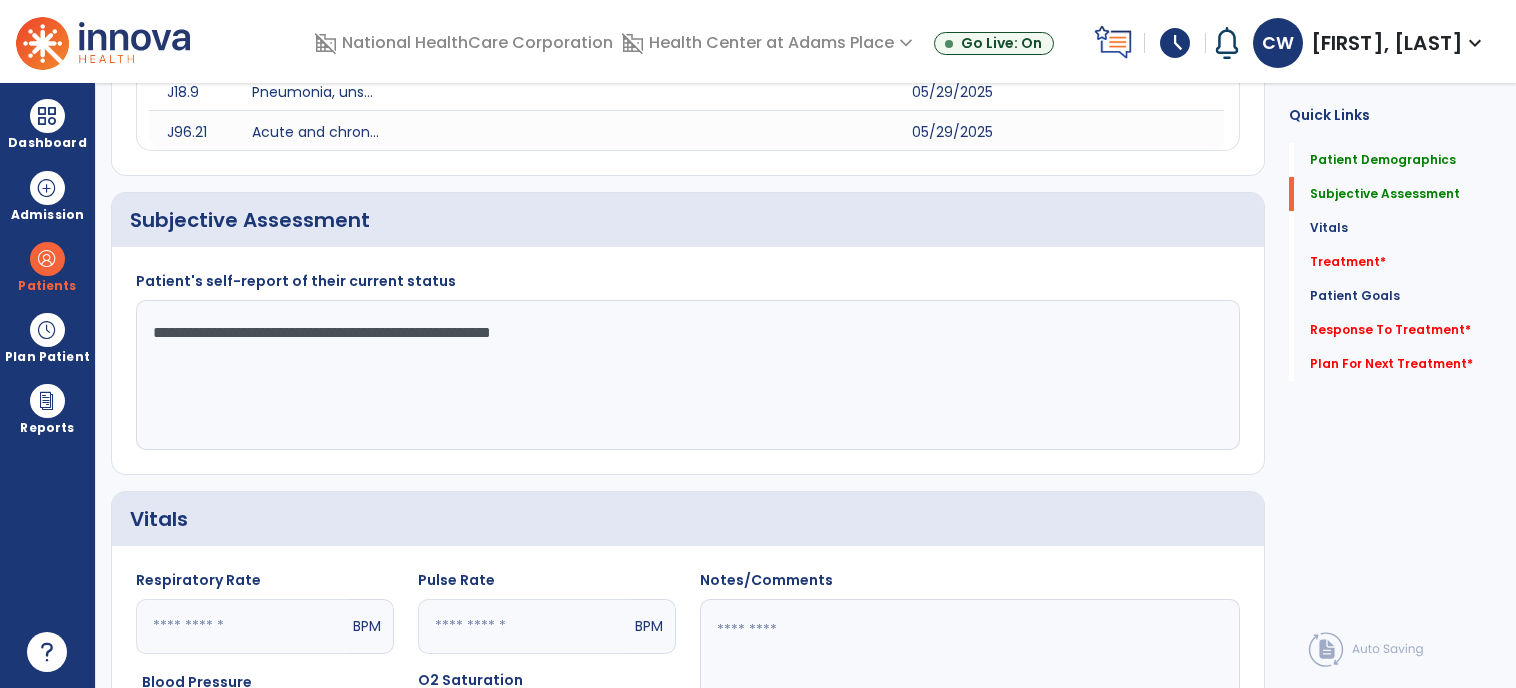 click on "**********" 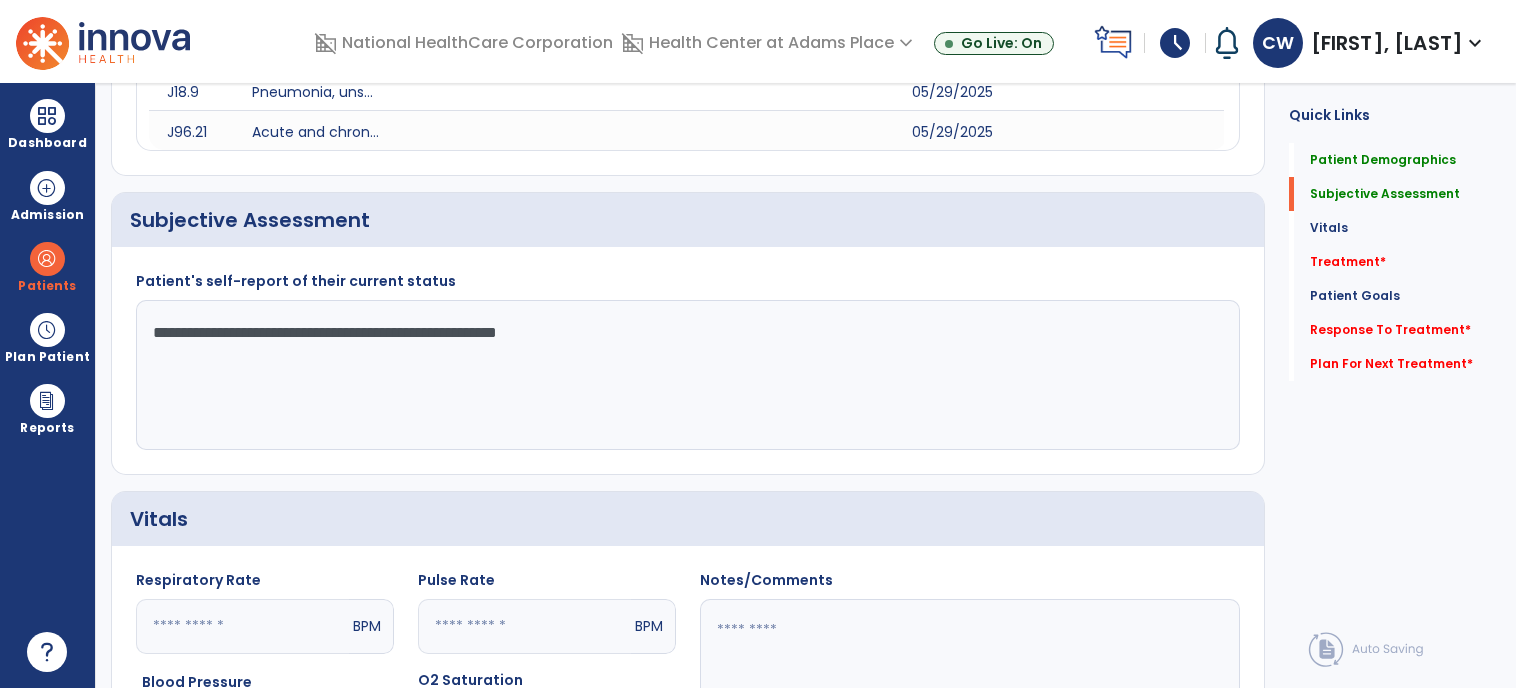 click on "**********" 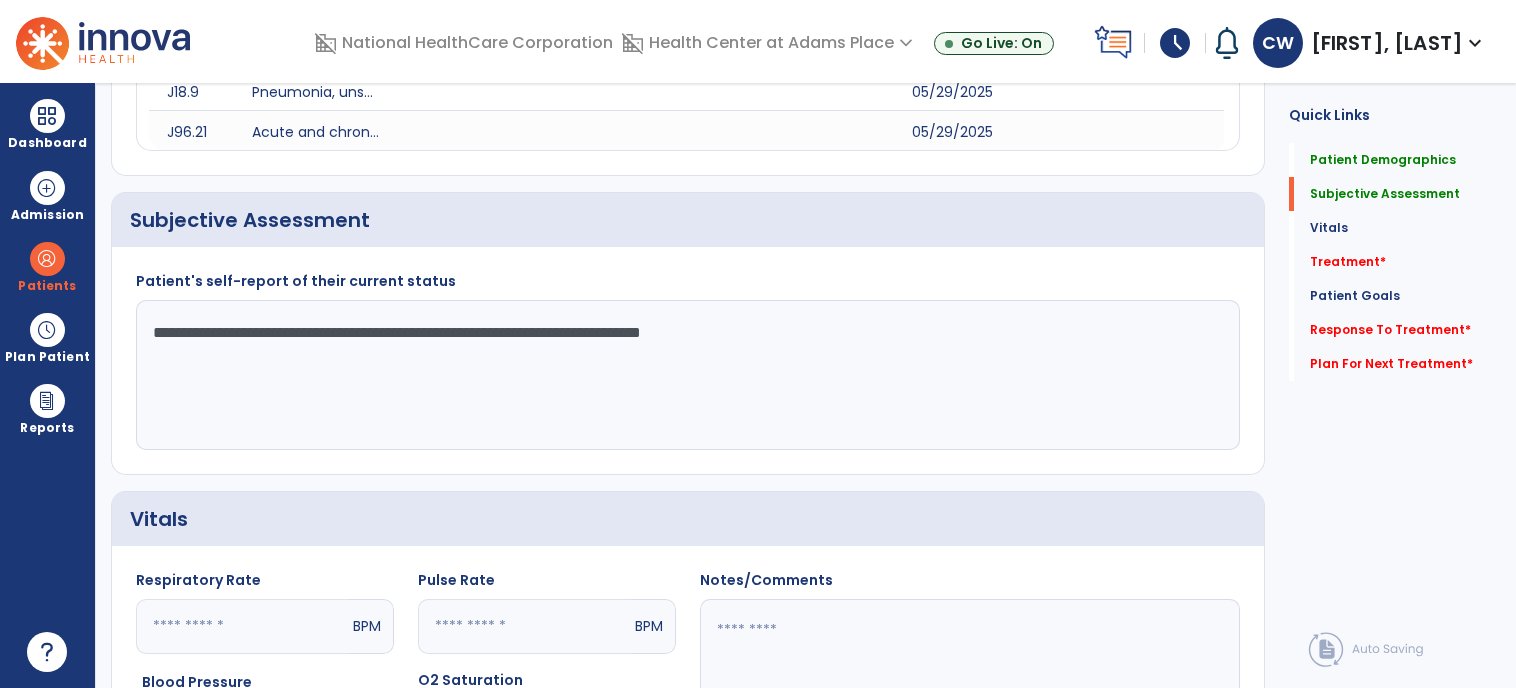 type on "**********" 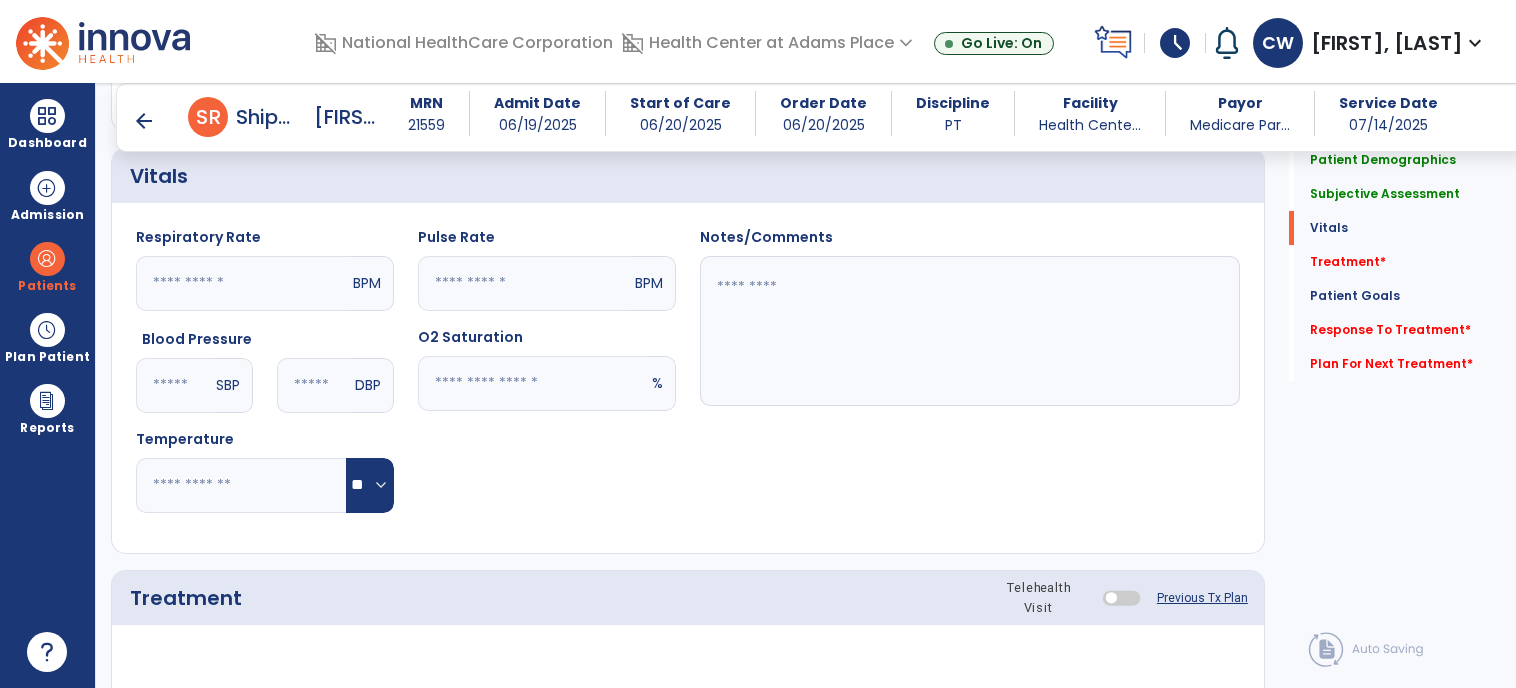 scroll, scrollTop: 928, scrollLeft: 0, axis: vertical 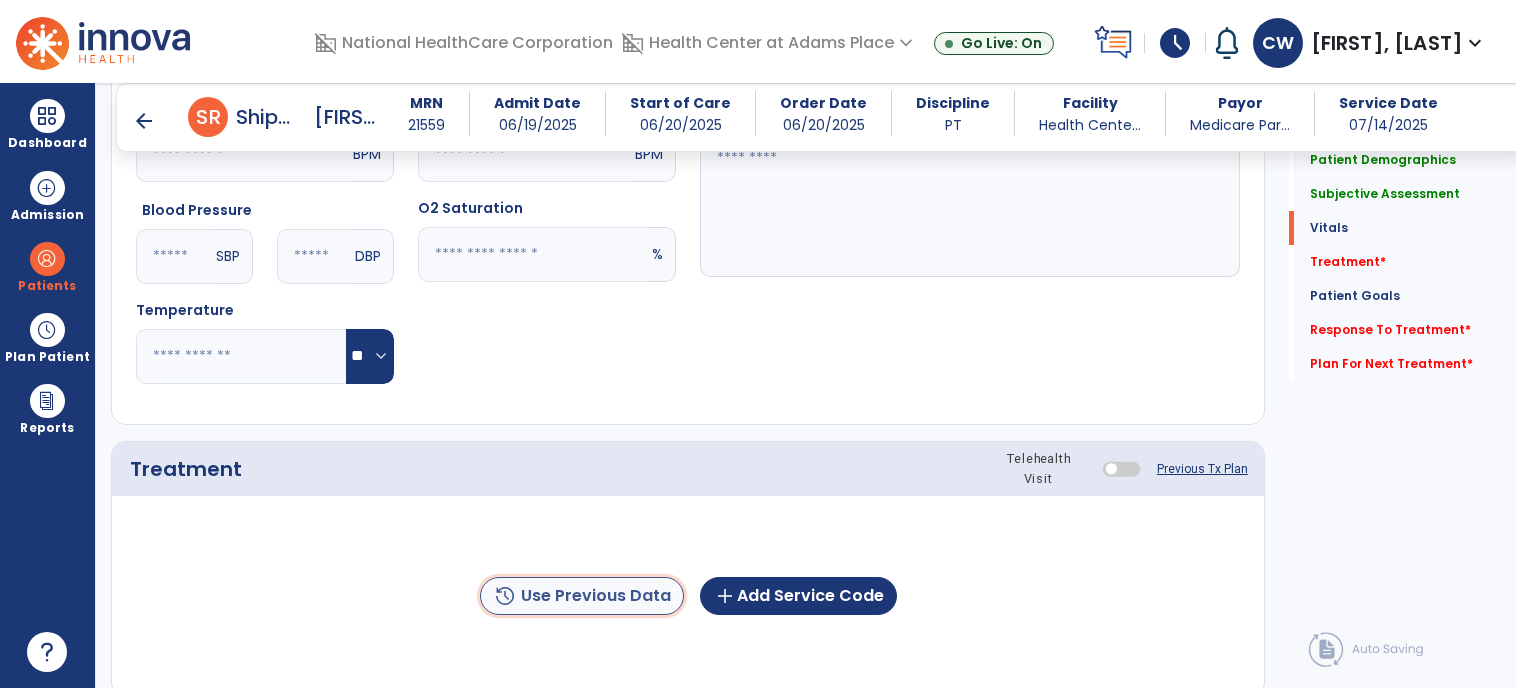 click on "history  Use Previous Data" 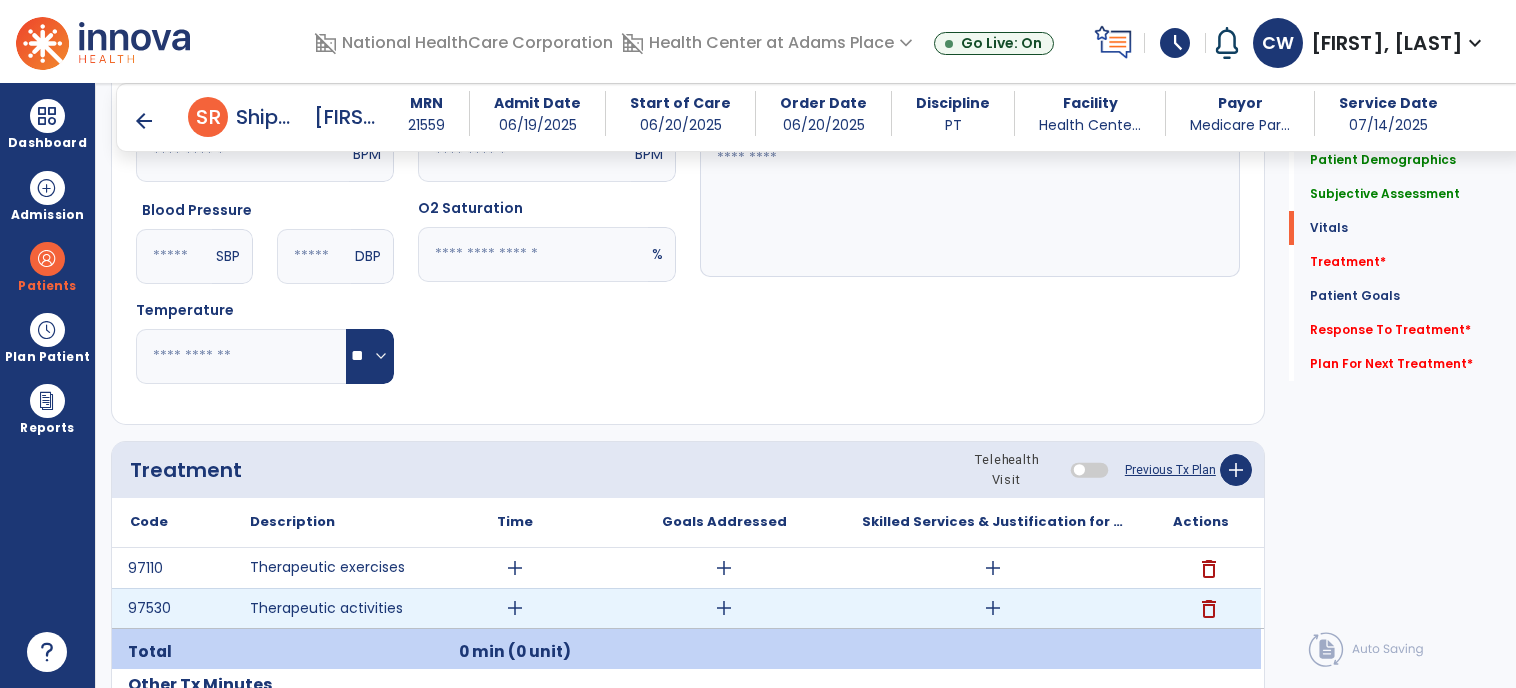 click on "delete" at bounding box center [1209, 609] 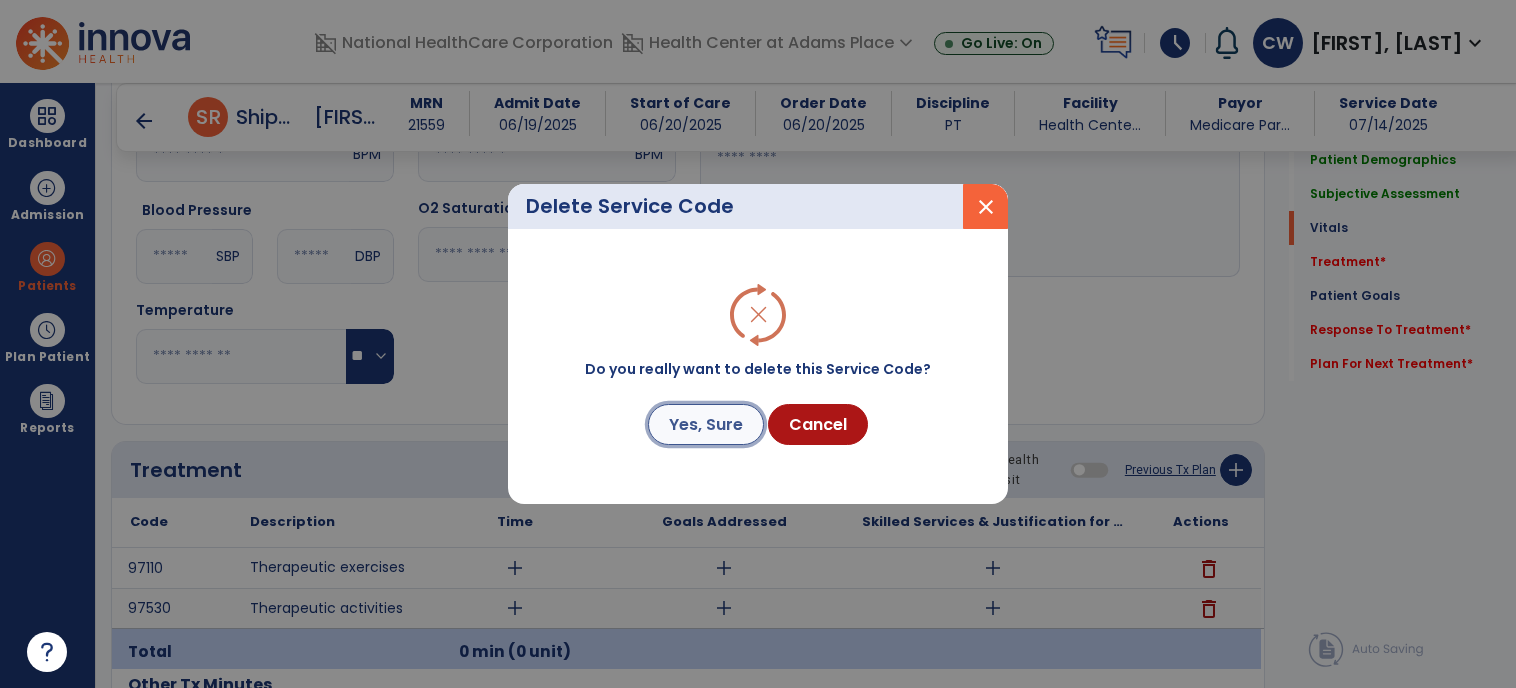 click on "Yes, Sure" at bounding box center [706, 424] 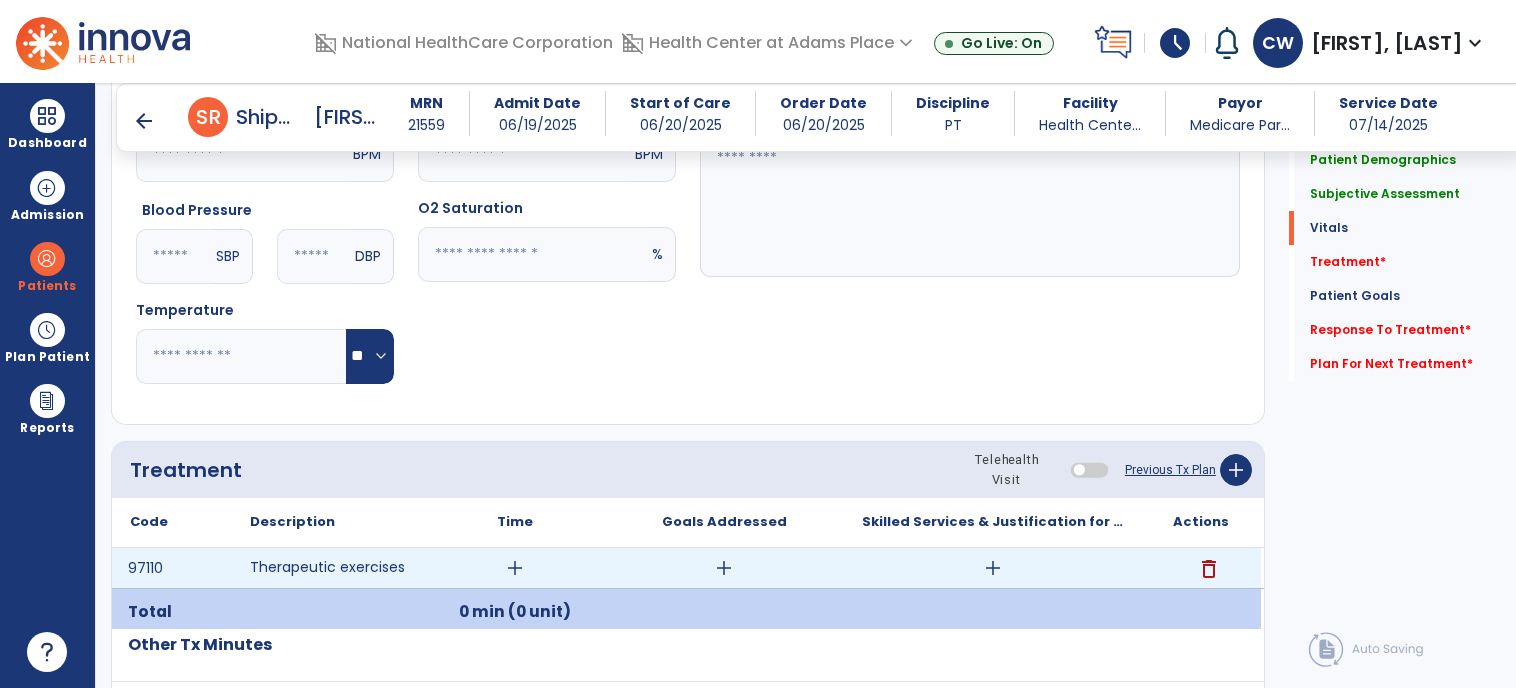 click on "add" at bounding box center [515, 568] 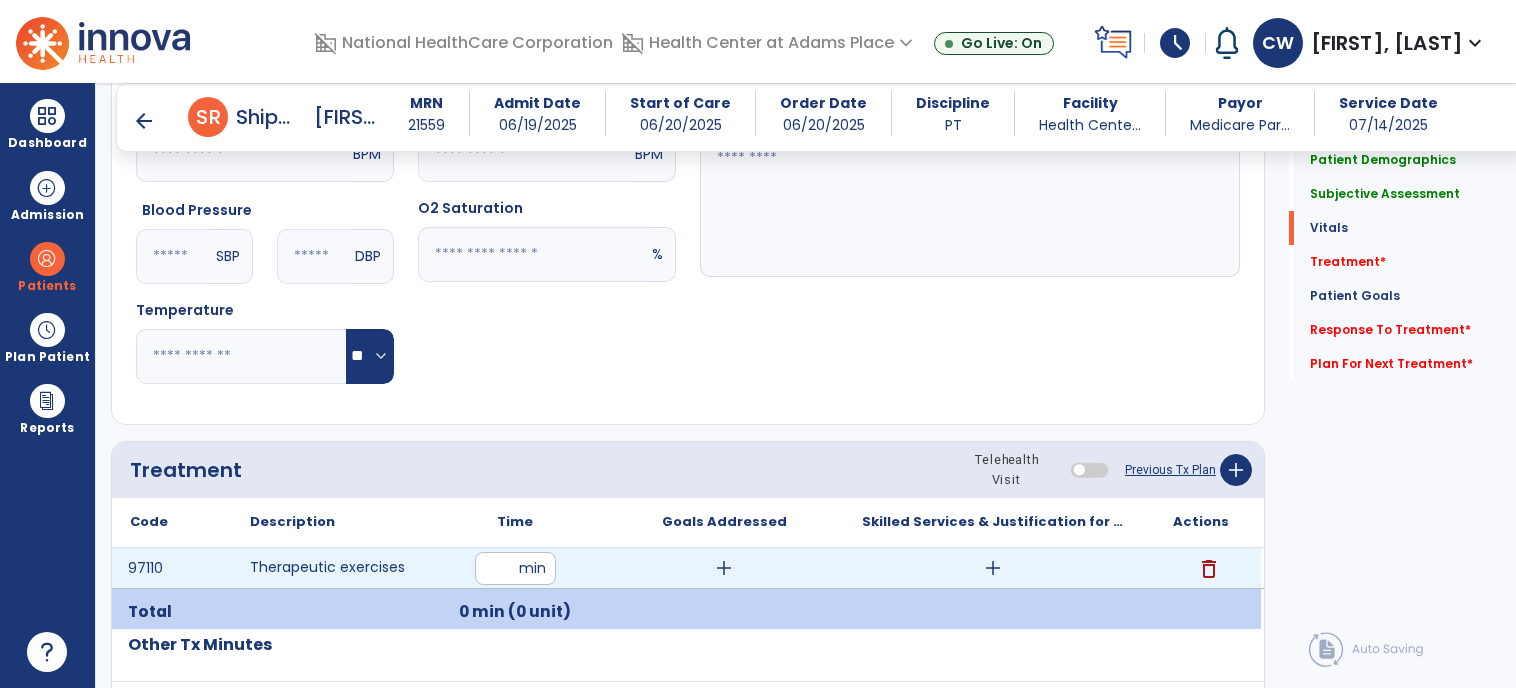 type on "**" 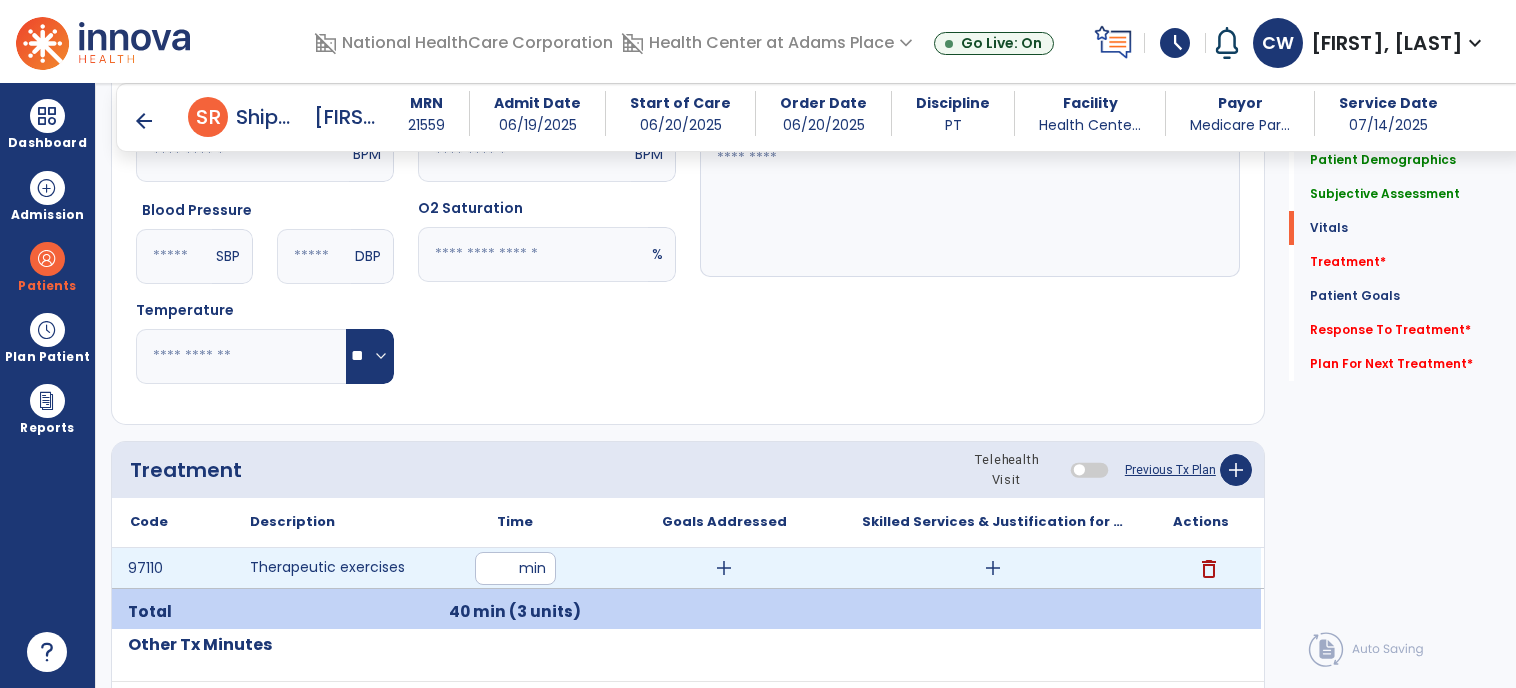 click on "add" at bounding box center (993, 568) 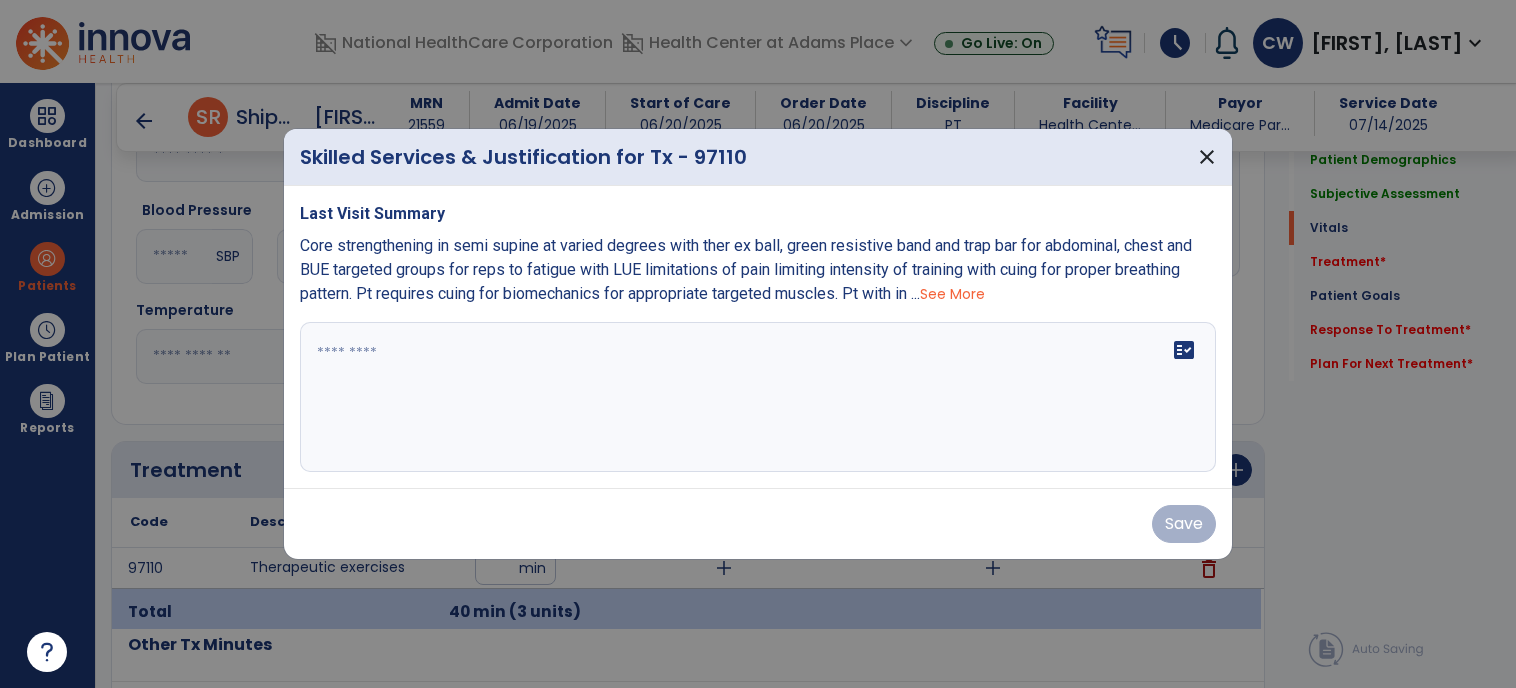 click on "See More" at bounding box center [952, 294] 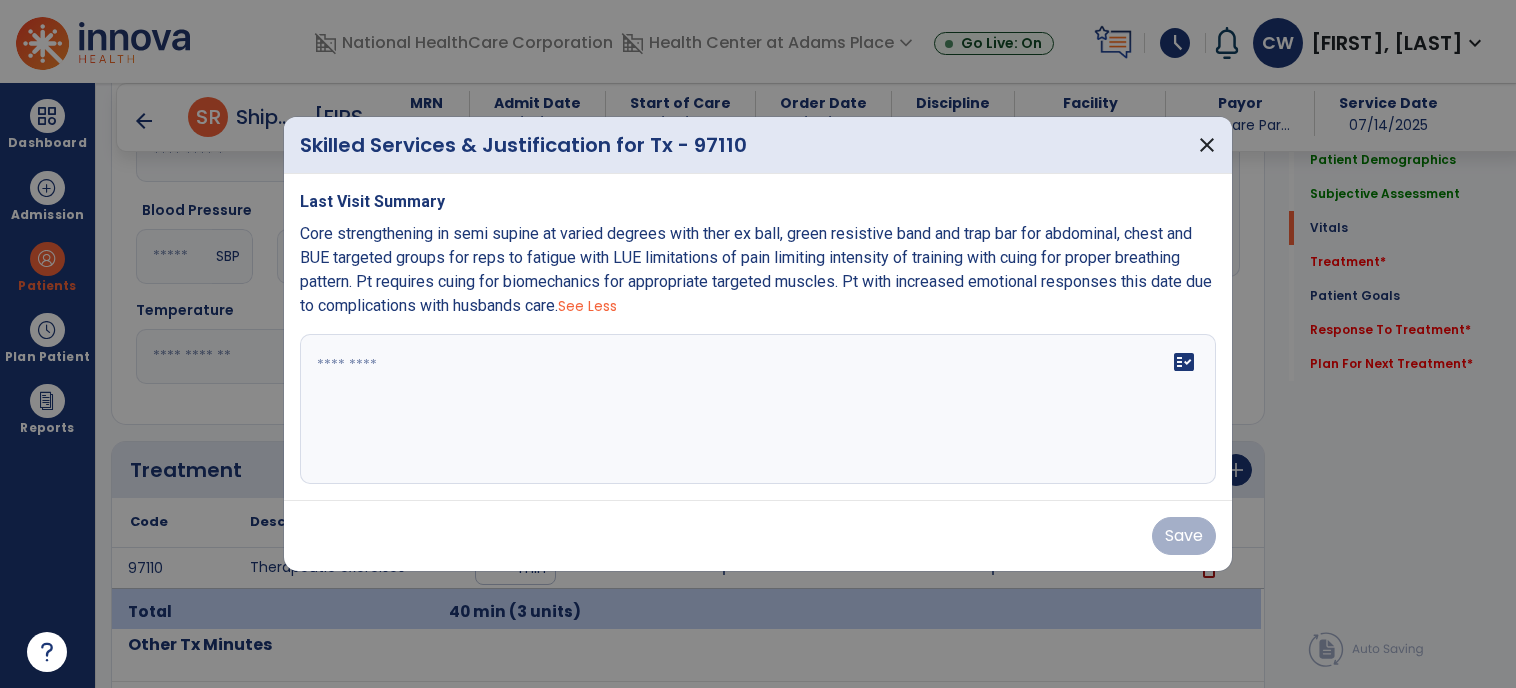 drag, startPoint x: 564, startPoint y: 306, endPoint x: 287, endPoint y: 243, distance: 284.07394 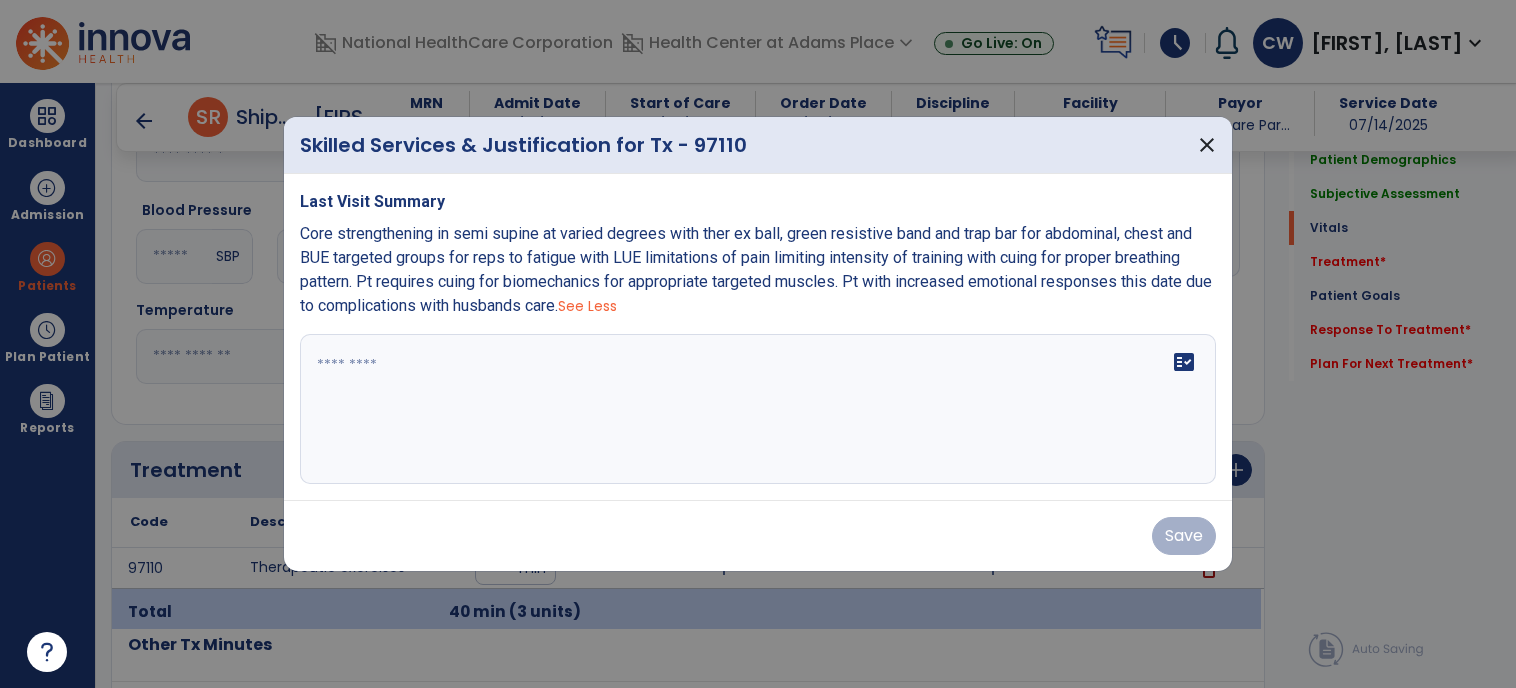 click on "Last Visit Summary Core strengthening in semi supine at varied degrees with ther ex ball, green resistive band and trap bar for abdominal, chest and BUE targeted groups for reps to fatigue with LUE limitations of pain limiting intensity of training with cuing for proper breathing pattern. Pt requires cuing for biomechanics for appropriate targeted muscles. Pt with increased emotional responses this date due to complications with husbands care.   See Less   fact_check" at bounding box center (758, 337) 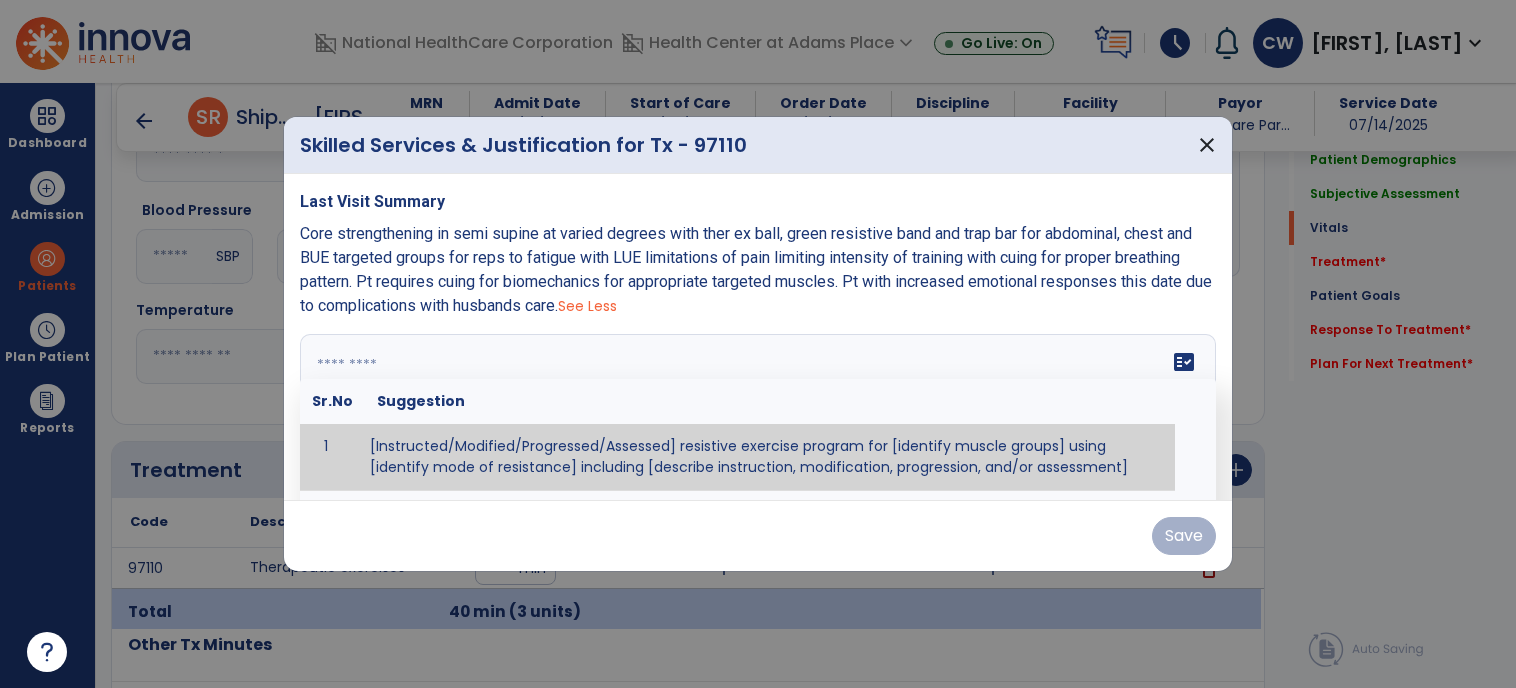 paste on "**********" 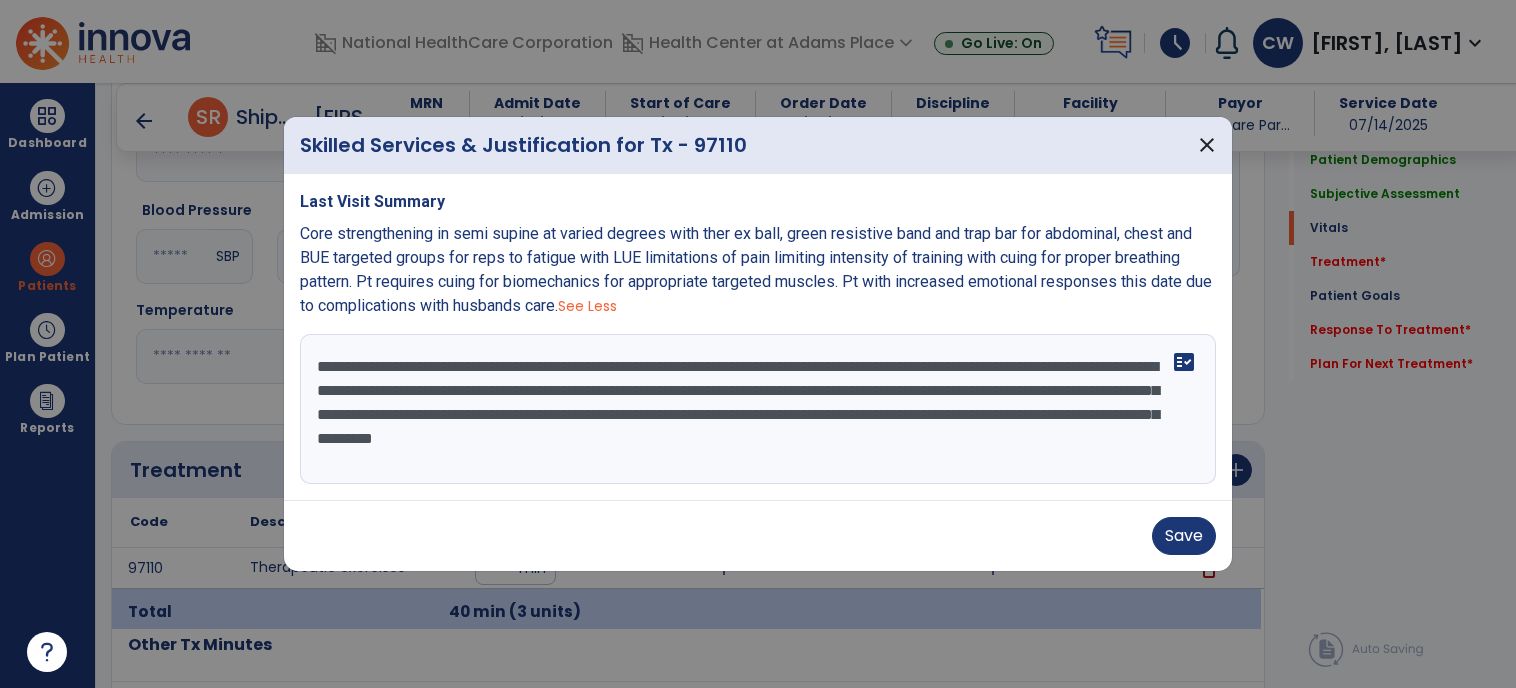 drag, startPoint x: 736, startPoint y: 367, endPoint x: 505, endPoint y: 365, distance: 231.00865 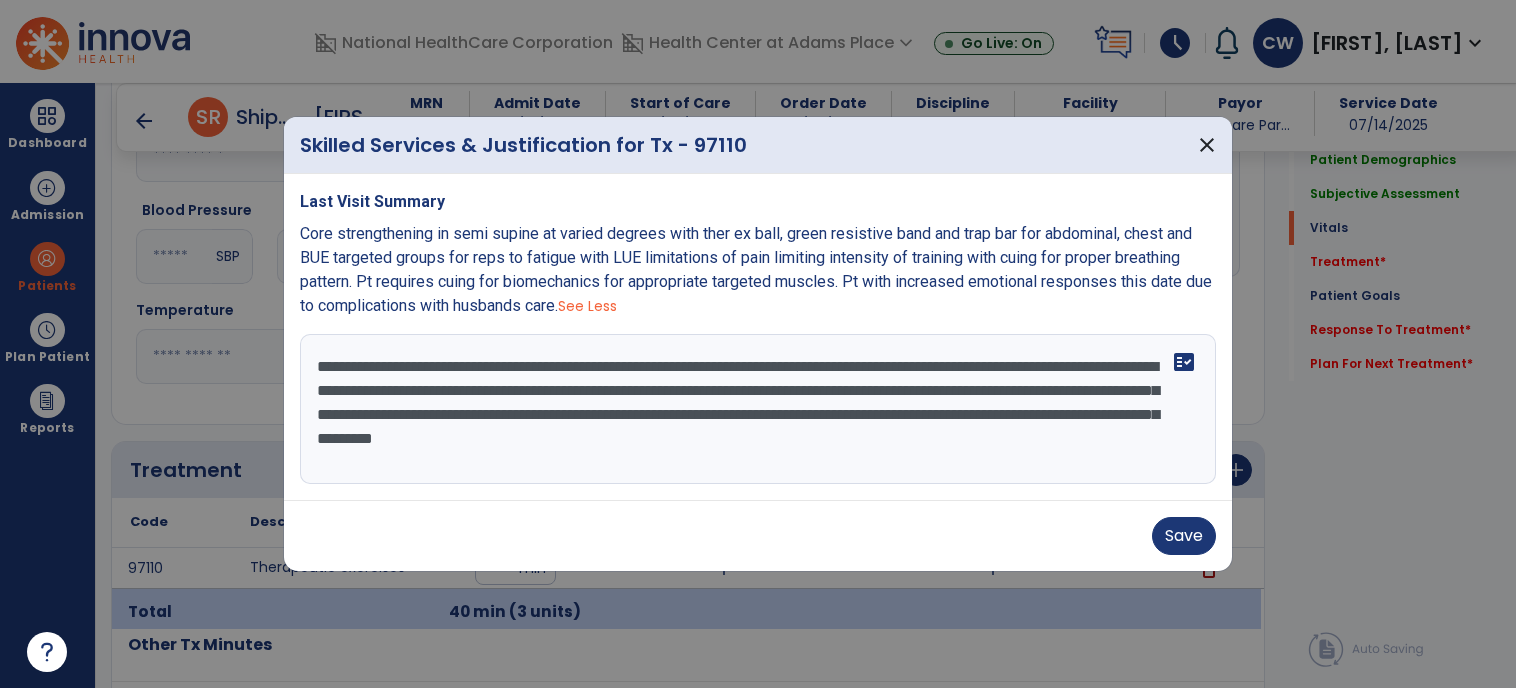 click on "**********" at bounding box center [758, 409] 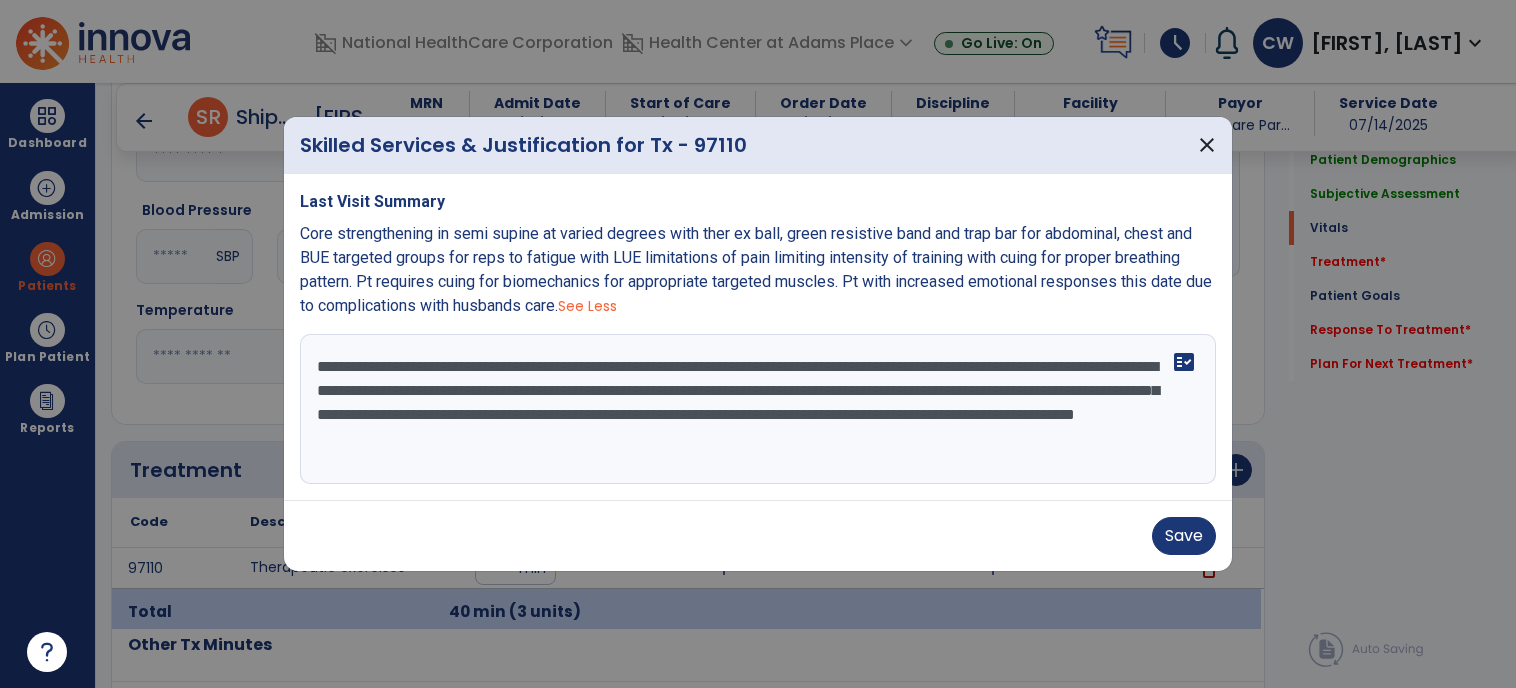 click on "**********" at bounding box center (758, 409) 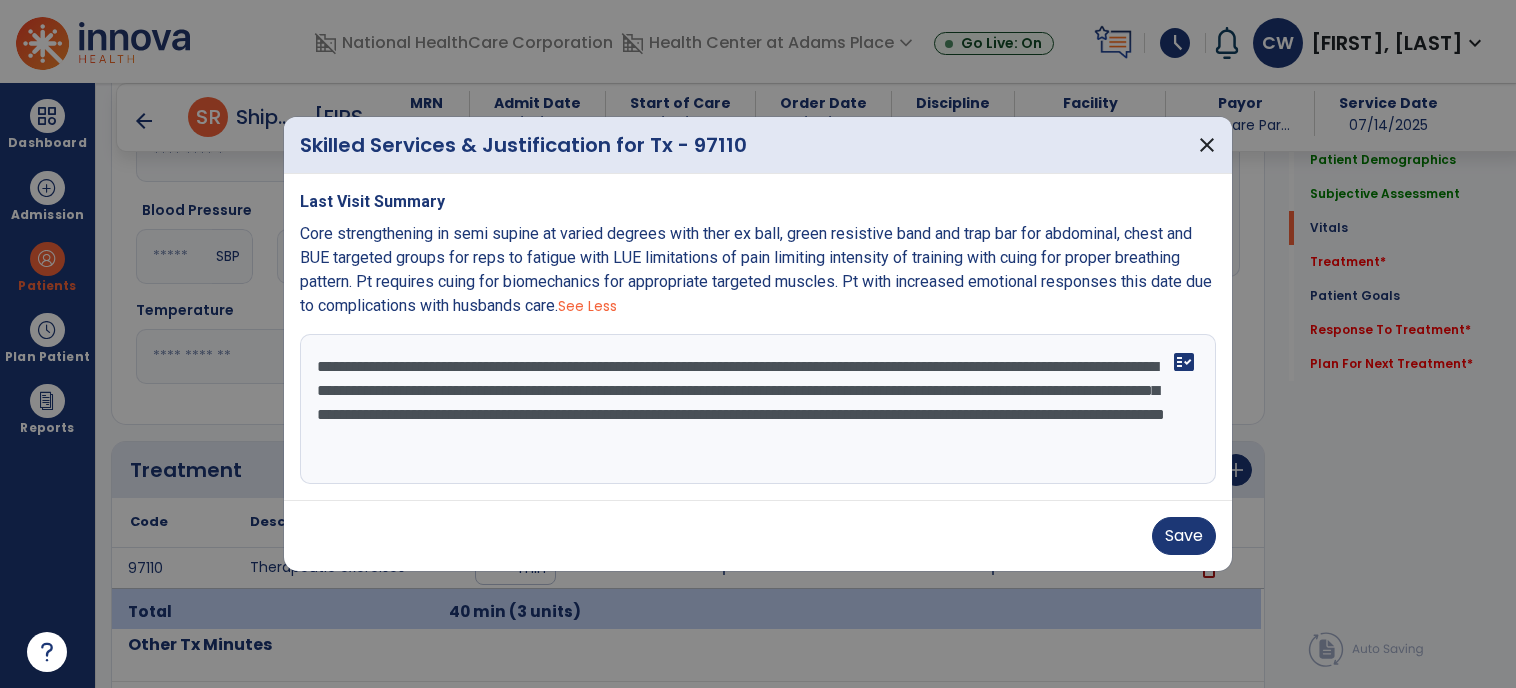 click on "**********" at bounding box center (758, 409) 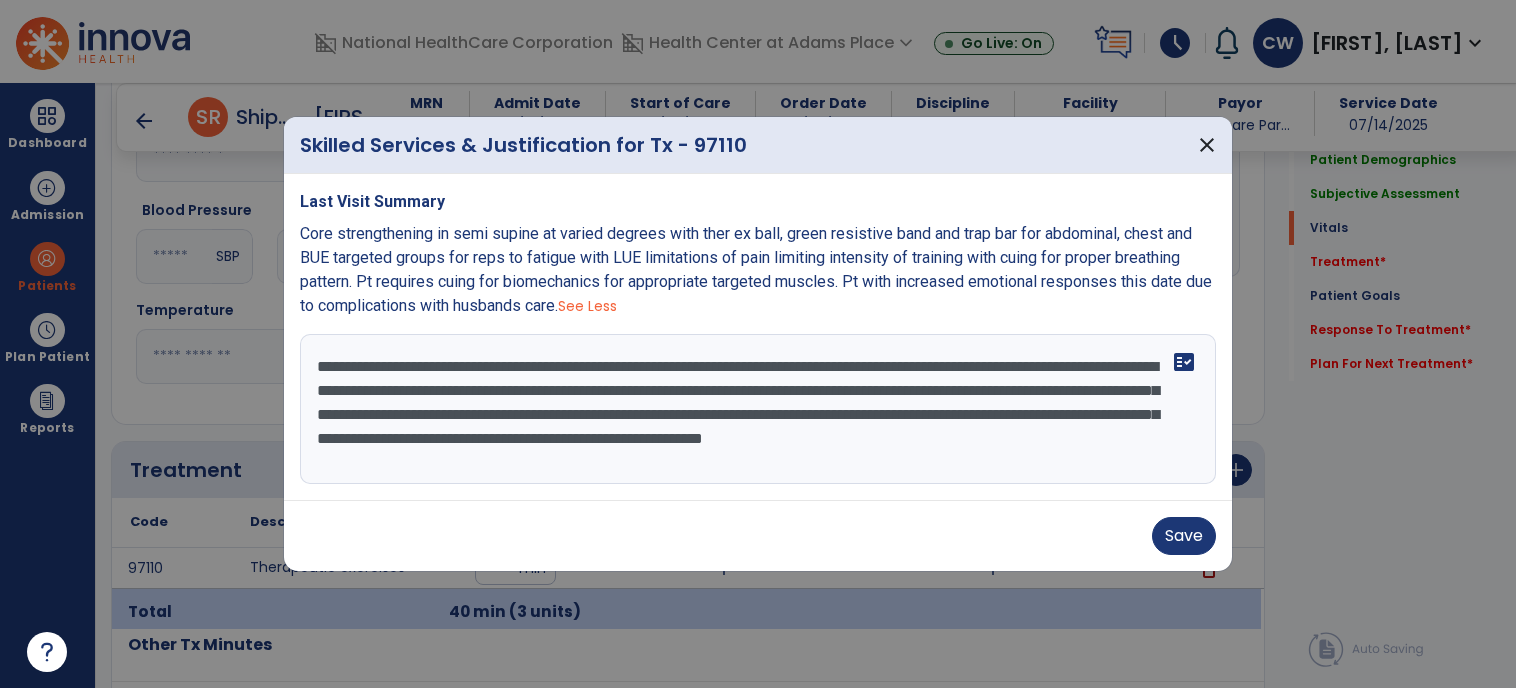 click on "**********" at bounding box center (758, 409) 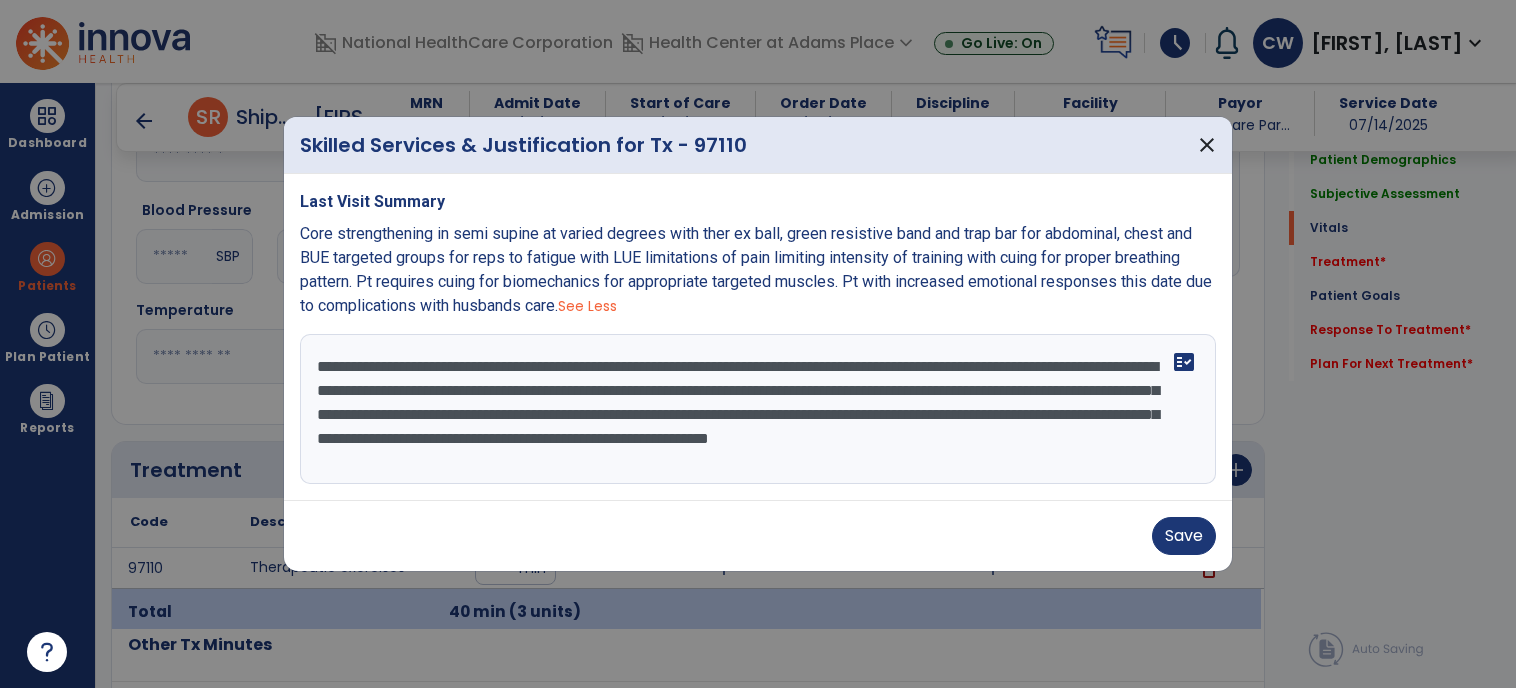 click on "**********" at bounding box center (758, 409) 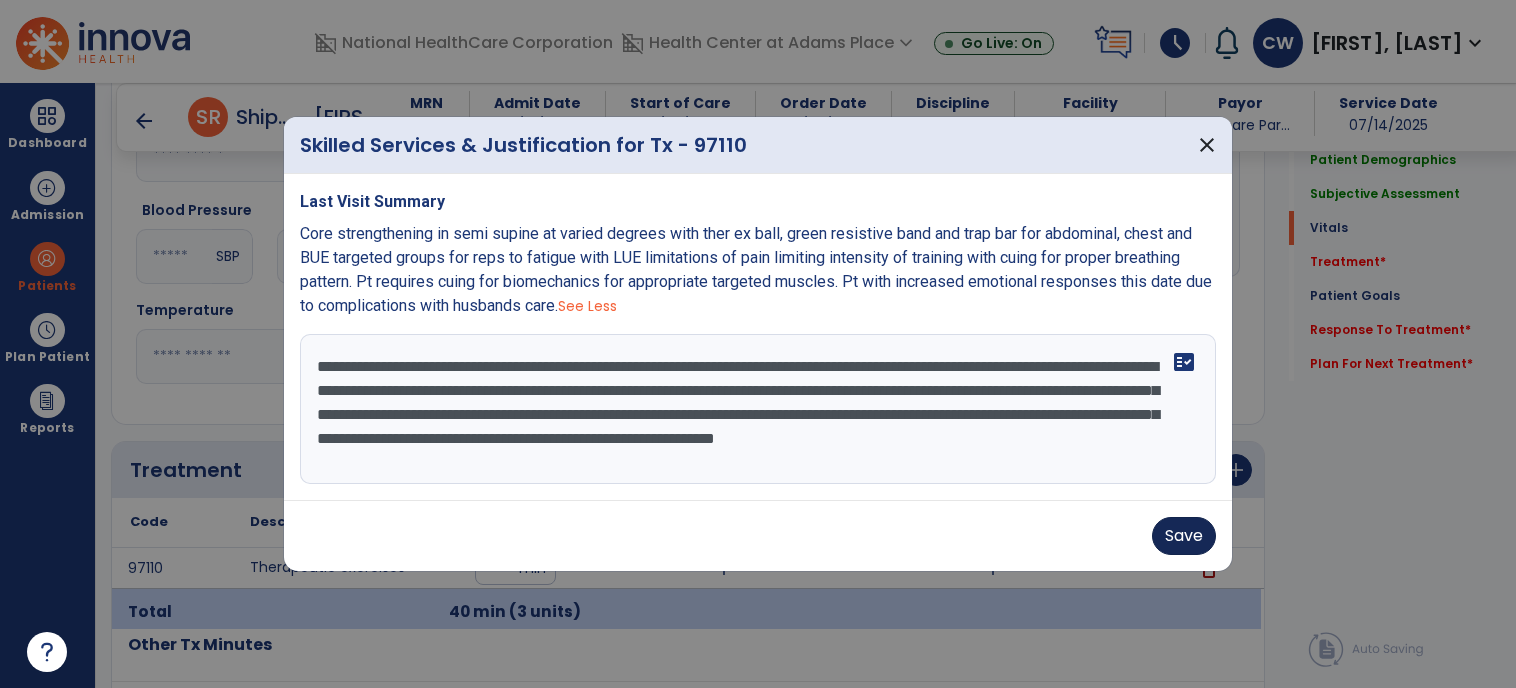 type on "**********" 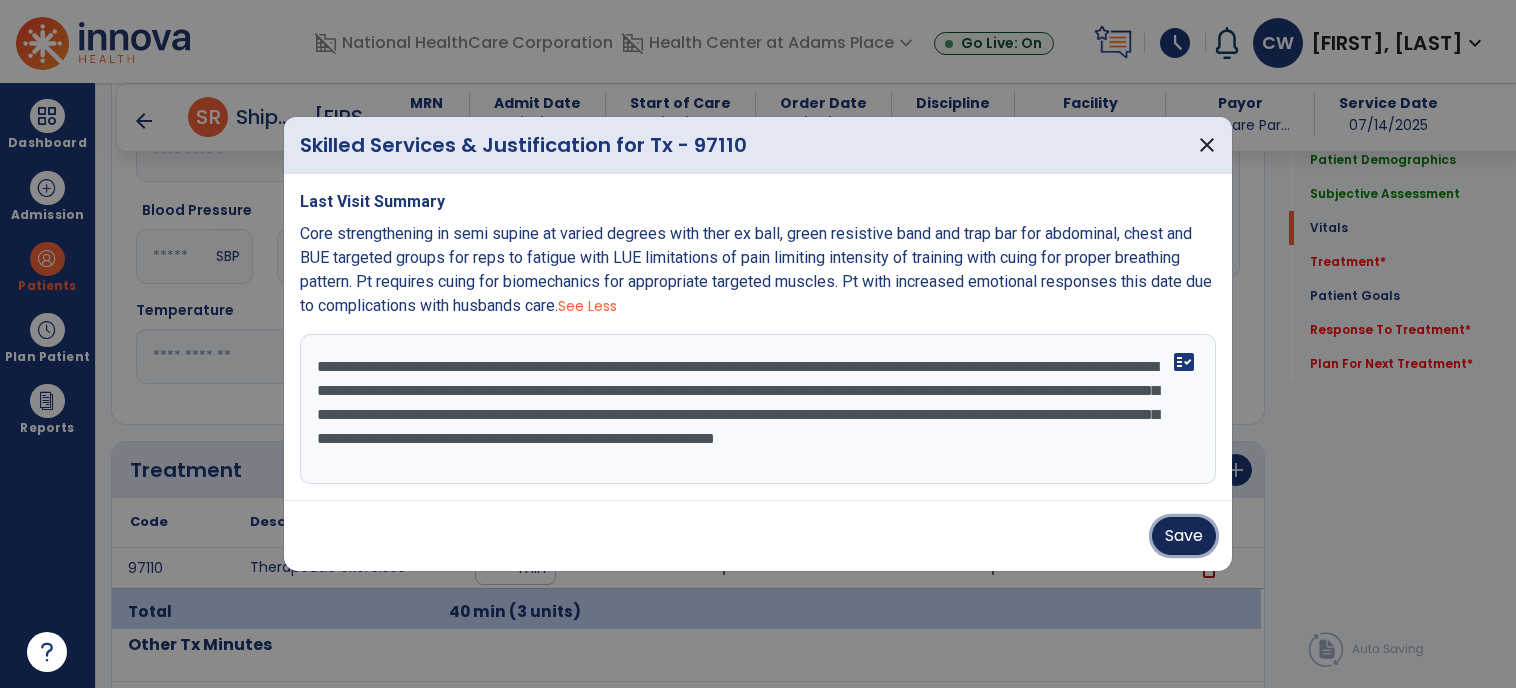 click on "Save" at bounding box center (1184, 536) 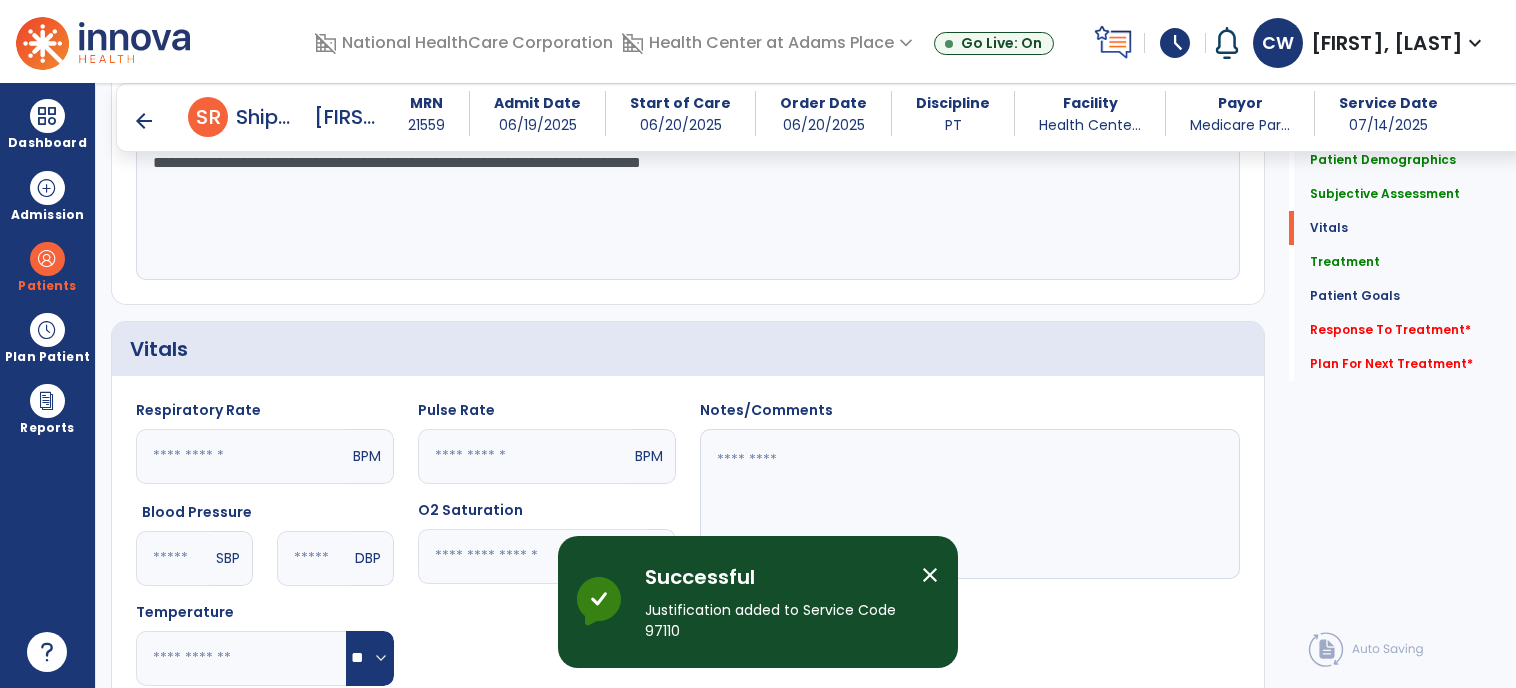 scroll, scrollTop: 852, scrollLeft: 0, axis: vertical 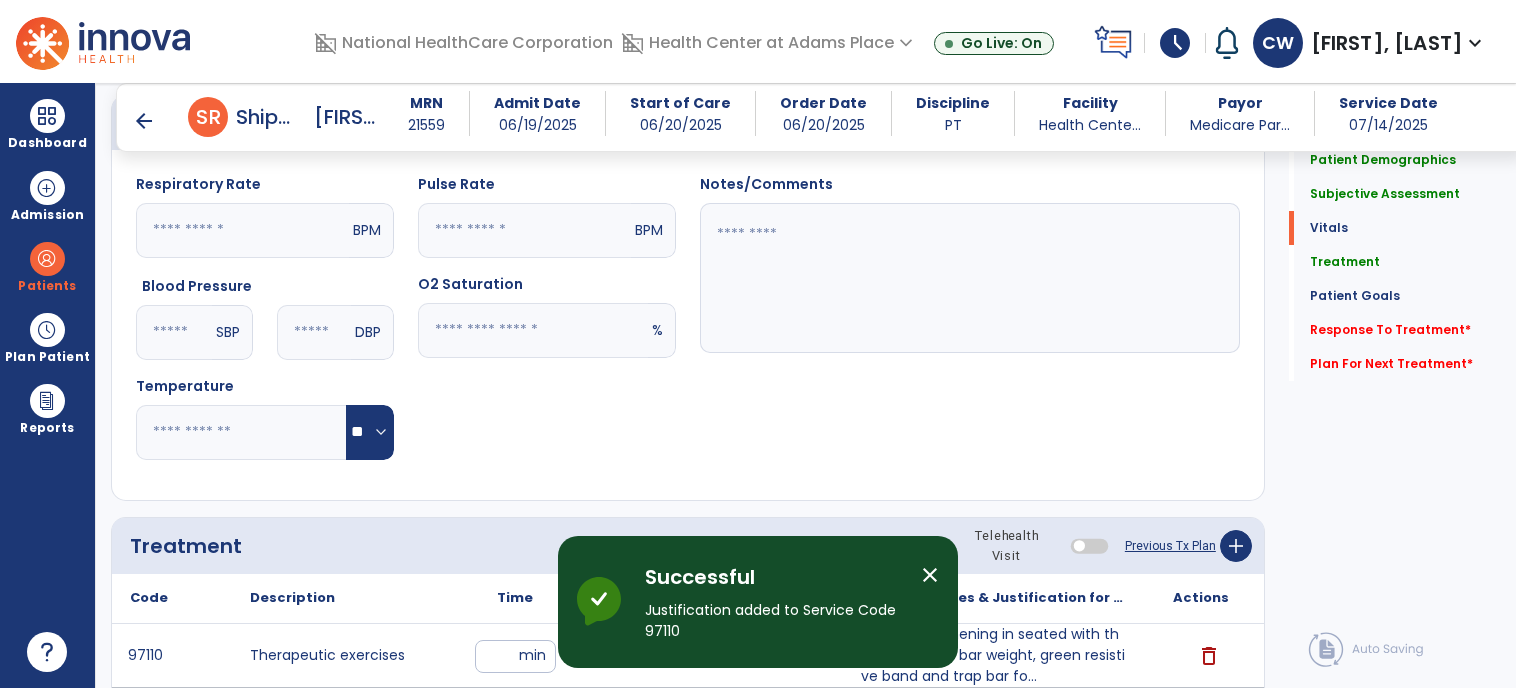 click 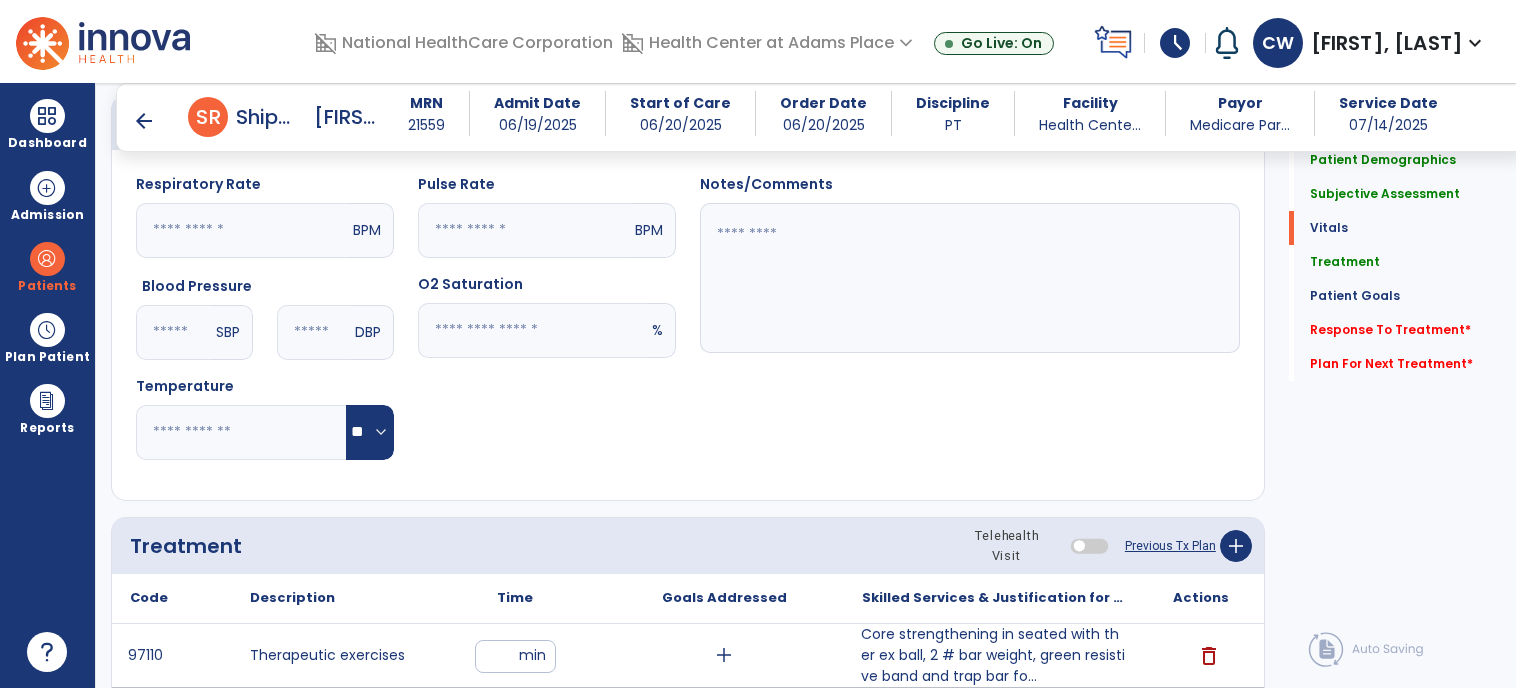 type on "**" 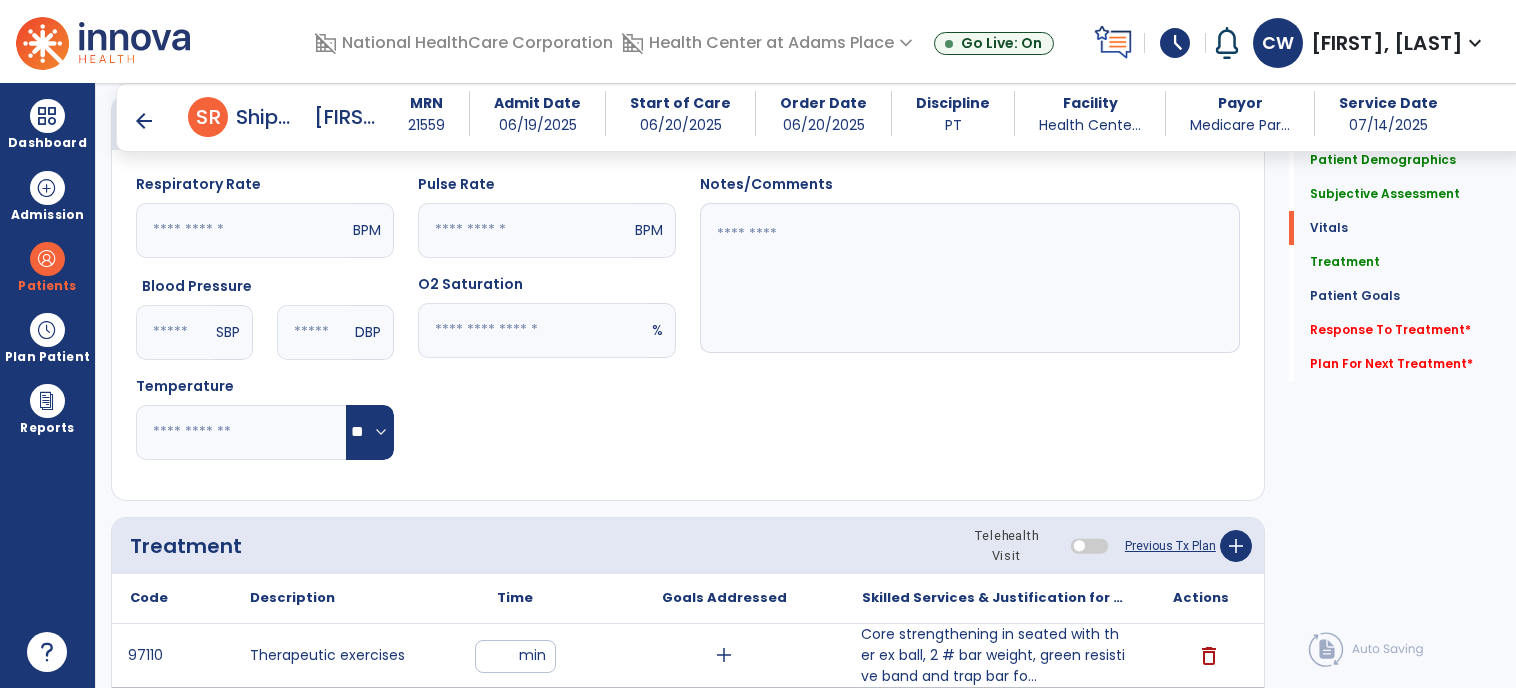 click 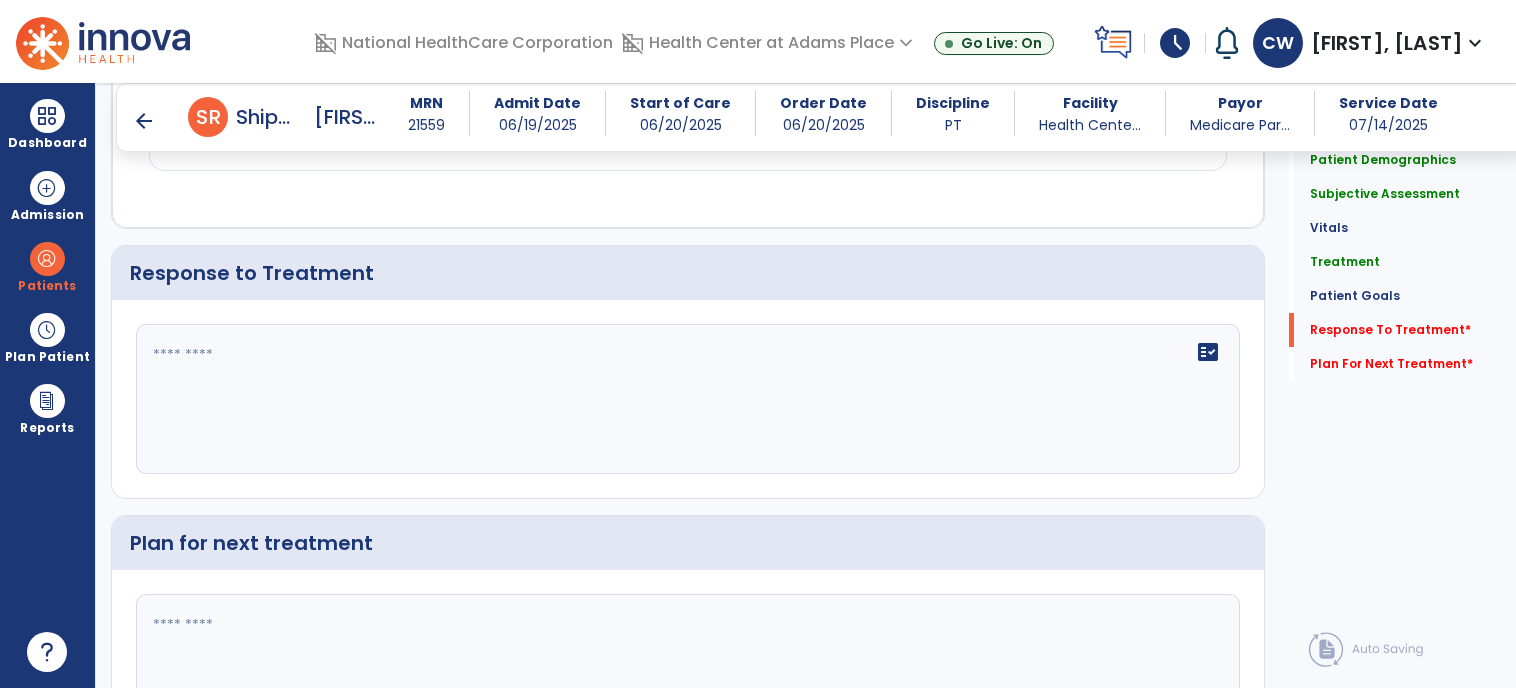 scroll, scrollTop: 2192, scrollLeft: 0, axis: vertical 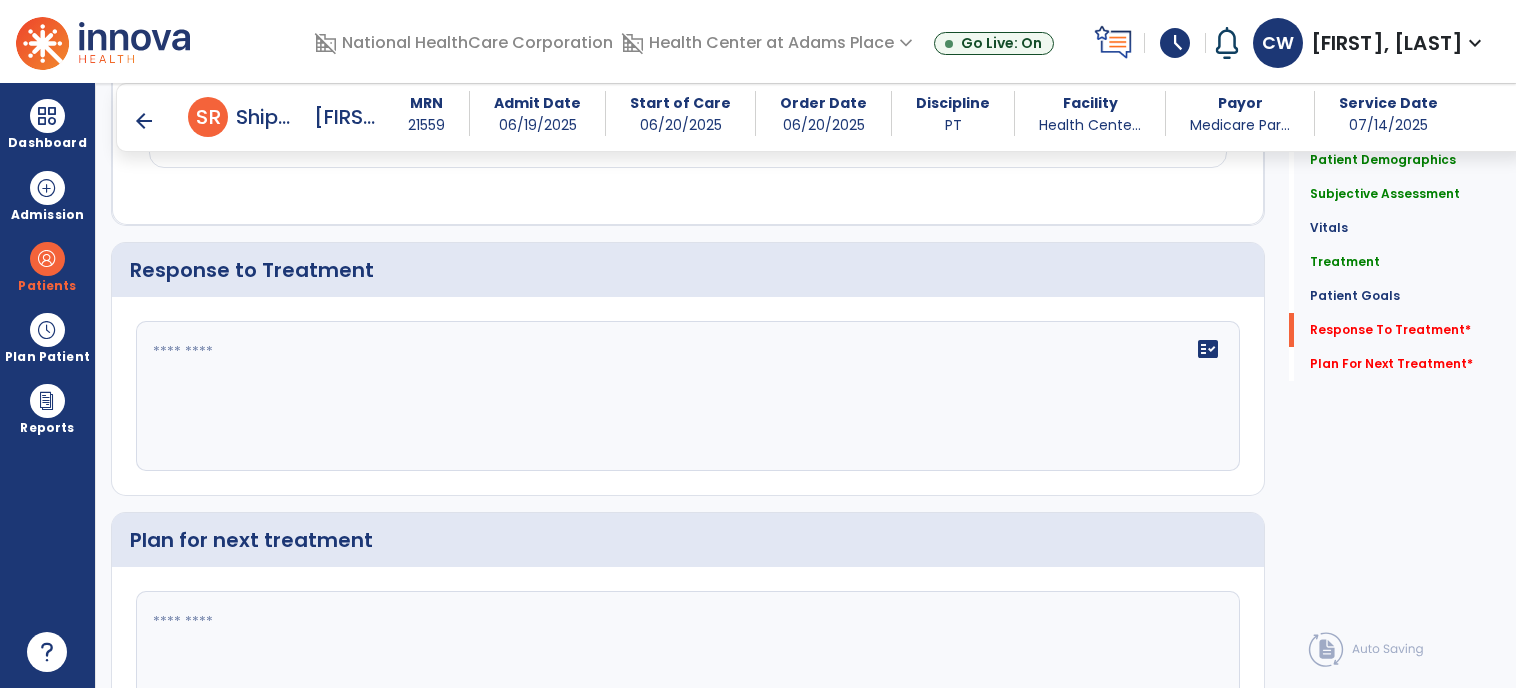 type on "******" 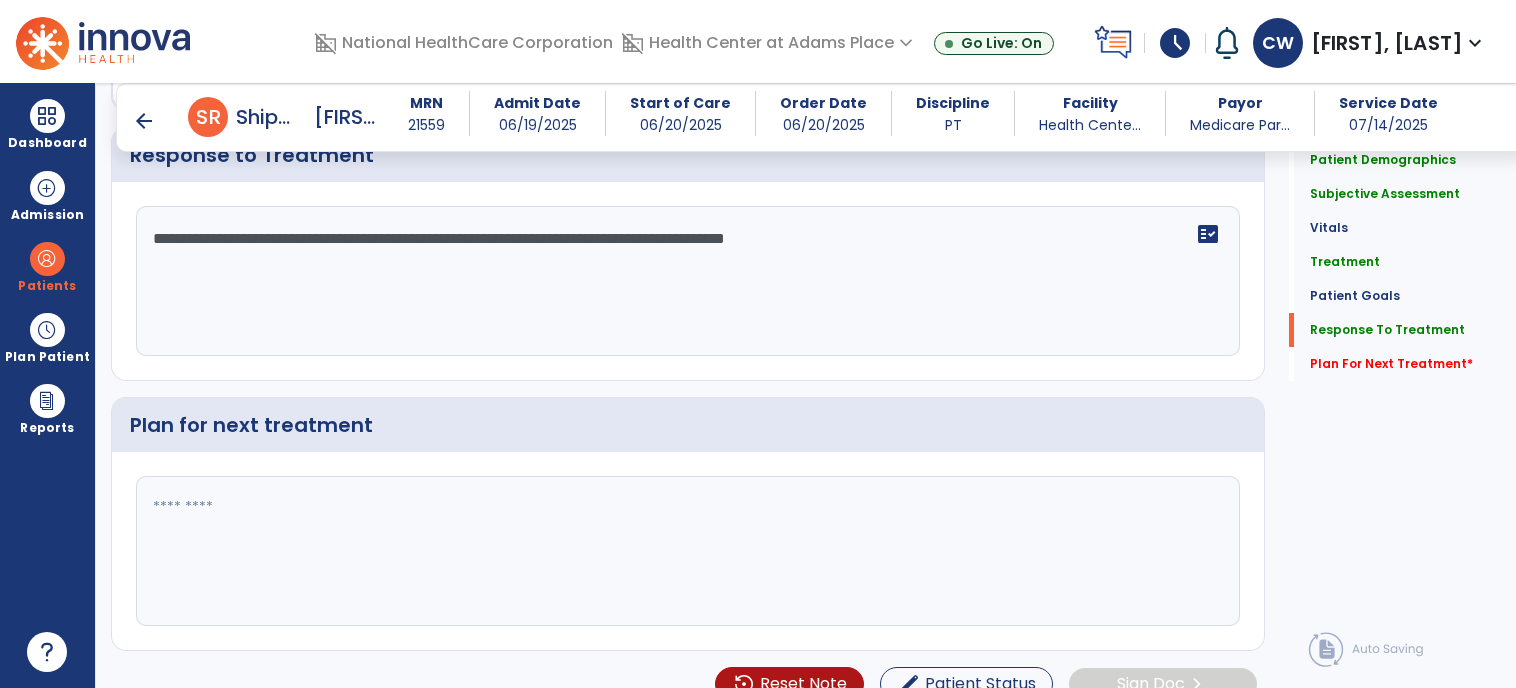 scroll, scrollTop: 2330, scrollLeft: 0, axis: vertical 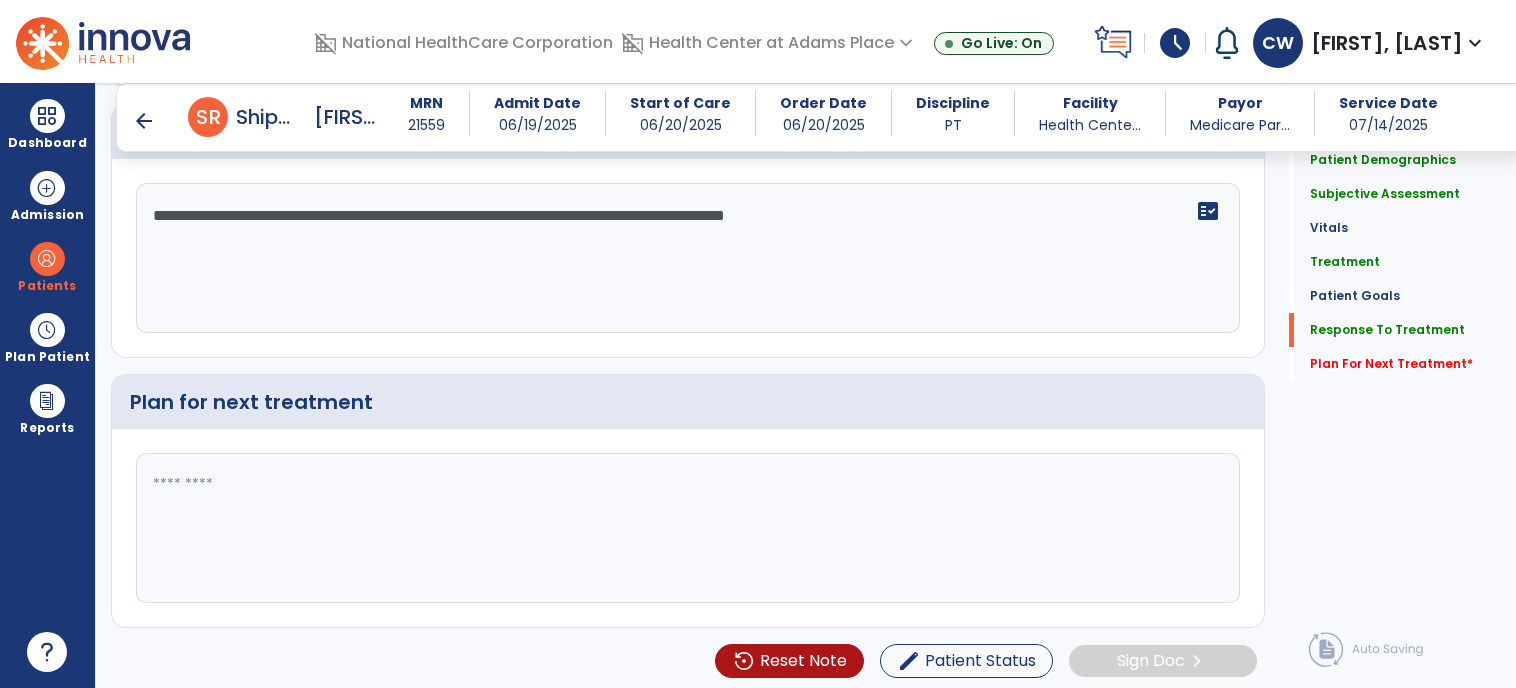 type on "**********" 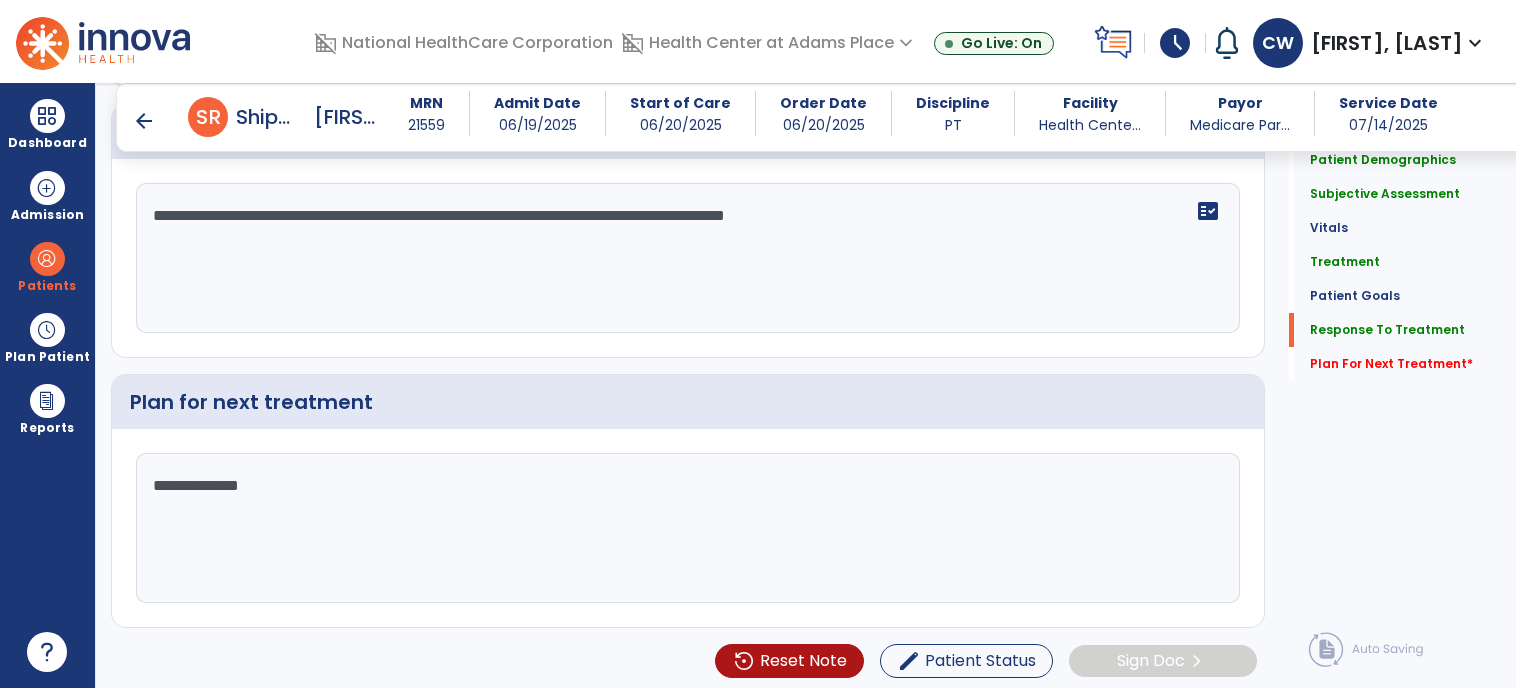 paste on "**********" 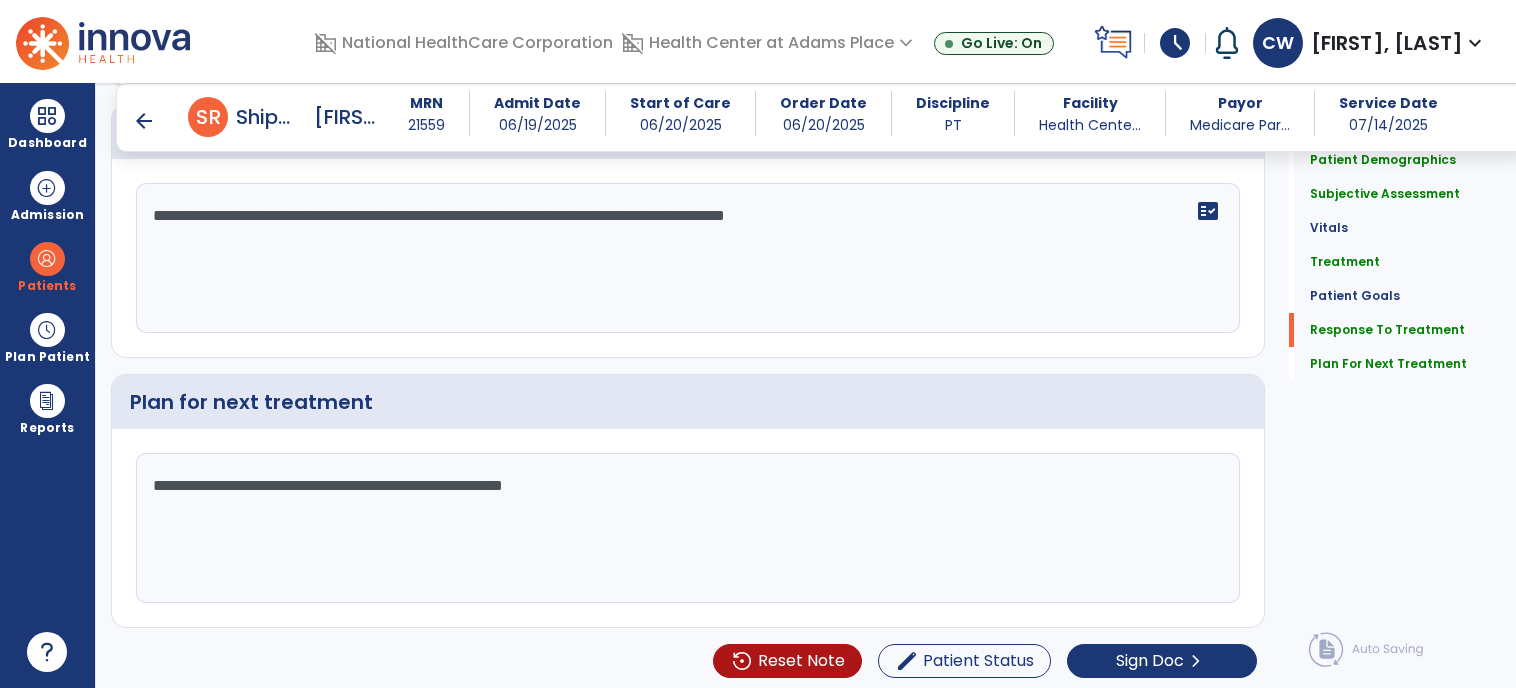 scroll, scrollTop: 2330, scrollLeft: 0, axis: vertical 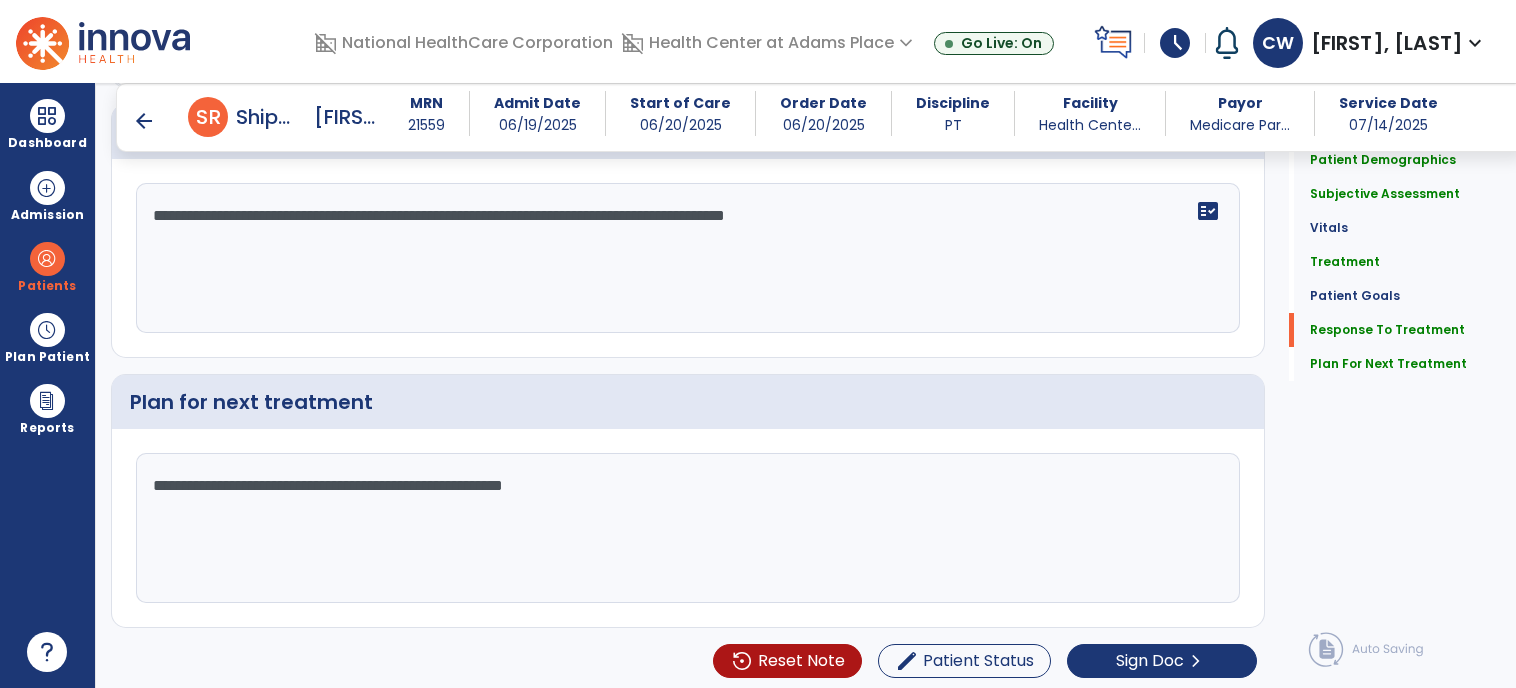 click on "**********" 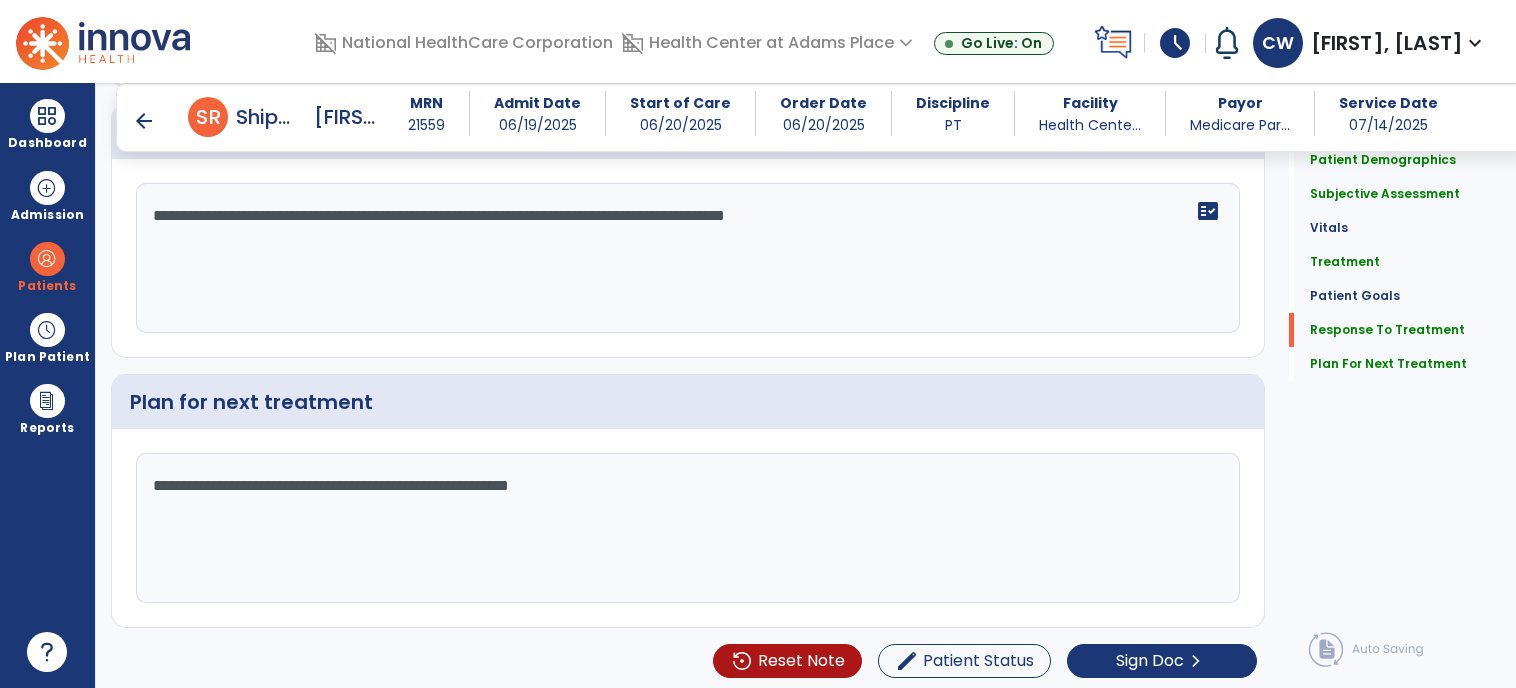 scroll, scrollTop: 2330, scrollLeft: 0, axis: vertical 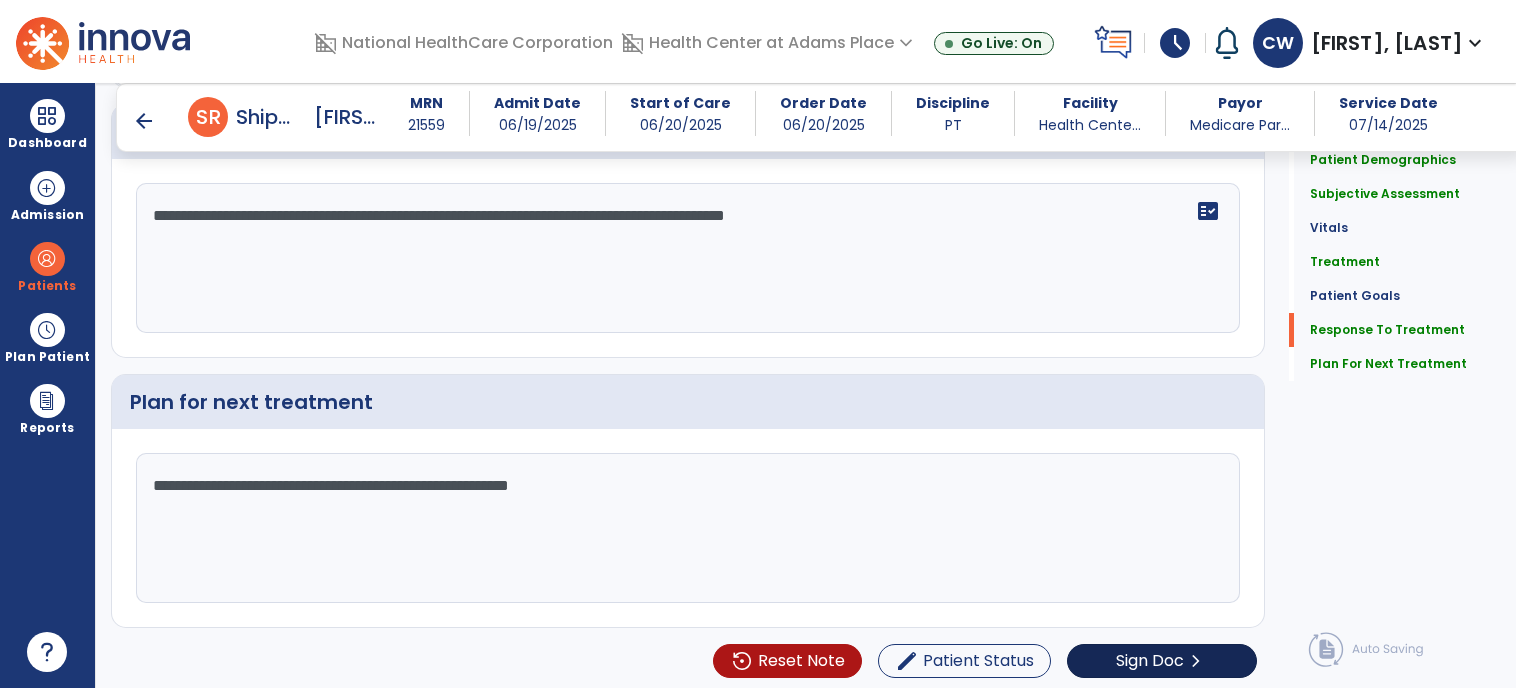 type on "**********" 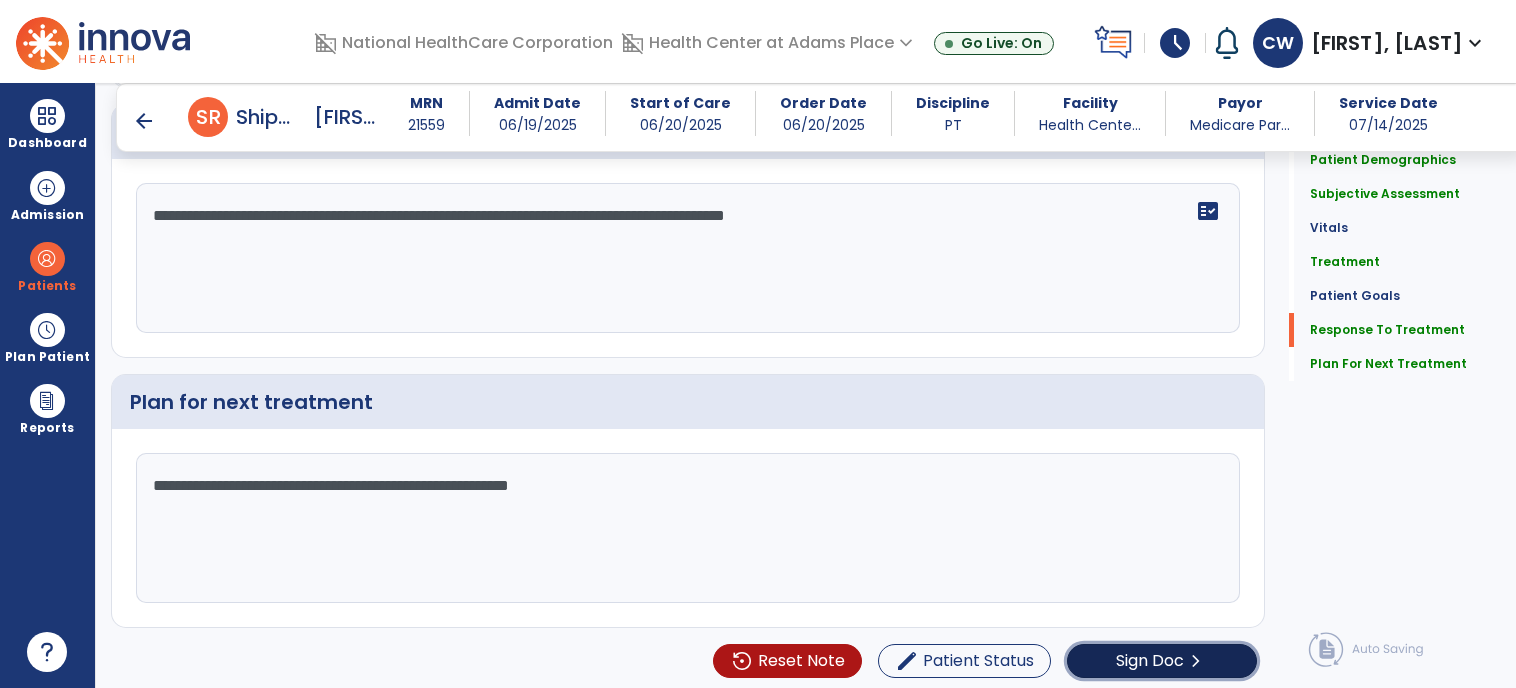 click on "Sign Doc  chevron_right" 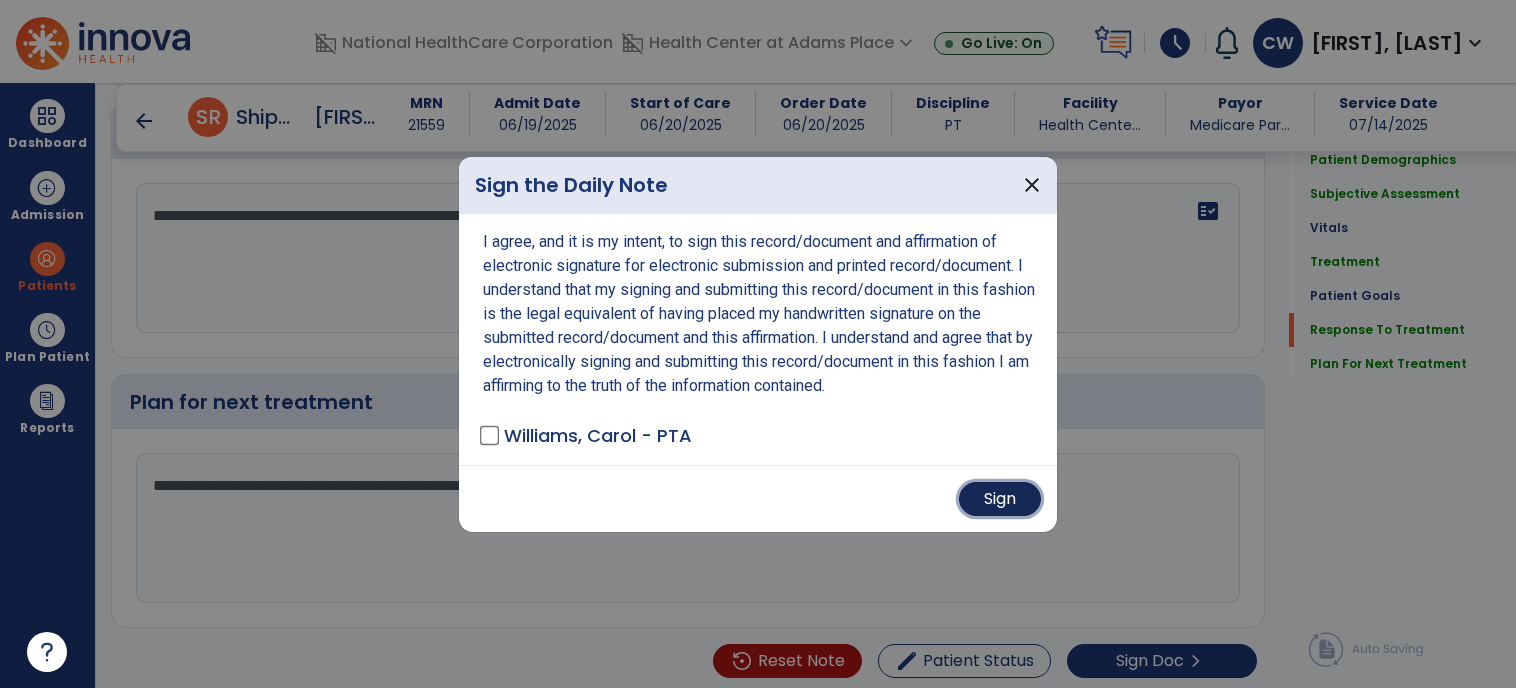 click on "Sign" at bounding box center [1000, 499] 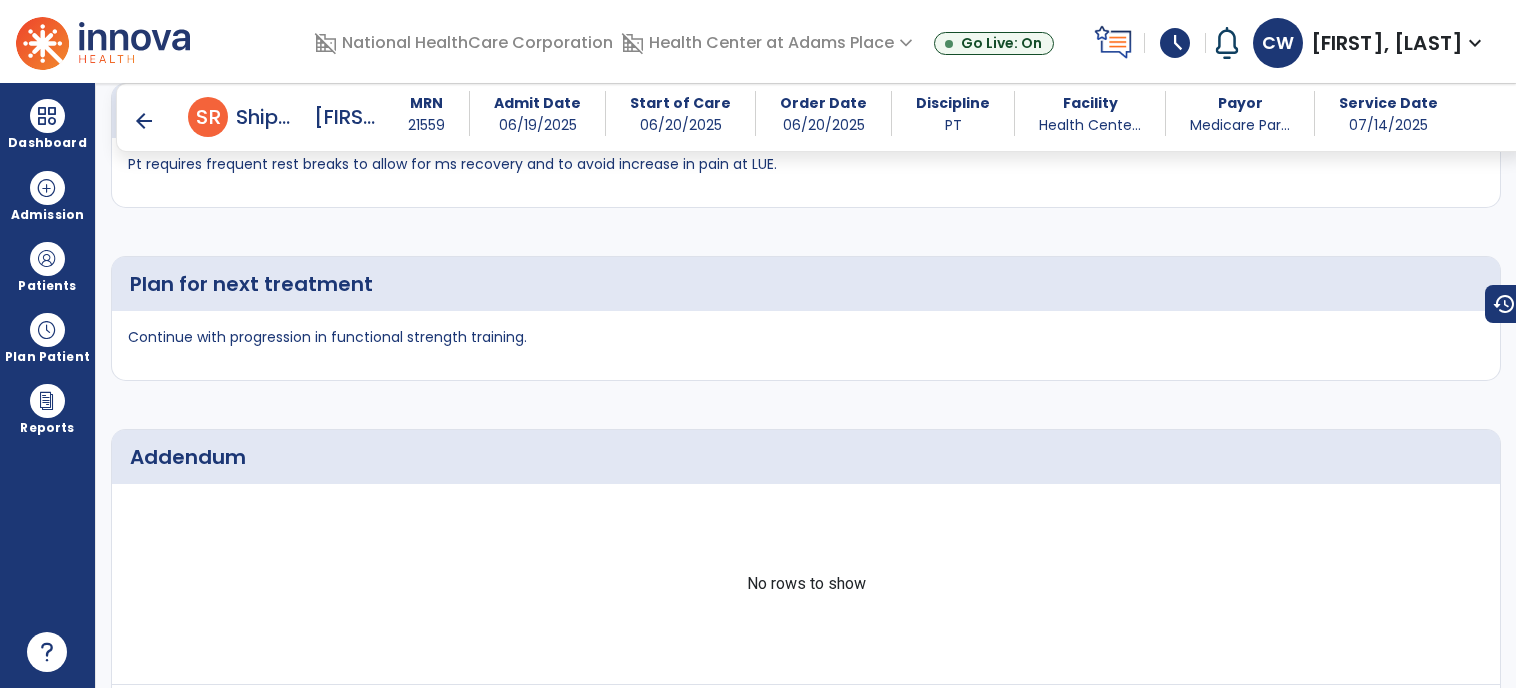 scroll, scrollTop: 3168, scrollLeft: 0, axis: vertical 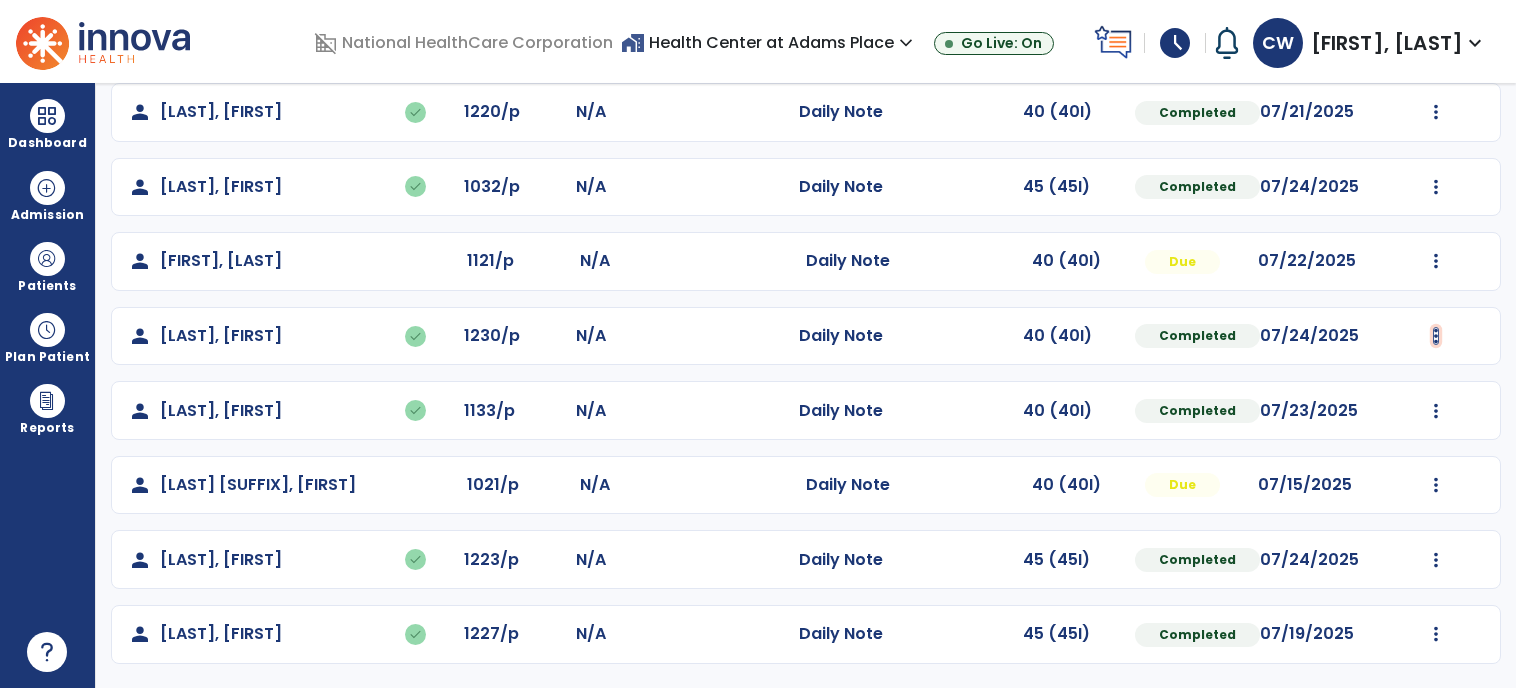 click at bounding box center (1436, -186) 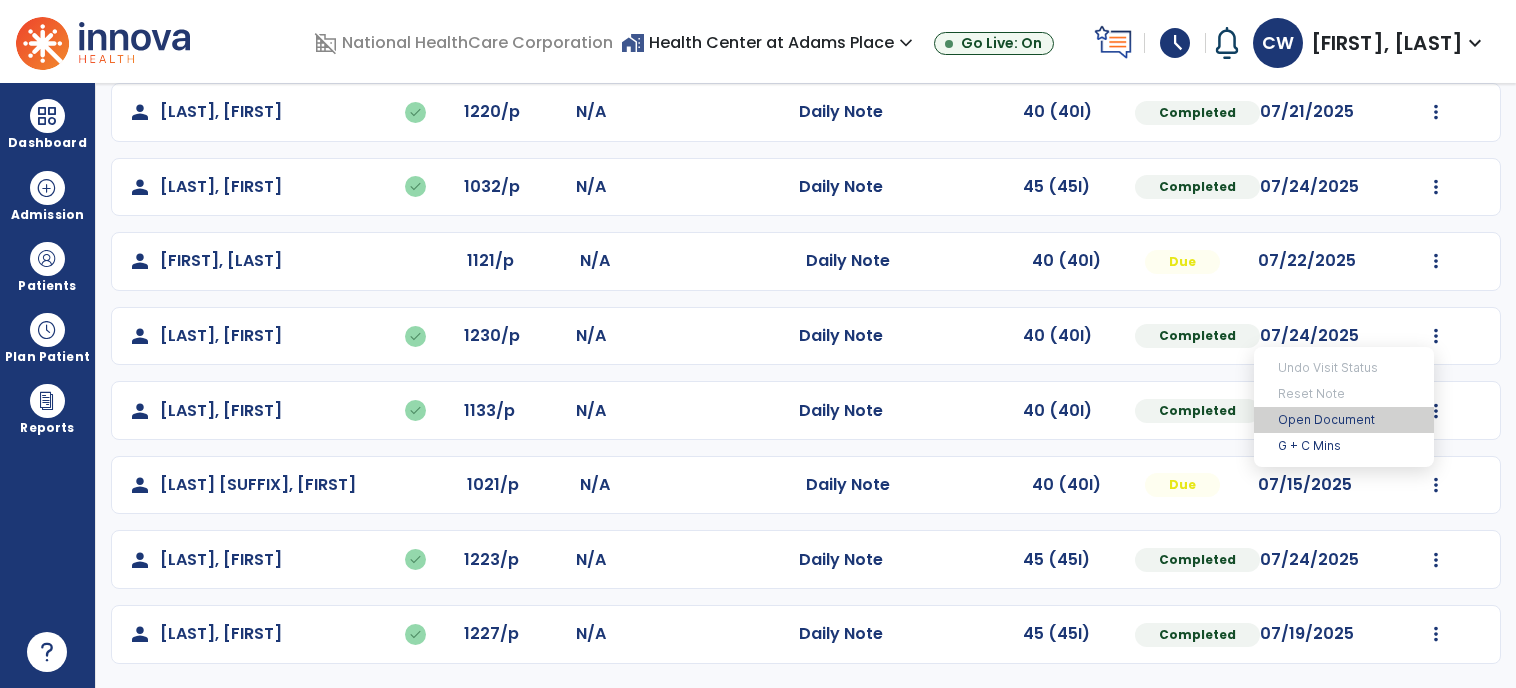 click on "Open Document" at bounding box center [1344, 420] 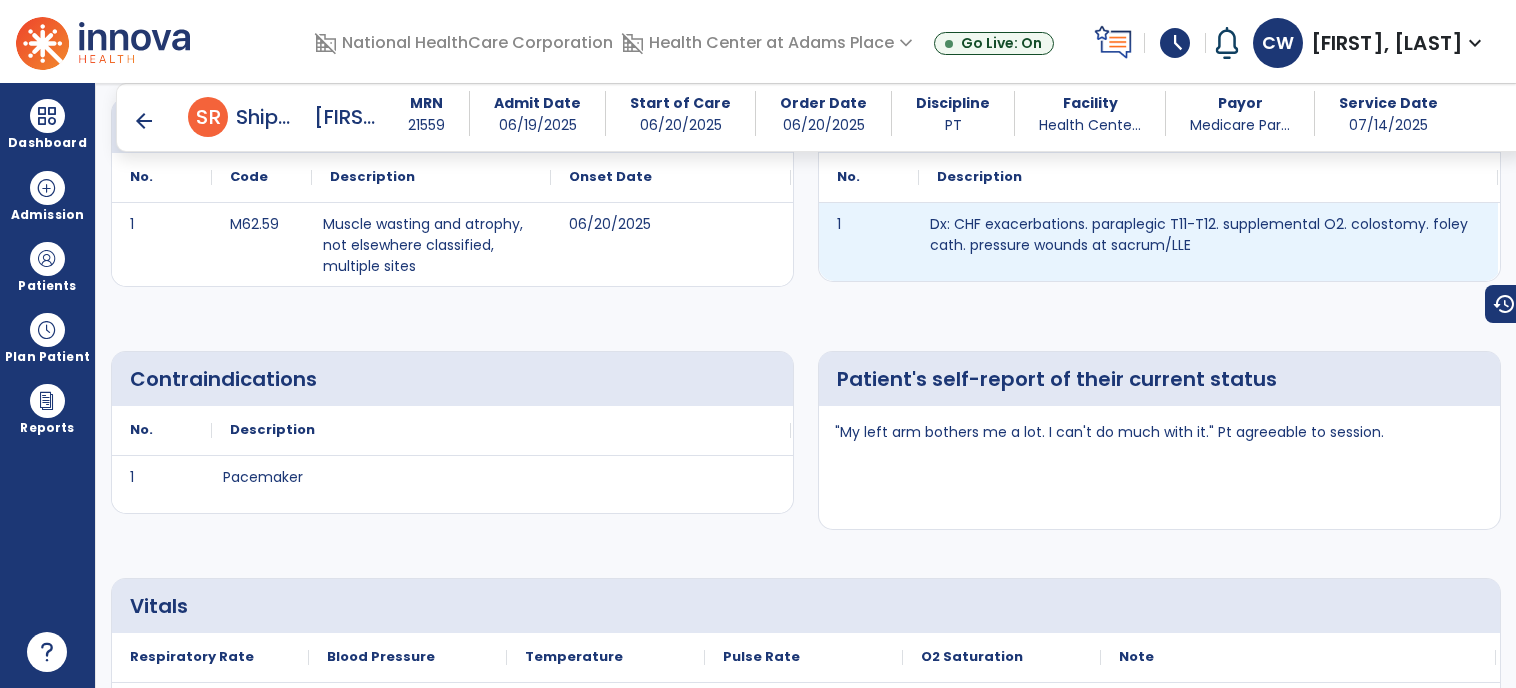 scroll, scrollTop: 0, scrollLeft: 0, axis: both 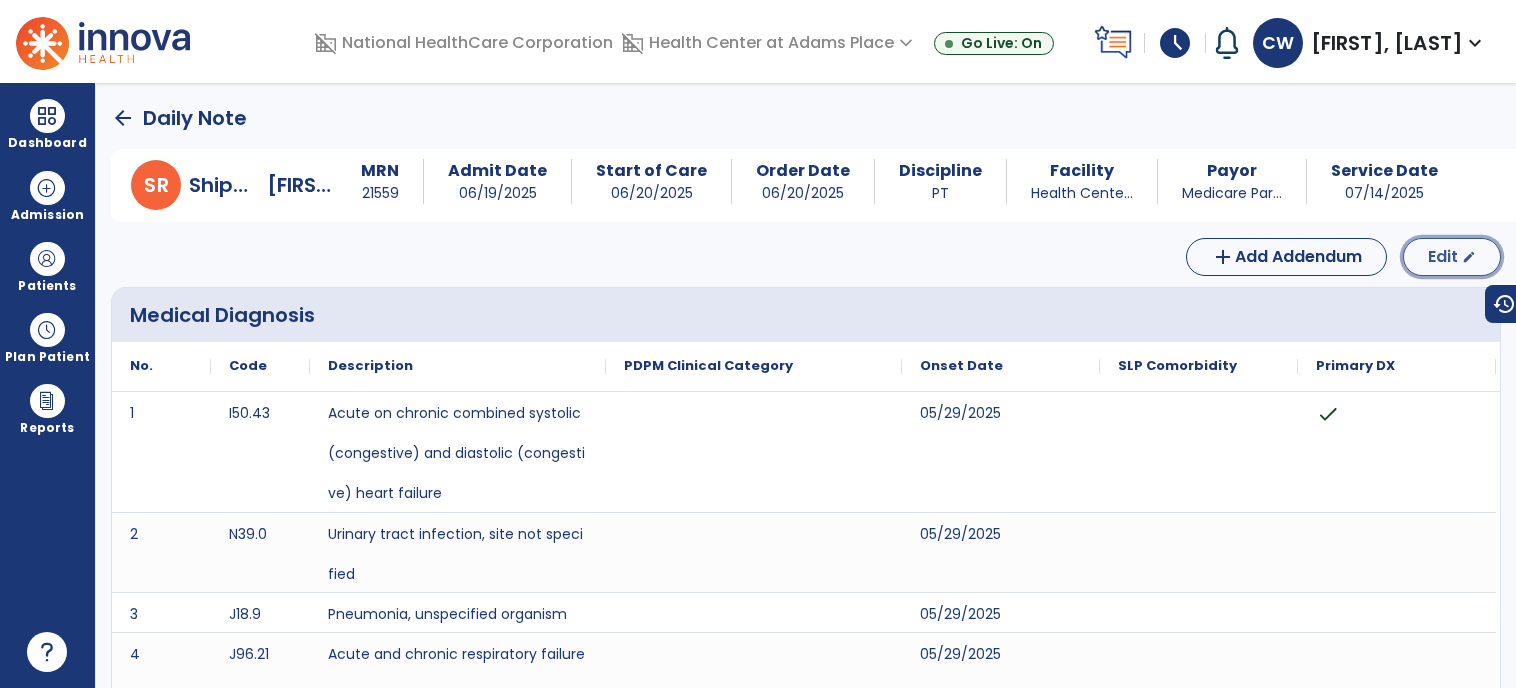 click on "Edit  edit" 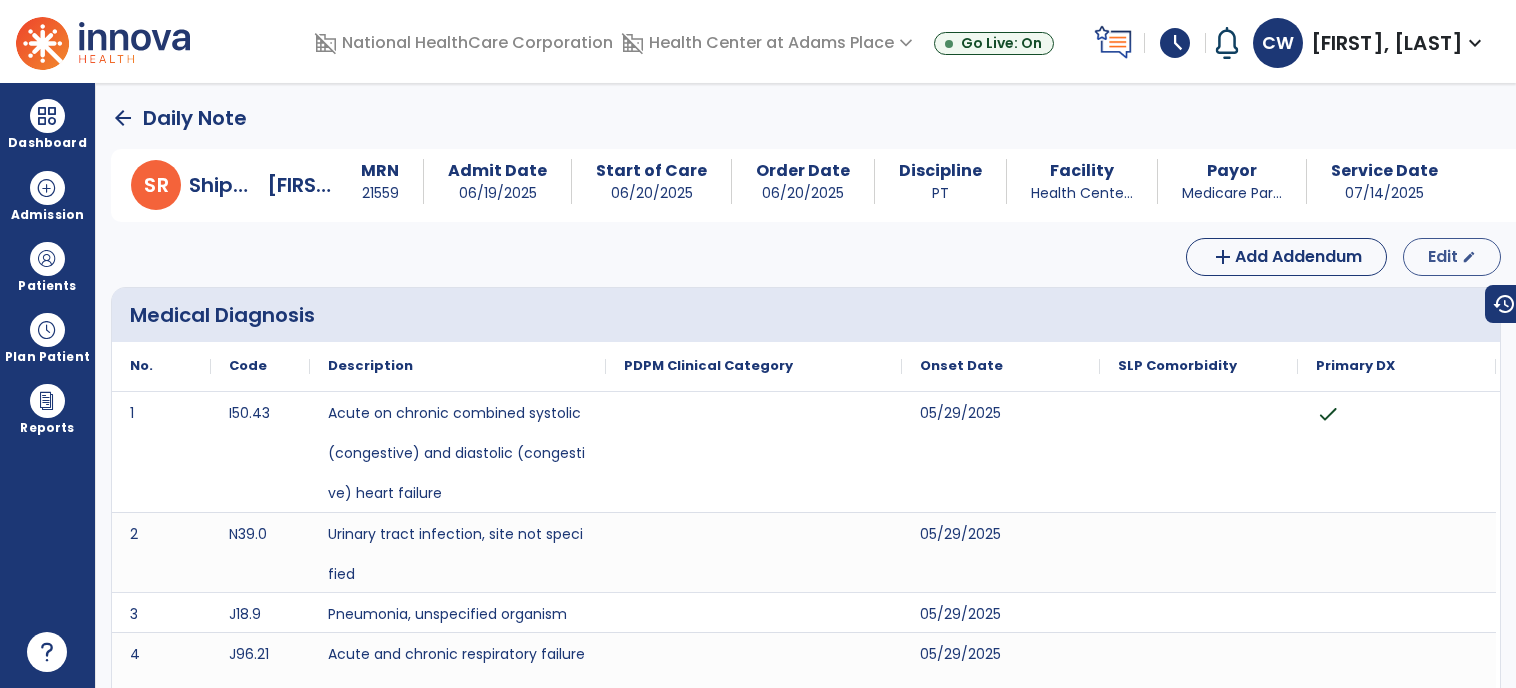 select on "*" 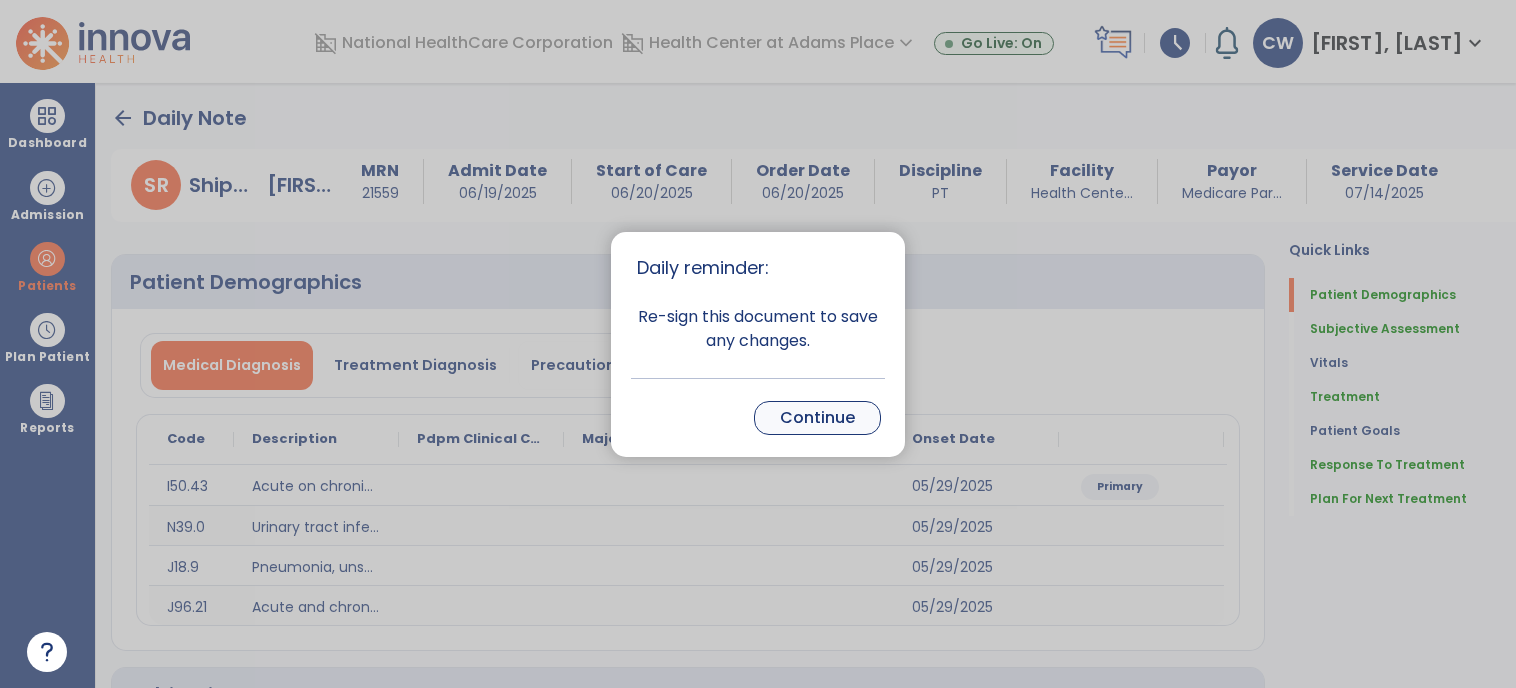 click on "Continue" at bounding box center [817, 418] 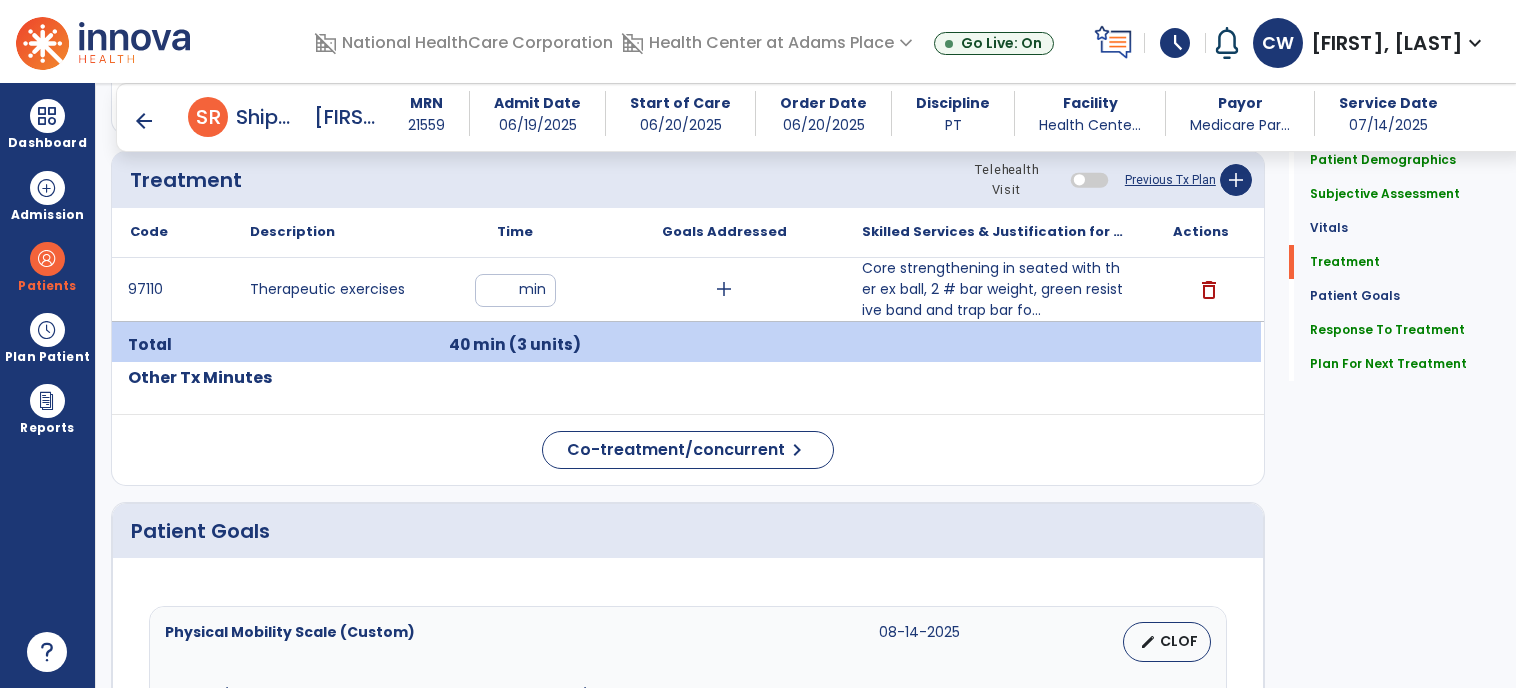 scroll, scrollTop: 1303, scrollLeft: 0, axis: vertical 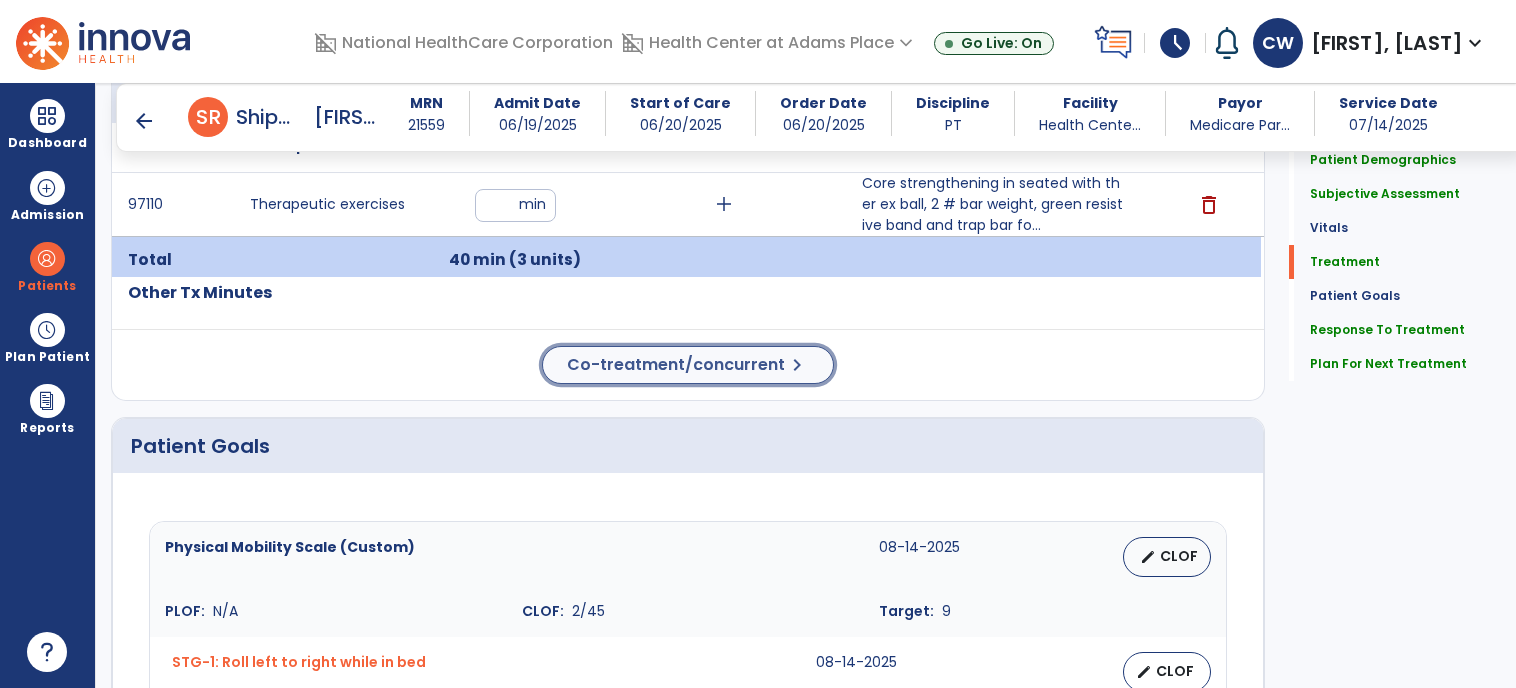 click on "Co-treatment/concurrent" 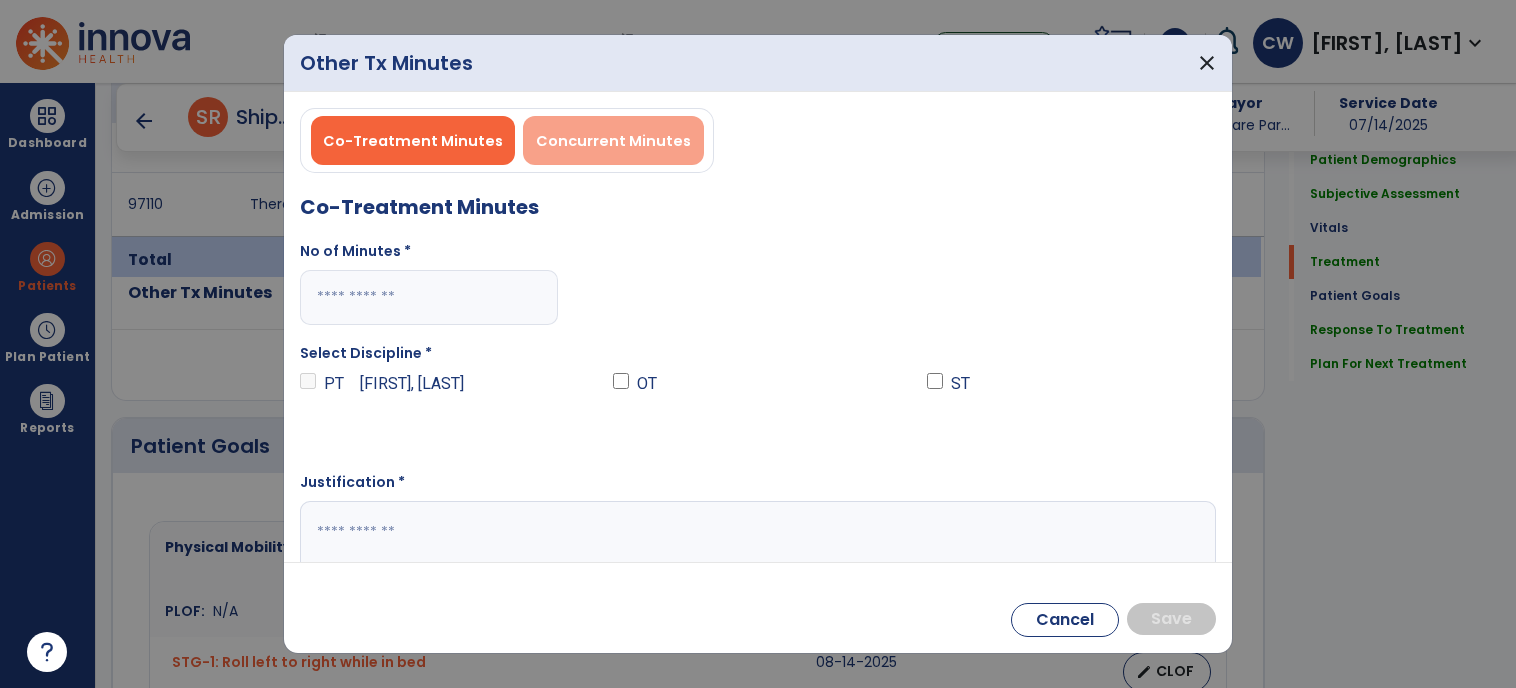 click on "Concurrent Minutes" at bounding box center (613, 141) 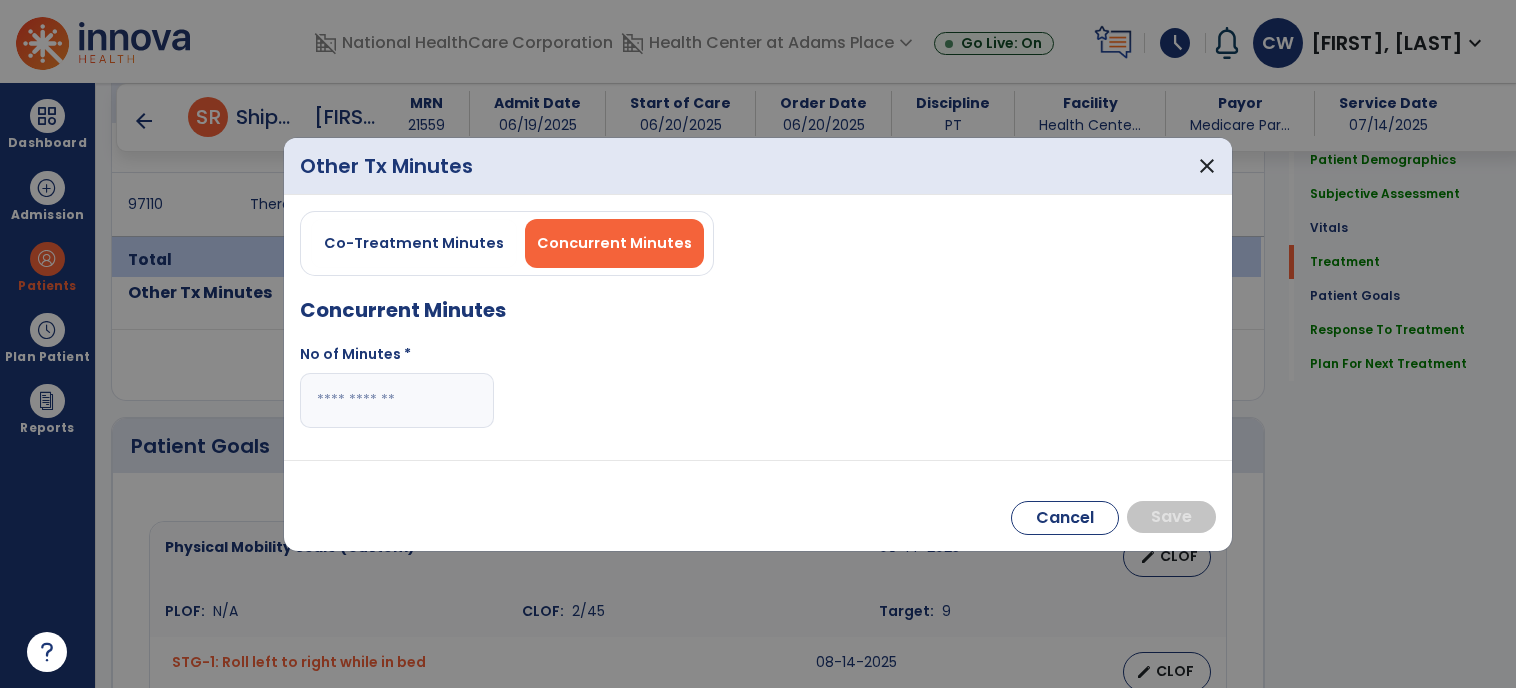 click at bounding box center [397, 400] 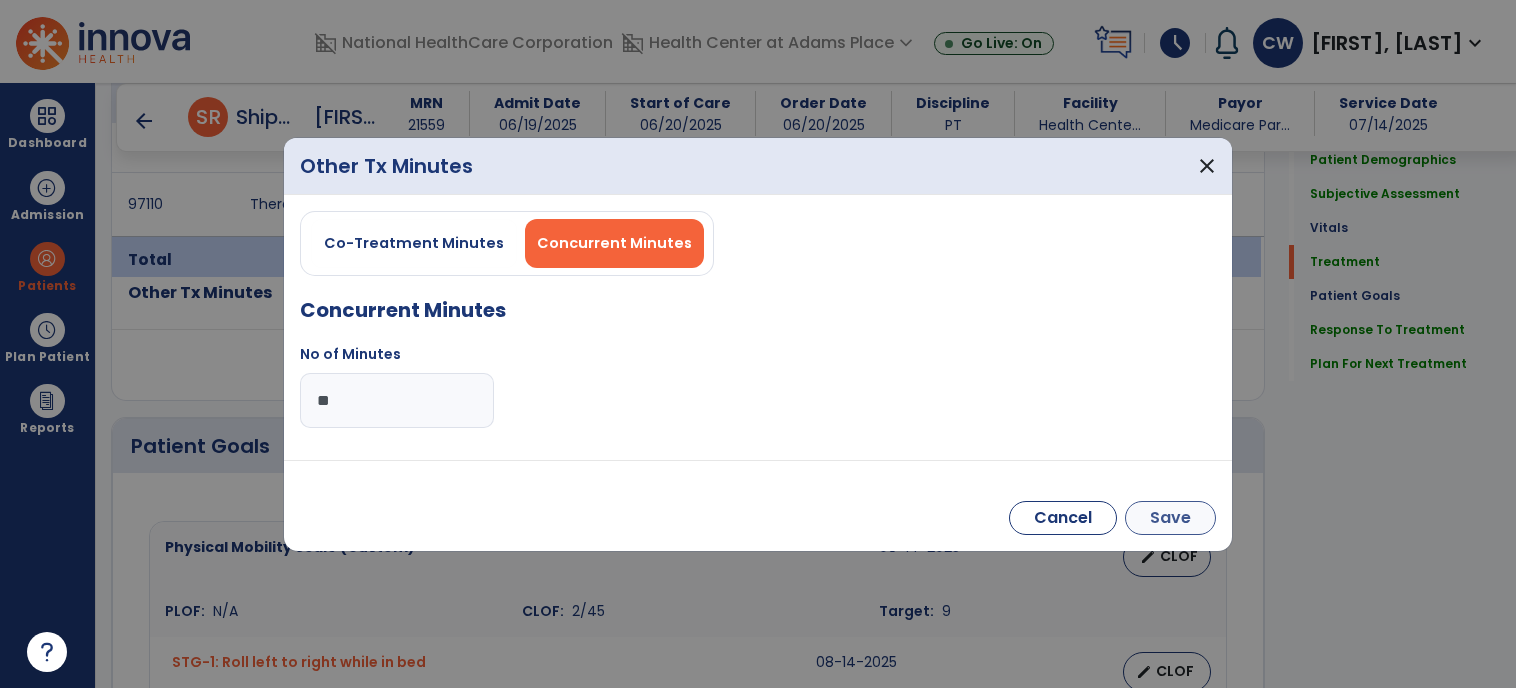 type on "**" 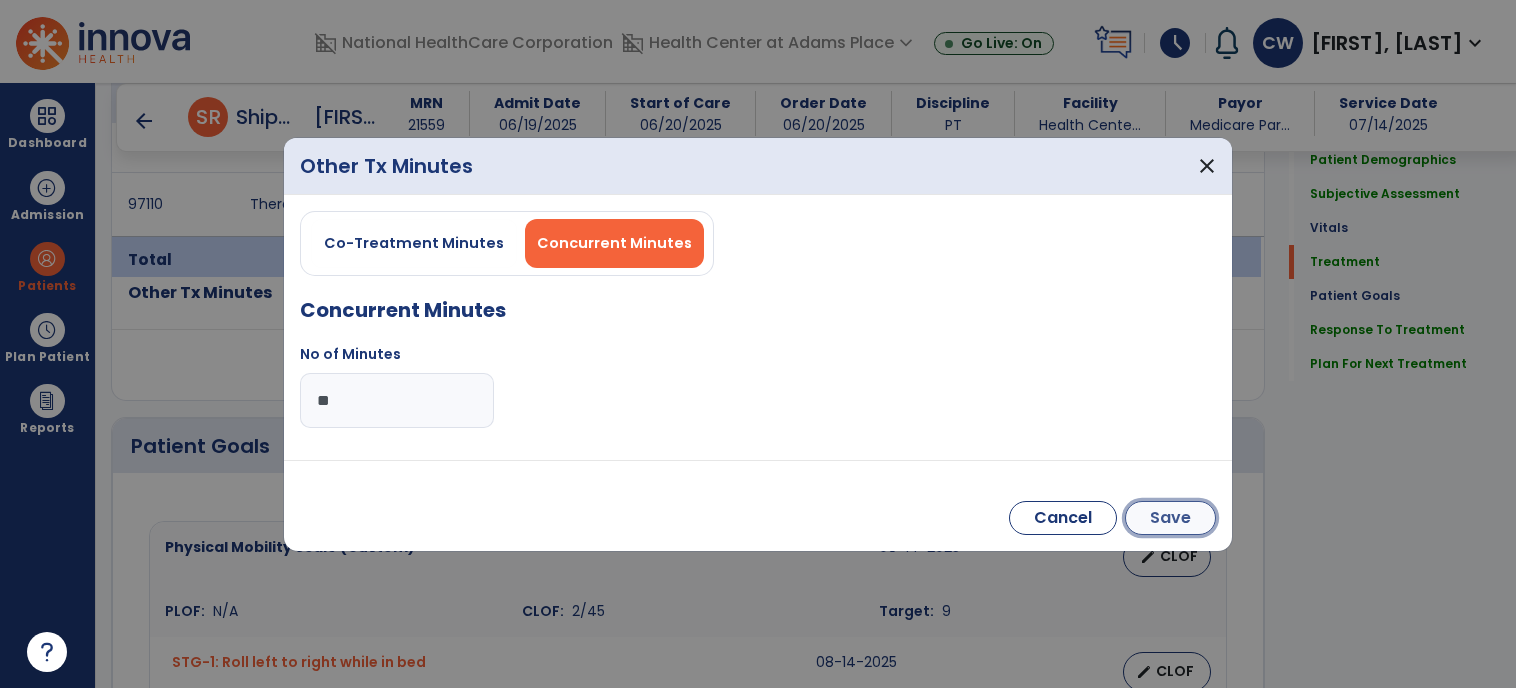 click on "Save" at bounding box center (1170, 518) 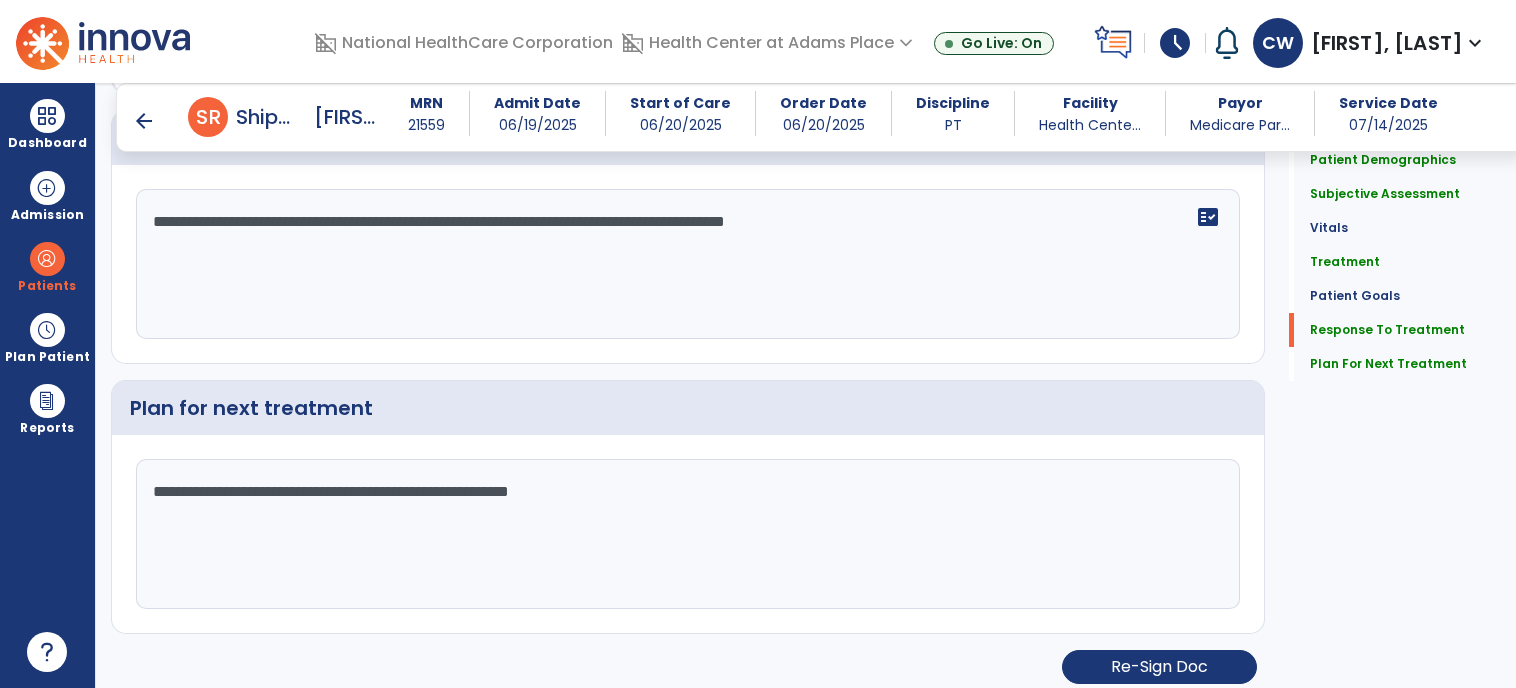 scroll, scrollTop: 2406, scrollLeft: 0, axis: vertical 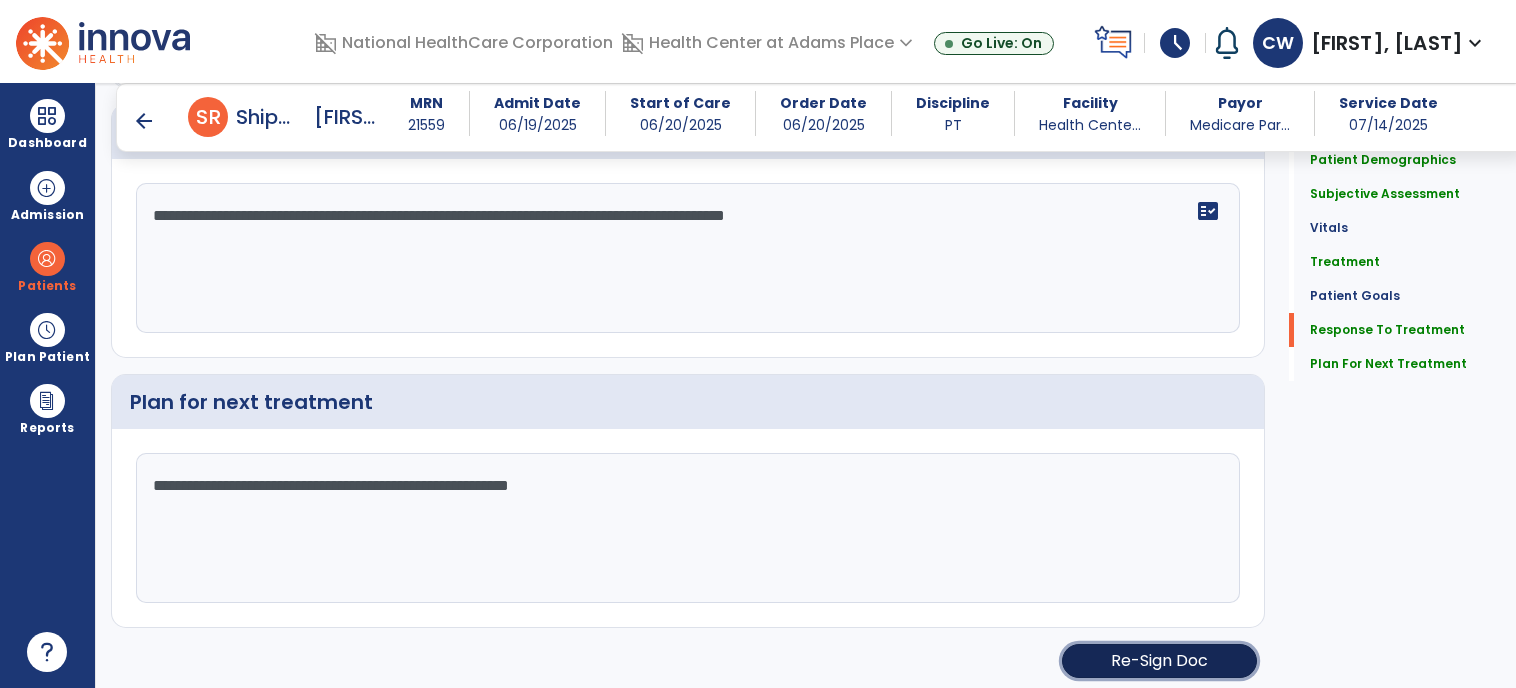 click on "Re-Sign Doc" 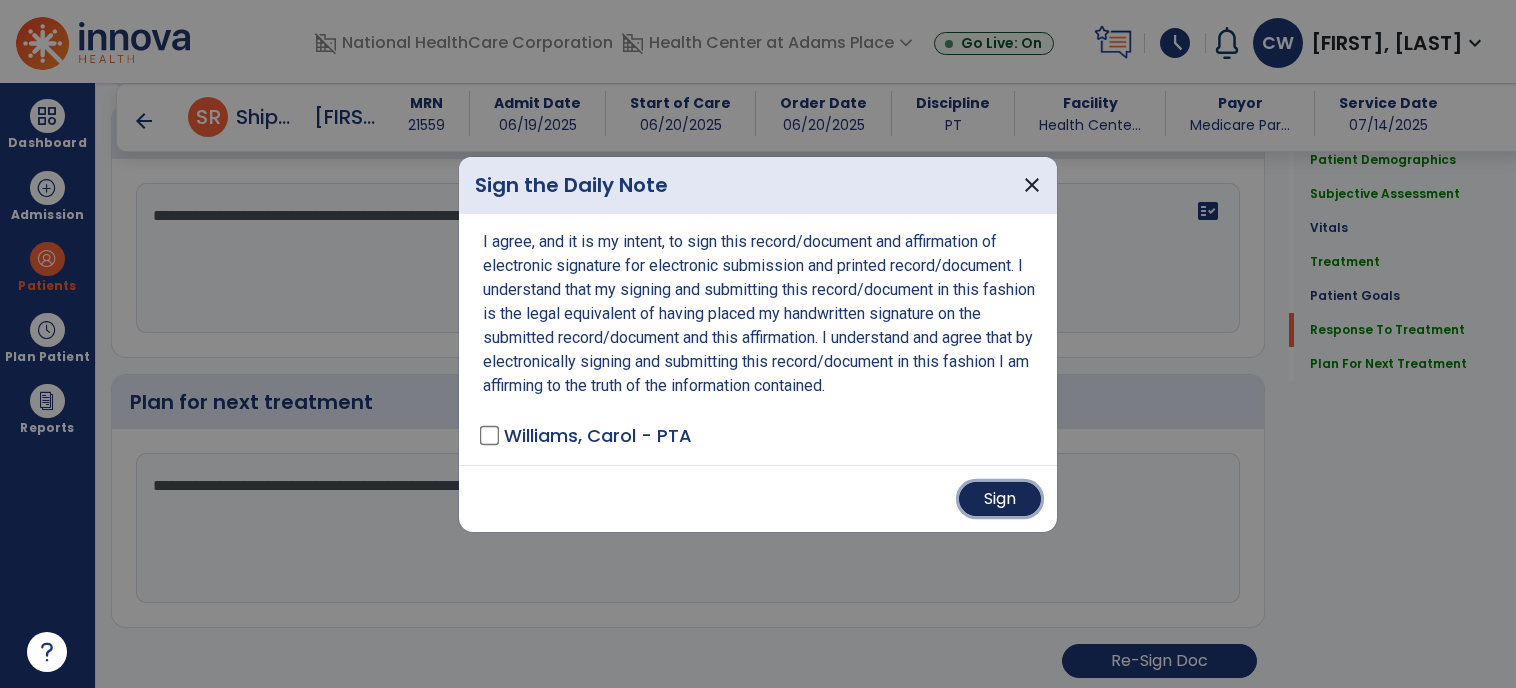 click on "Sign" at bounding box center (1000, 499) 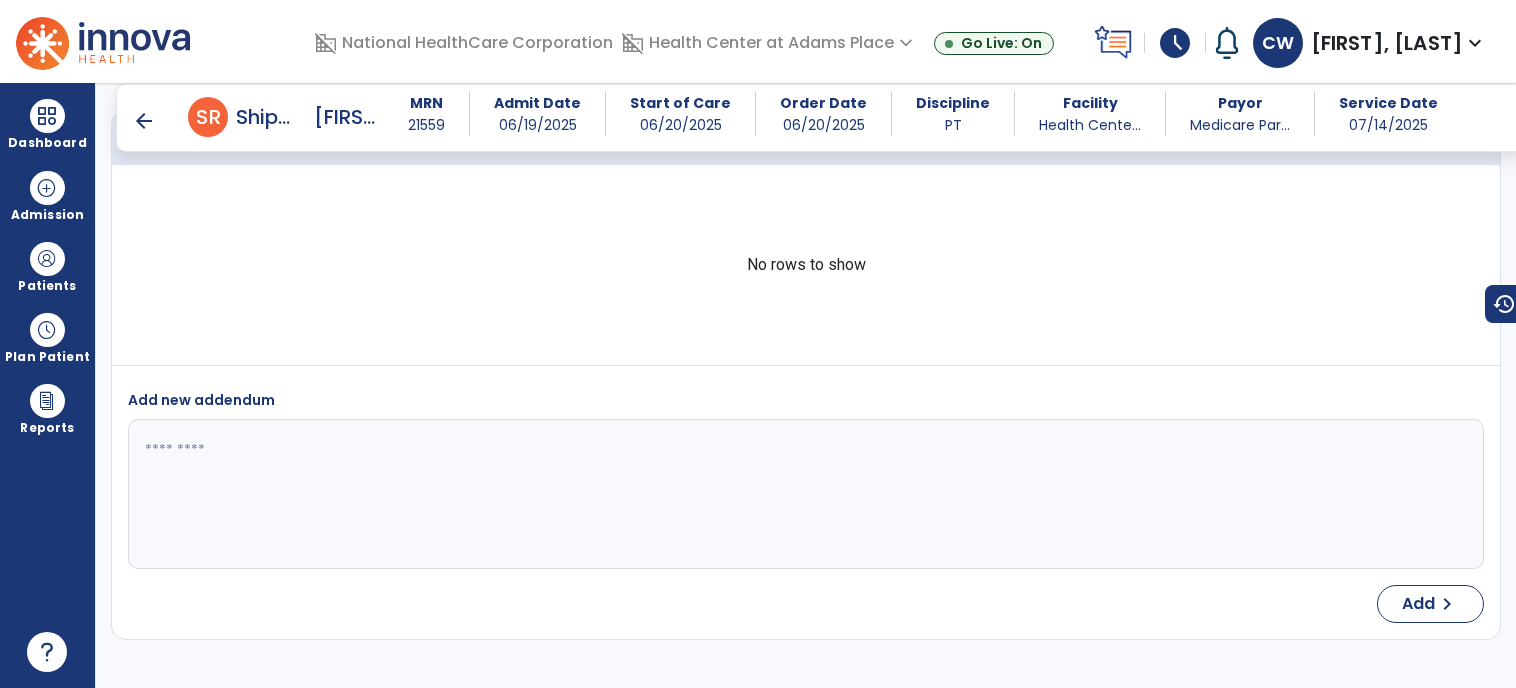 scroll, scrollTop: 3287, scrollLeft: 0, axis: vertical 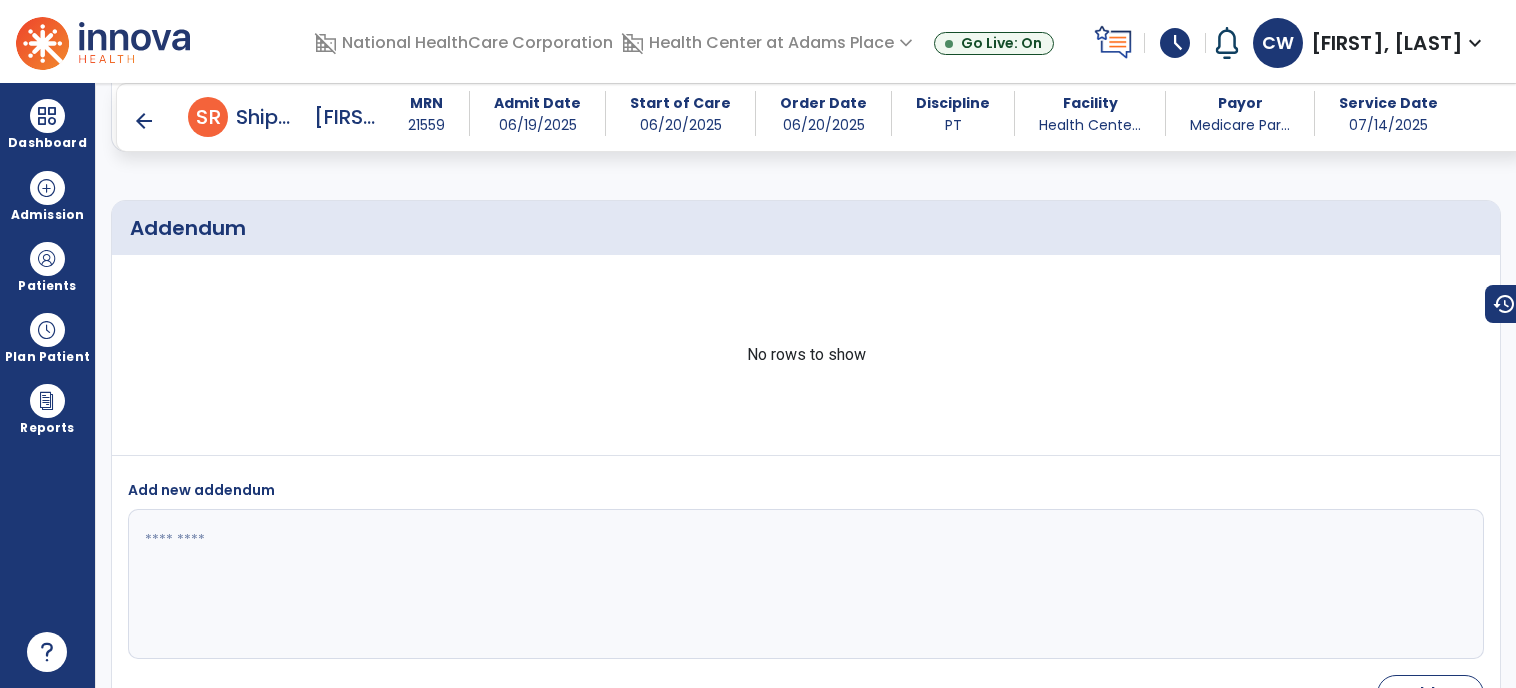 click on "arrow_back" at bounding box center [144, 121] 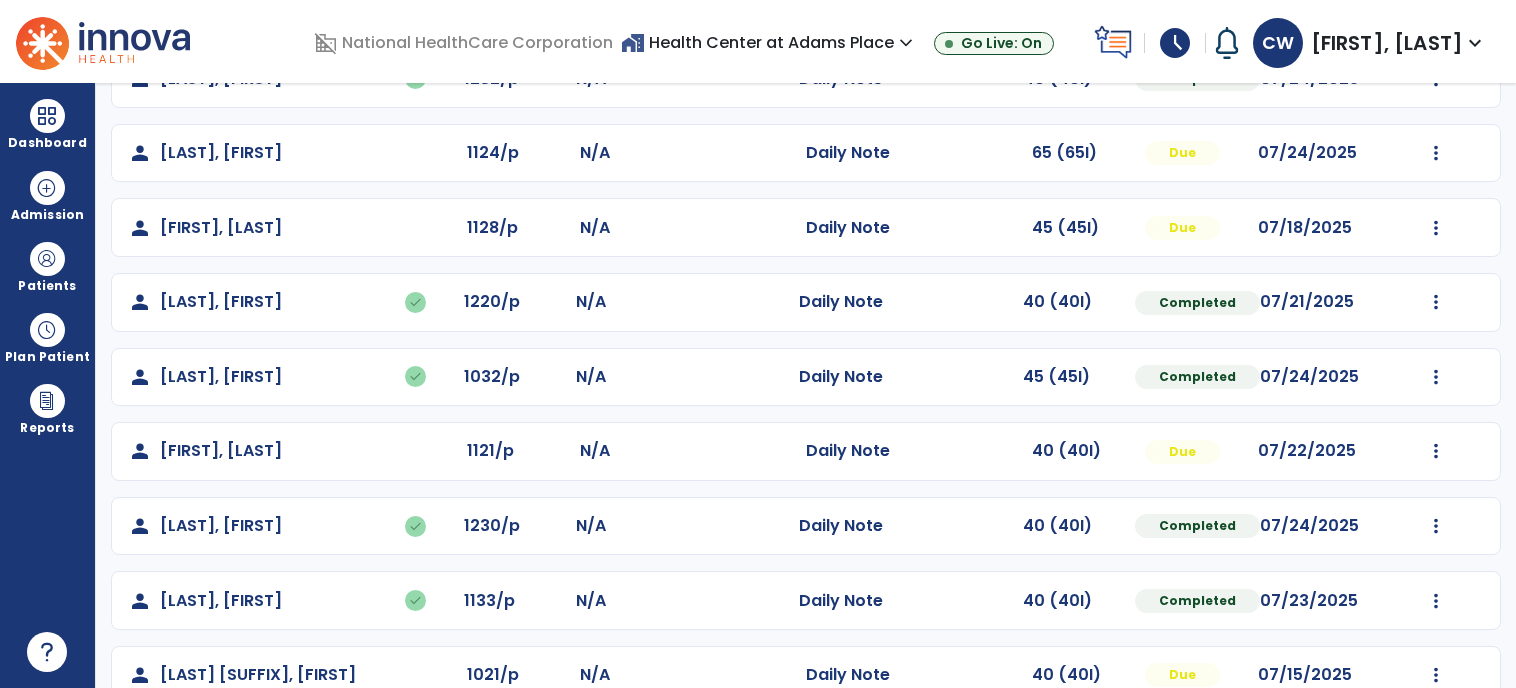 scroll, scrollTop: 284, scrollLeft: 0, axis: vertical 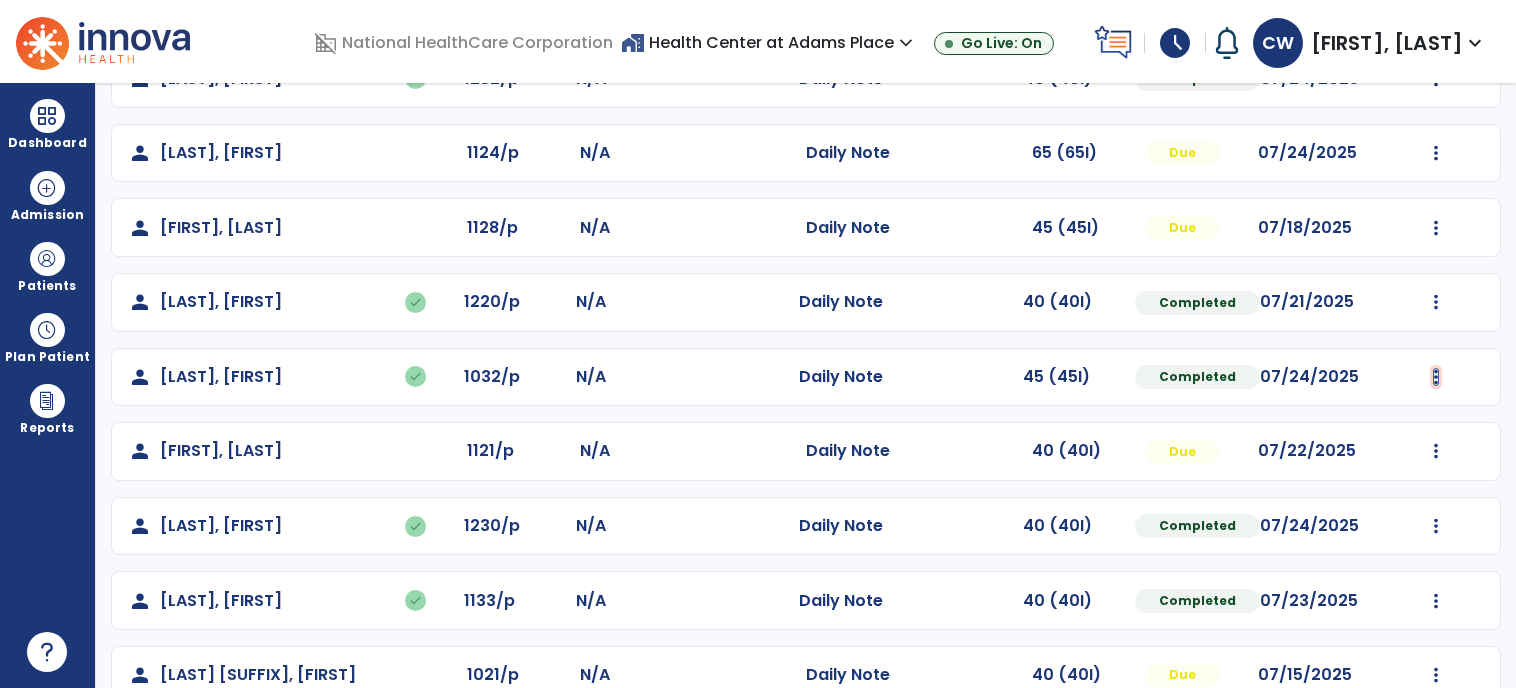 click at bounding box center (1436, 4) 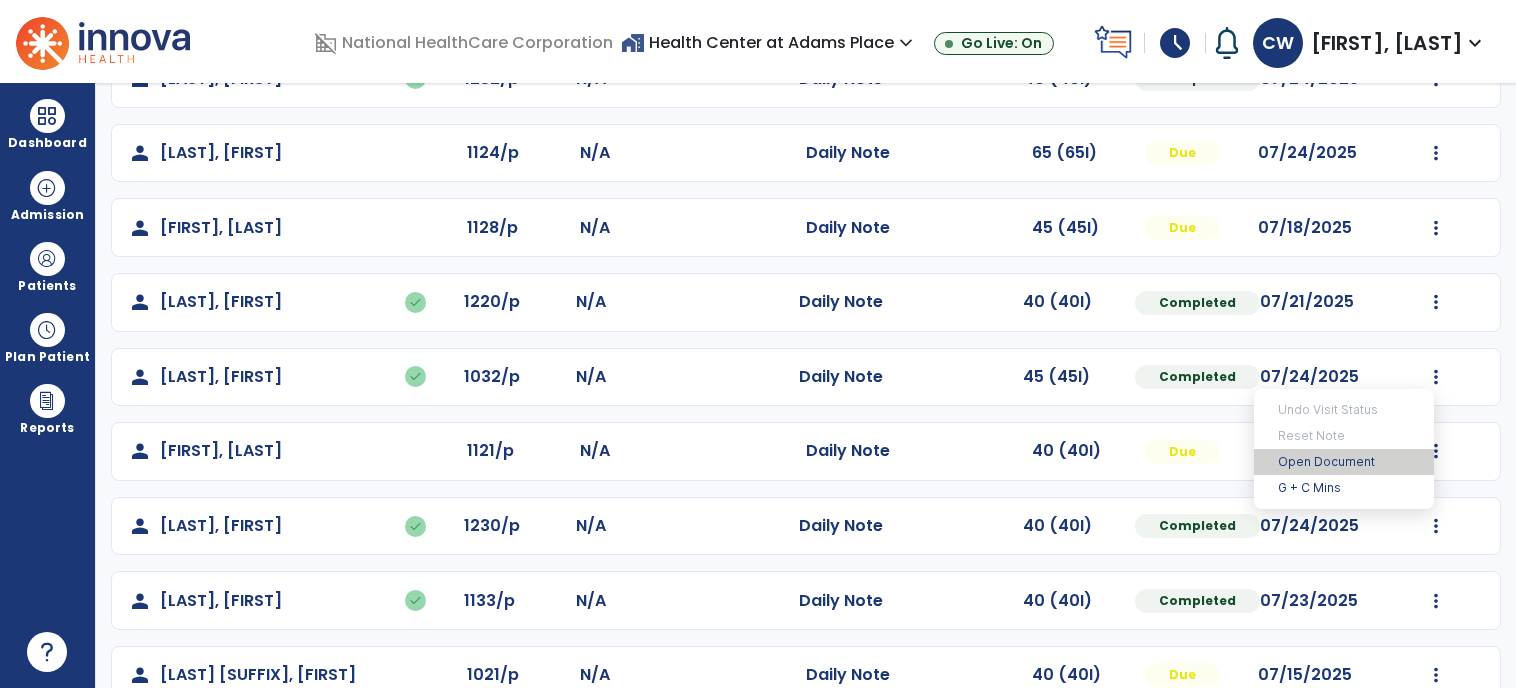 click on "Open Document" at bounding box center (1344, 462) 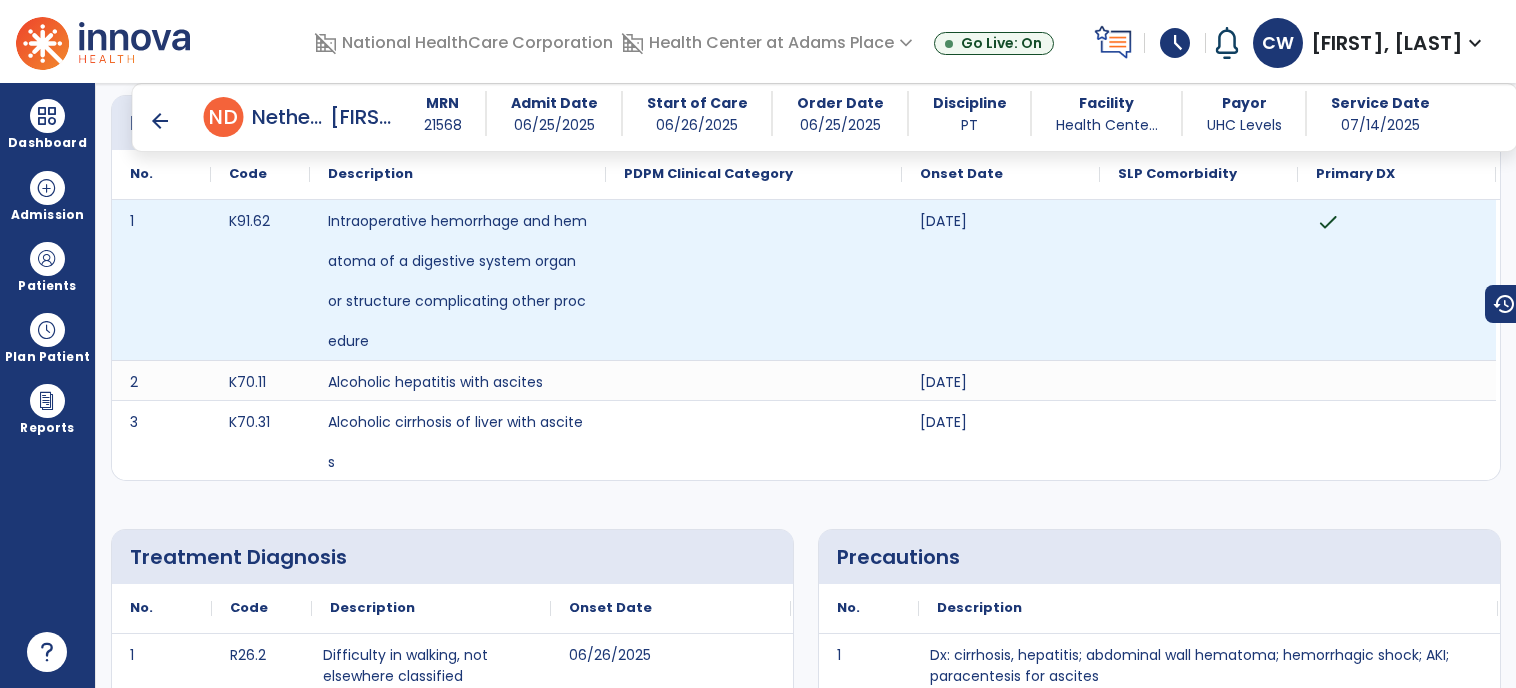 scroll, scrollTop: 0, scrollLeft: 0, axis: both 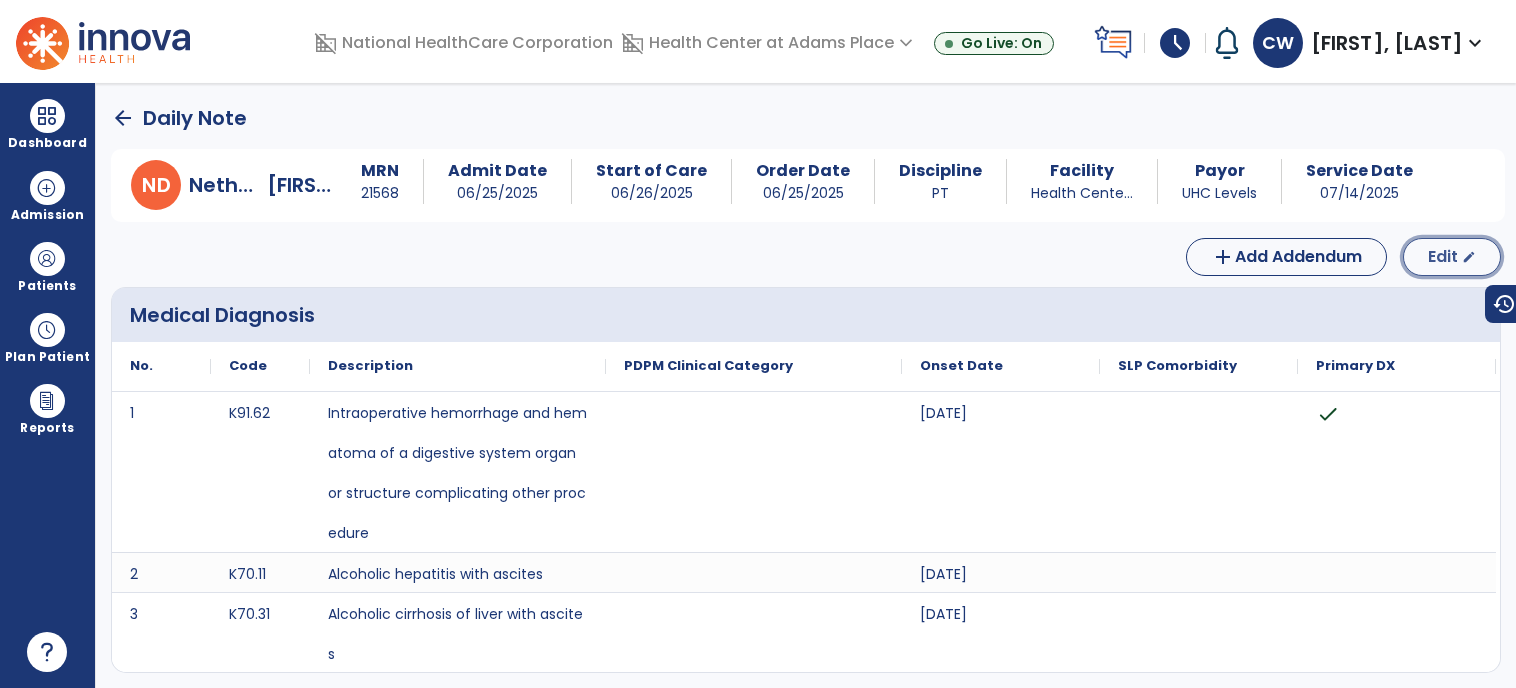 click on "edit" 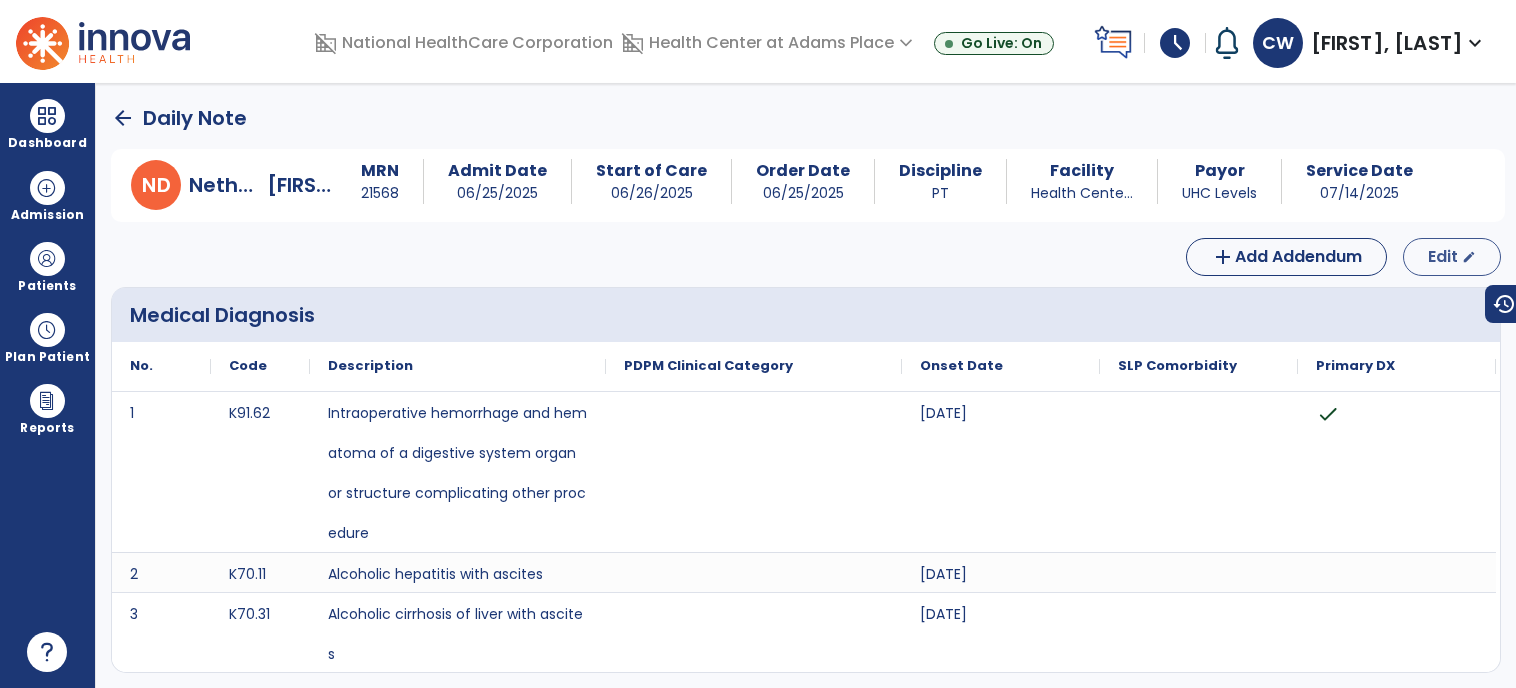 select on "*" 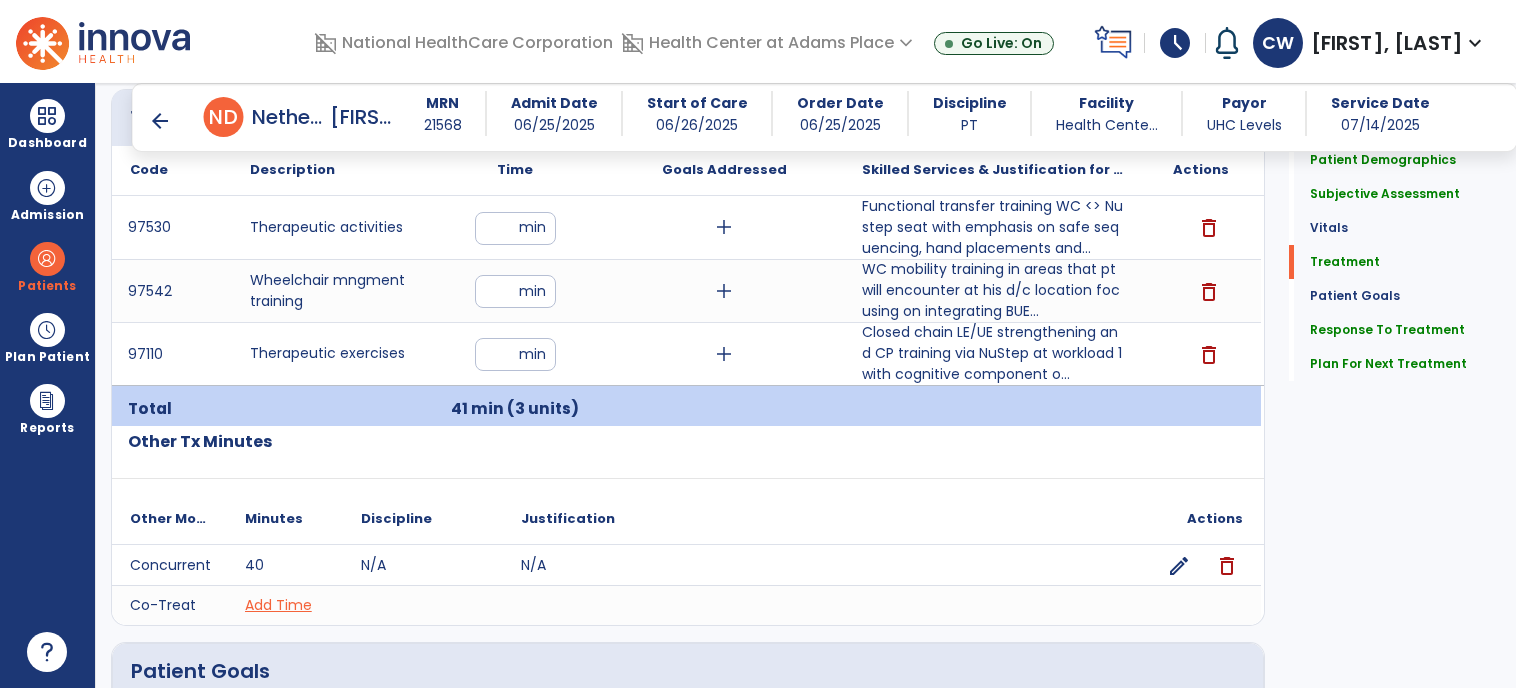 scroll, scrollTop: 1239, scrollLeft: 0, axis: vertical 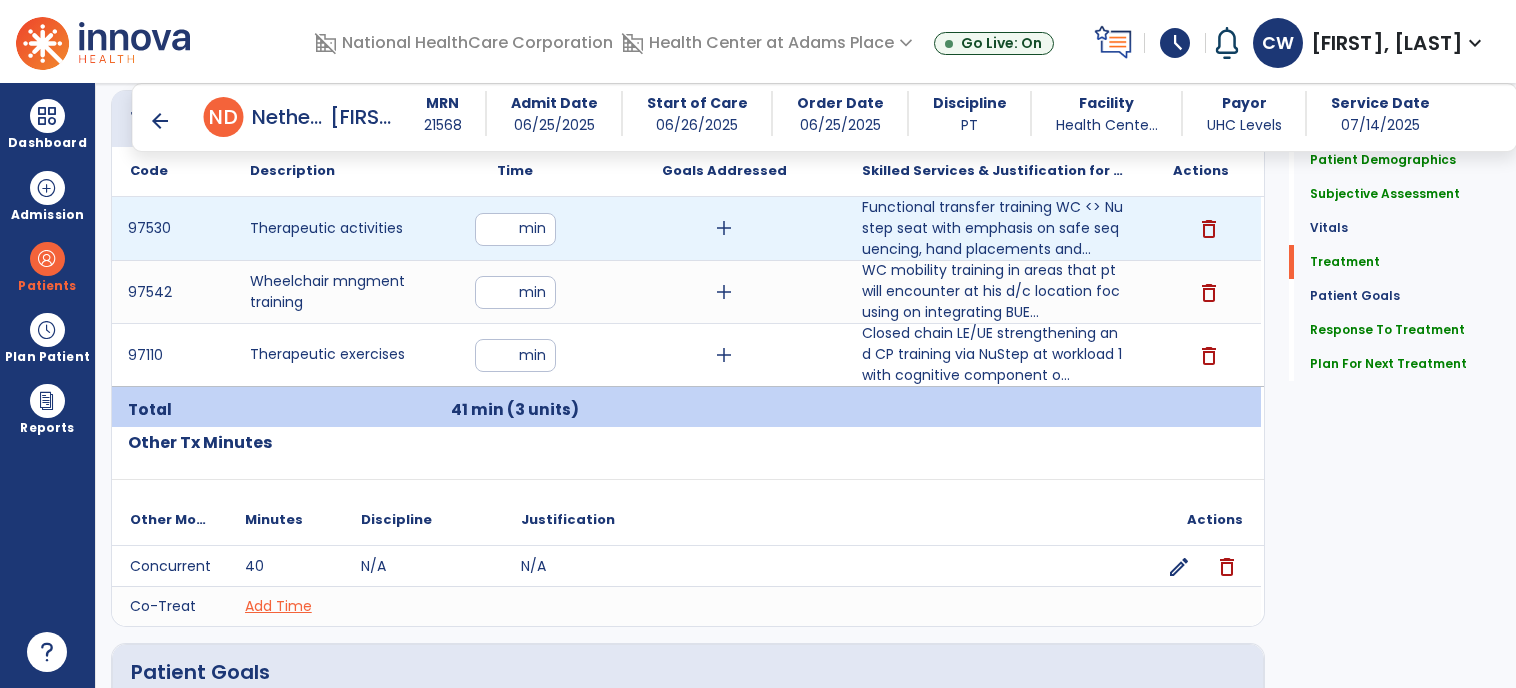 drag, startPoint x: 500, startPoint y: 225, endPoint x: 467, endPoint y: 221, distance: 33.24154 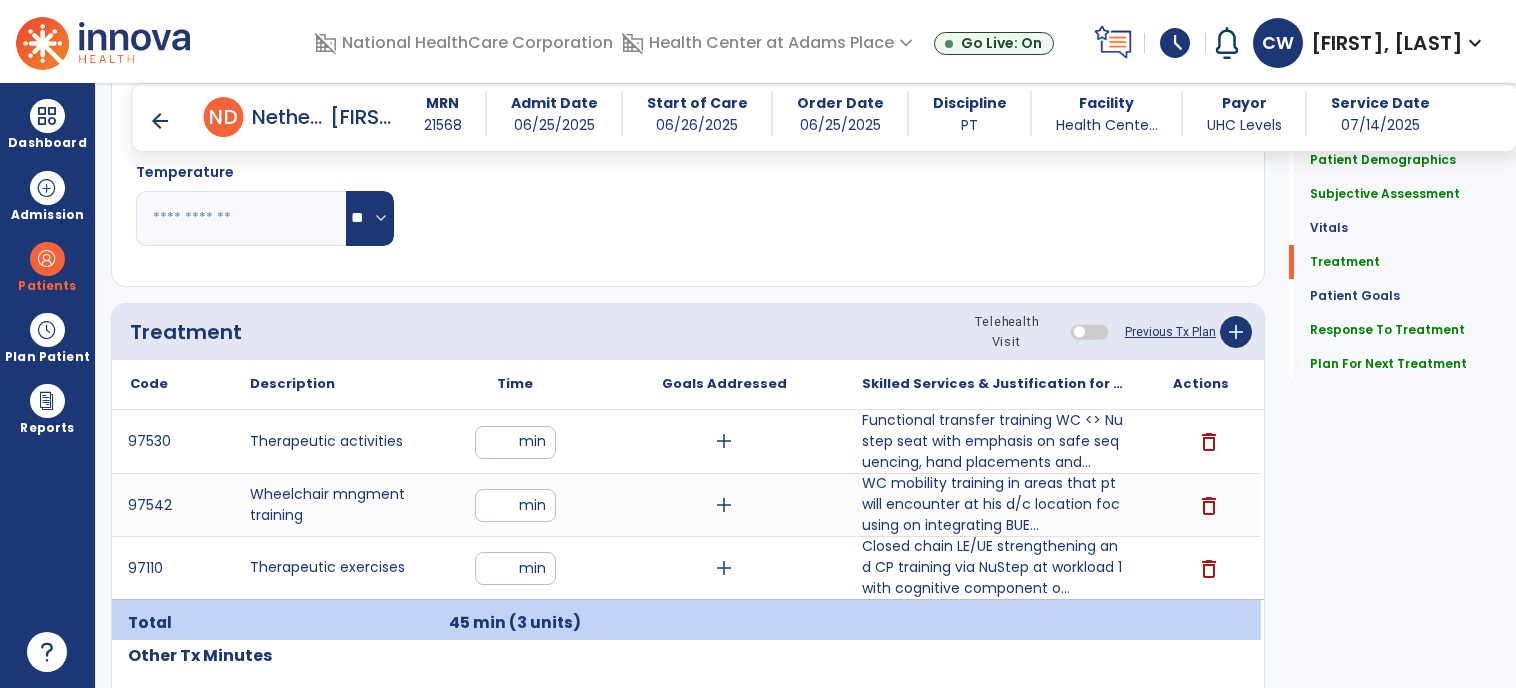 scroll, scrollTop: 1019, scrollLeft: 0, axis: vertical 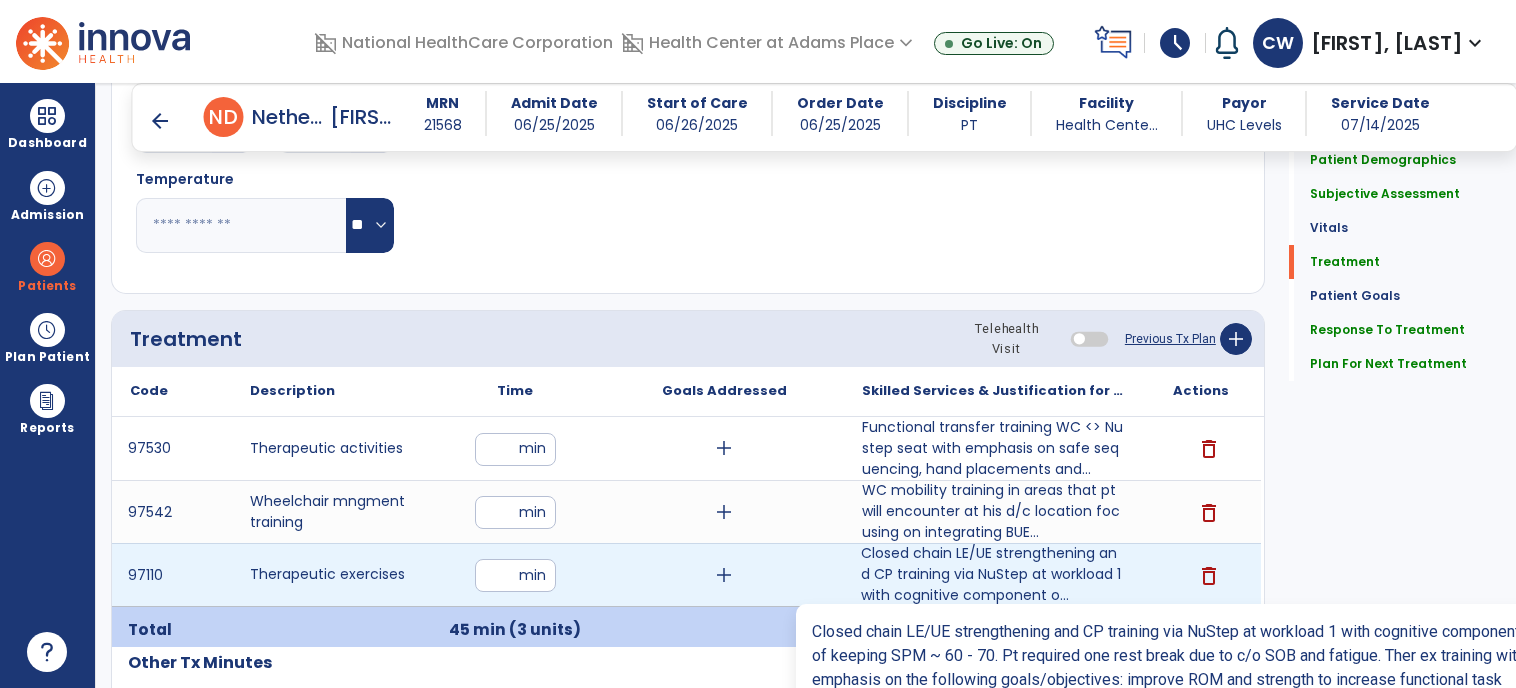 click on "Closed chain LE/UE strengthening and CP training via NuStep at workload 1 with cognitive component o..." at bounding box center (993, 574) 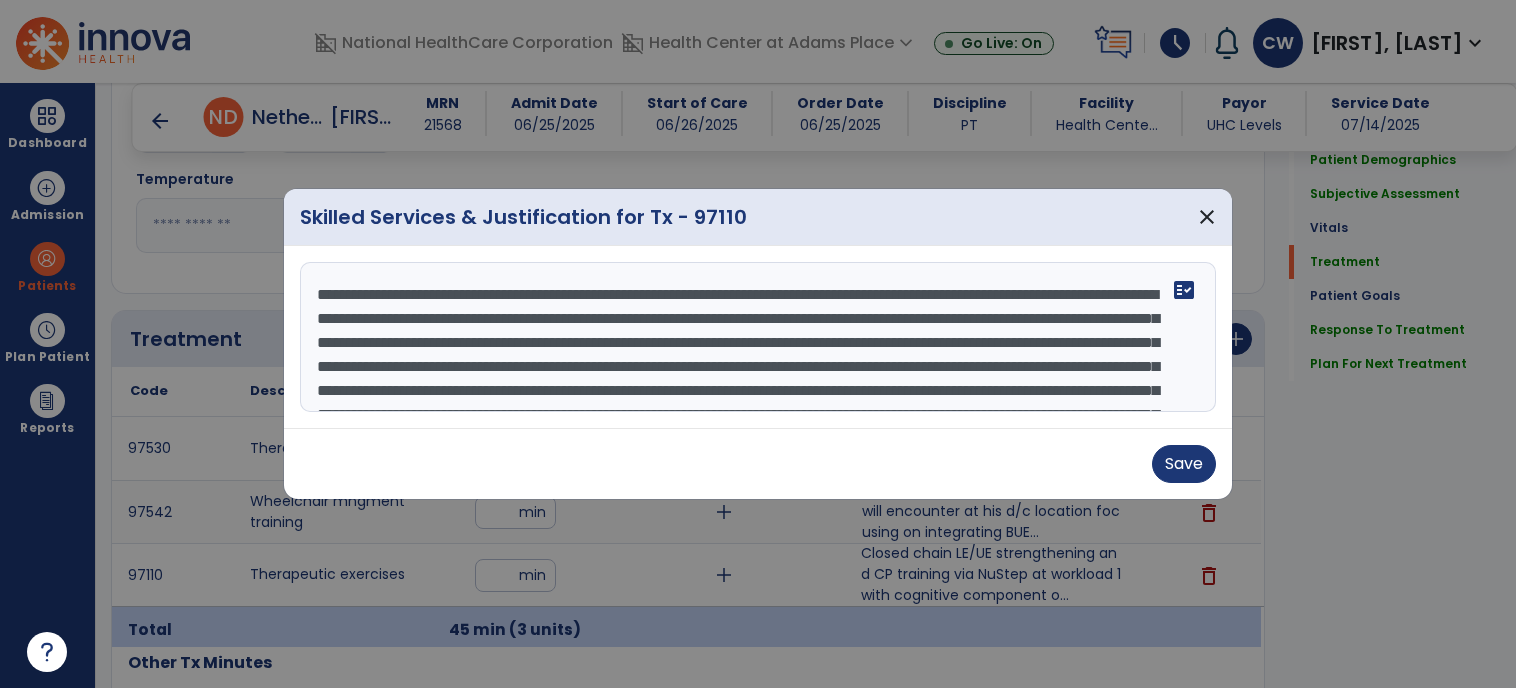 scroll, scrollTop: 40, scrollLeft: 0, axis: vertical 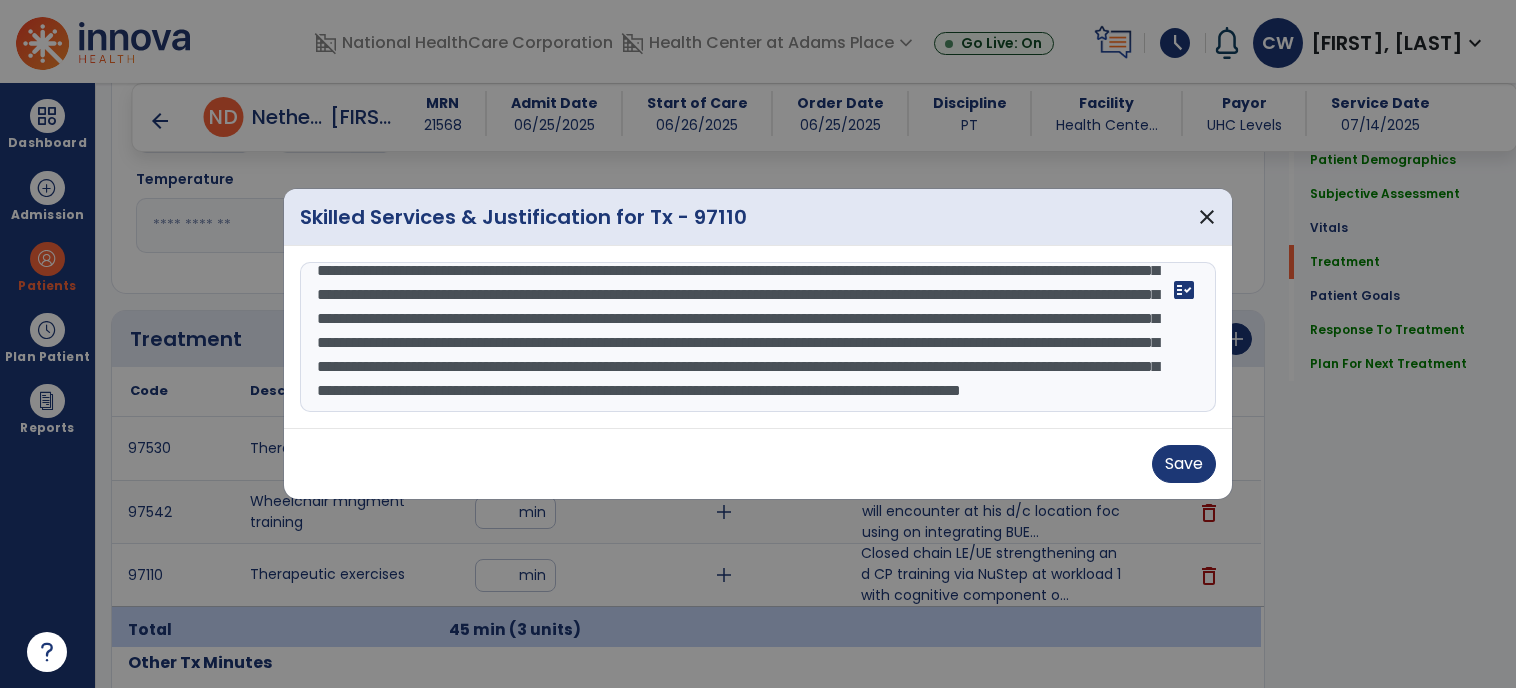 drag, startPoint x: 1076, startPoint y: 329, endPoint x: 591, endPoint y: 354, distance: 485.6439 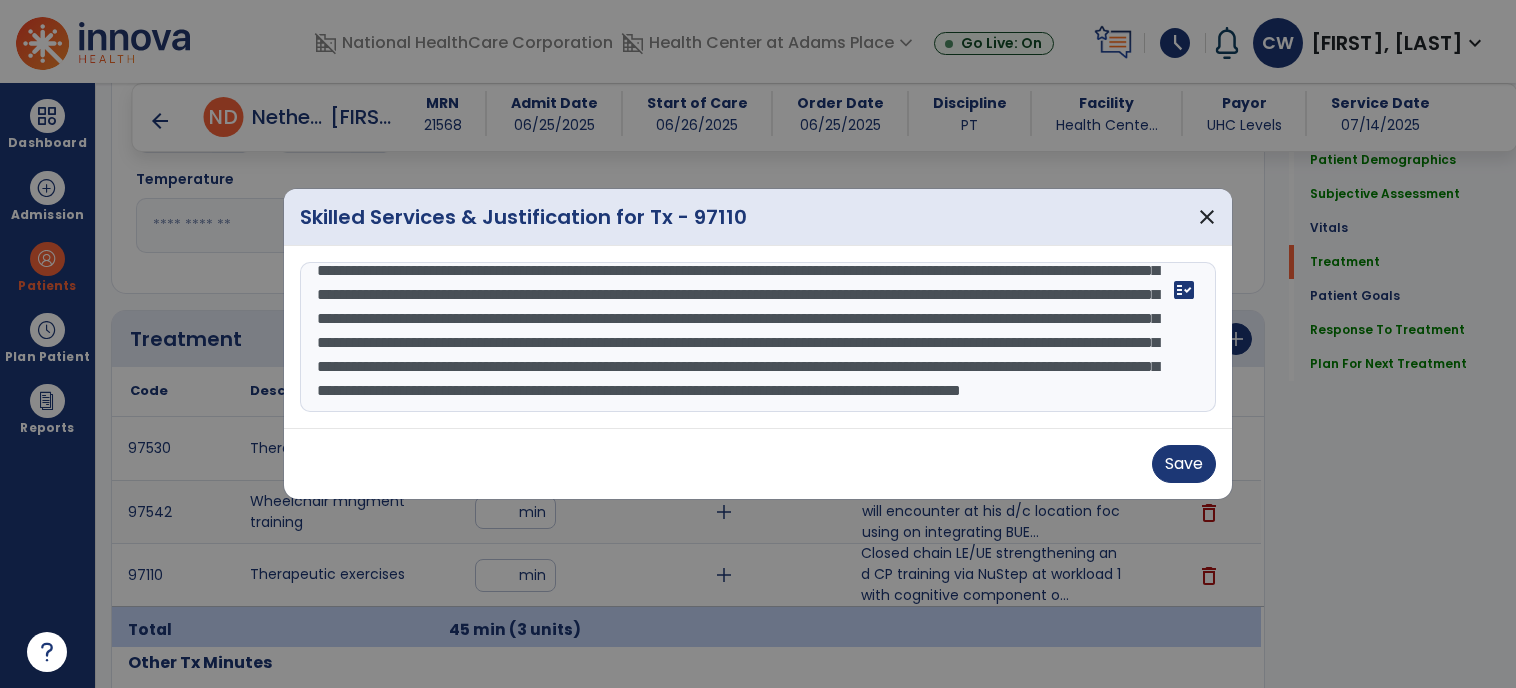 click on "**********" at bounding box center [758, 337] 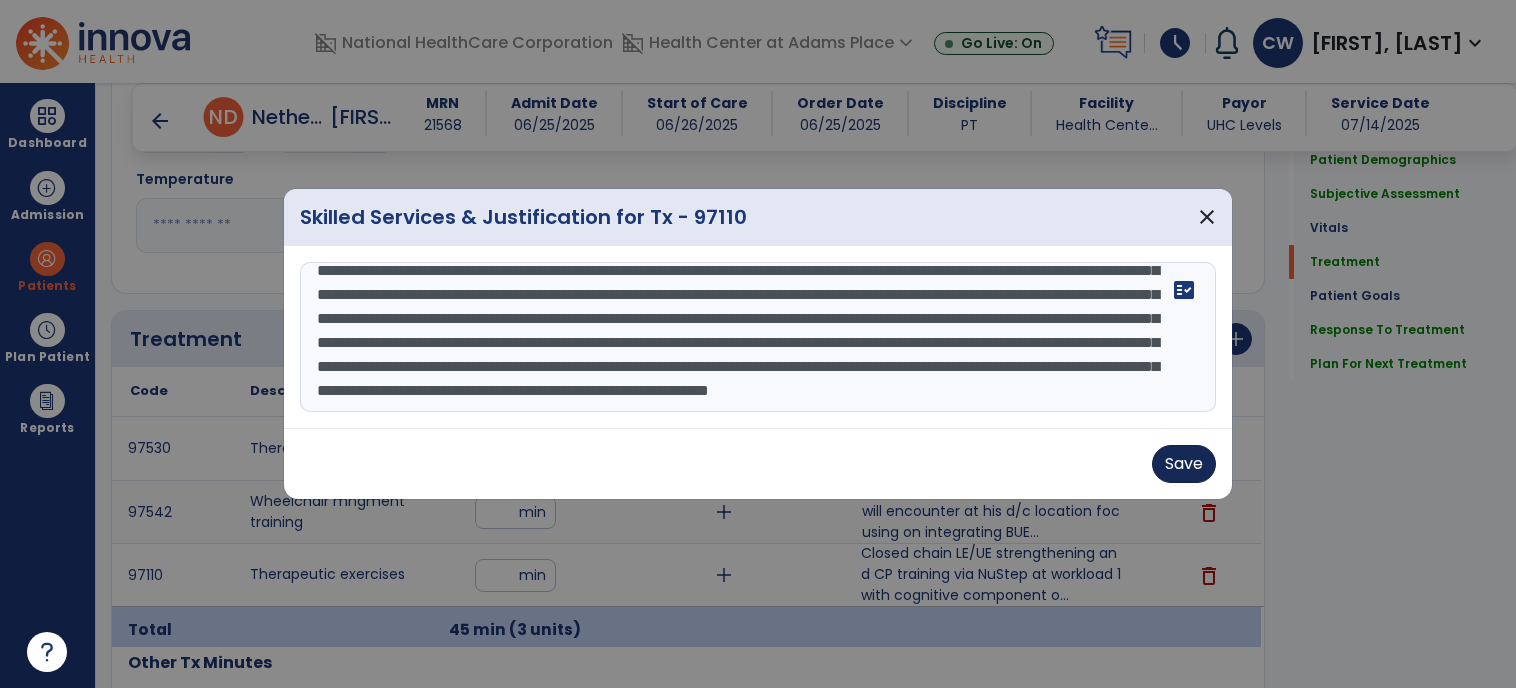 type on "**********" 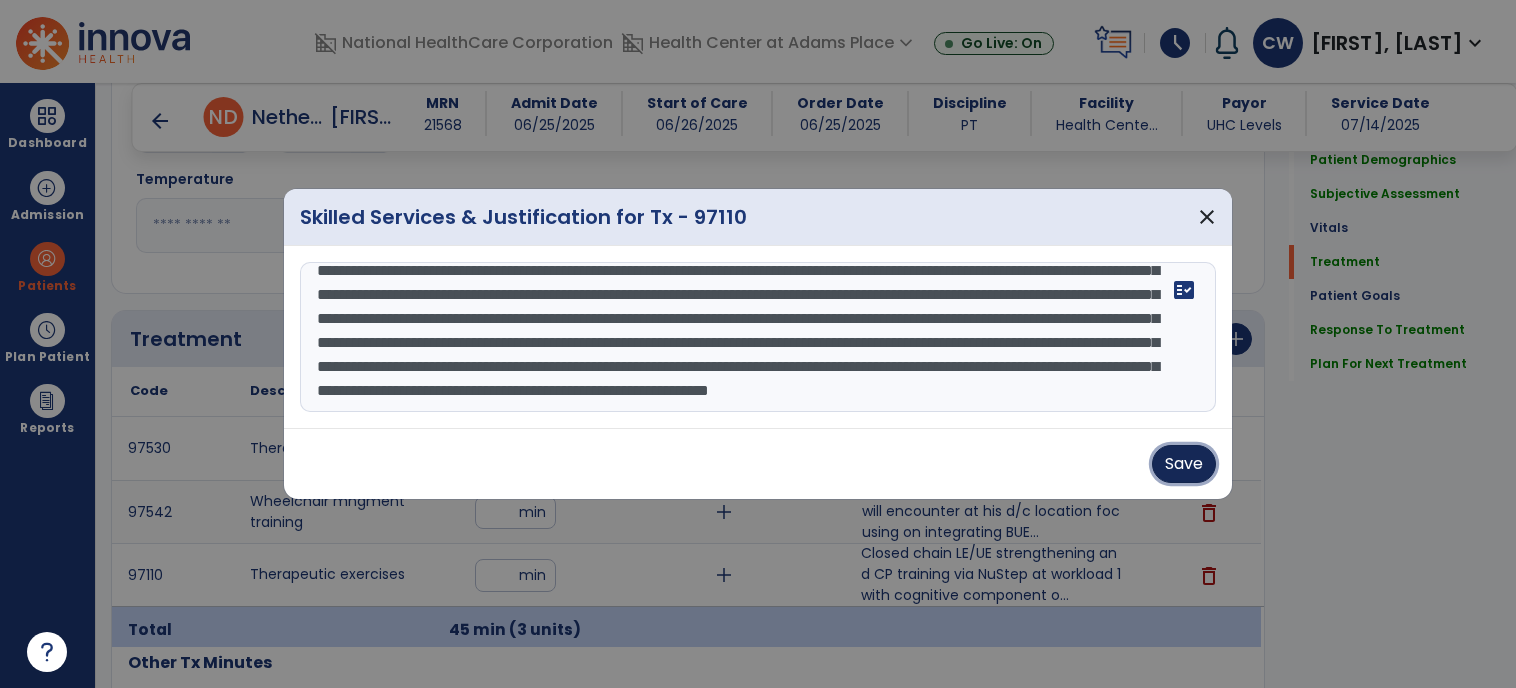 click on "Save" at bounding box center (1184, 464) 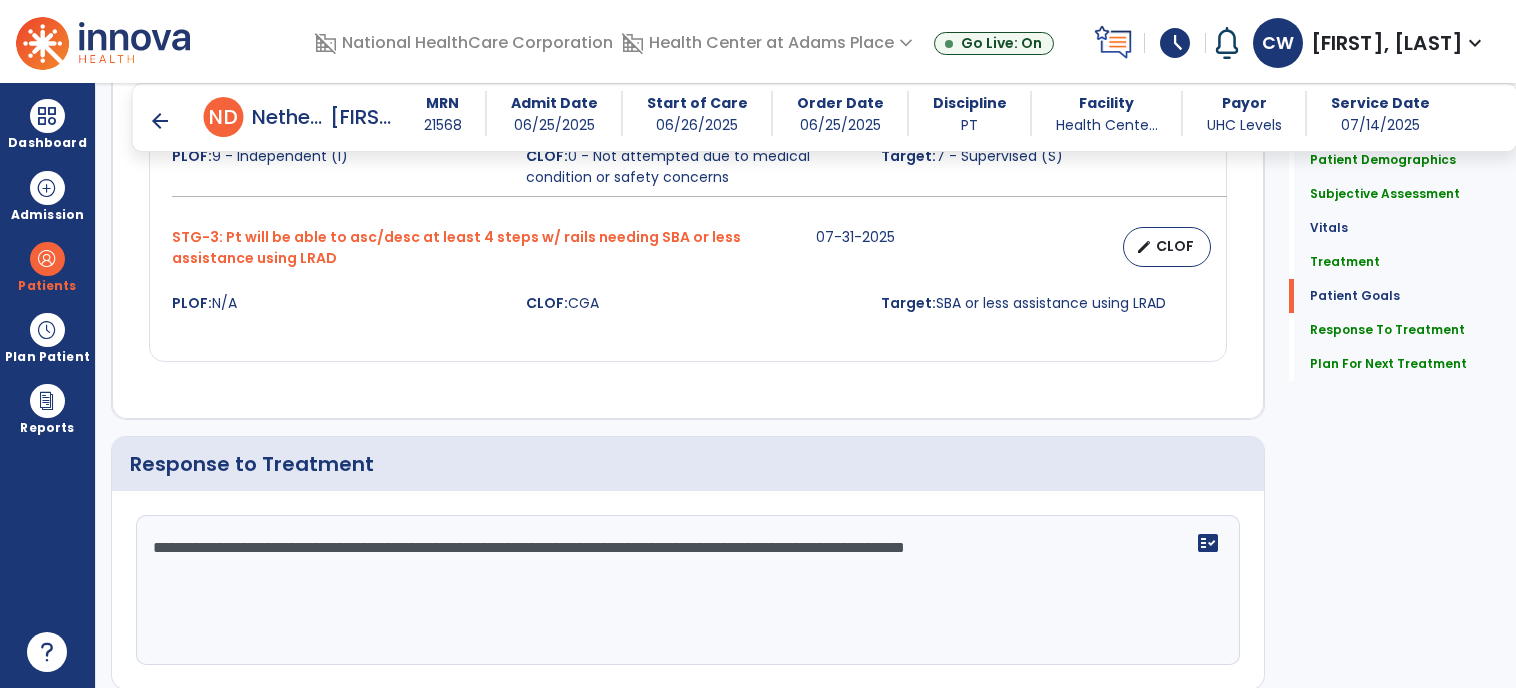scroll, scrollTop: 2908, scrollLeft: 0, axis: vertical 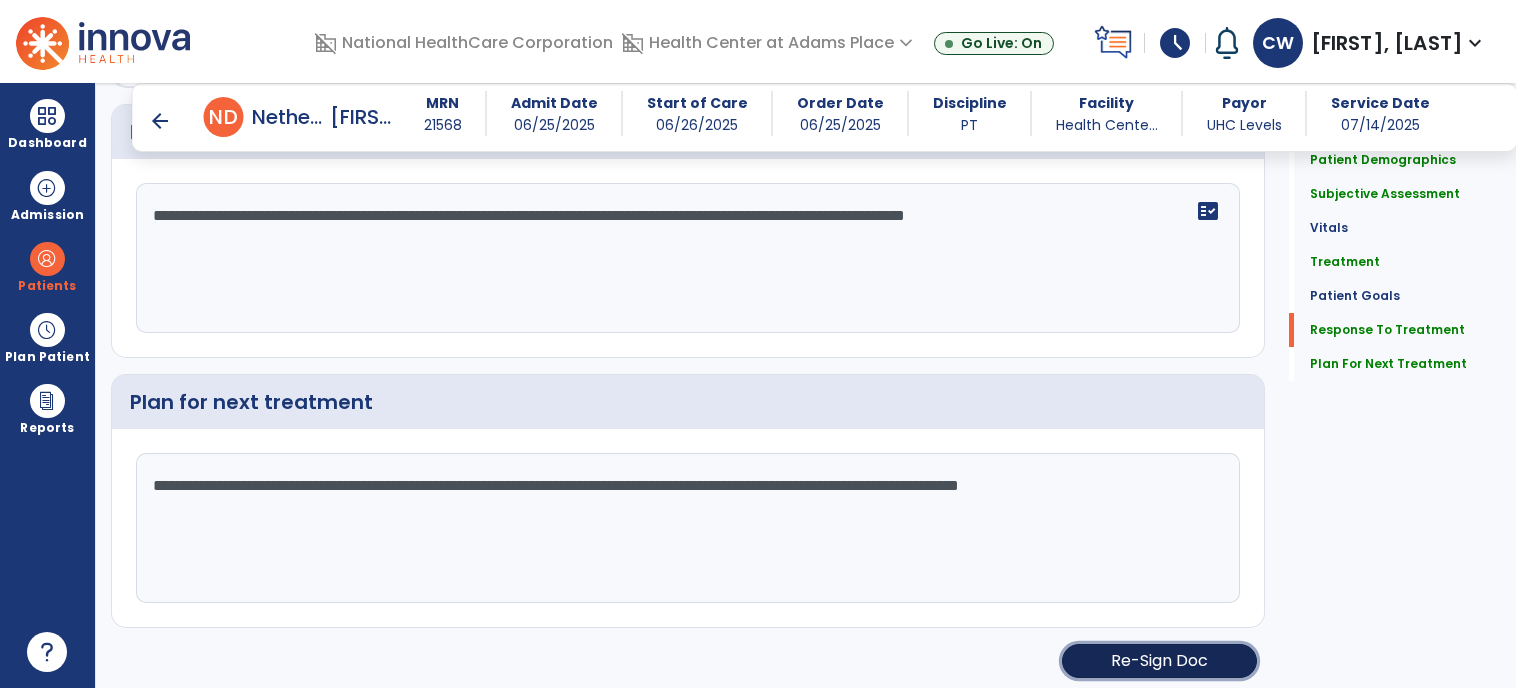 click on "Re-Sign Doc" 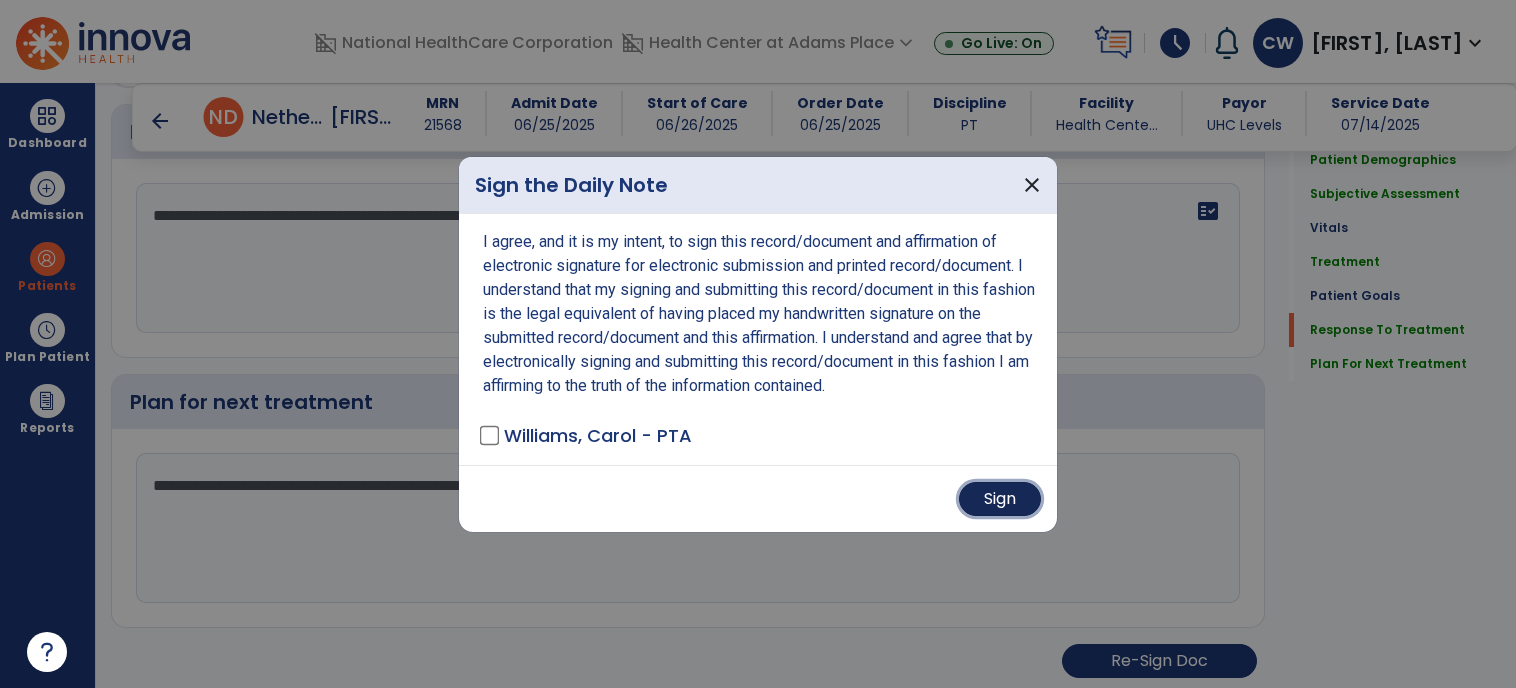 click on "Sign" at bounding box center [1000, 499] 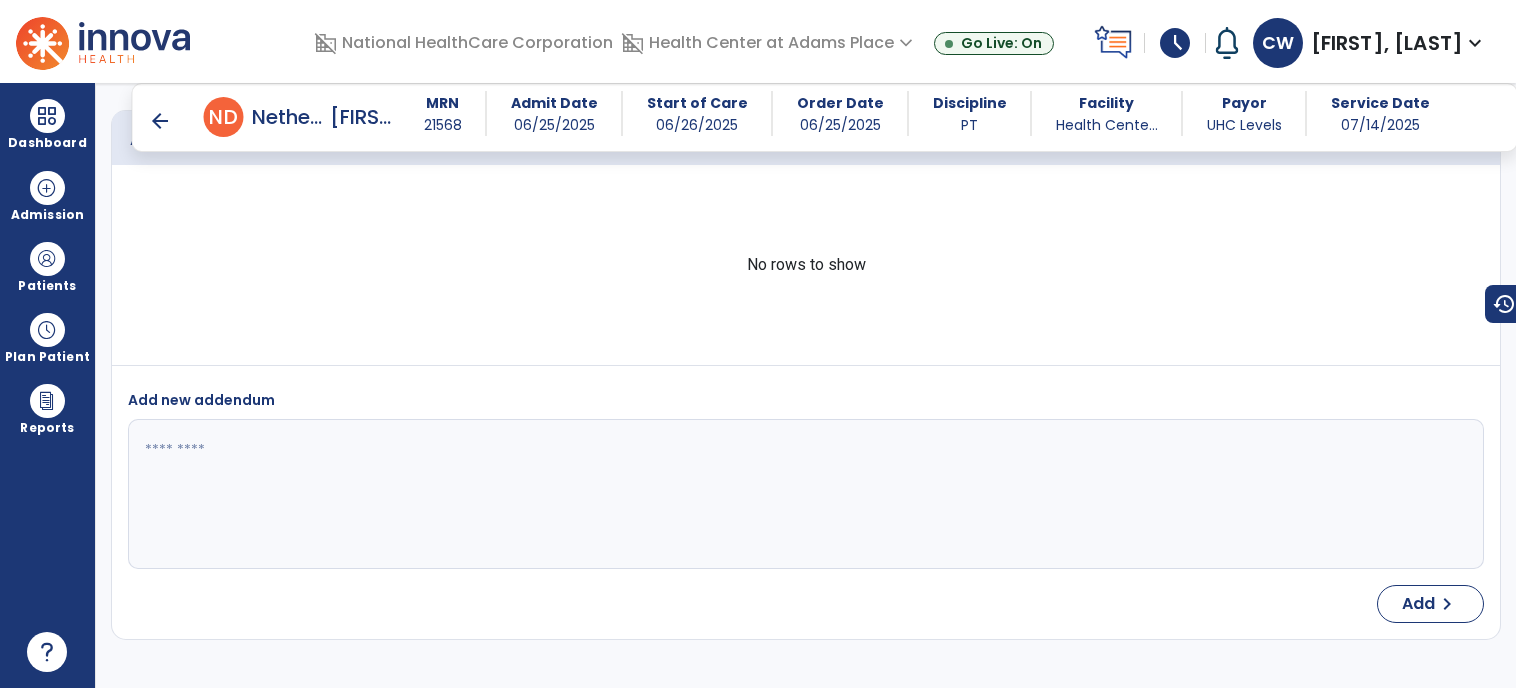scroll, scrollTop: 4420, scrollLeft: 0, axis: vertical 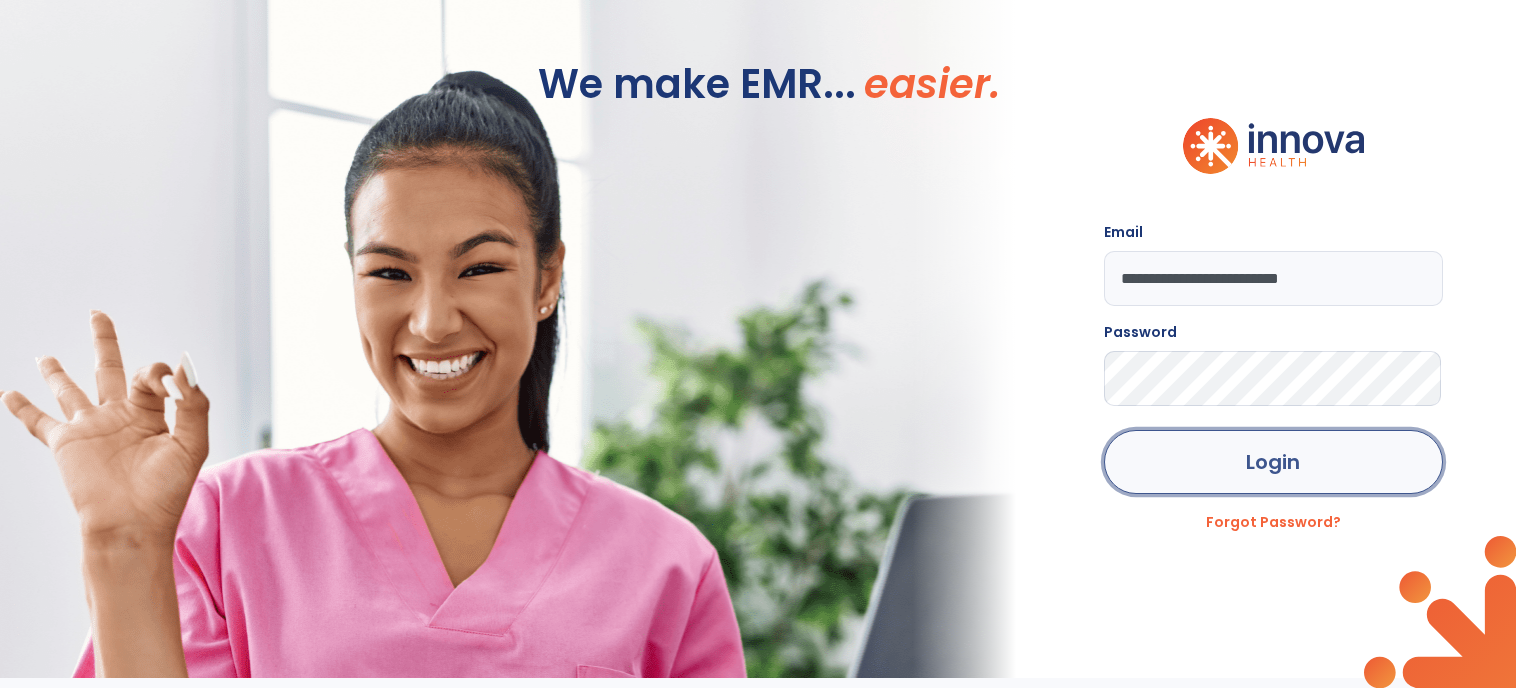 click on "Login" 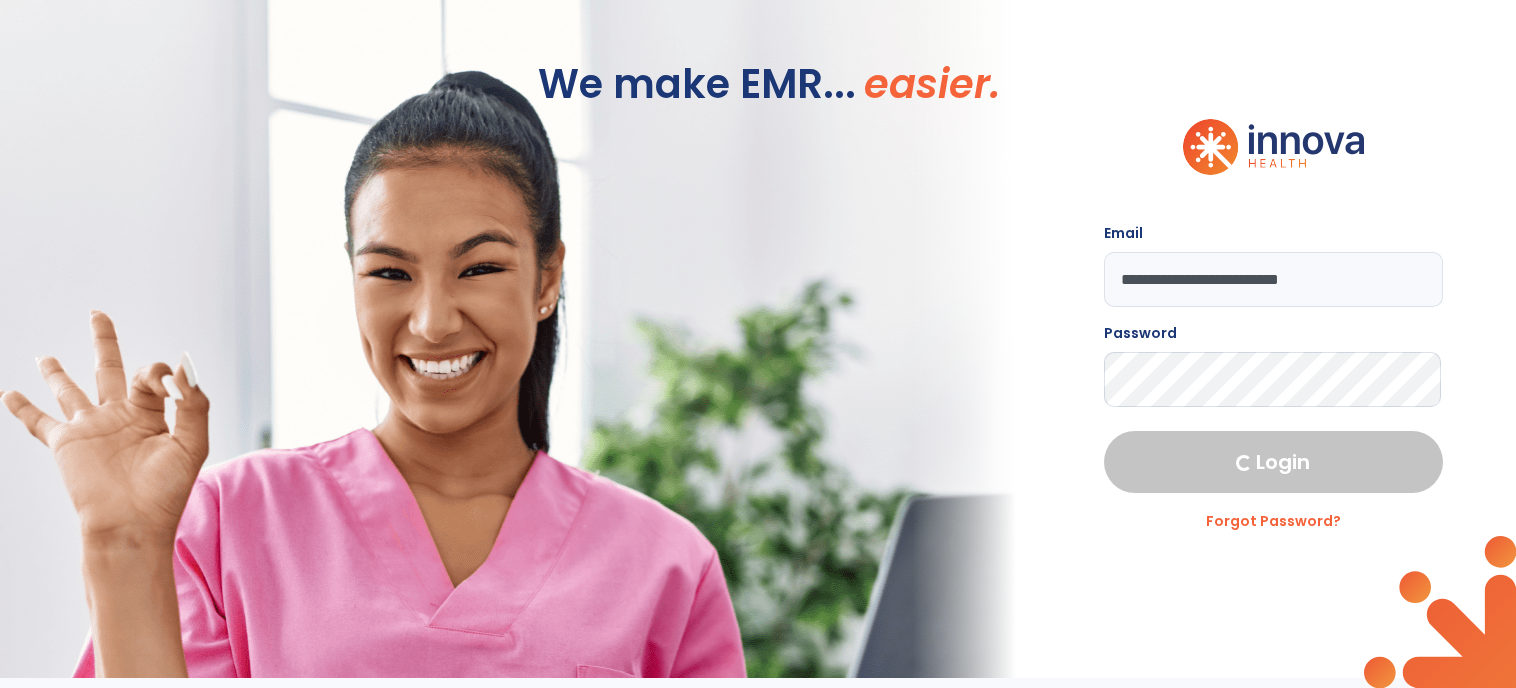 select on "****" 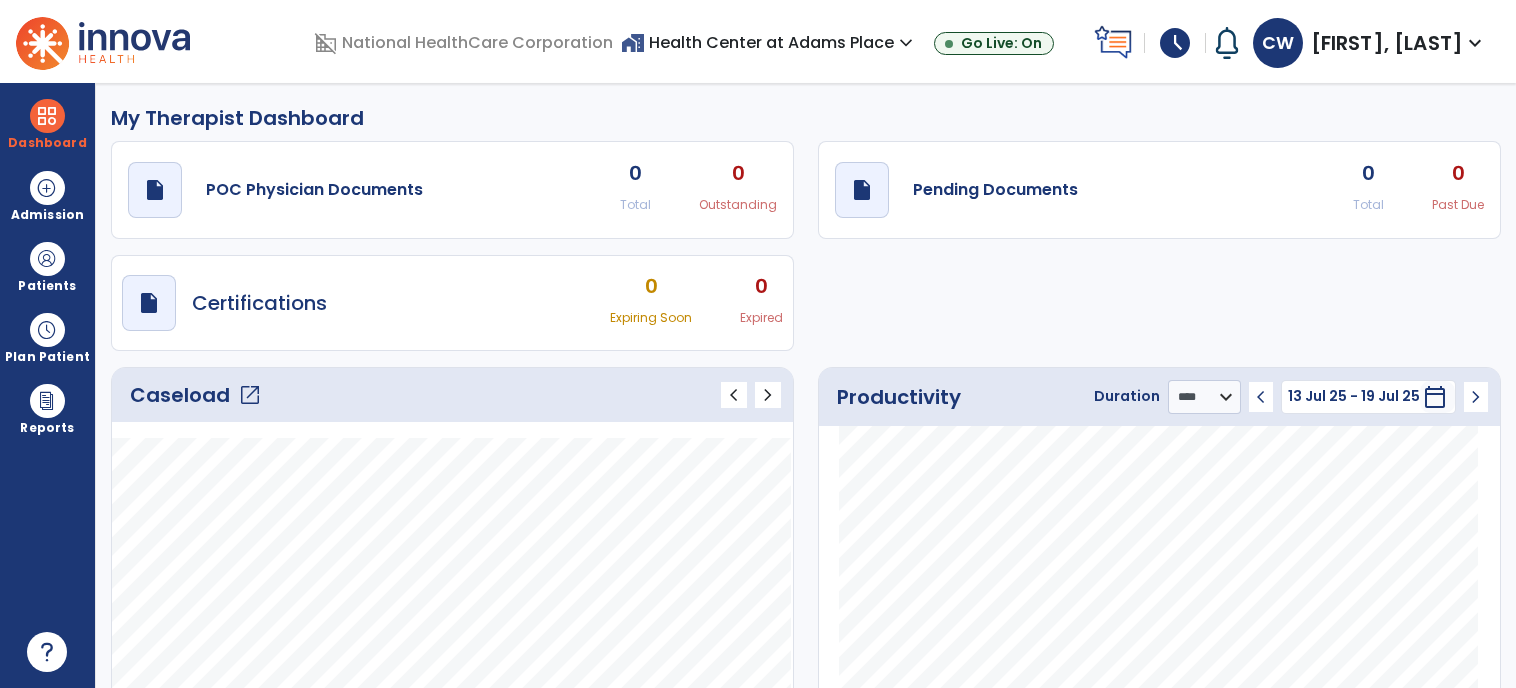 click on "schedule" at bounding box center [1175, 43] 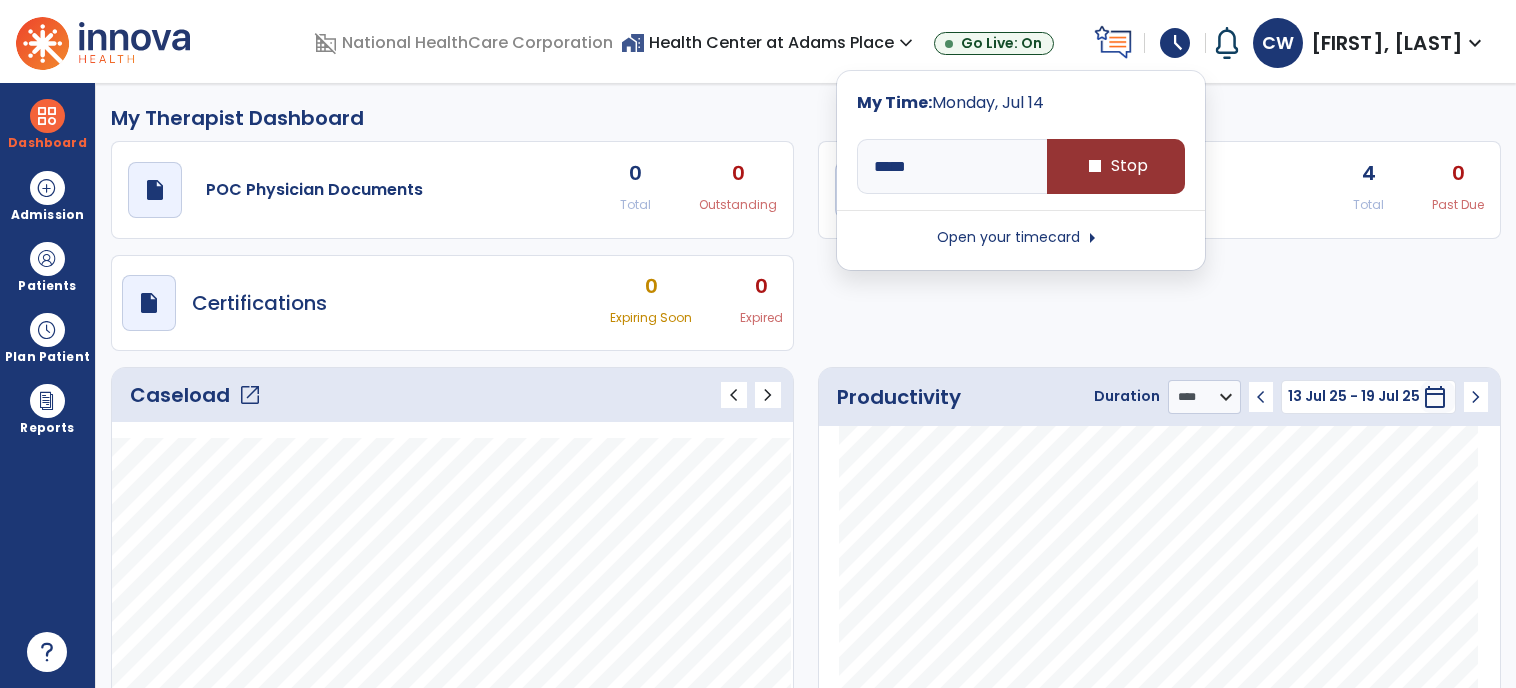 click on "stop  Stop" at bounding box center [1116, 166] 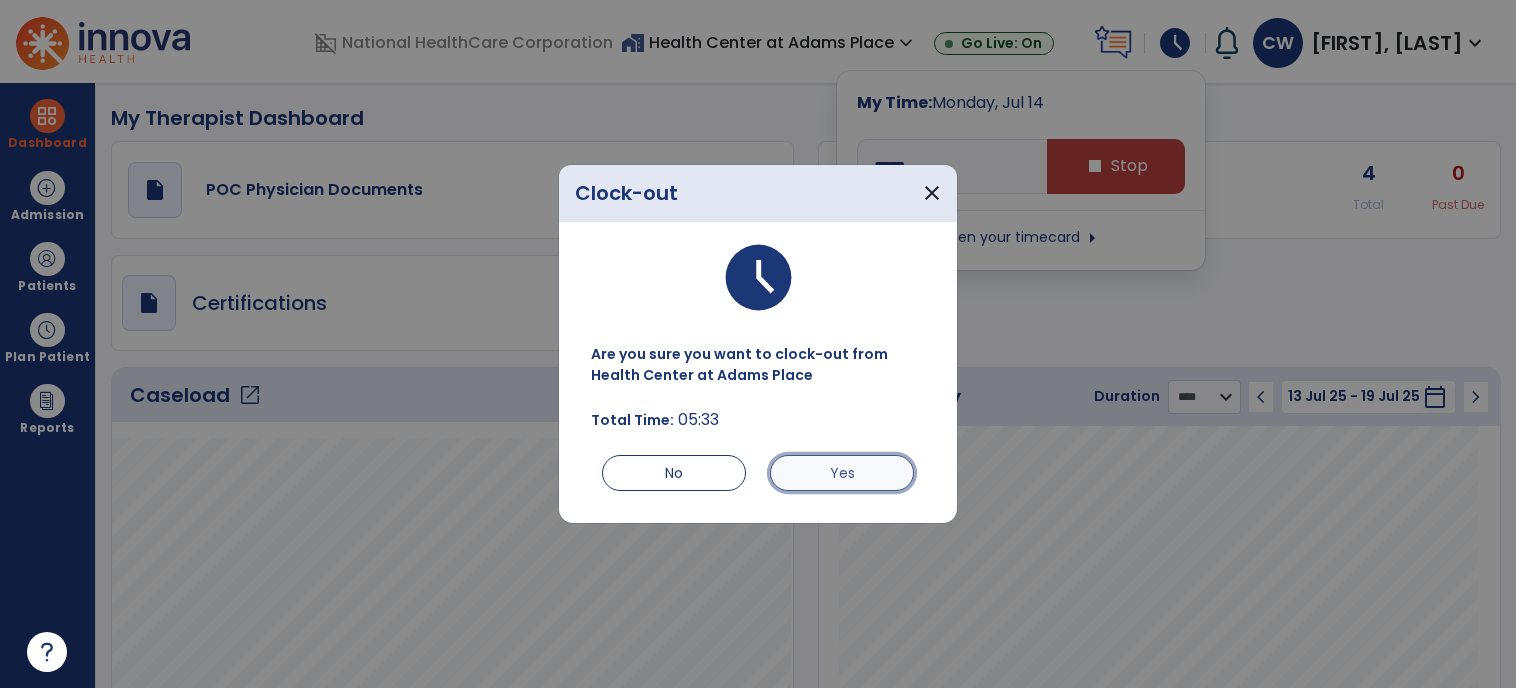 click on "Yes" at bounding box center [842, 473] 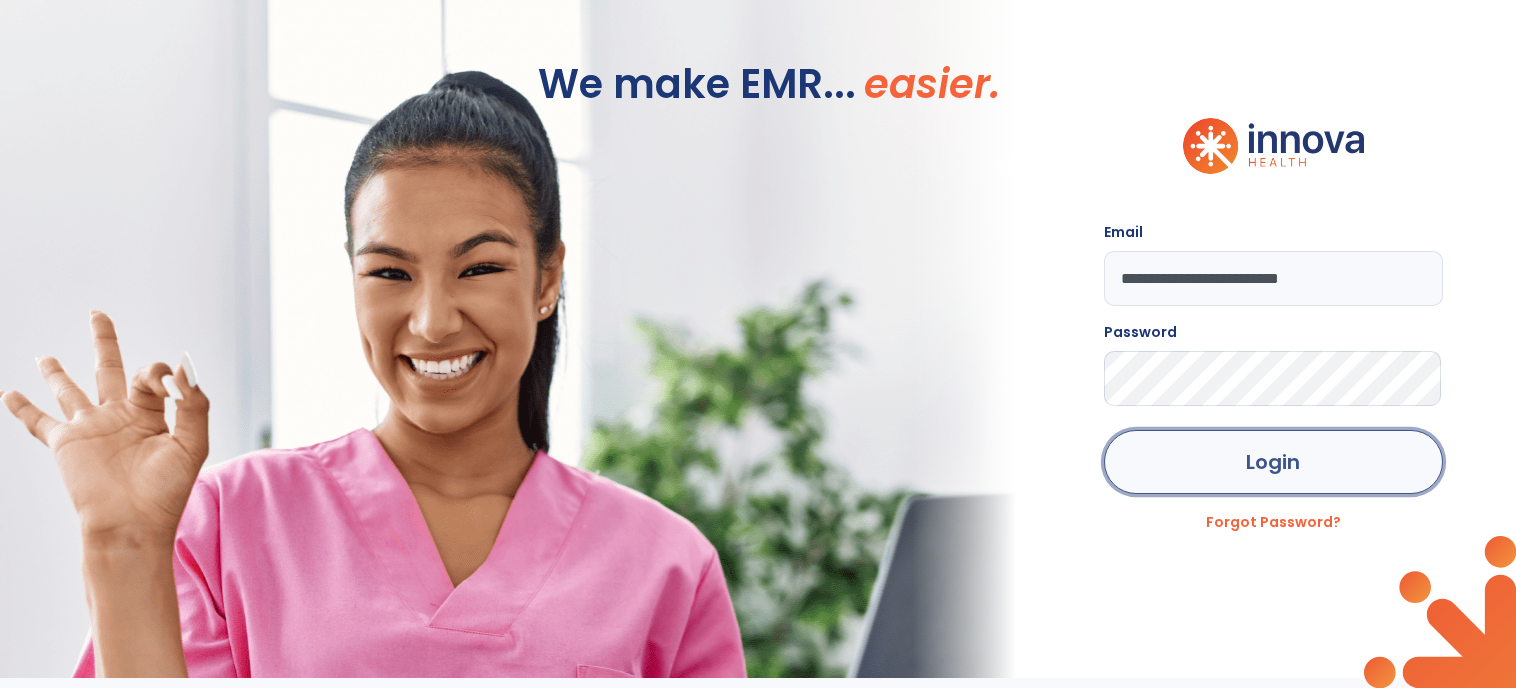 click on "Login" 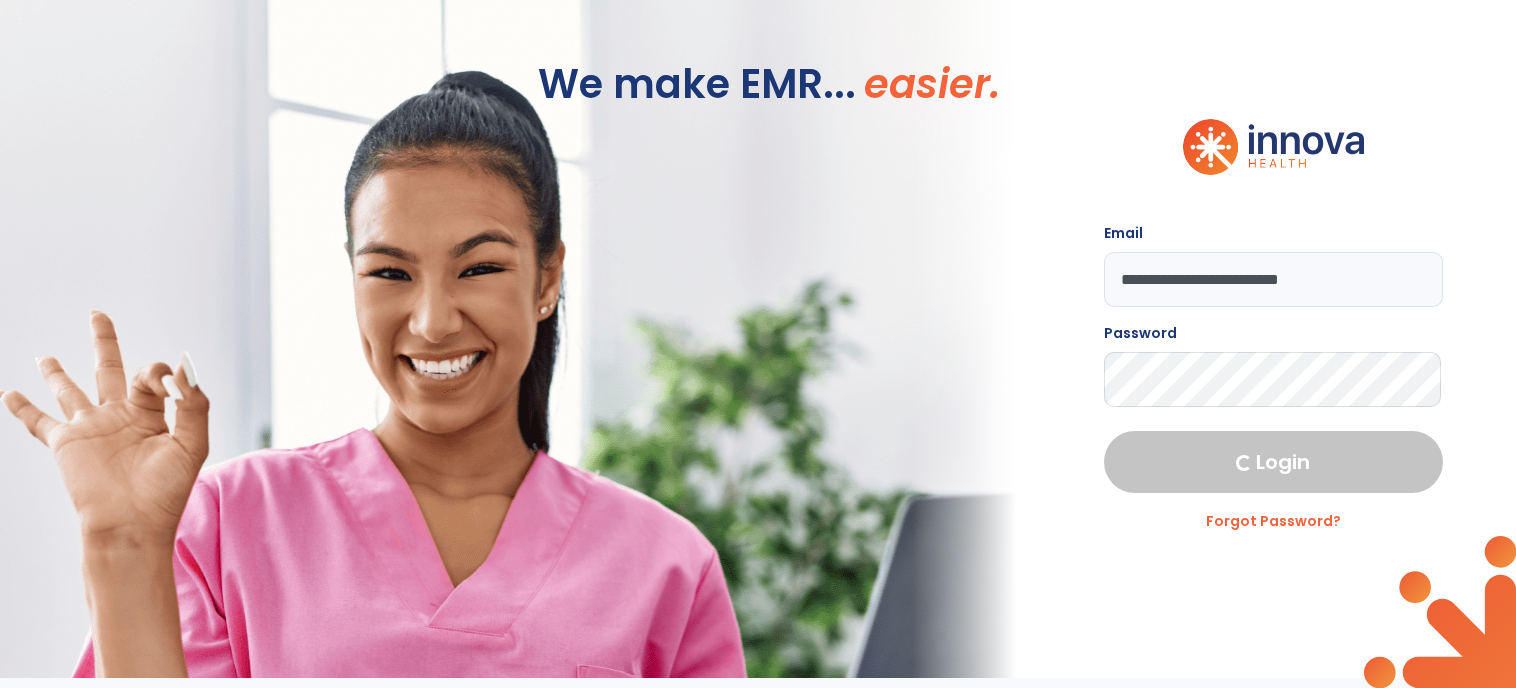 select on "****" 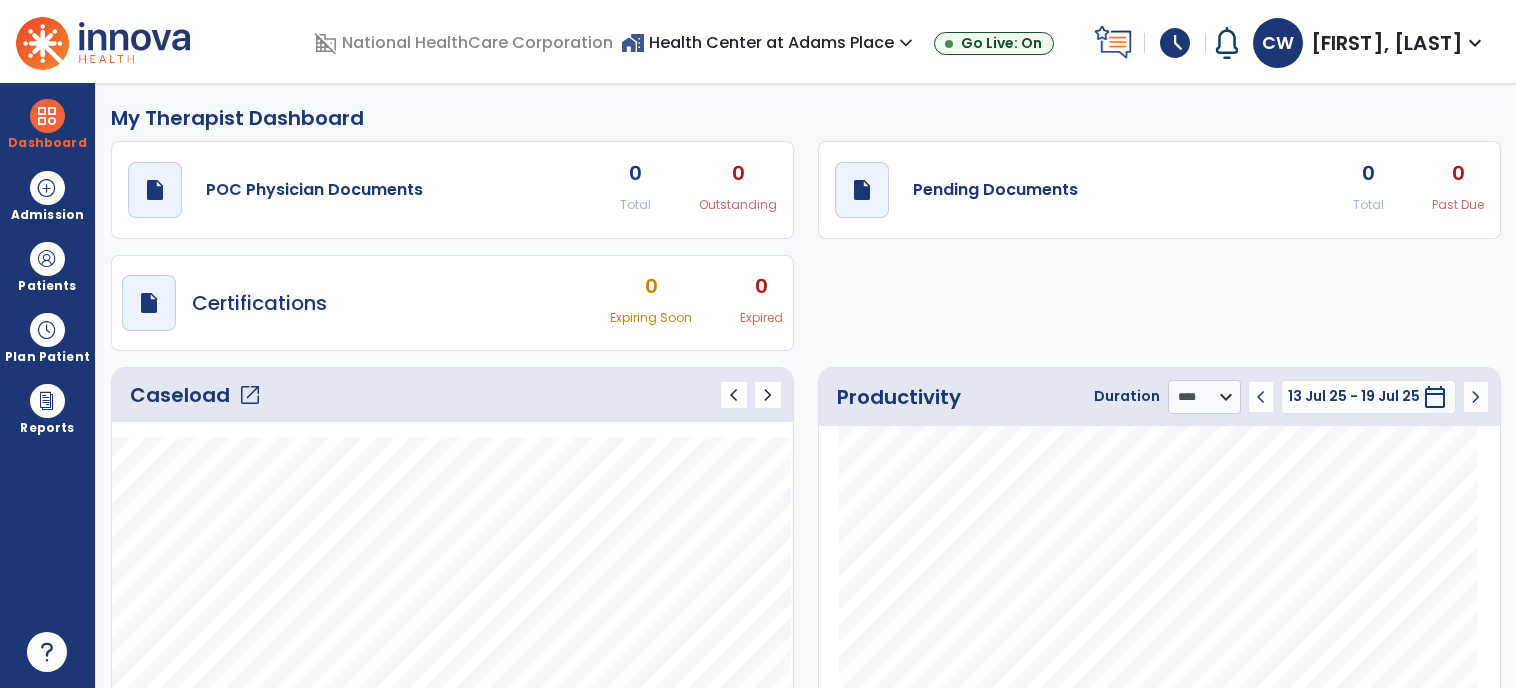 click on "schedule" at bounding box center (1175, 43) 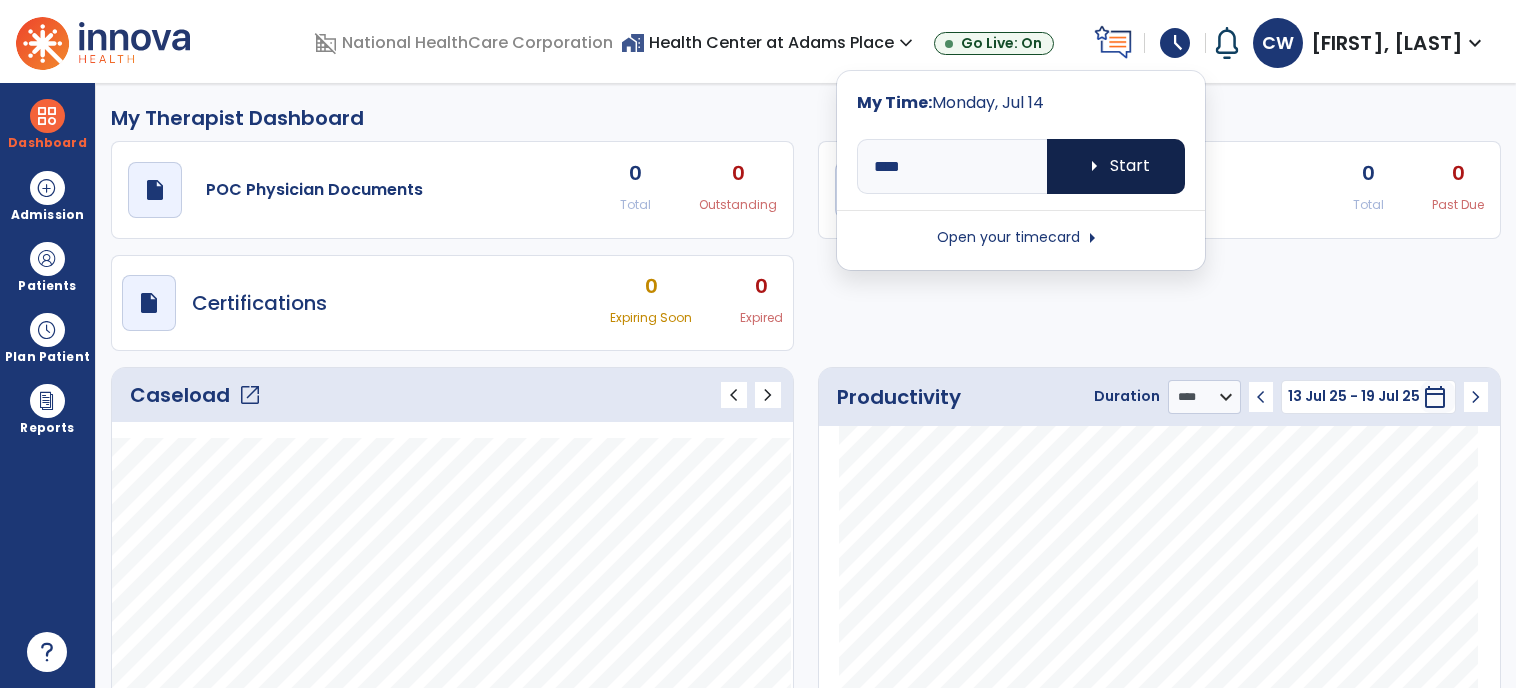 click on "arrow_right" at bounding box center (1094, 166) 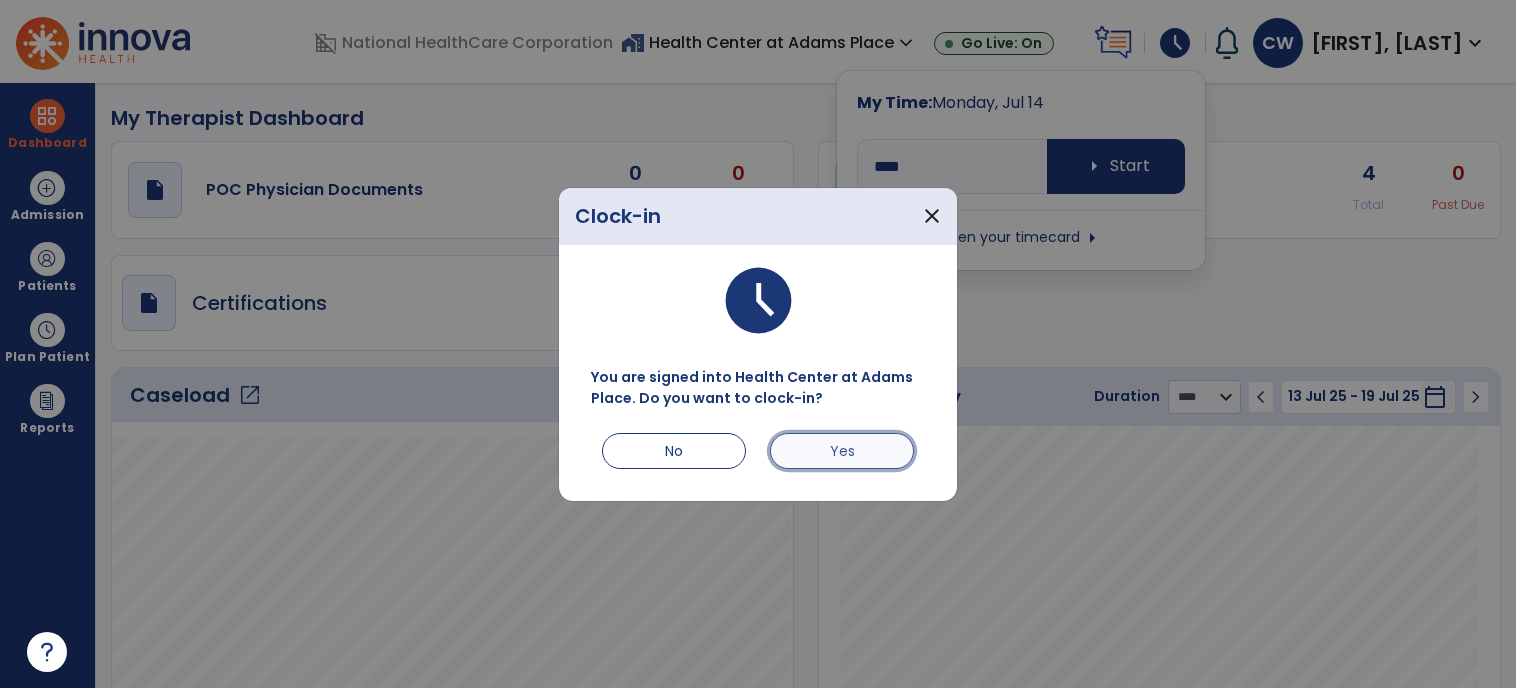 click on "Yes" at bounding box center [842, 451] 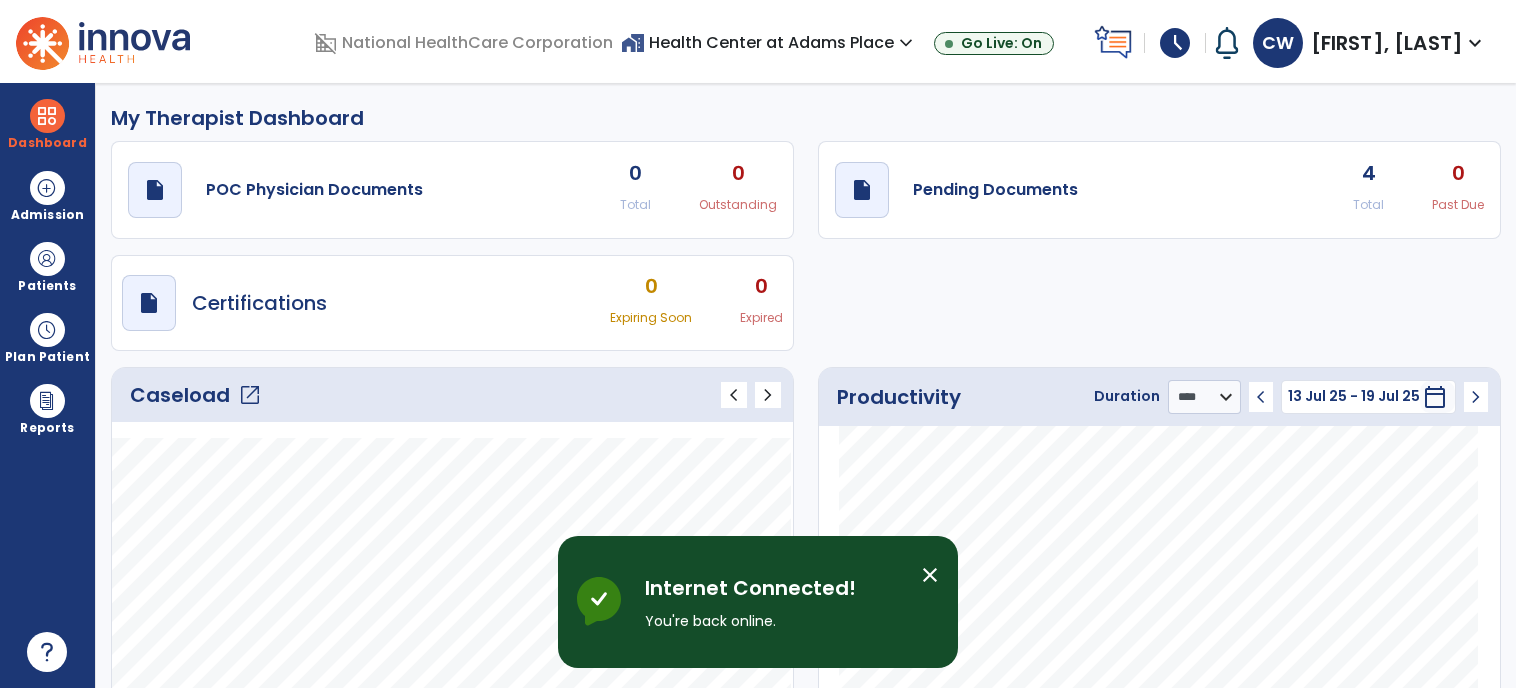 click on "open_in_new" 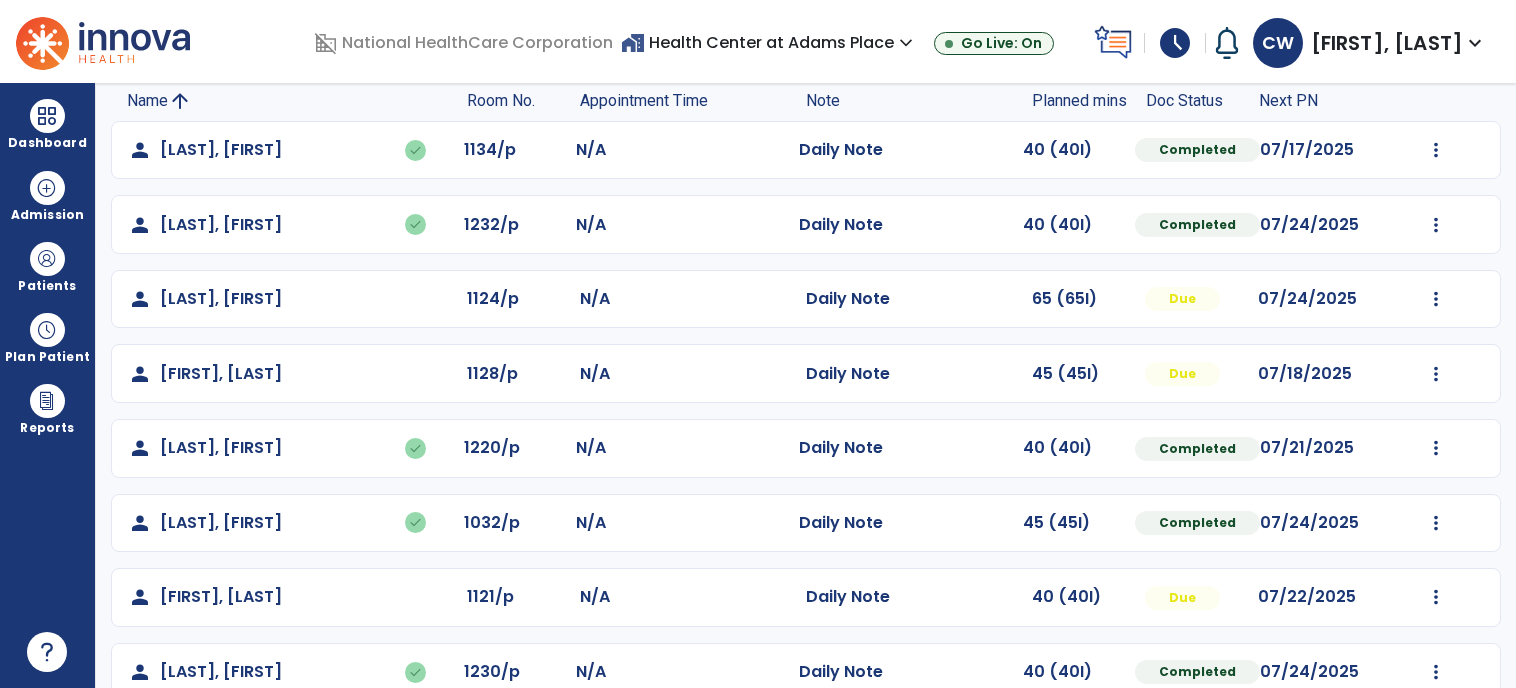 scroll, scrollTop: 136, scrollLeft: 0, axis: vertical 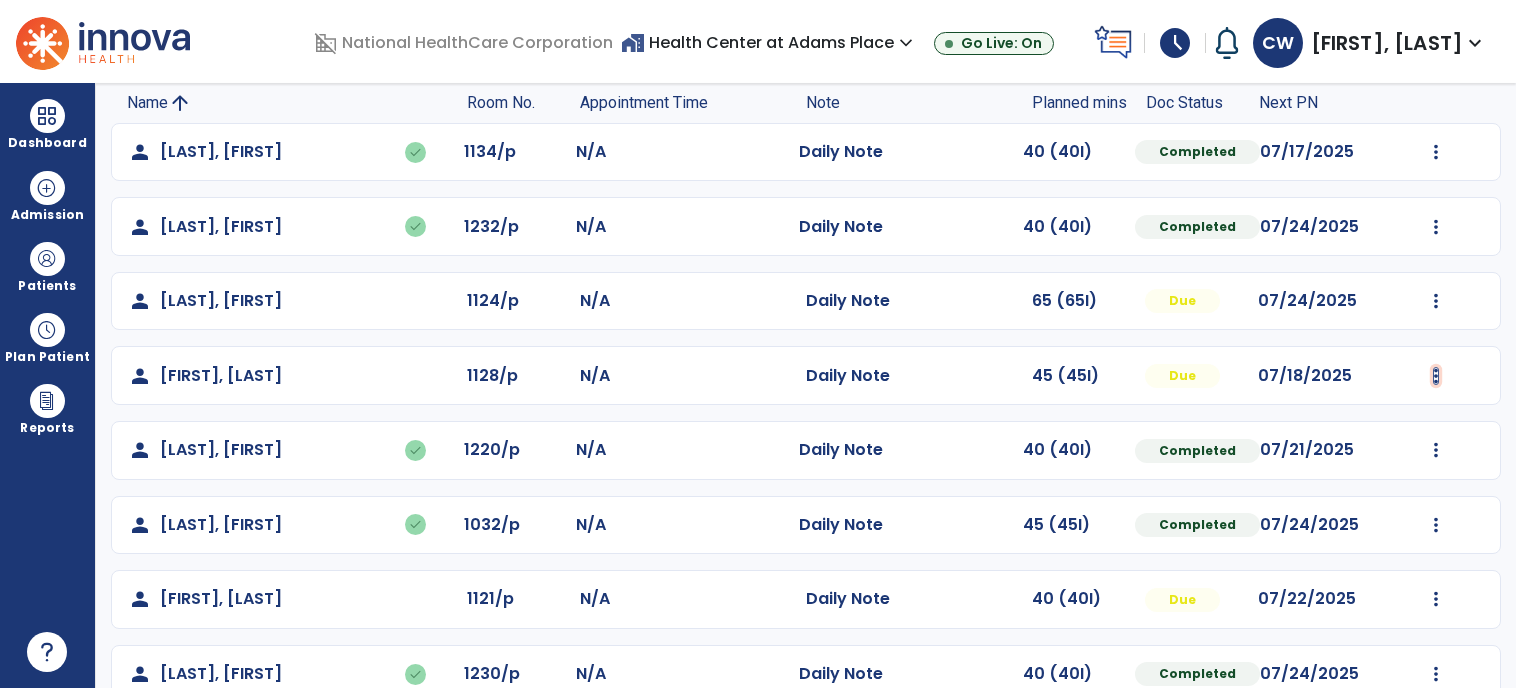 click at bounding box center (1436, 152) 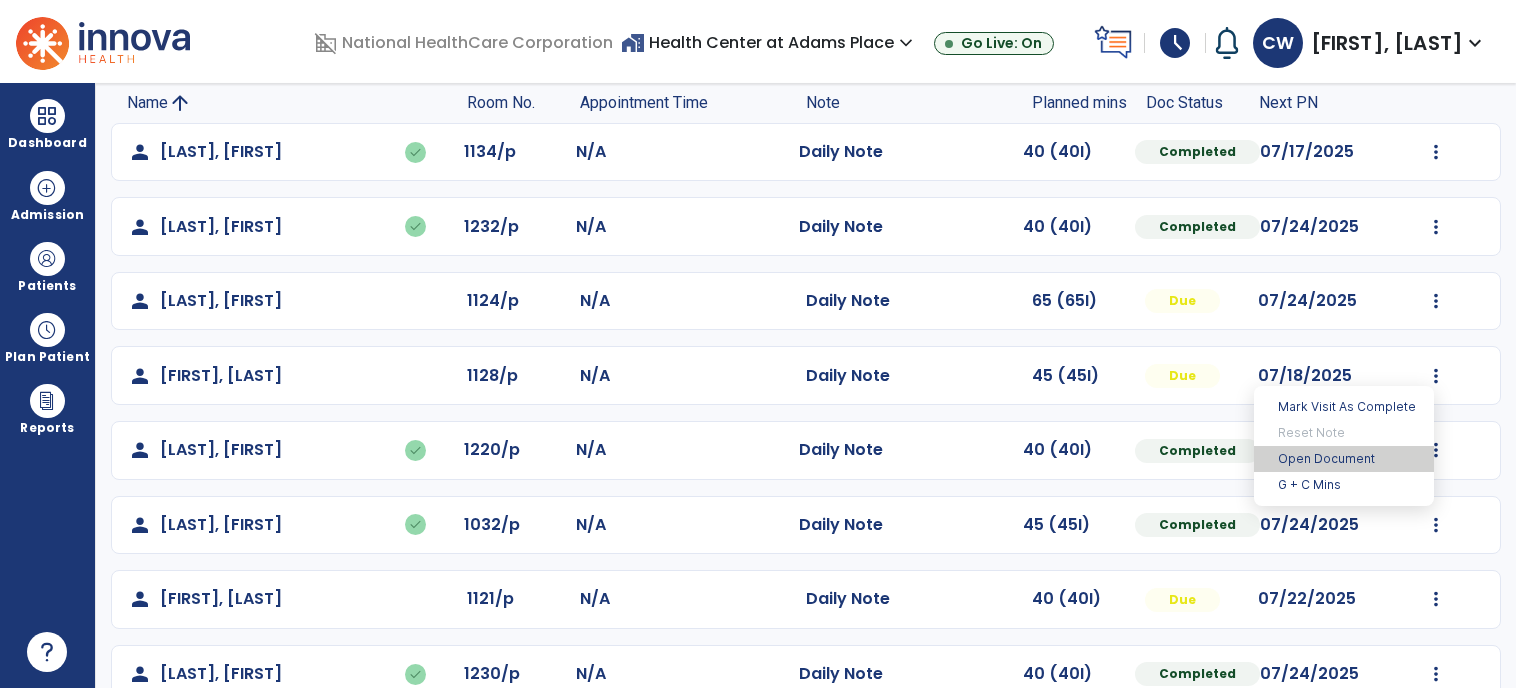 click on "Open Document" at bounding box center (1344, 459) 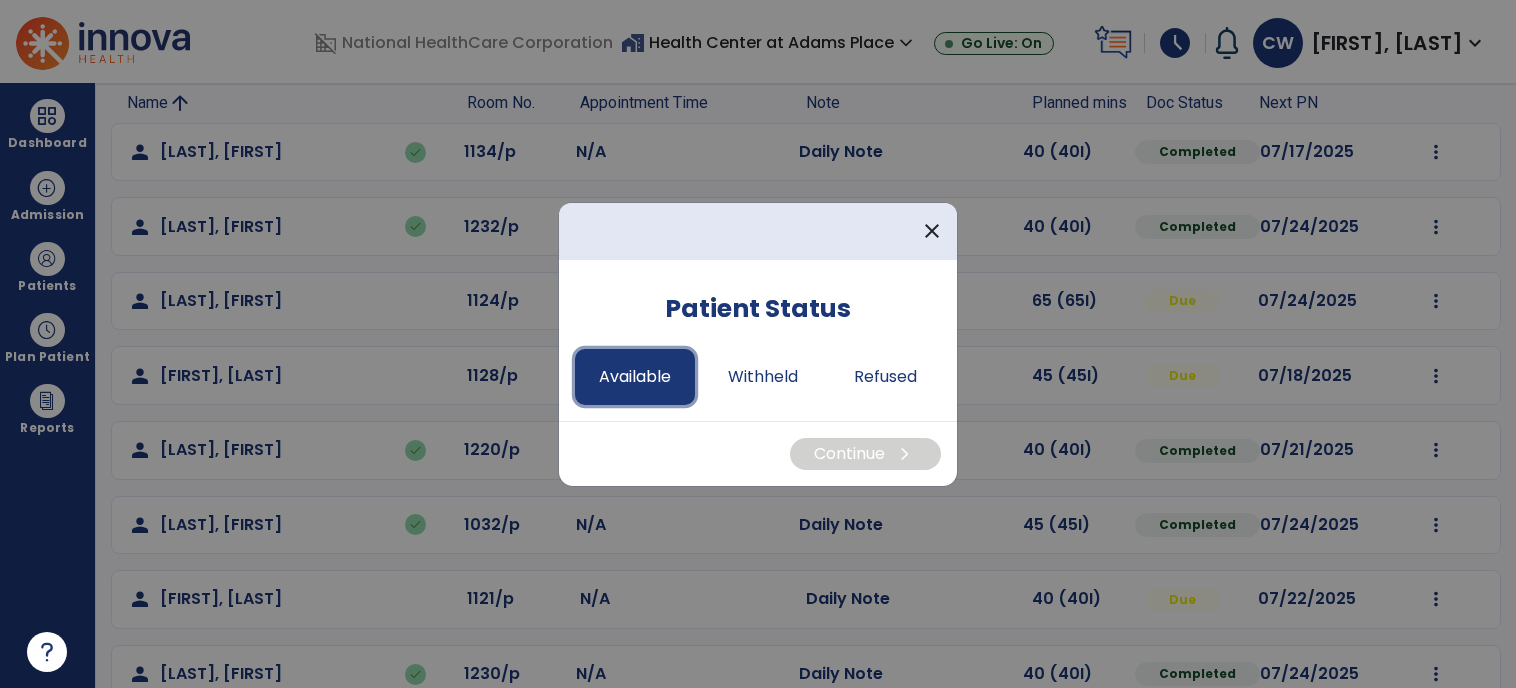 click on "Available" at bounding box center (635, 377) 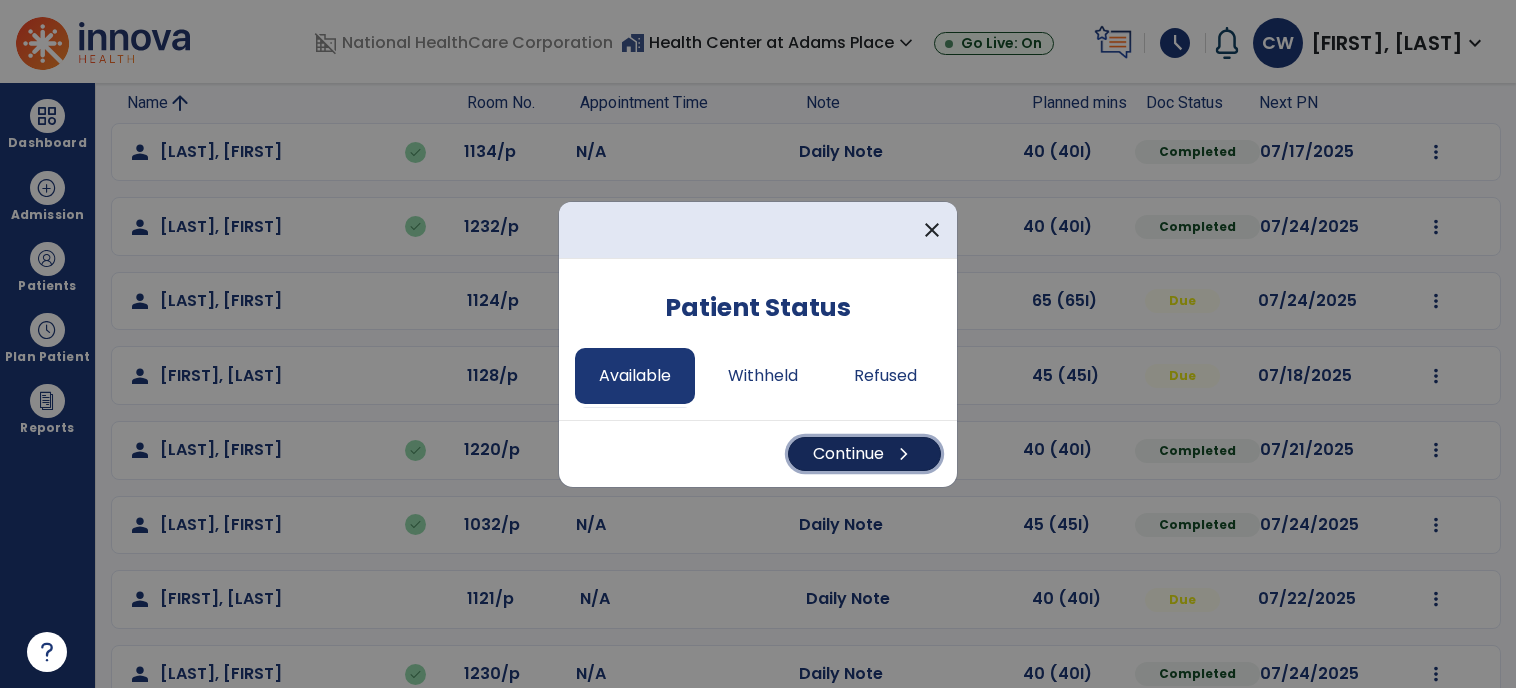 click on "Continue   chevron_right" at bounding box center (864, 454) 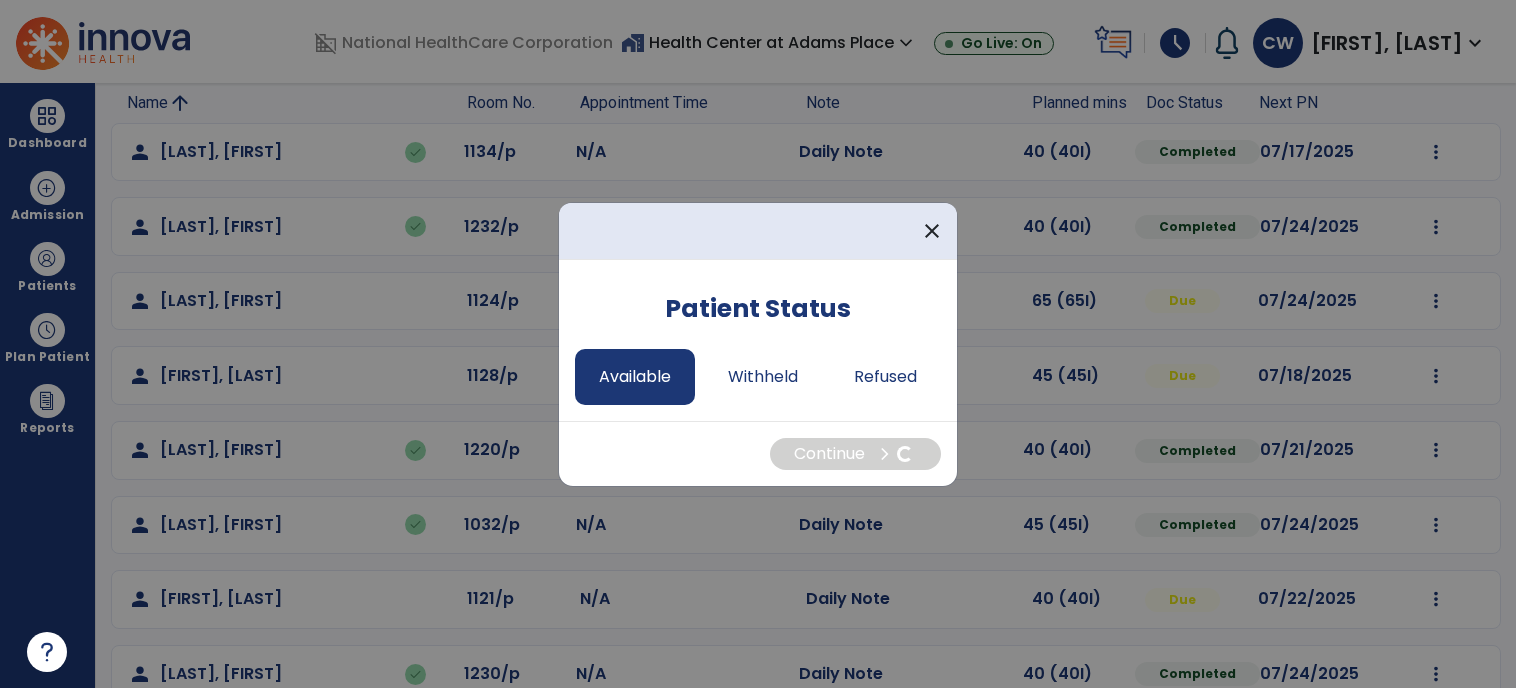 select on "*" 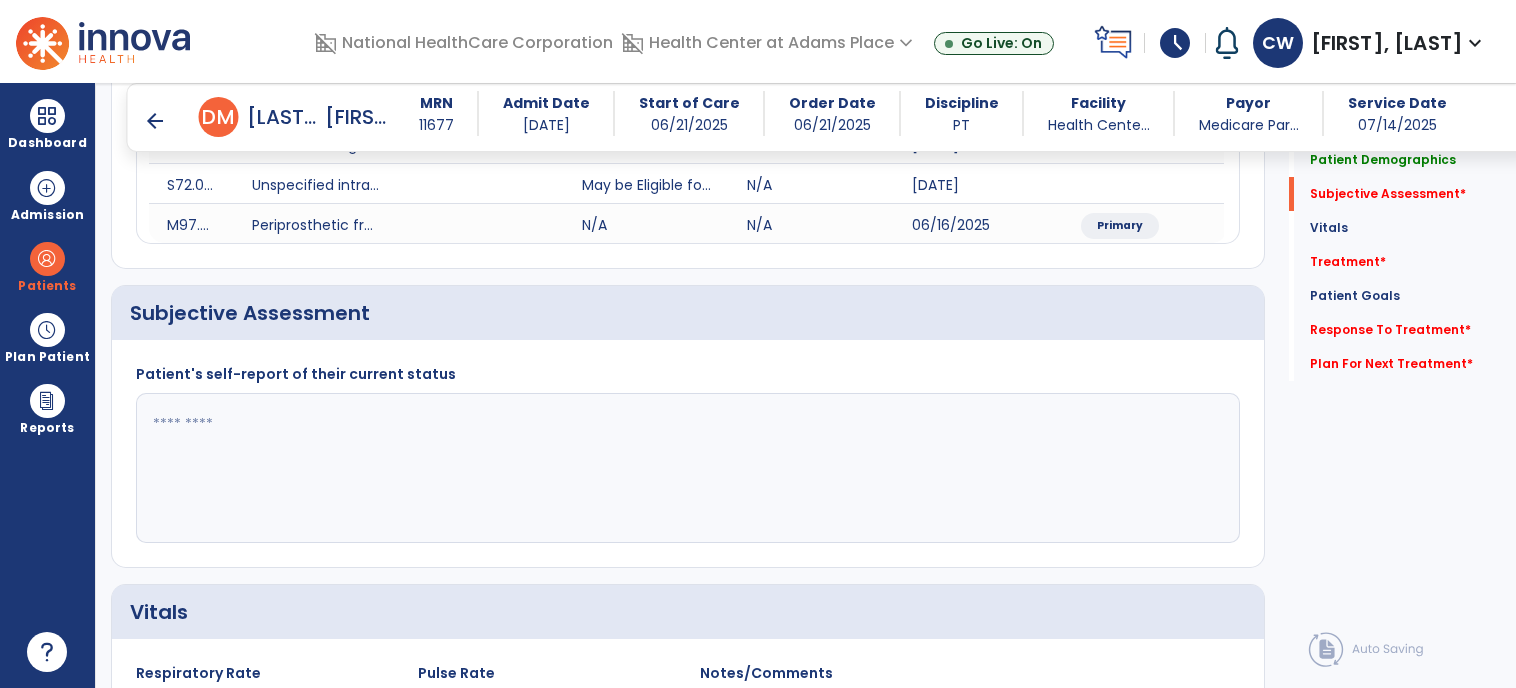 scroll, scrollTop: 384, scrollLeft: 0, axis: vertical 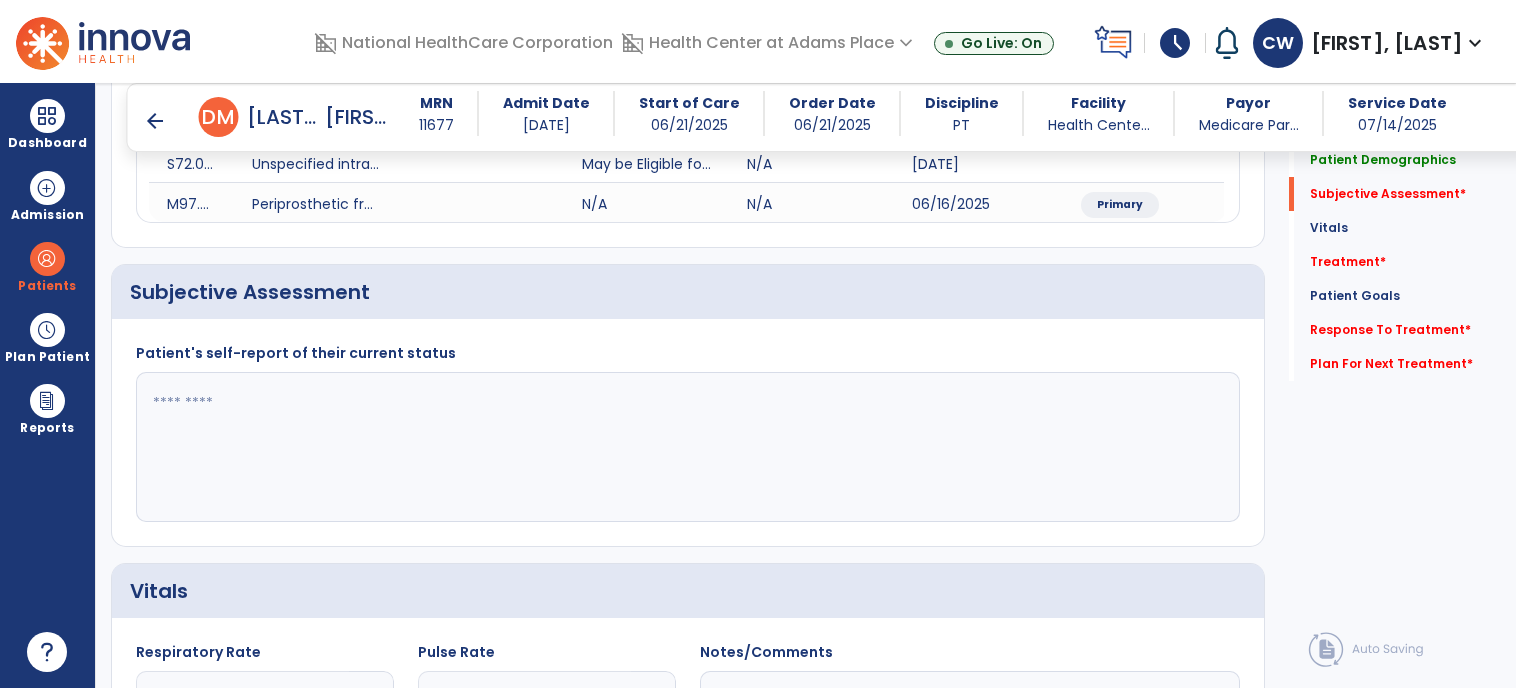 click 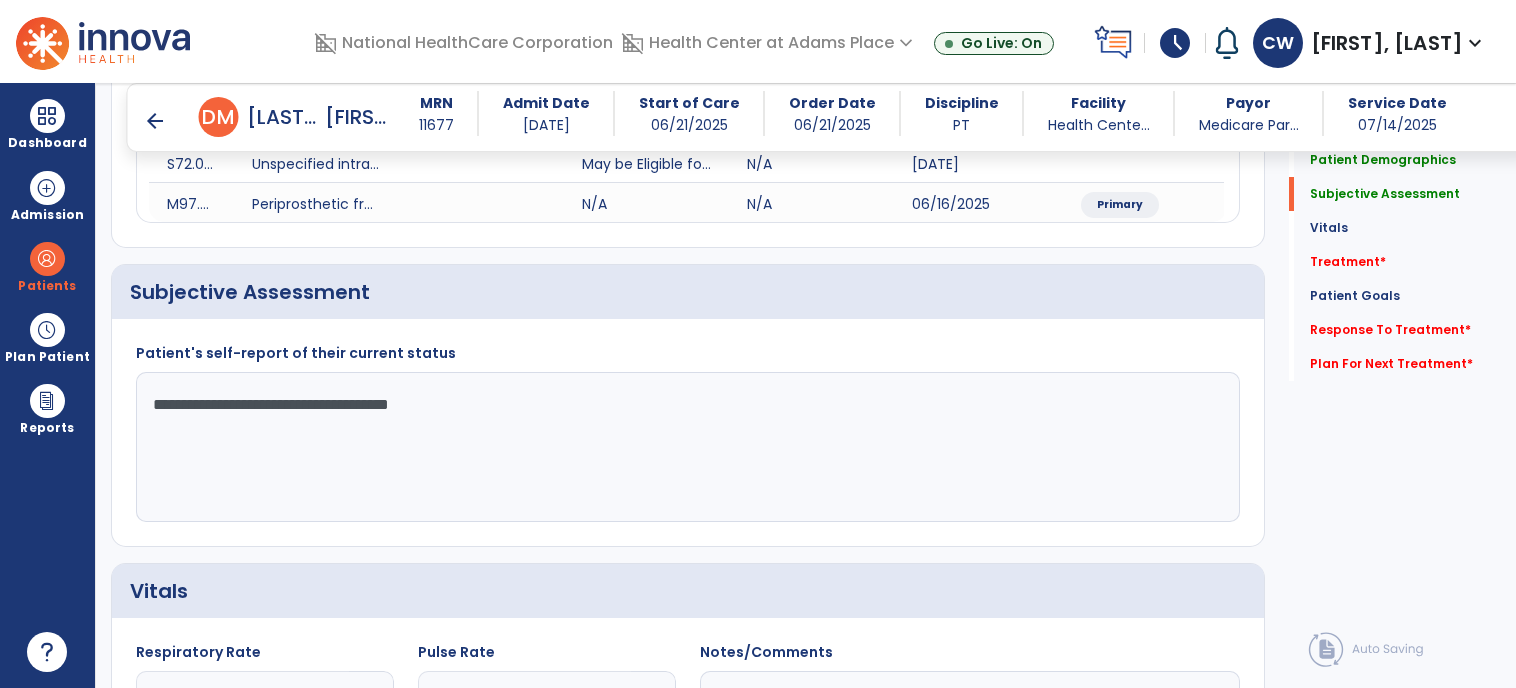 click on "**********" 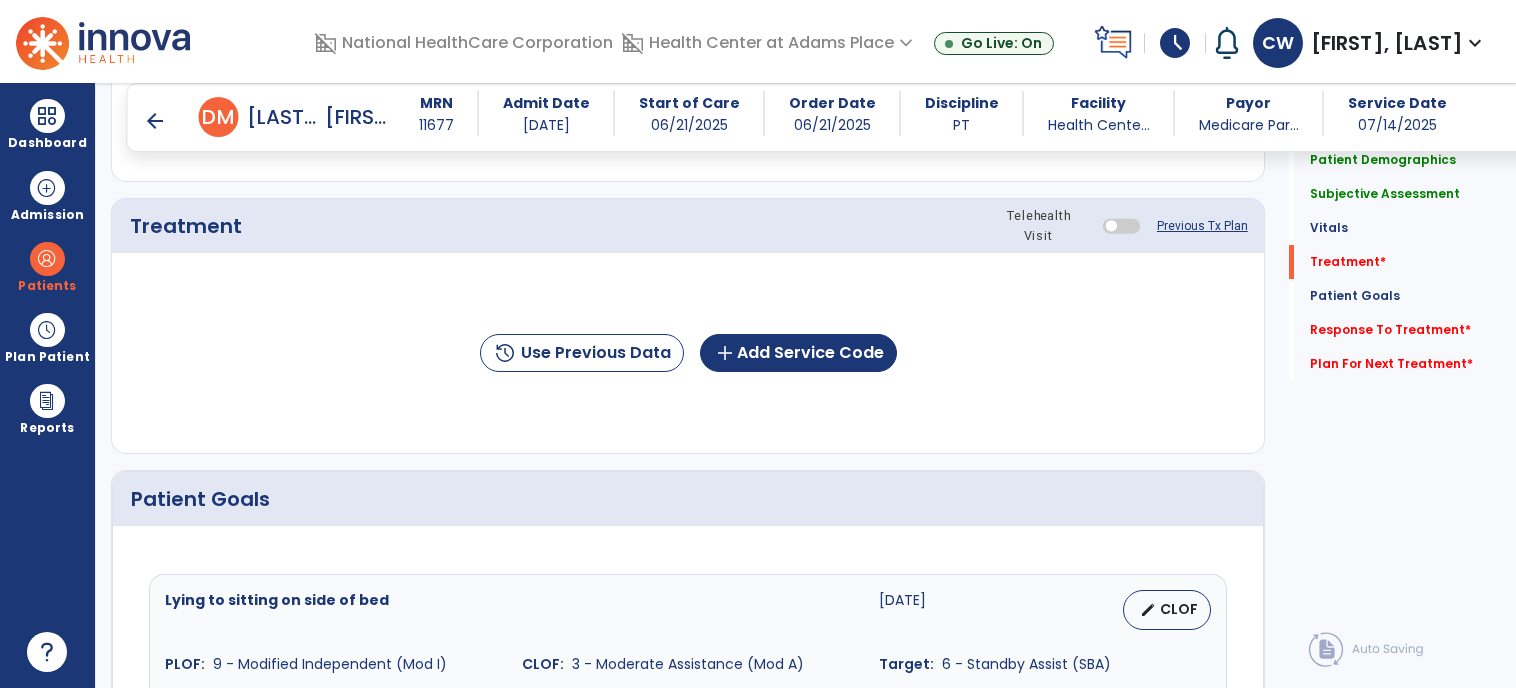 scroll, scrollTop: 1178, scrollLeft: 0, axis: vertical 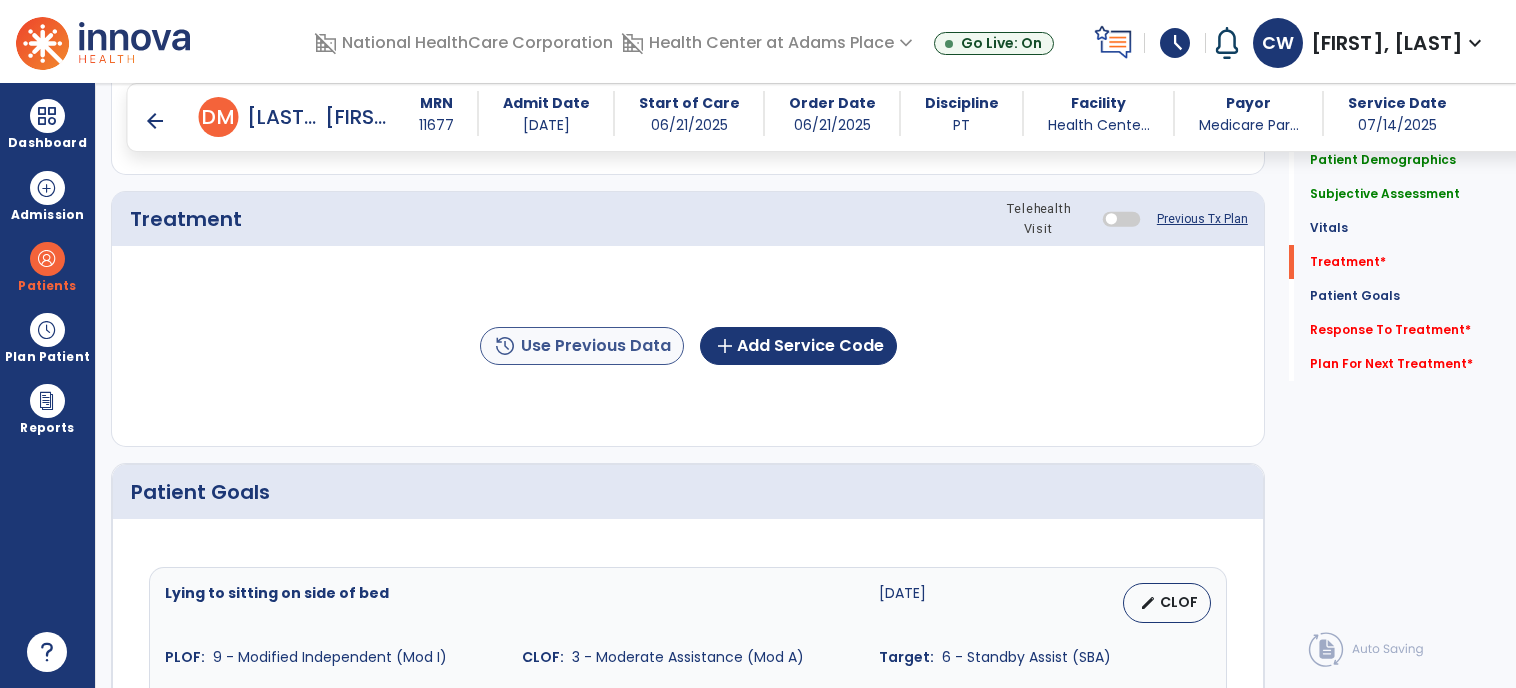 type on "**********" 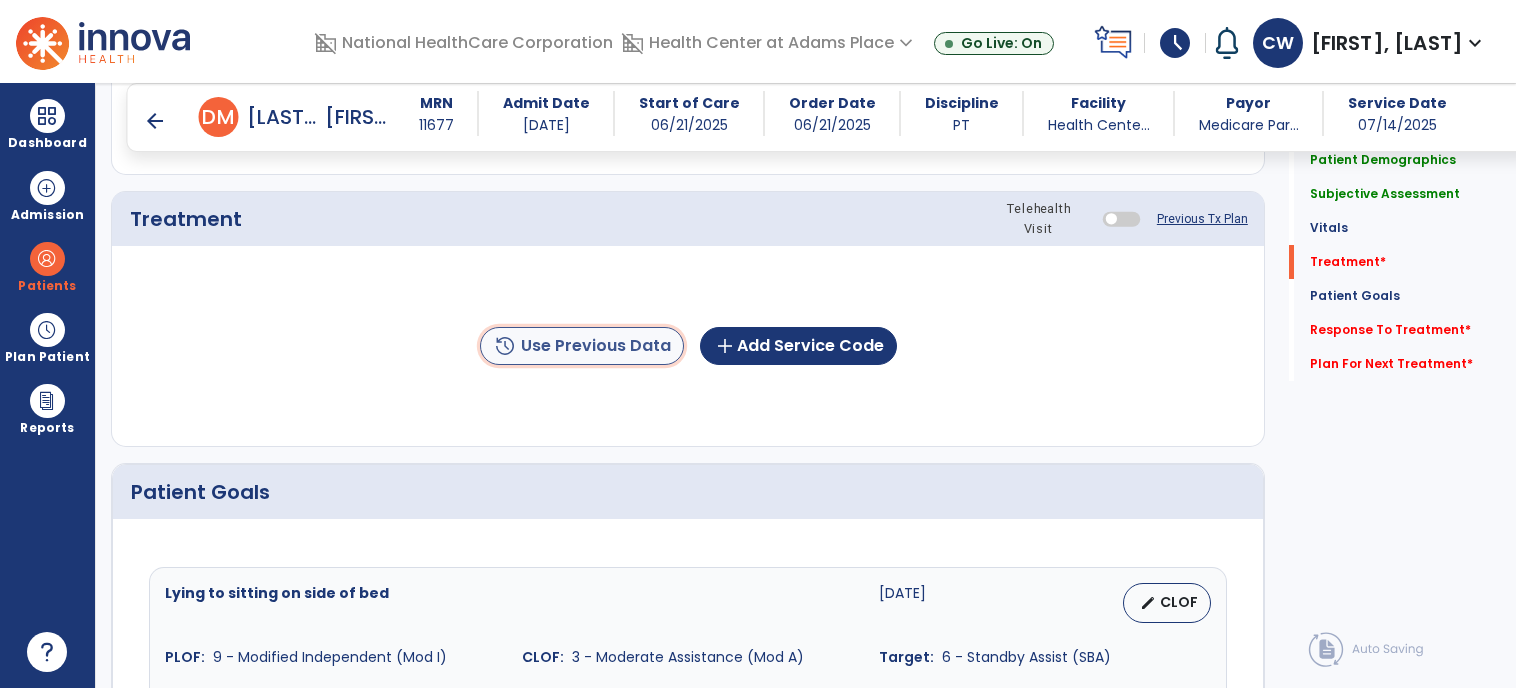 click on "history  Use Previous Data" 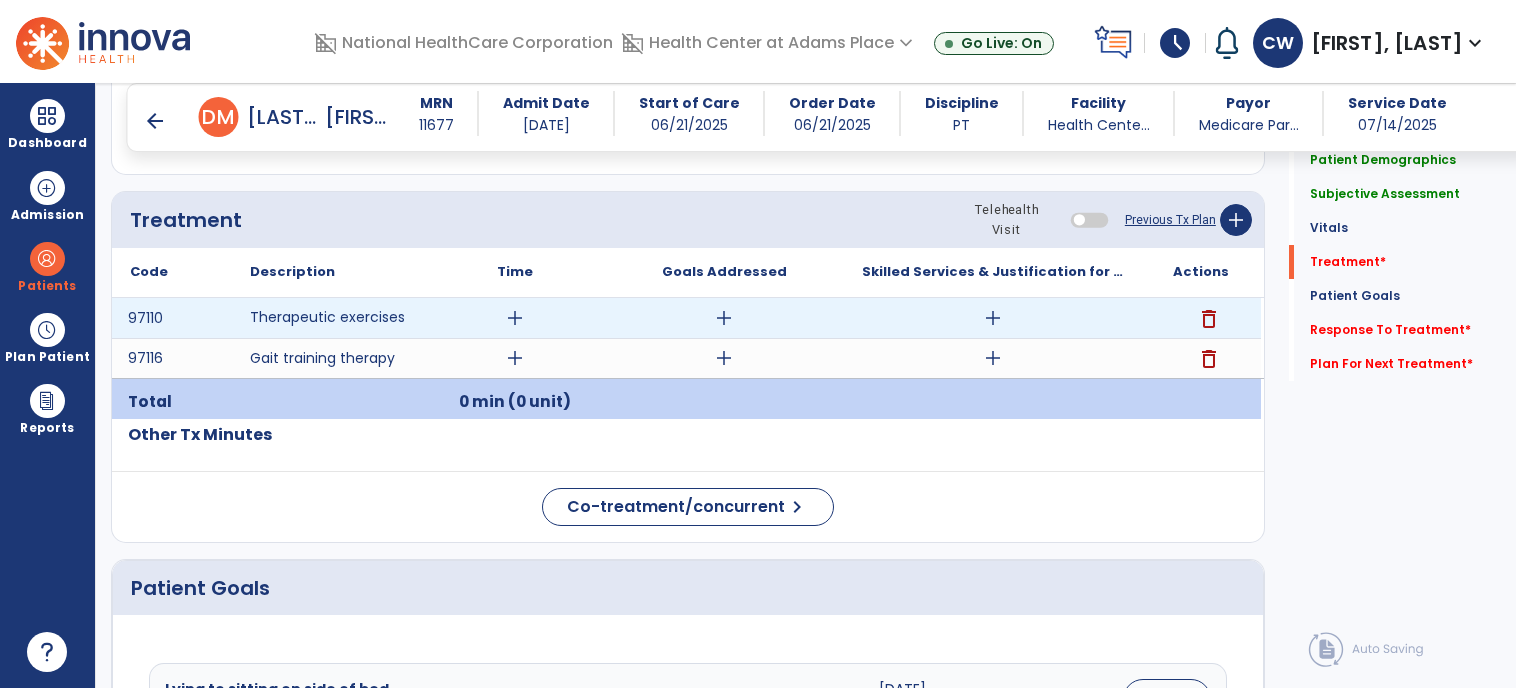 click on "add" at bounding box center (515, 318) 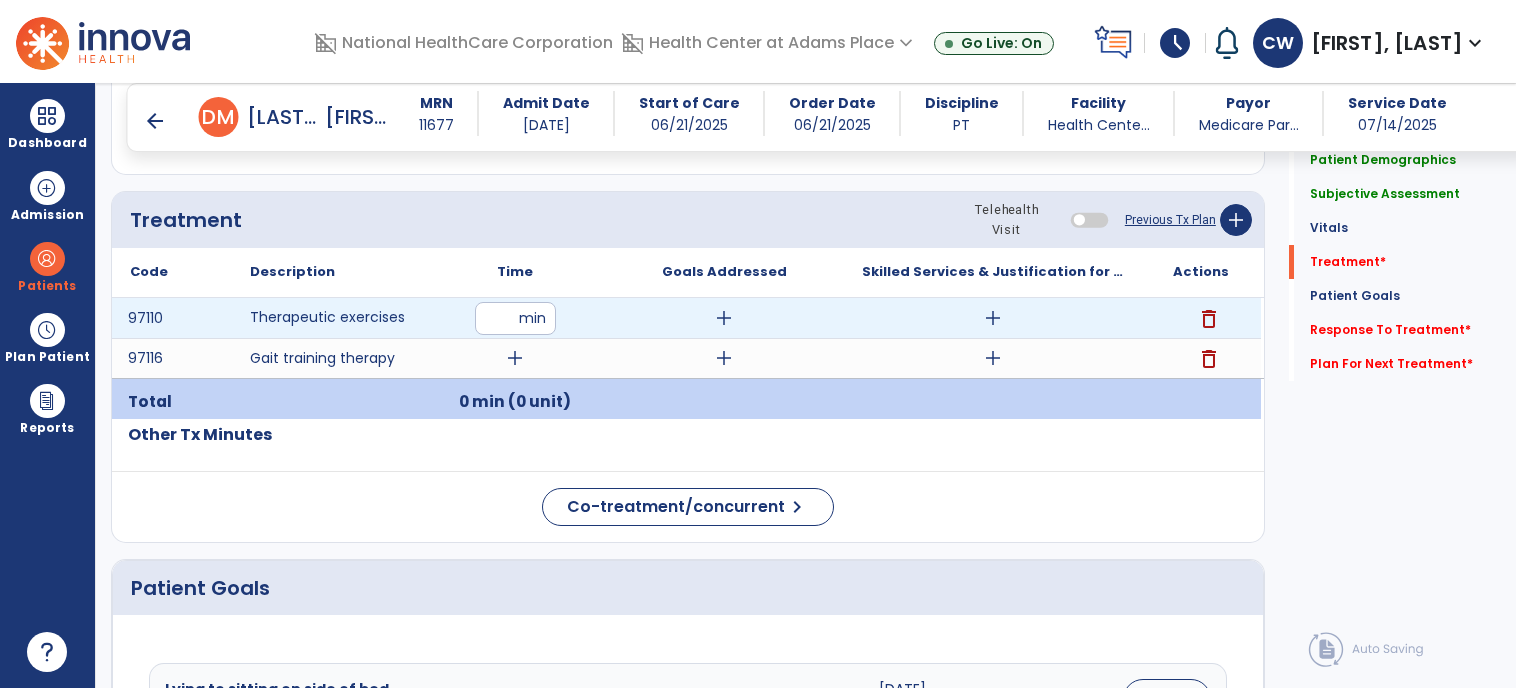 type on "**" 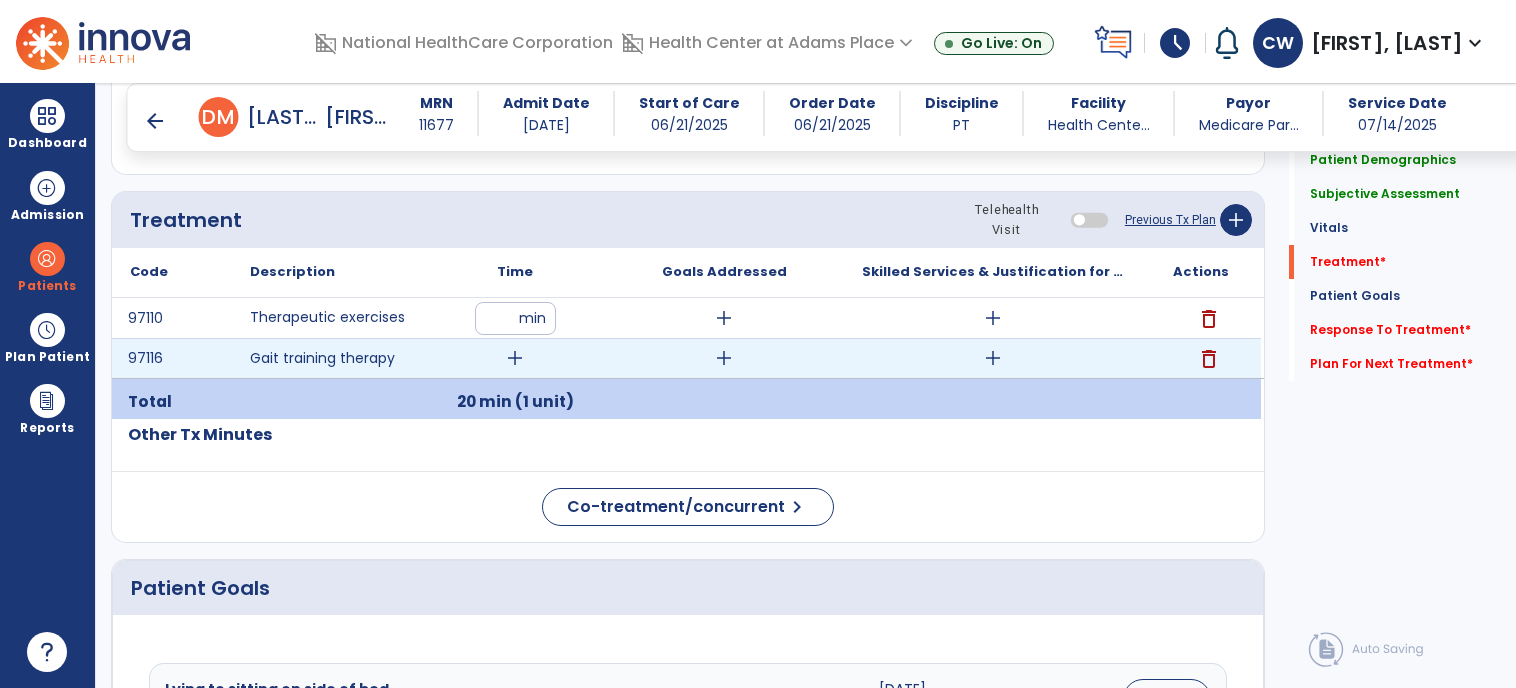 click on "add" at bounding box center (515, 358) 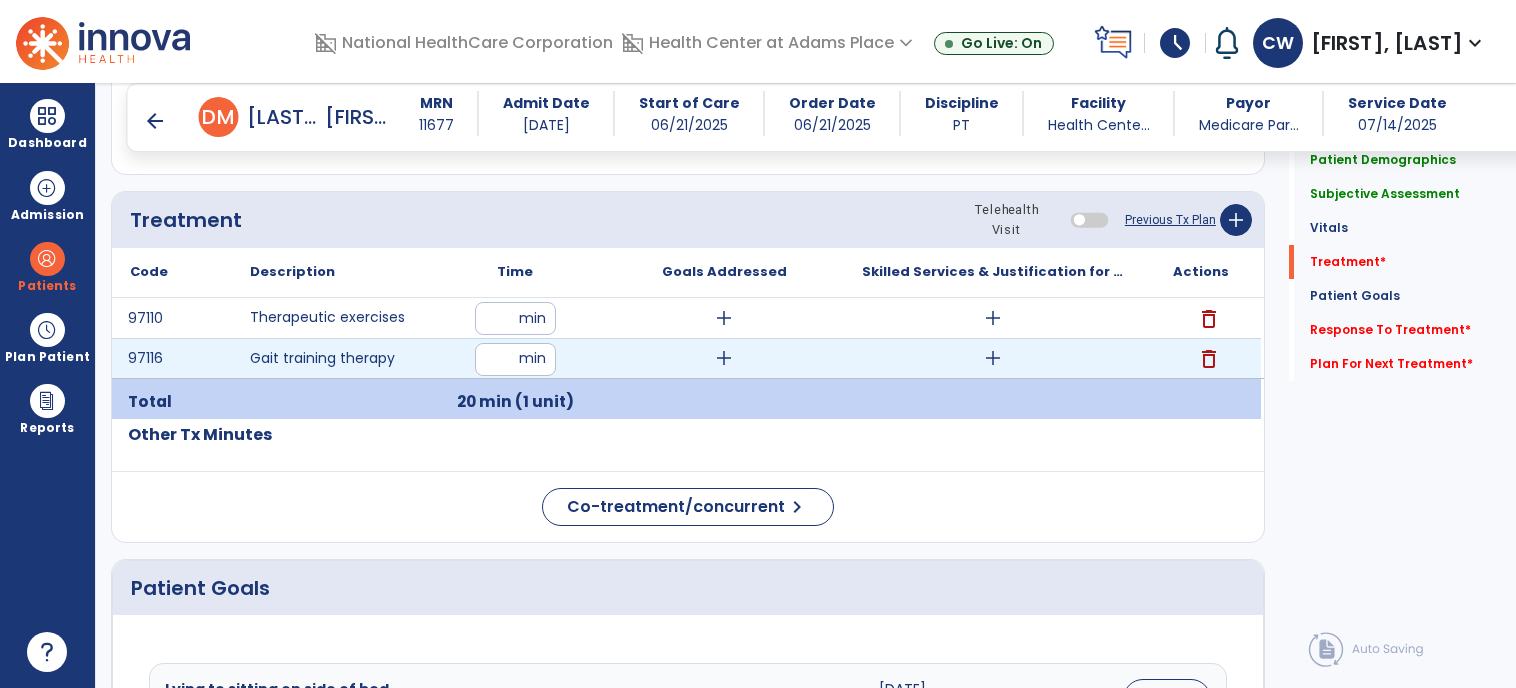 type on "**" 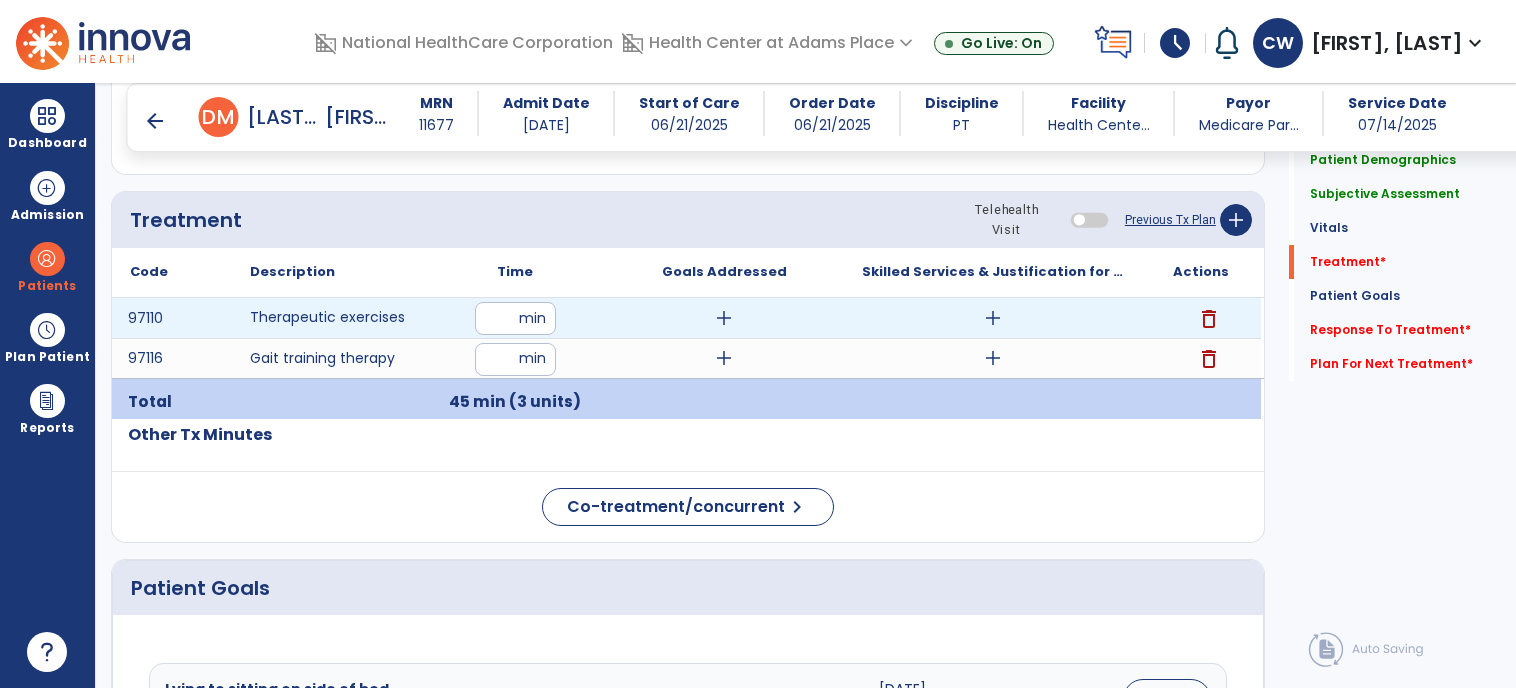 click on "add" at bounding box center (993, 318) 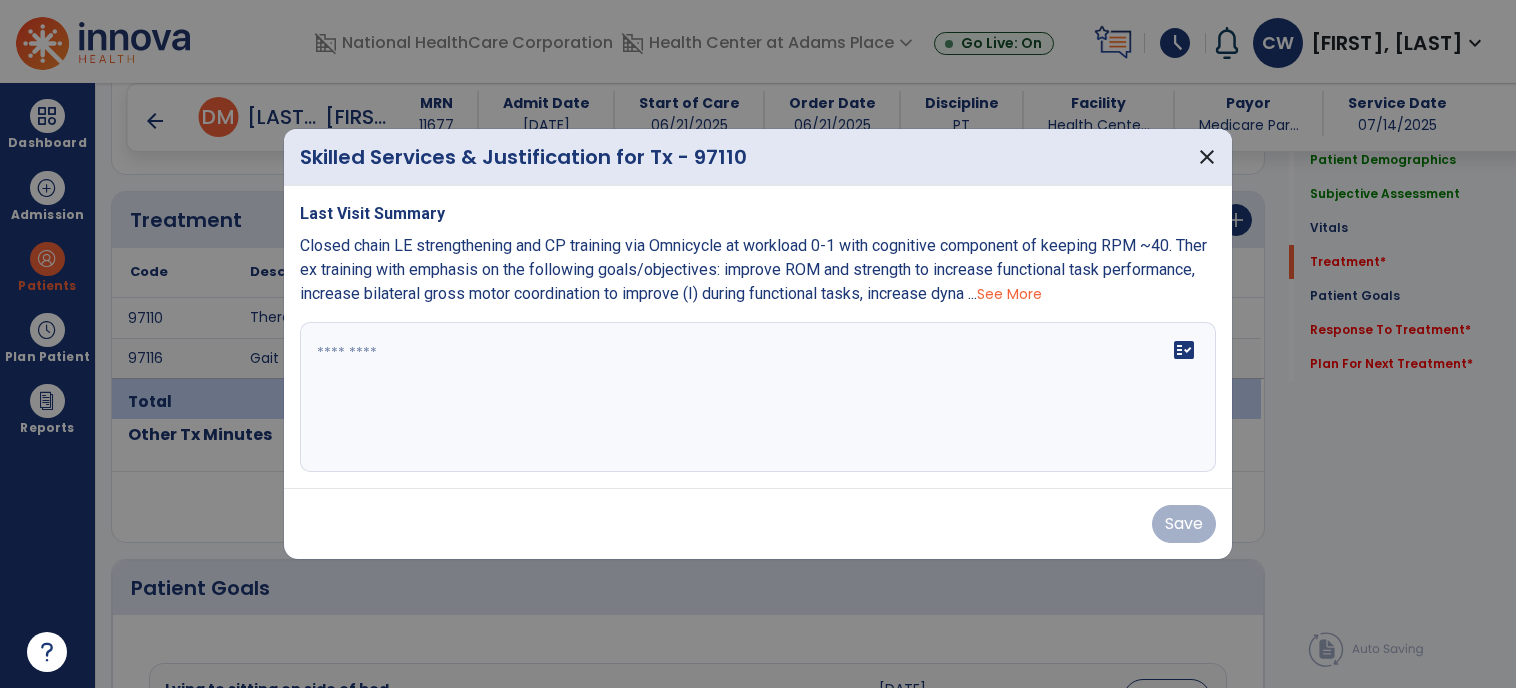 click on "See More" at bounding box center (1009, 294) 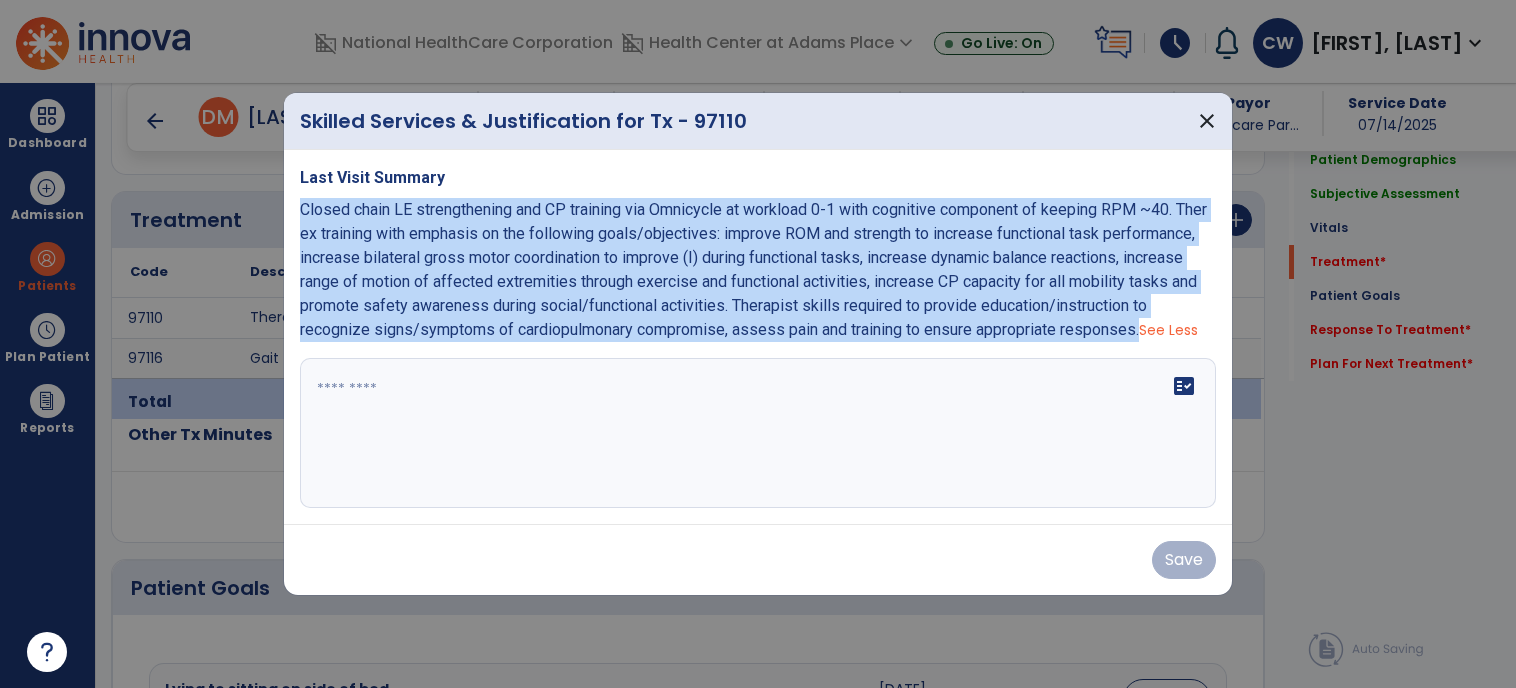drag, startPoint x: 461, startPoint y: 341, endPoint x: 300, endPoint y: 202, distance: 212.70168 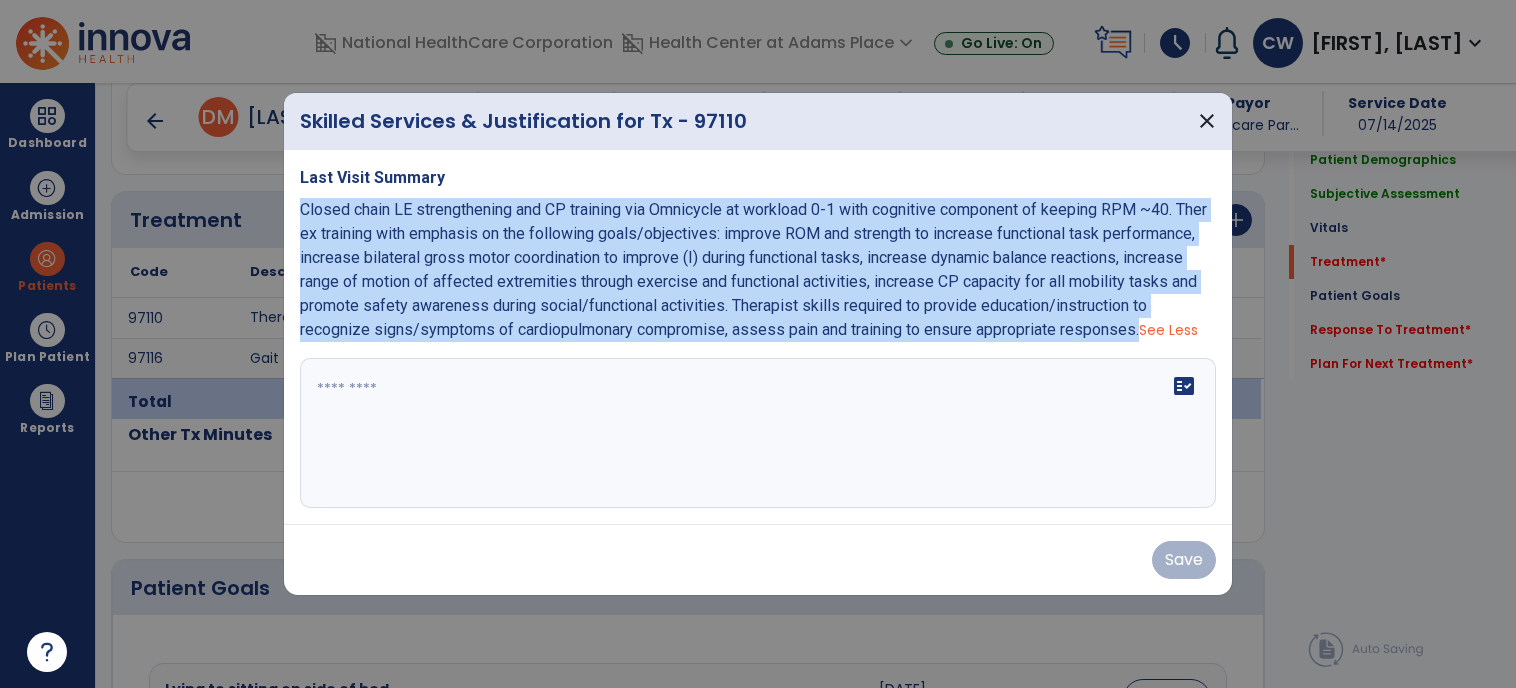 click on "Closed chain LE strengthening and CP training via Omnicycle at workload 0-1 with cognitive component of keeping RPM ~40. Ther ex training with emphasis on the following goals/objectives: improve ROM and strength to increase functional task performance, increase bilateral gross motor coordination to improve (I) during functional tasks, increase dynamic balance reactions, increase range of motion of affected extremities through exercise and functional activities, increase CP capacity for all mobility tasks and promote safety awareness during social/functional activities. Therapist skills required to provide education/instruction to recognize signs/symptoms of cardiopulmonary compromise, assess pain and training to ensure appropriate responses.  See Less" at bounding box center [758, 270] 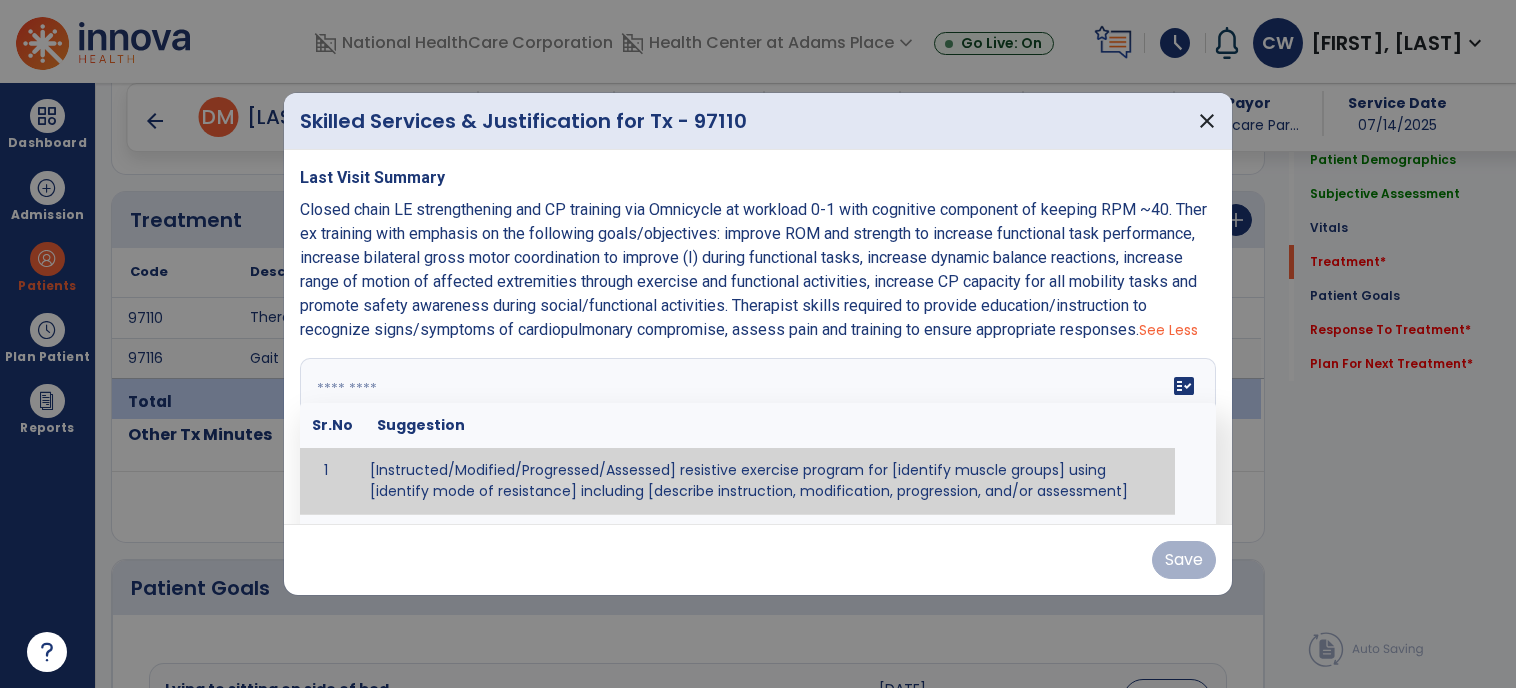 click on "fact_check  Sr.No Suggestion 1 [Instructed/Modified/Progressed/Assessed] resistive exercise program for [identify muscle groups] using [identify mode of resistance] including [describe instruction, modification, progression, and/or assessment] 2 [Instructed/Modified/Progressed/Assessed] aerobic exercise program using [identify equipment/mode] including [describe instruction, modification,progression, and/or assessment] 3 [Instructed/Modified/Progressed/Assessed] [PROM/A/AROM/AROM] program for [identify joint movements] using [contract-relax, over-pressure, inhibitory techniques, other] 4 [Assessed/Tested] aerobic capacity with administration of [aerobic capacity test]" at bounding box center (758, 433) 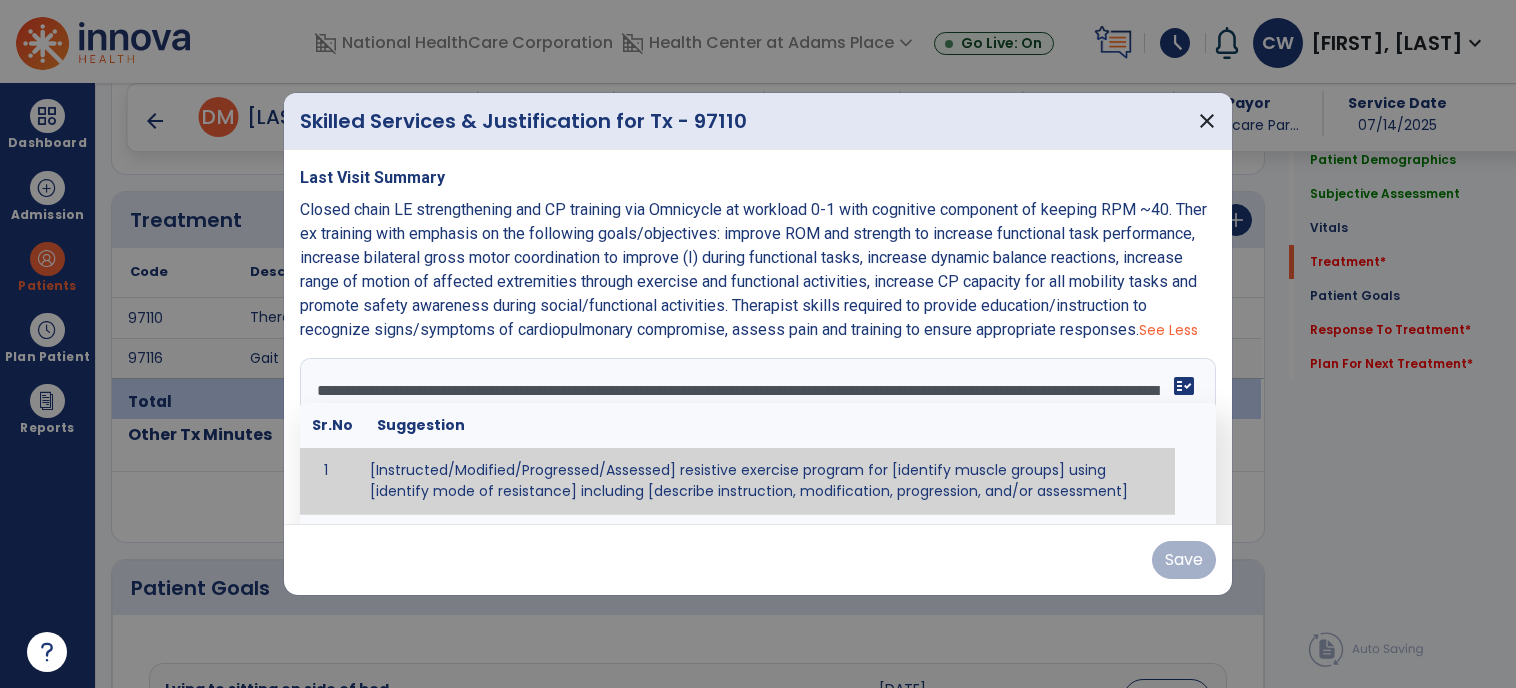 scroll, scrollTop: 64, scrollLeft: 0, axis: vertical 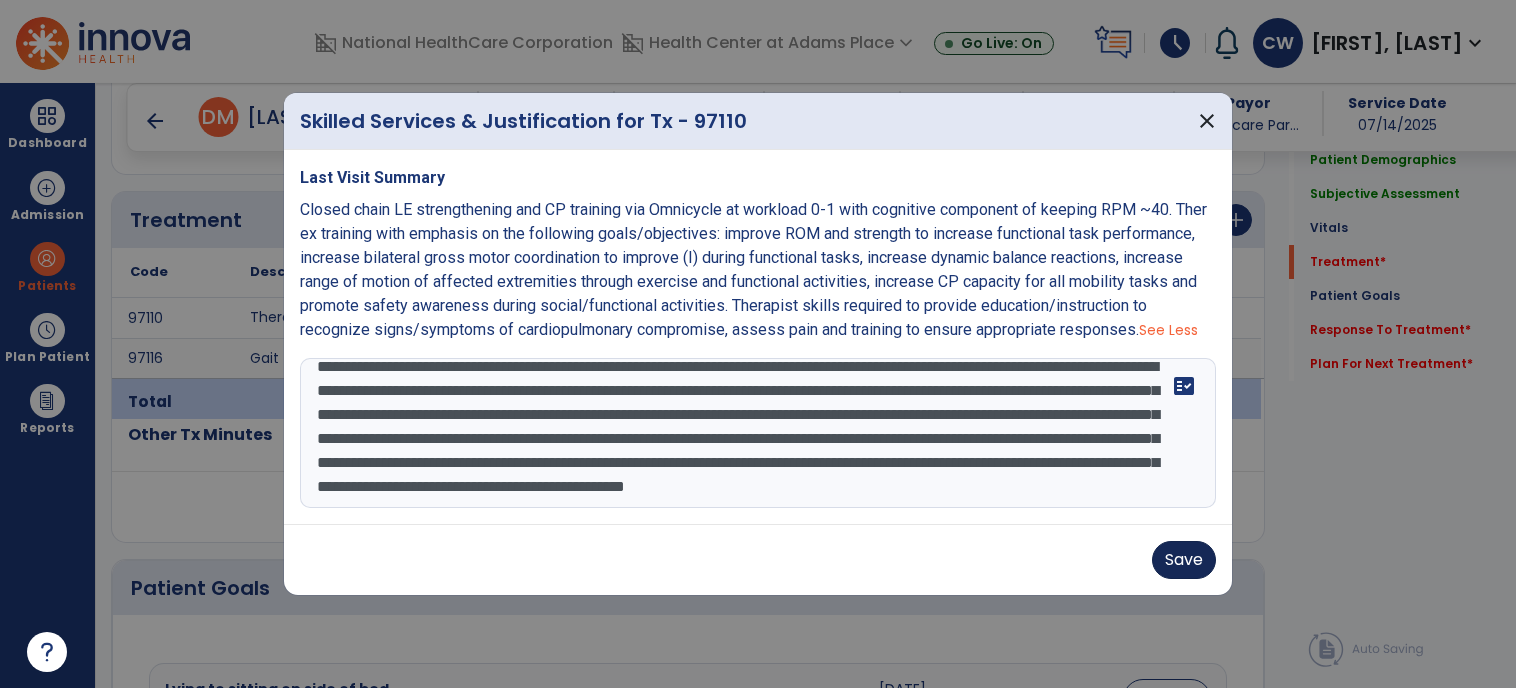 type on "**********" 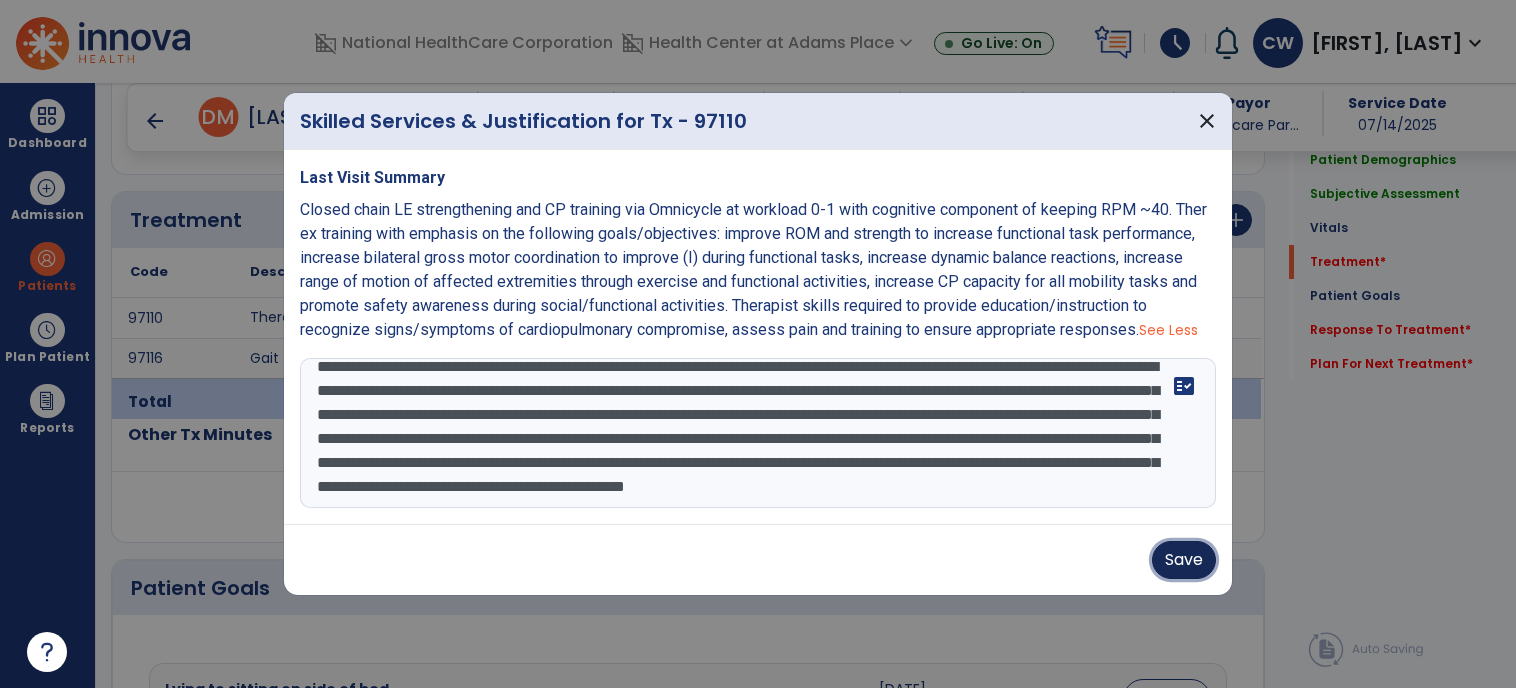 click on "Save" at bounding box center (1184, 560) 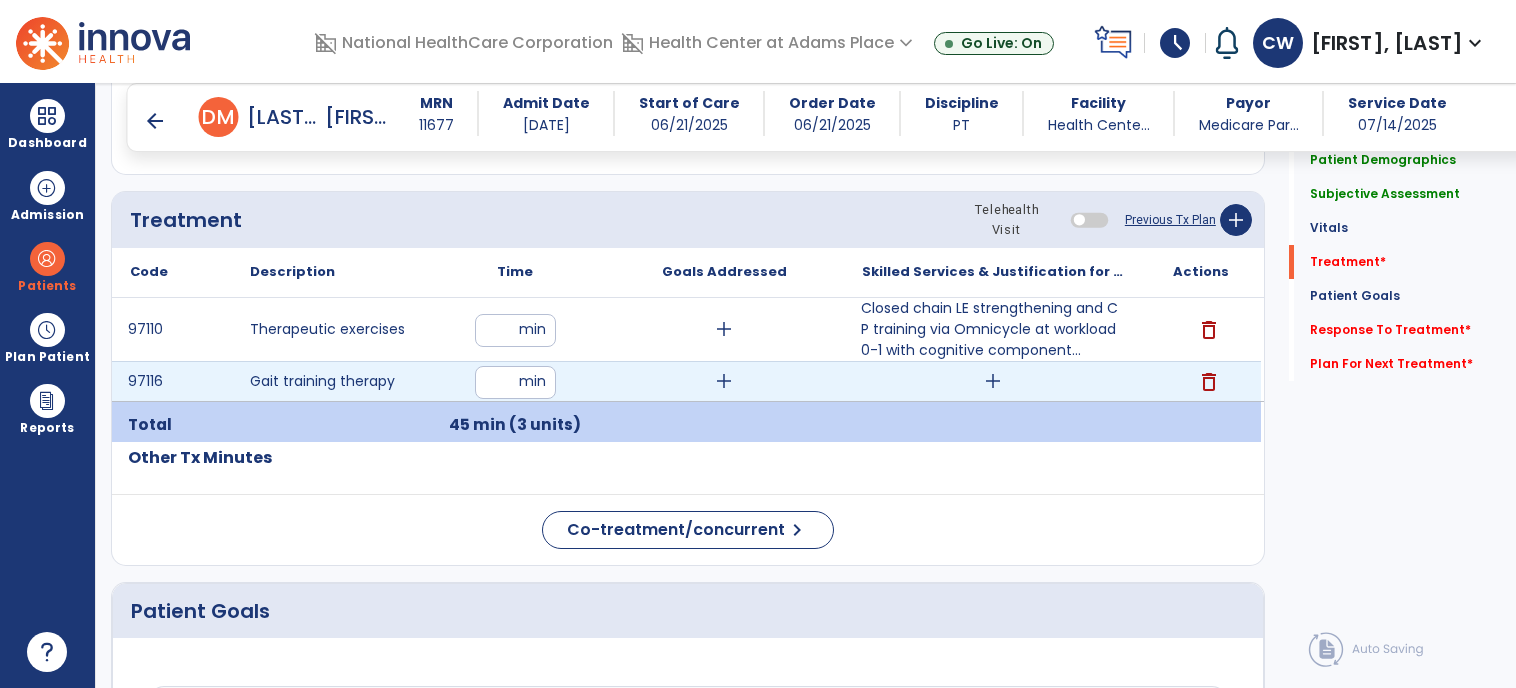 click on "add" at bounding box center (993, 381) 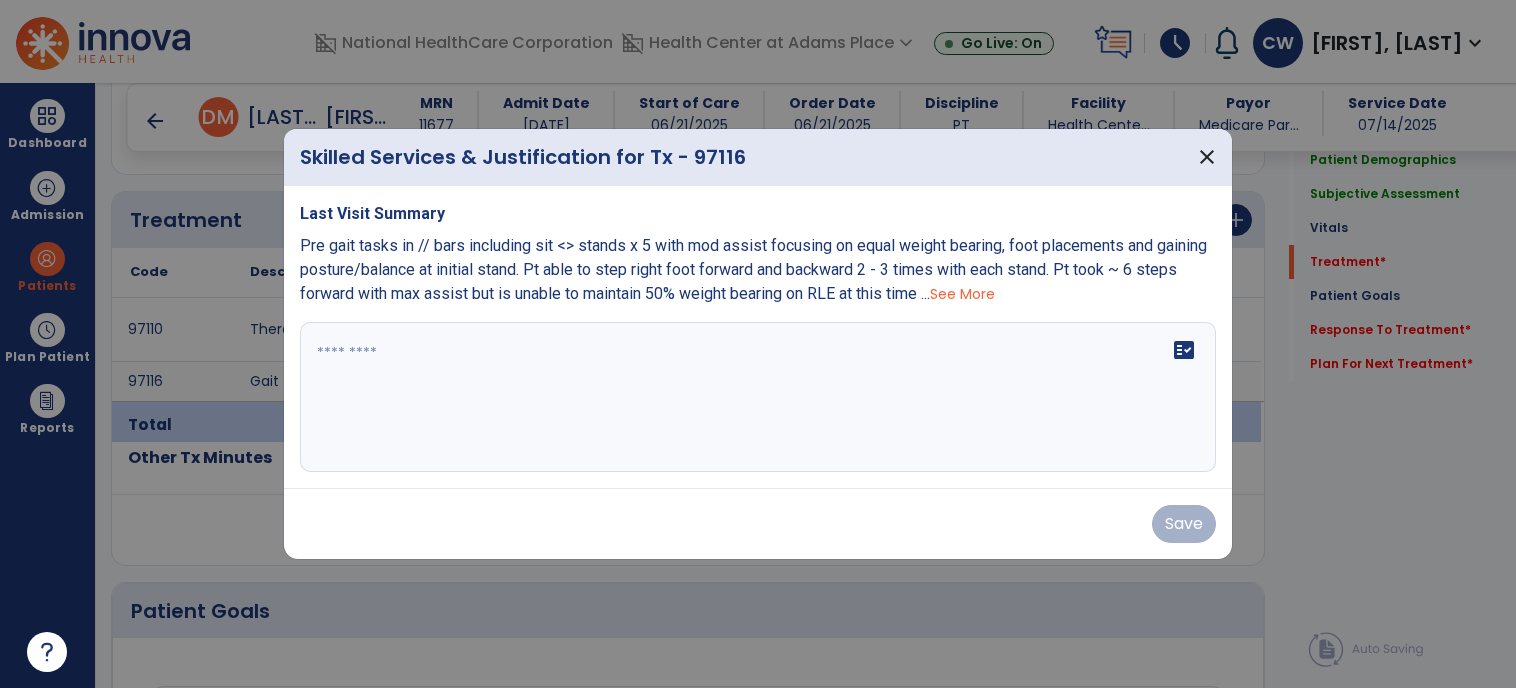 click on "See More" at bounding box center (962, 294) 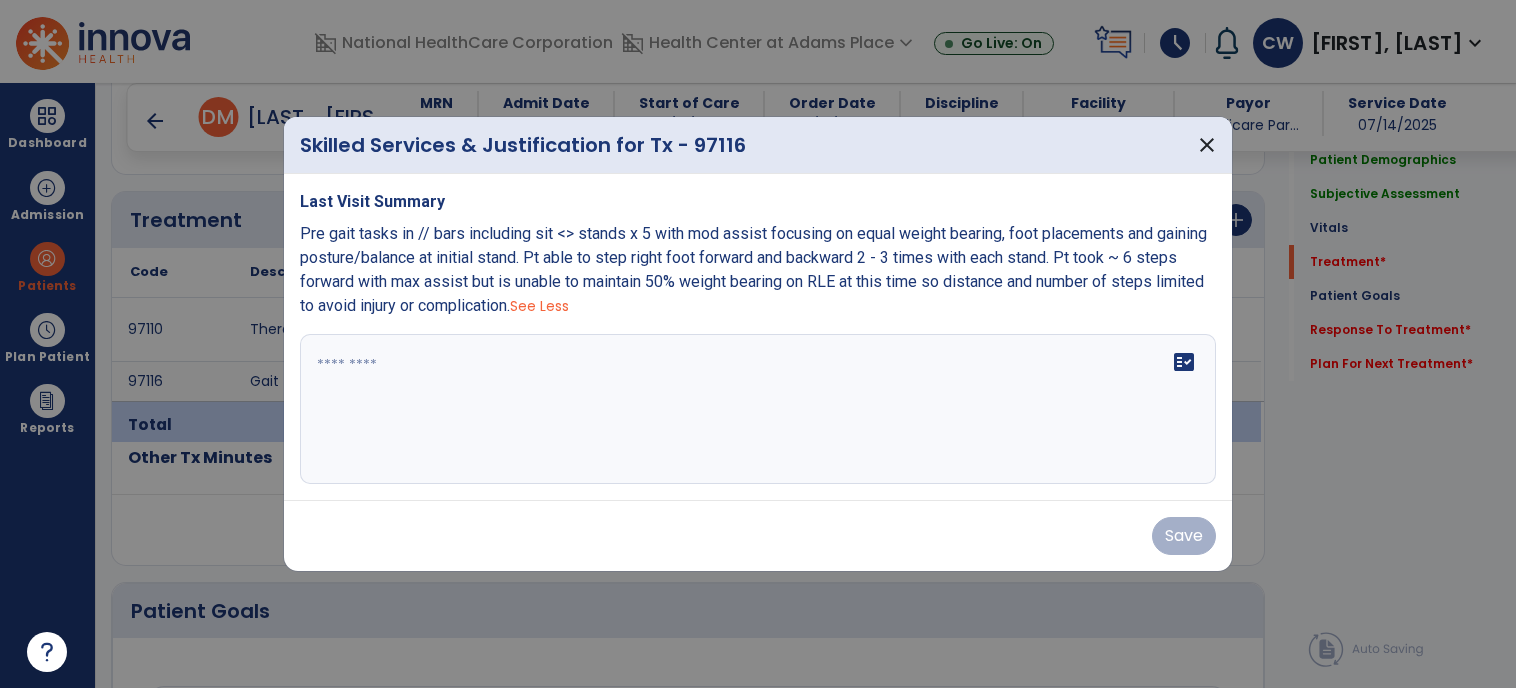 drag, startPoint x: 575, startPoint y: 307, endPoint x: 292, endPoint y: 240, distance: 290.82297 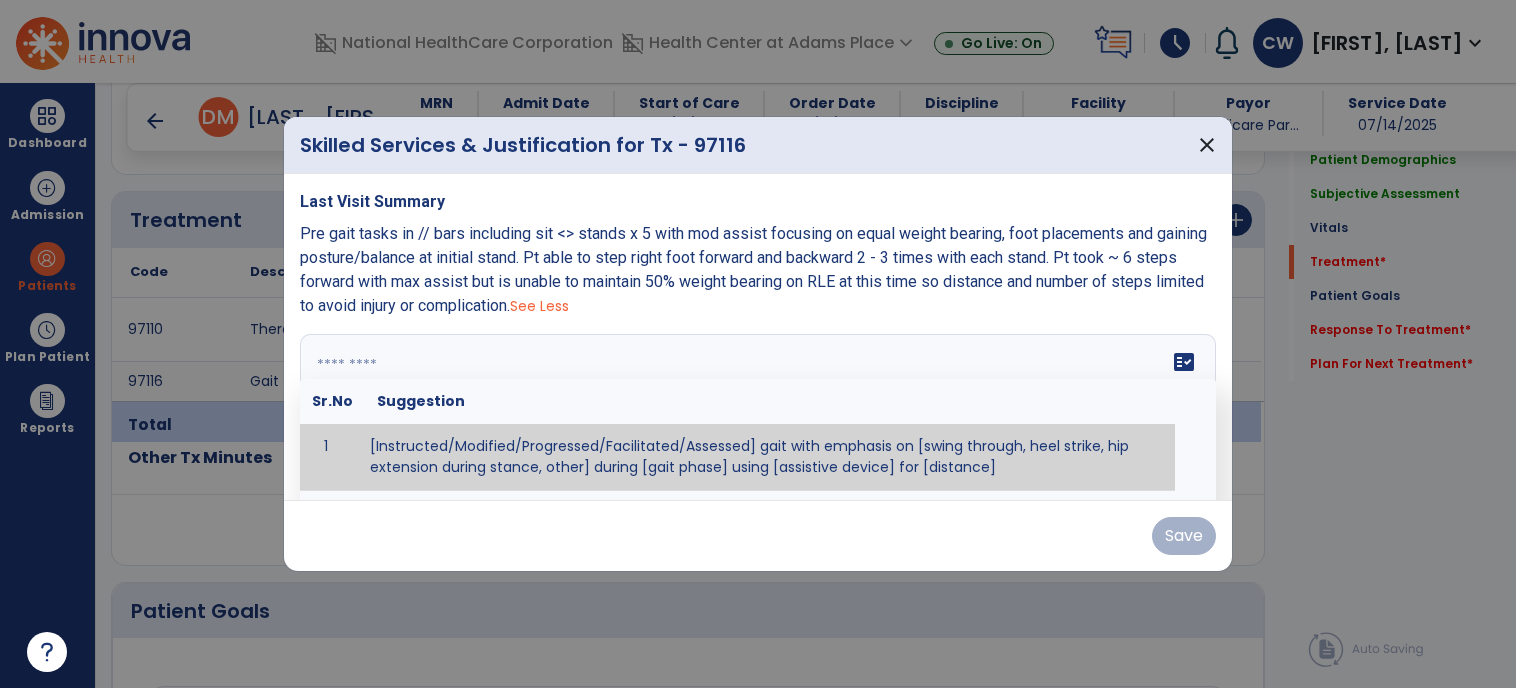 paste on "**********" 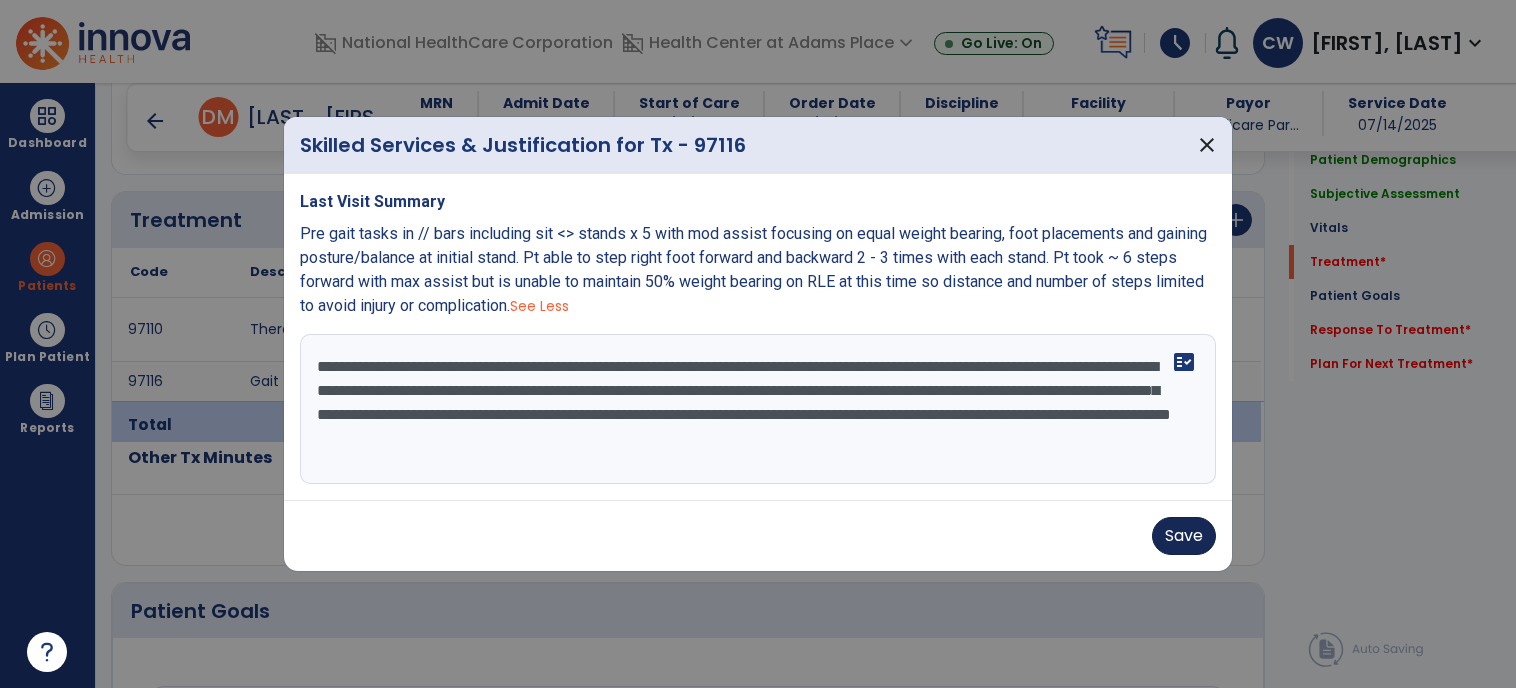 type on "**********" 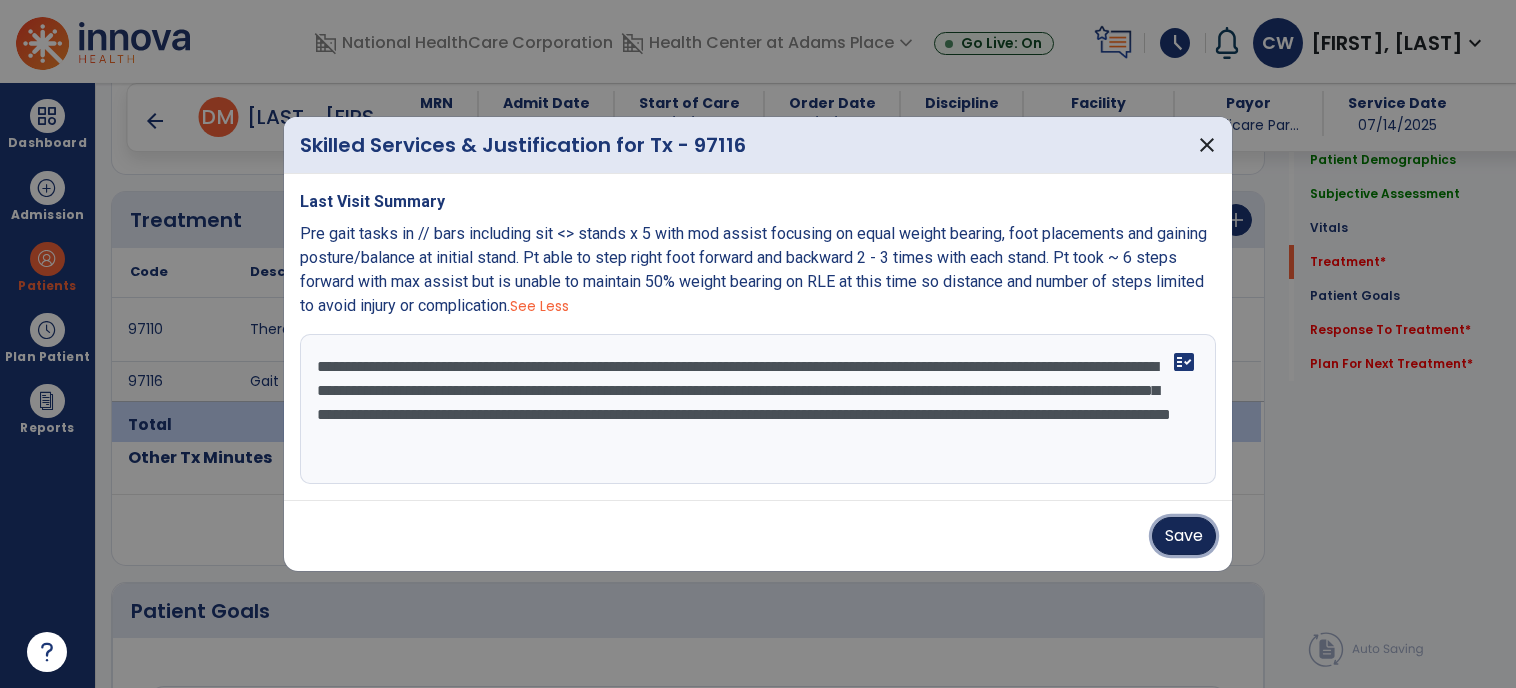 click on "Save" at bounding box center (1184, 536) 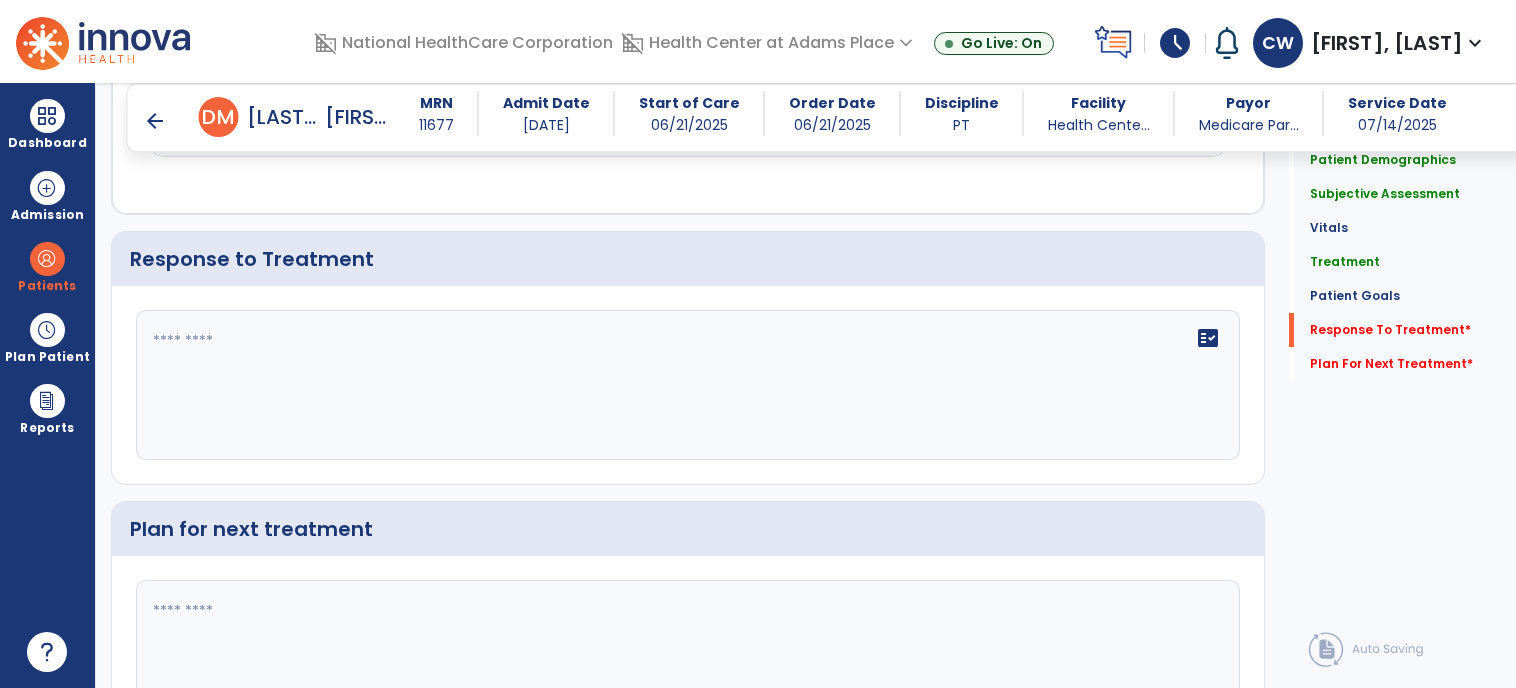 scroll, scrollTop: 2648, scrollLeft: 0, axis: vertical 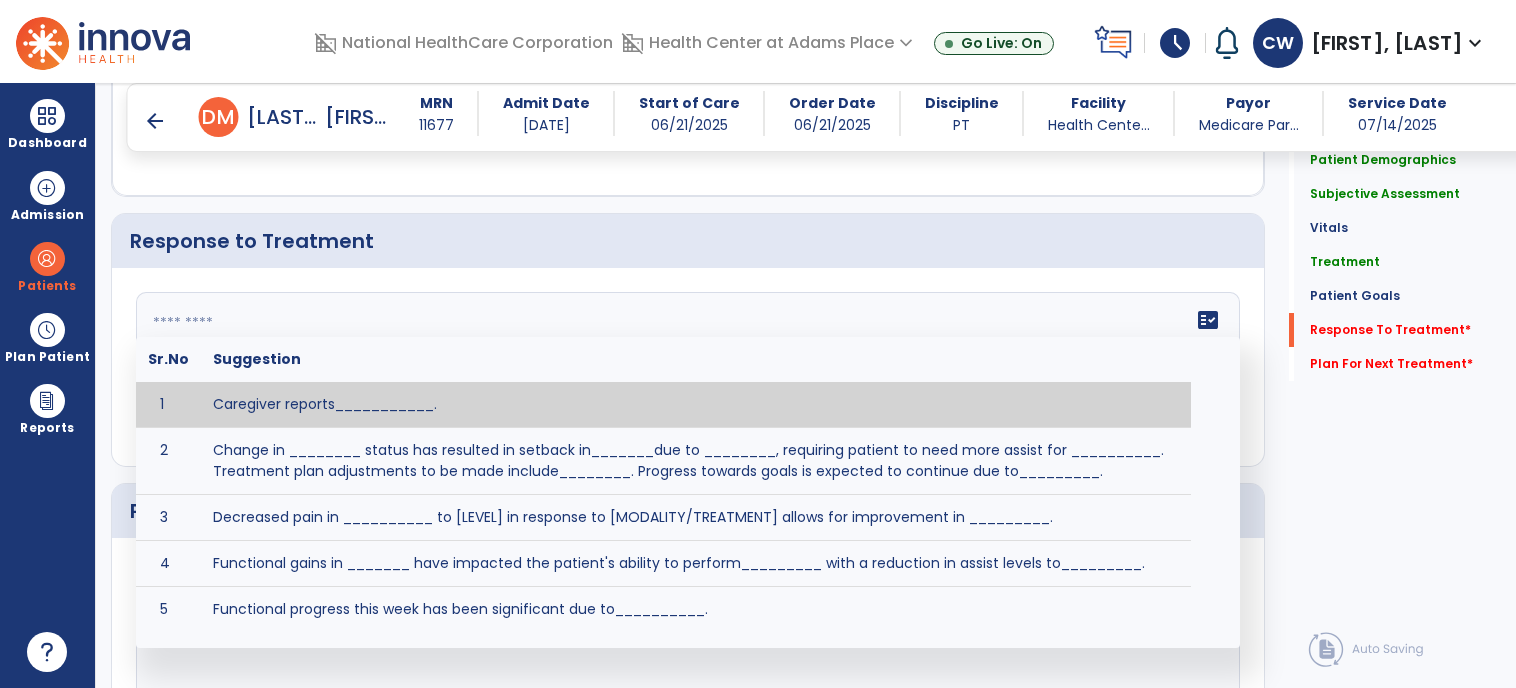 click on "fact_check  Sr.No Suggestion 1 Caregiver reports___________. 2 Change in ________ status has resulted in setback in_______due to ________, requiring patient to need more assist for __________.   Treatment plan adjustments to be made include________.  Progress towards goals is expected to continue due to_________. 3 Decreased pain in __________ to [LEVEL] in response to [MODALITY/TREATMENT] allows for improvement in _________. 4 Functional gains in _______ have impacted the patient's ability to perform_________ with a reduction in assist levels to_________. 5 Functional progress this week has been significant due to__________. 6 Gains in ________ have improved the patient's ability to perform ______with decreased levels of assist to___________. 7 Improvement in ________allows patient to tolerate higher levels of challenges in_________. 8 Pain in [AREA] has decreased to [LEVEL] in response to [TREATMENT/MODALITY], allowing fore ease in completing__________. 9 10 11 12 13 14 15 16 17 18 19 20 21" 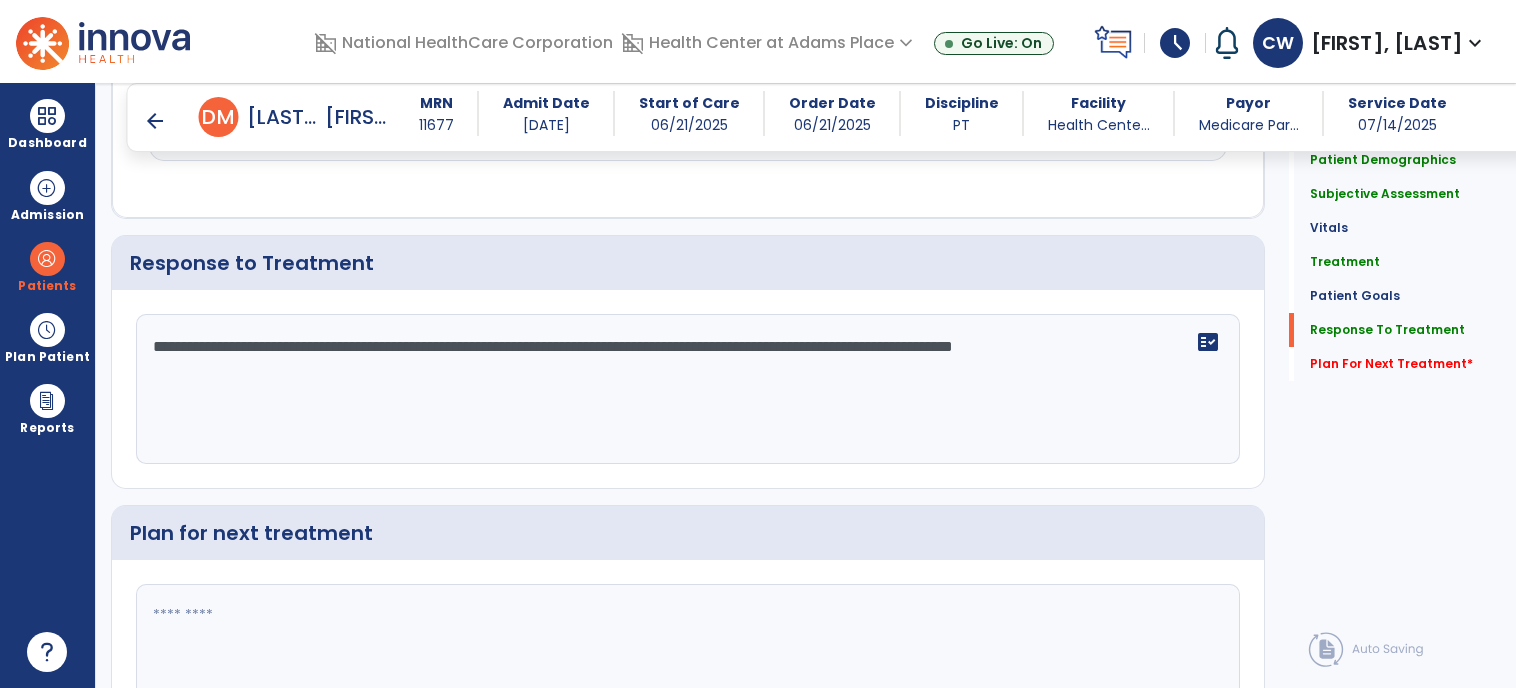 scroll, scrollTop: 2648, scrollLeft: 0, axis: vertical 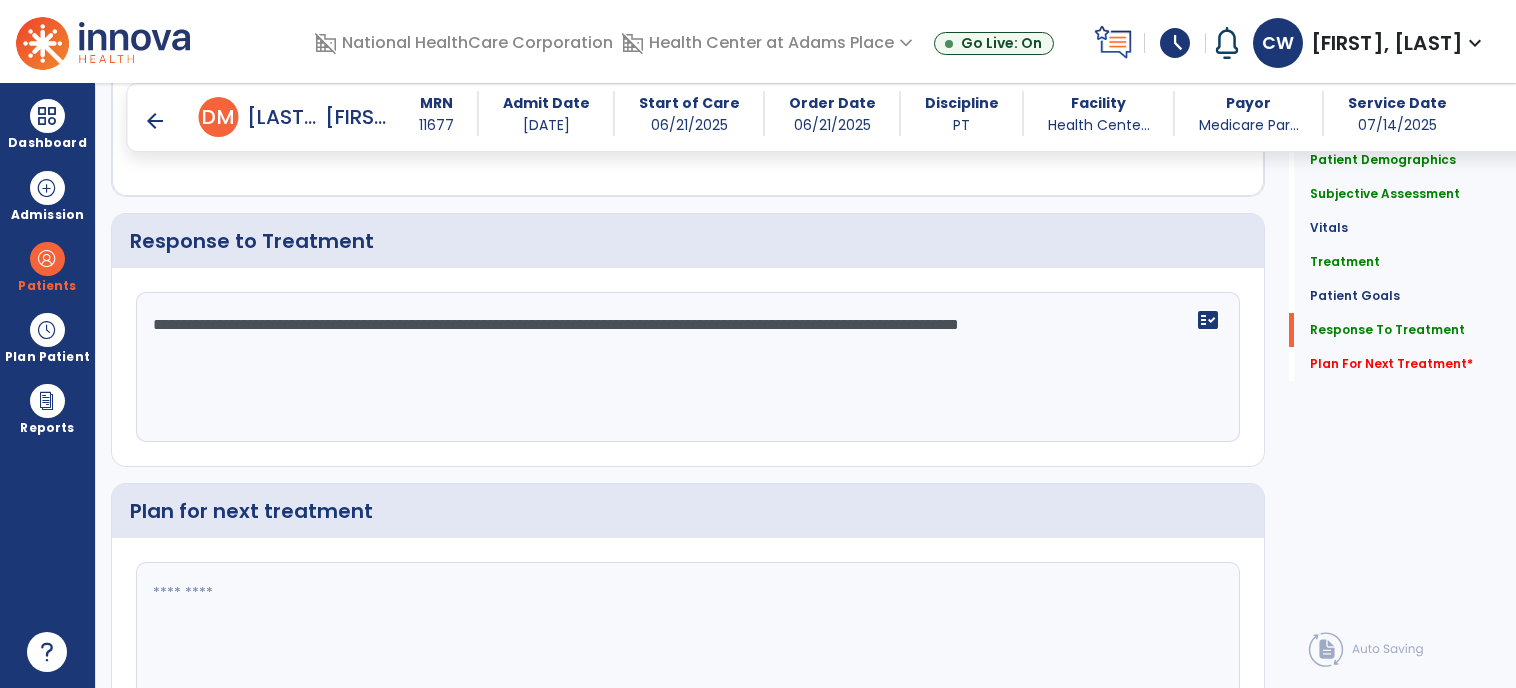 type on "**********" 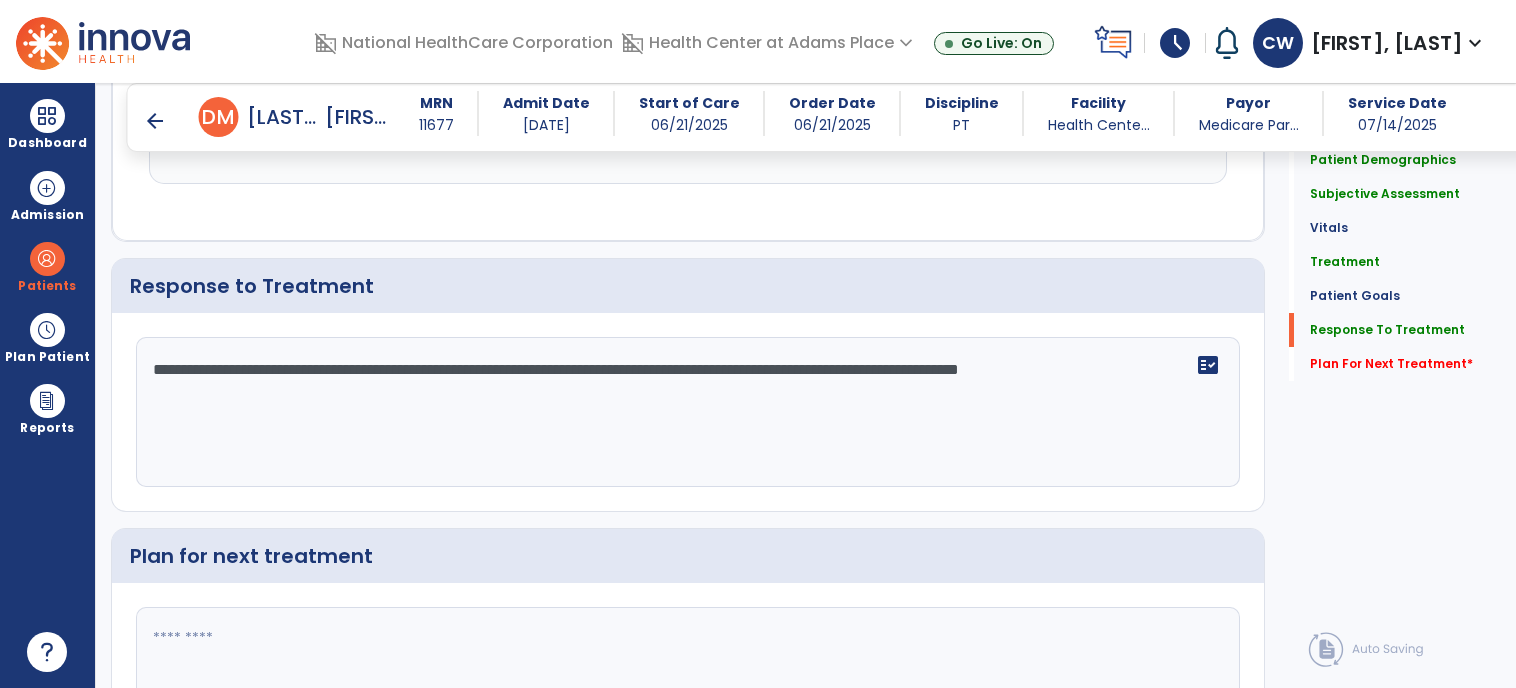 scroll, scrollTop: 2648, scrollLeft: 0, axis: vertical 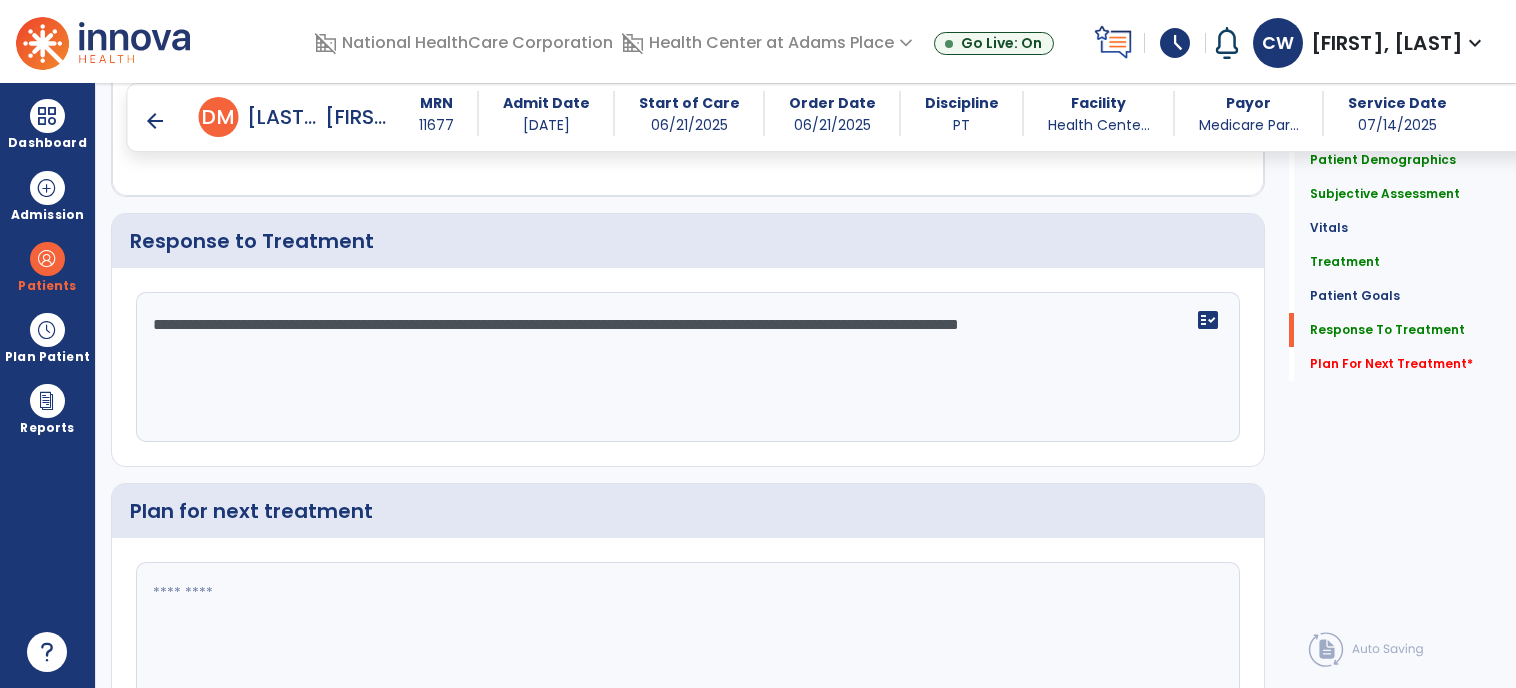 click 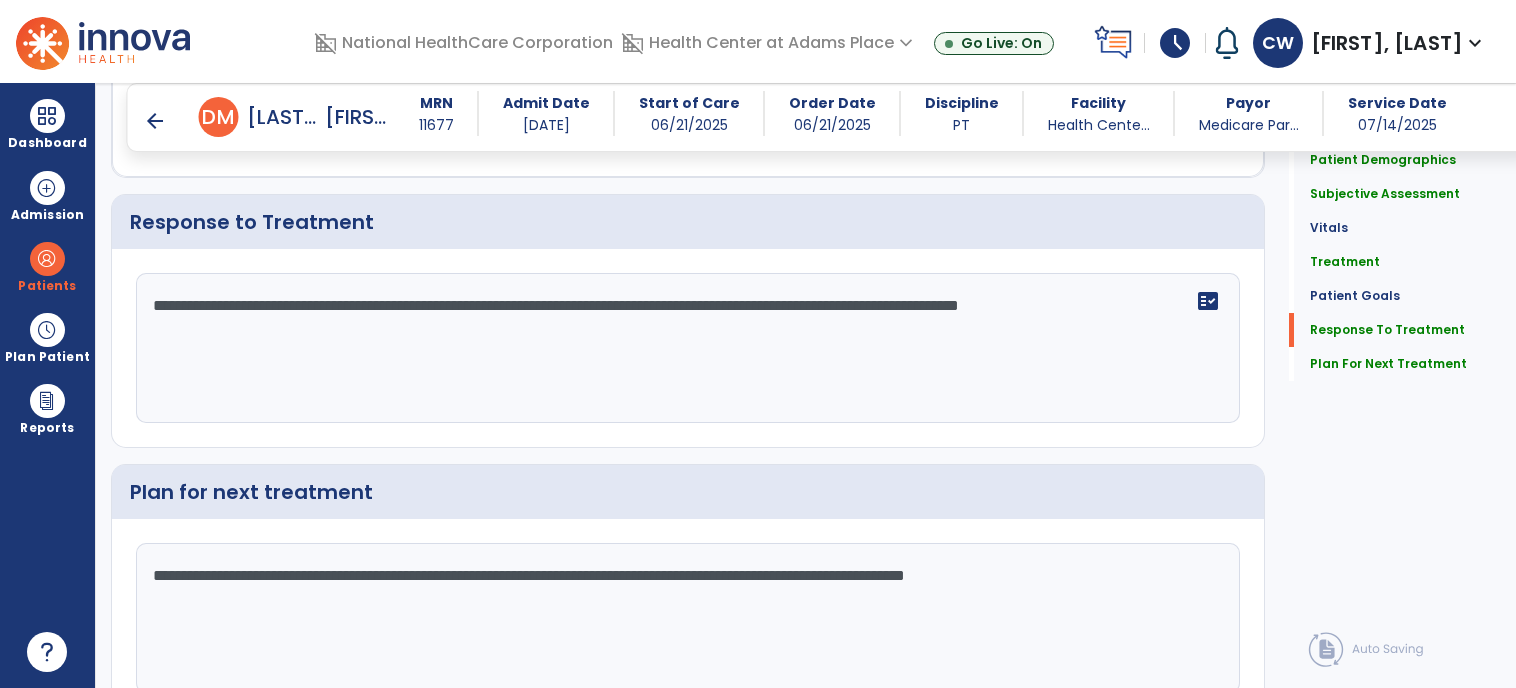 scroll, scrollTop: 2756, scrollLeft: 0, axis: vertical 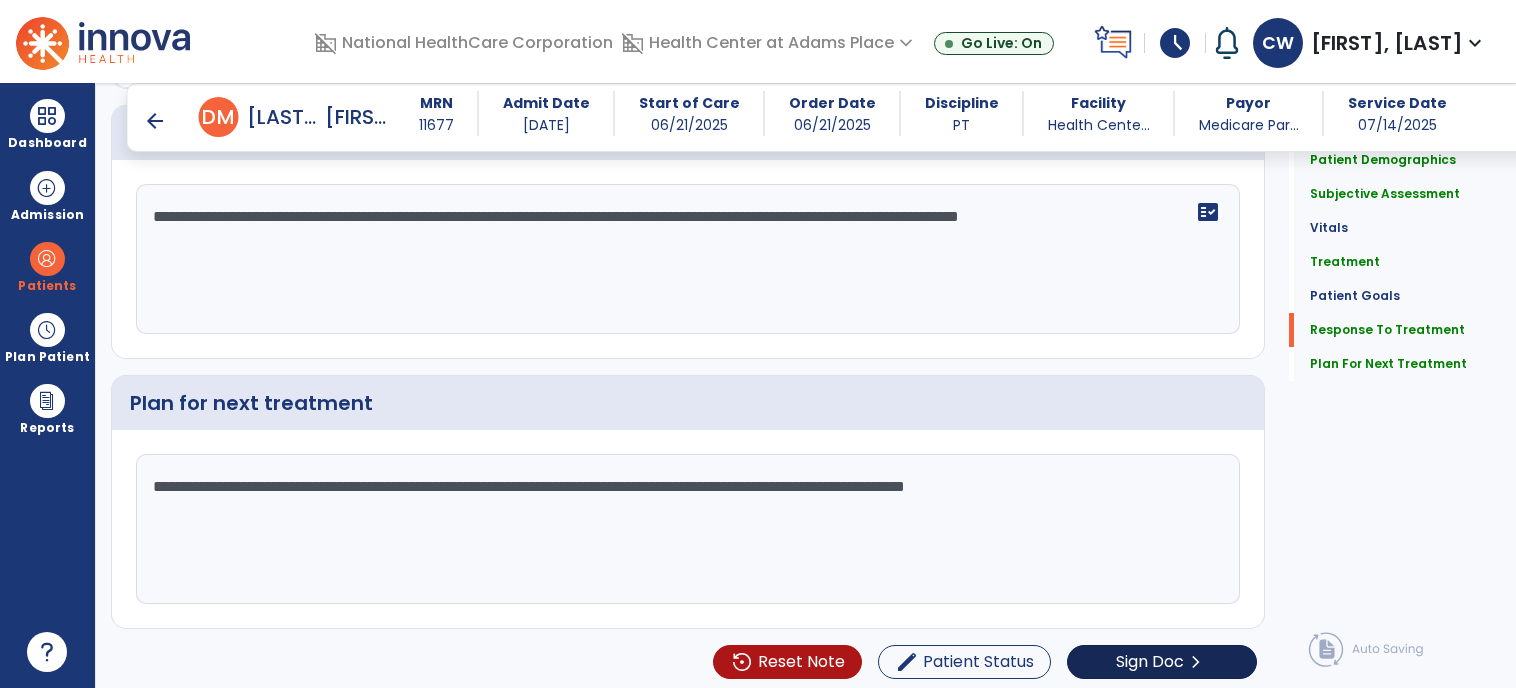 type on "**********" 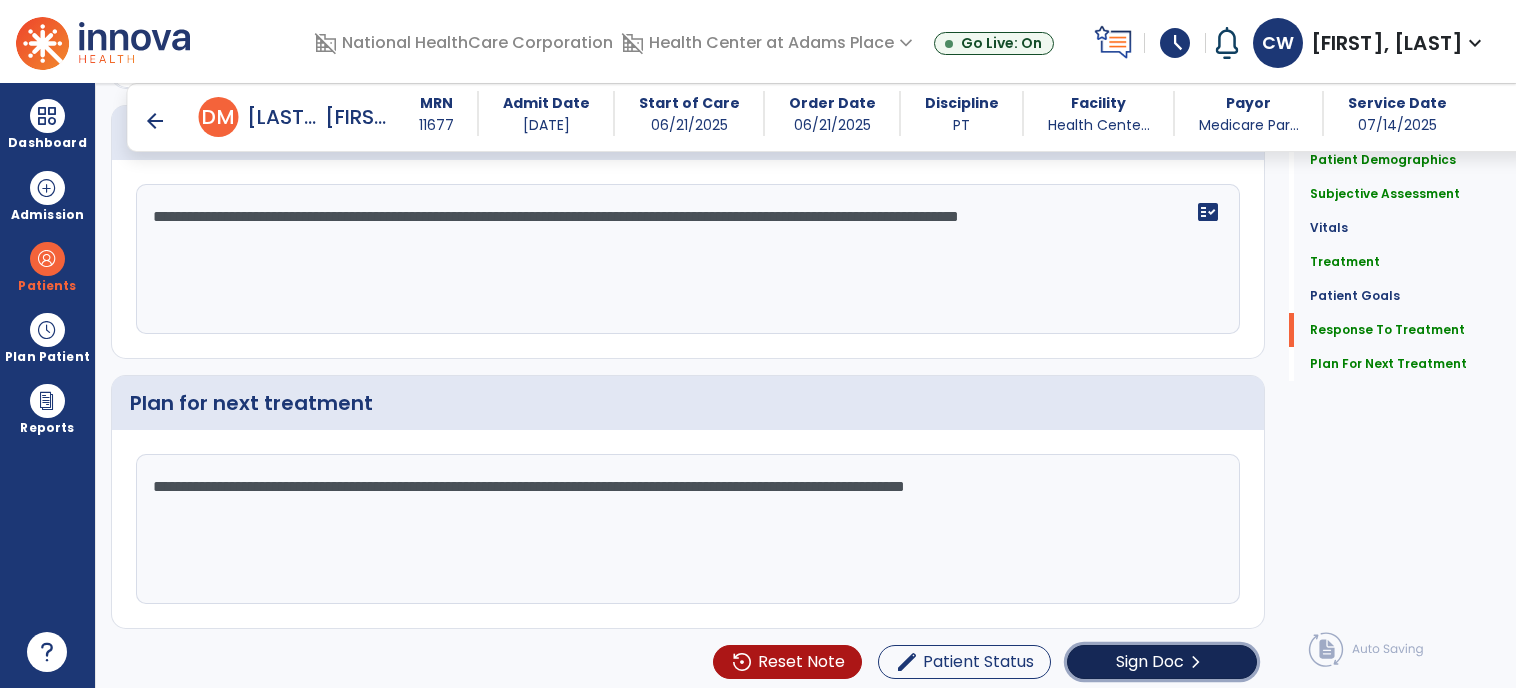 click on "Sign Doc  chevron_right" 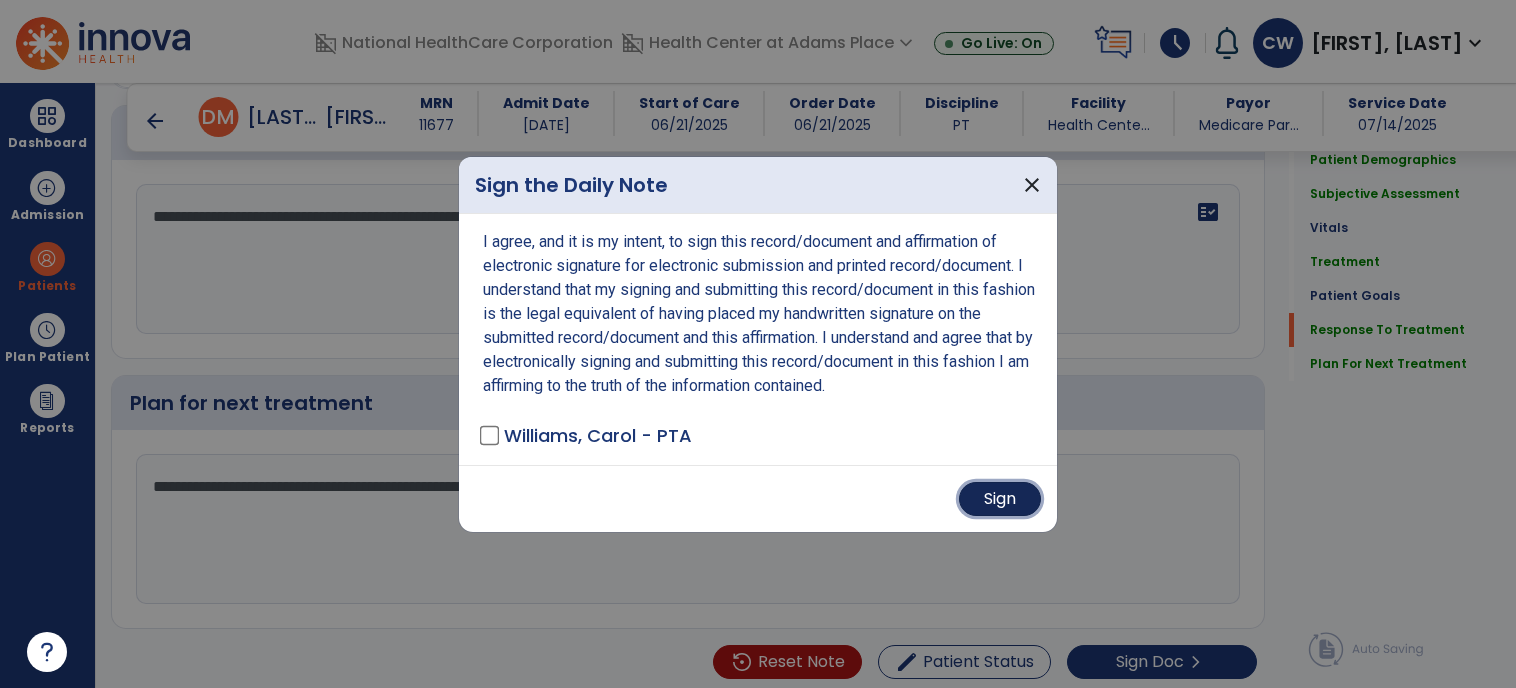 click on "Sign" at bounding box center [1000, 499] 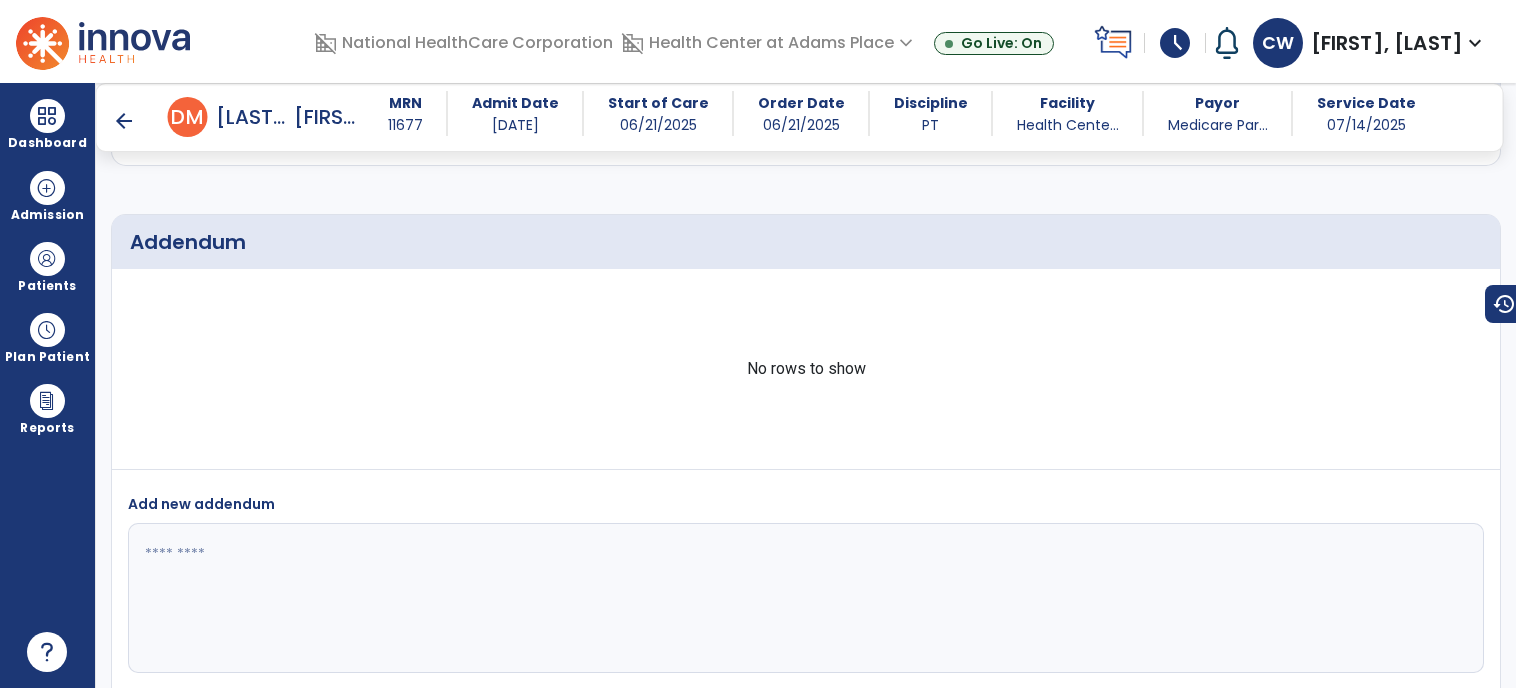 scroll, scrollTop: 4652, scrollLeft: 0, axis: vertical 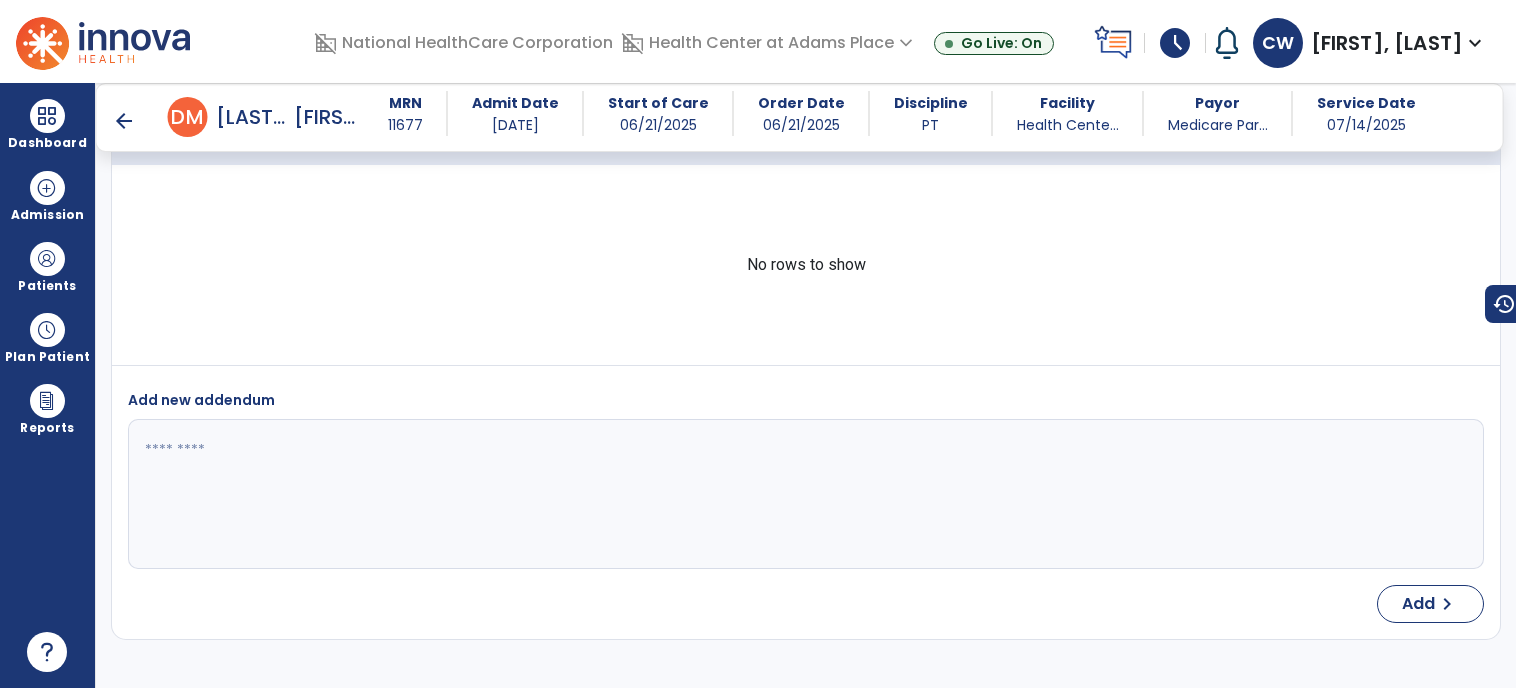 click on "arrow_back" at bounding box center (124, 121) 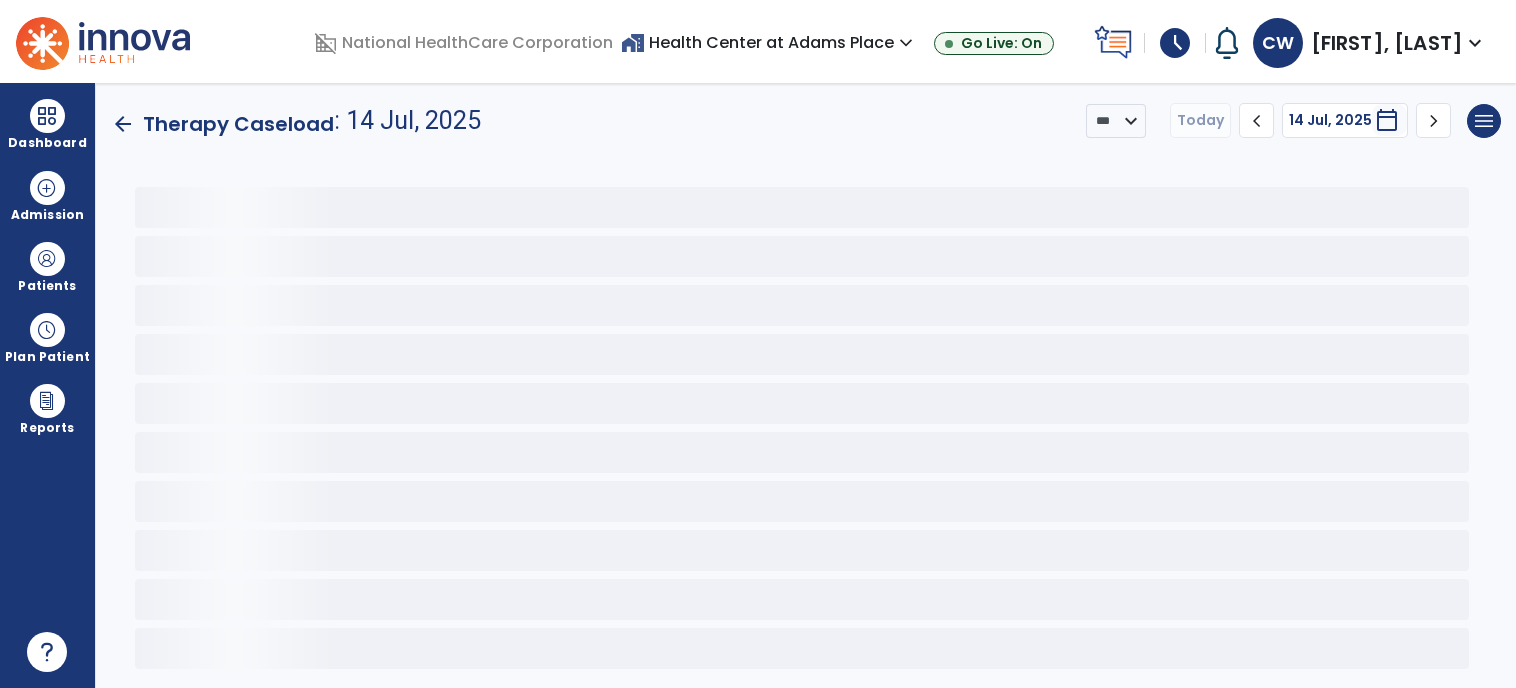 scroll, scrollTop: 0, scrollLeft: 0, axis: both 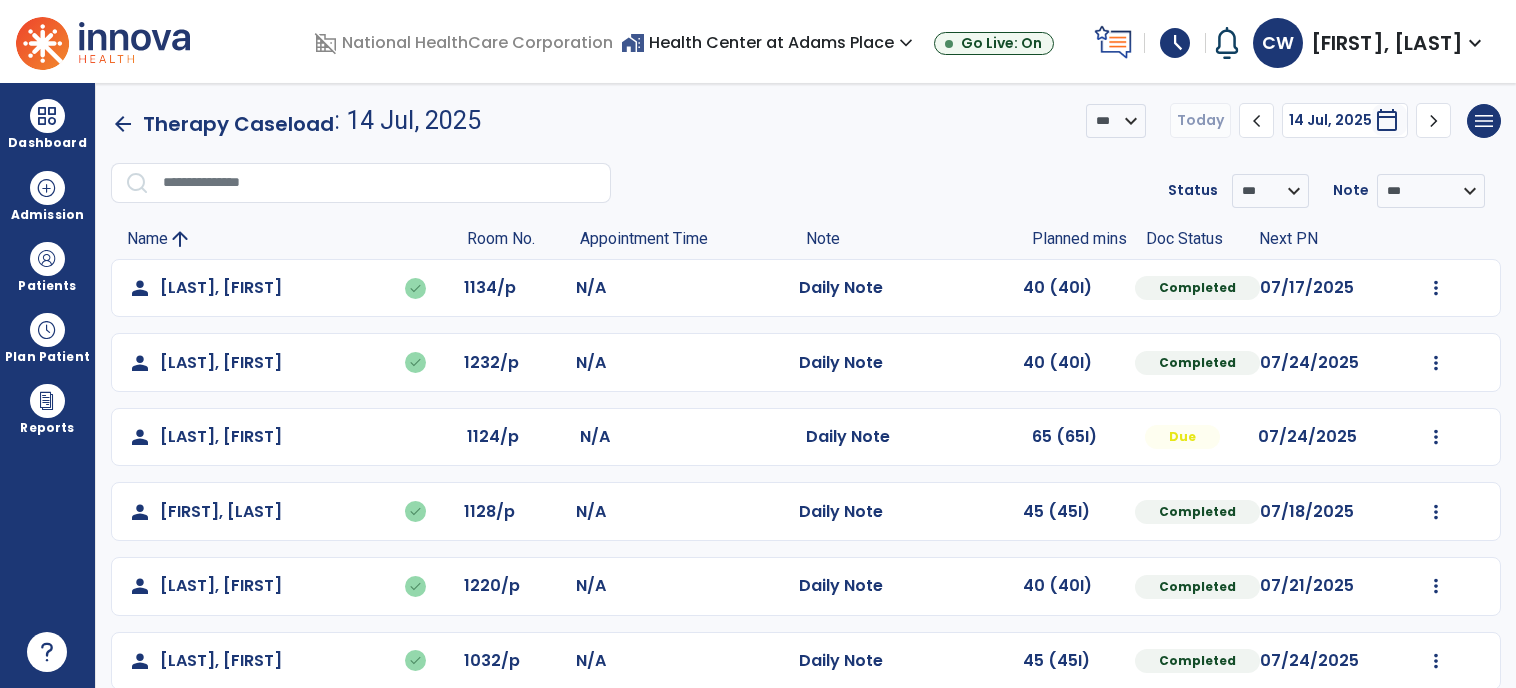 click on "arrow_back" 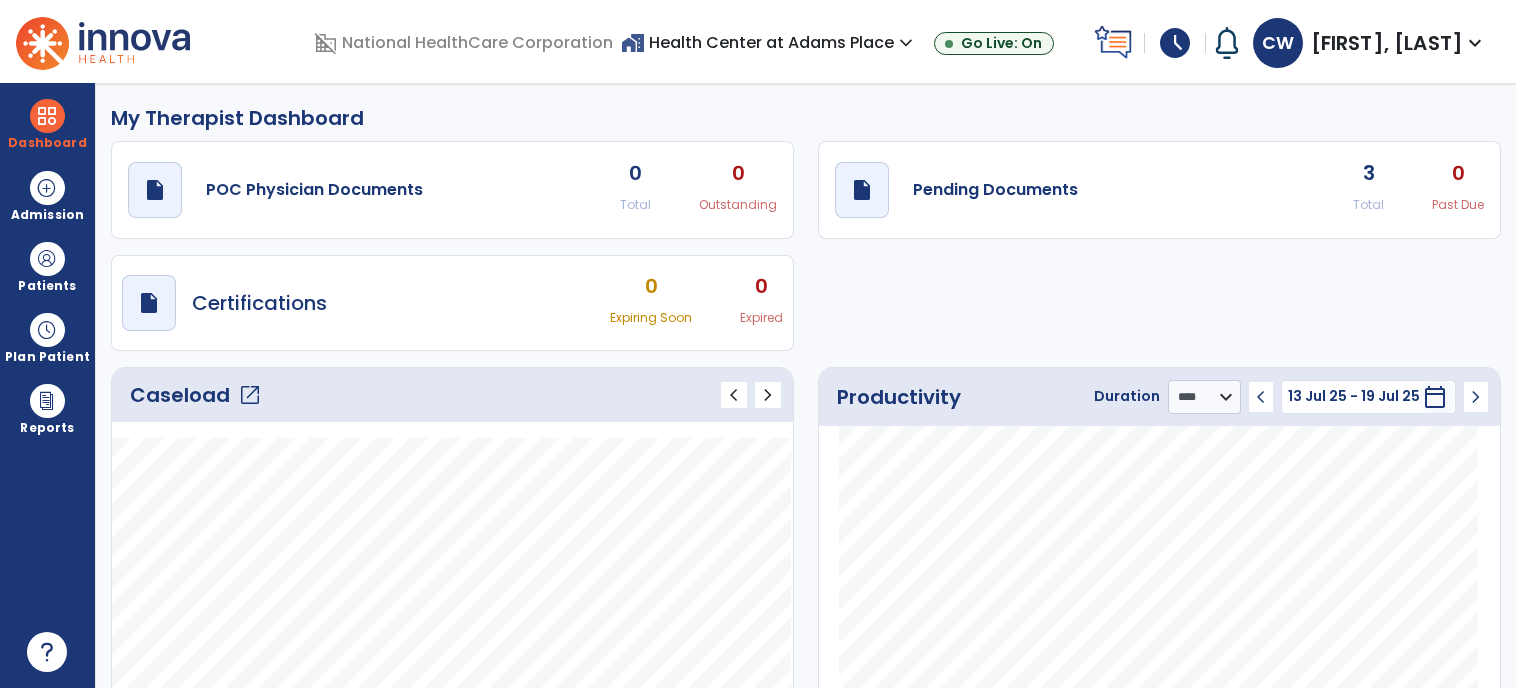 click on "open_in_new" 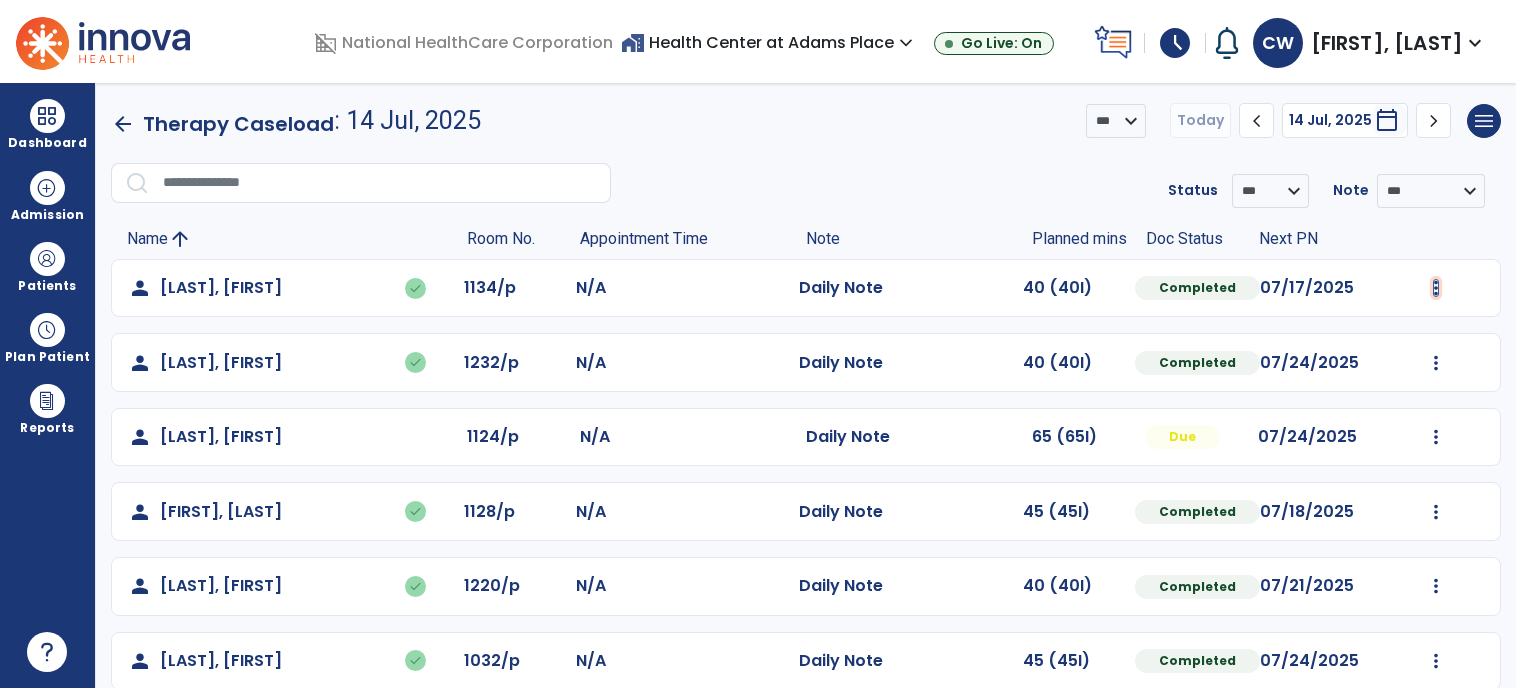 click at bounding box center [1436, 288] 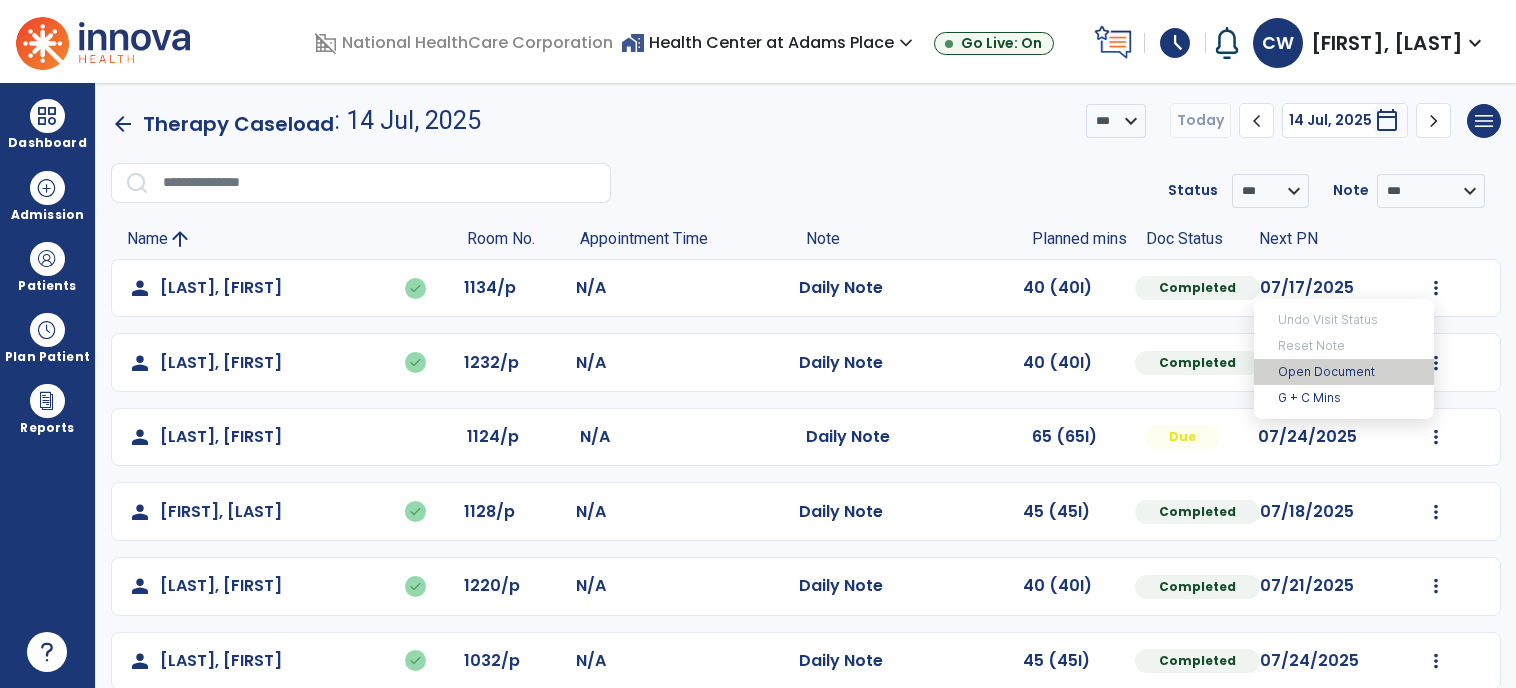 click on "Open Document" at bounding box center [1344, 372] 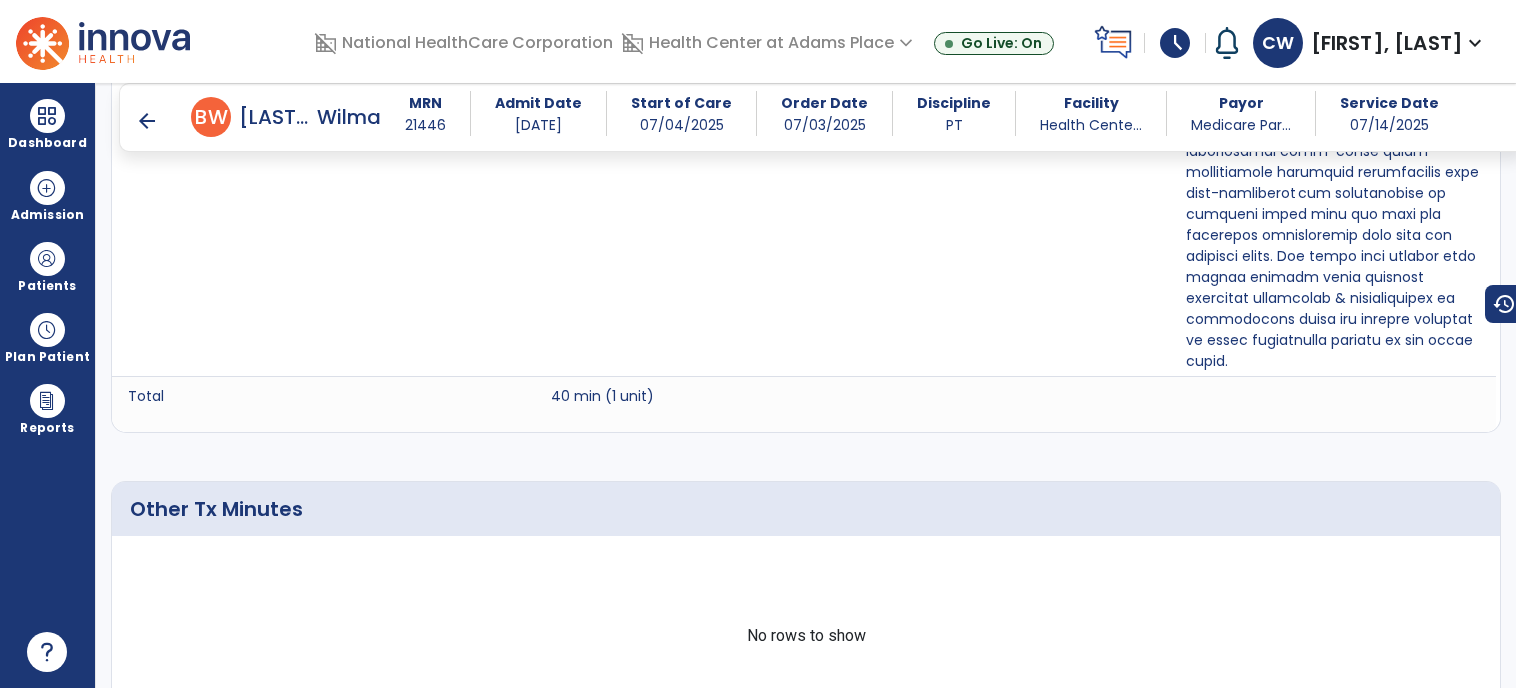 scroll, scrollTop: 1904, scrollLeft: 0, axis: vertical 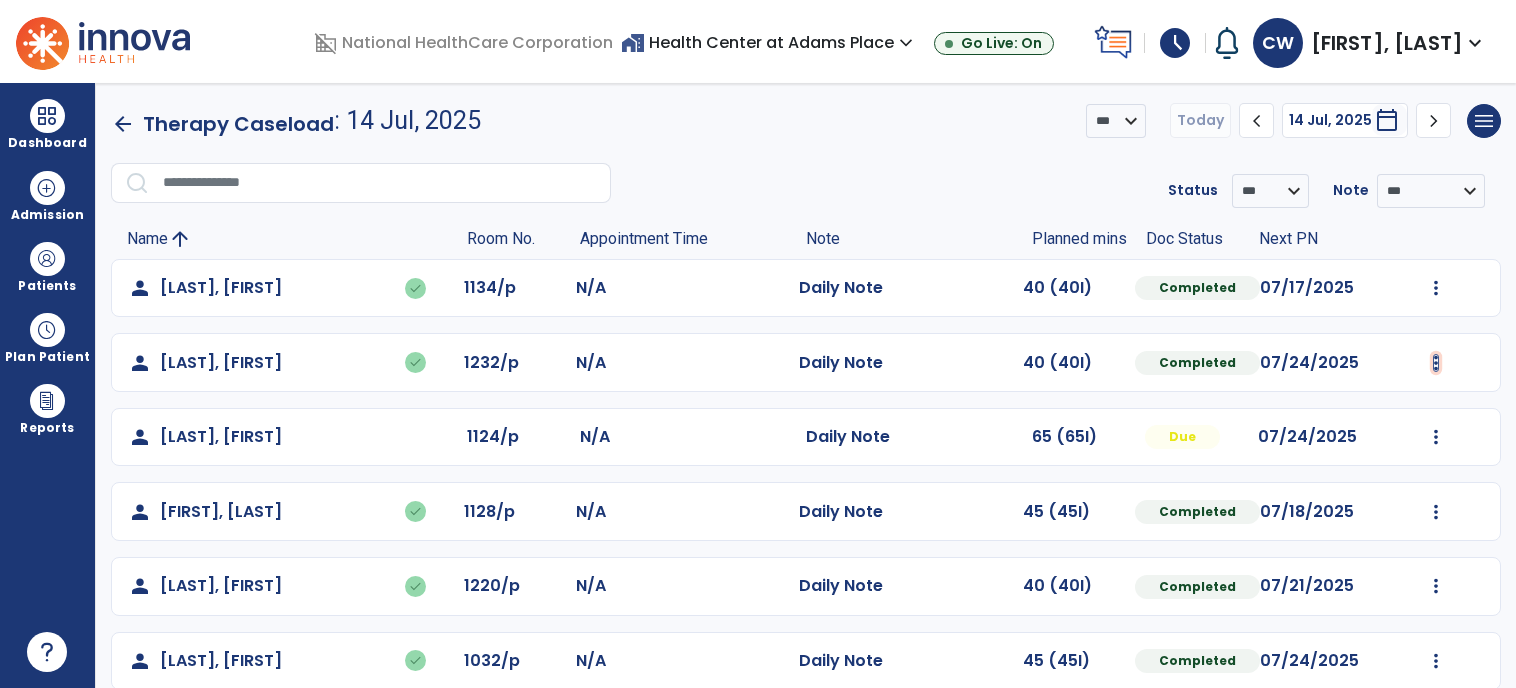 click at bounding box center (1436, 288) 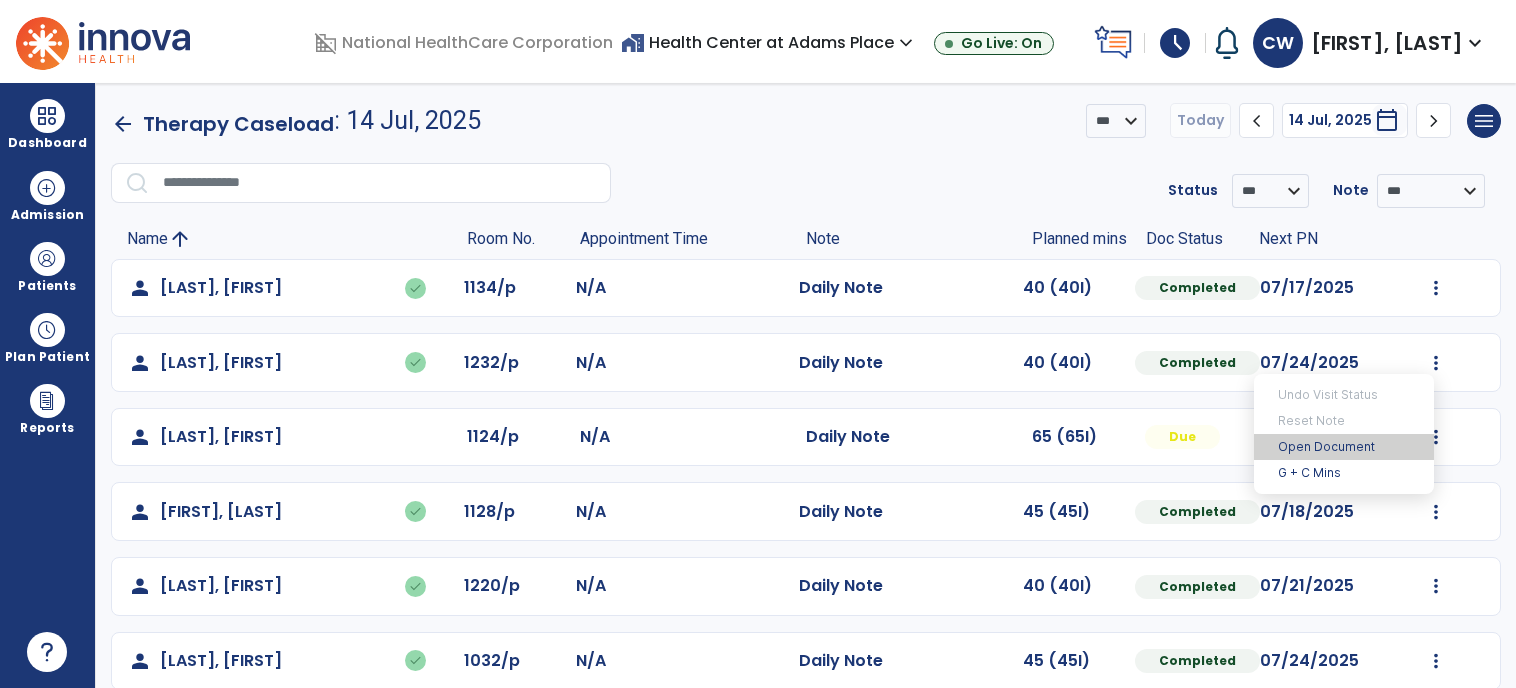 click on "Open Document" at bounding box center [1344, 447] 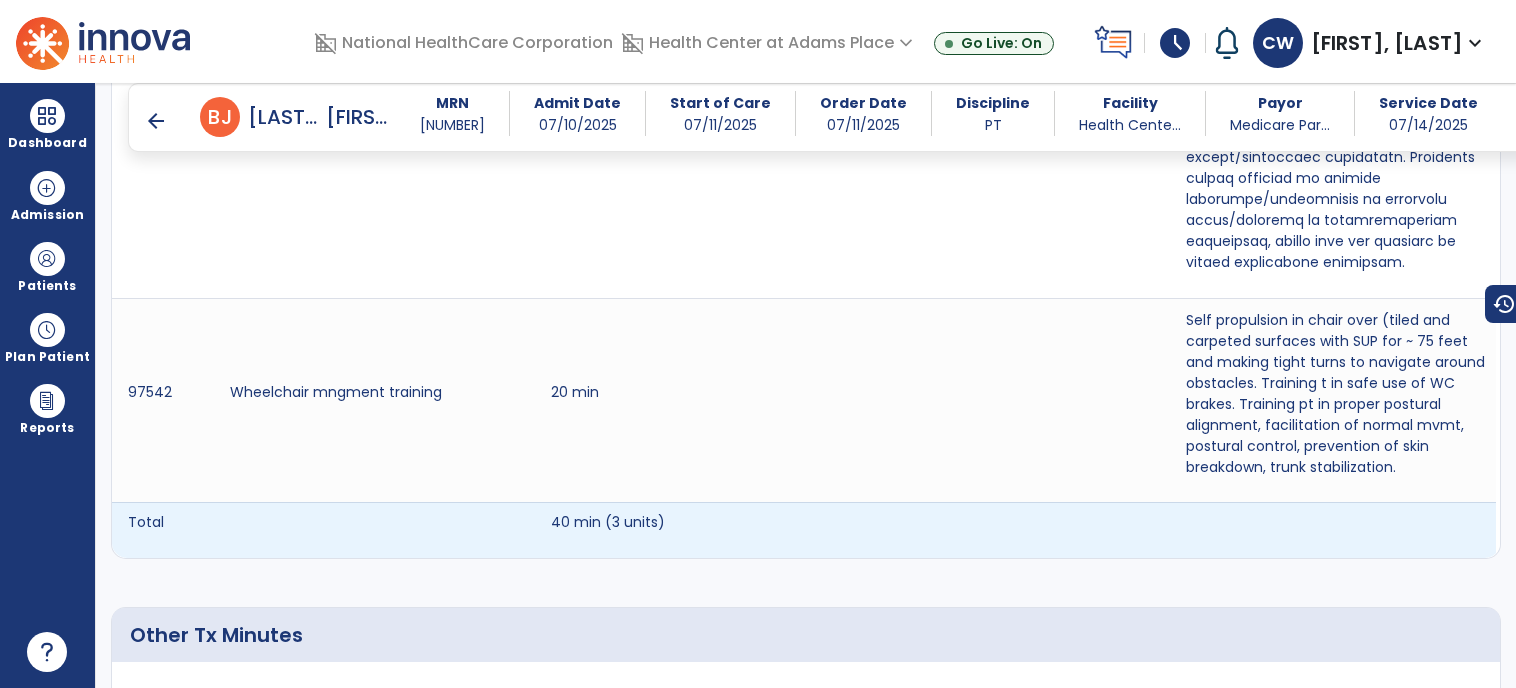 scroll, scrollTop: 2068, scrollLeft: 0, axis: vertical 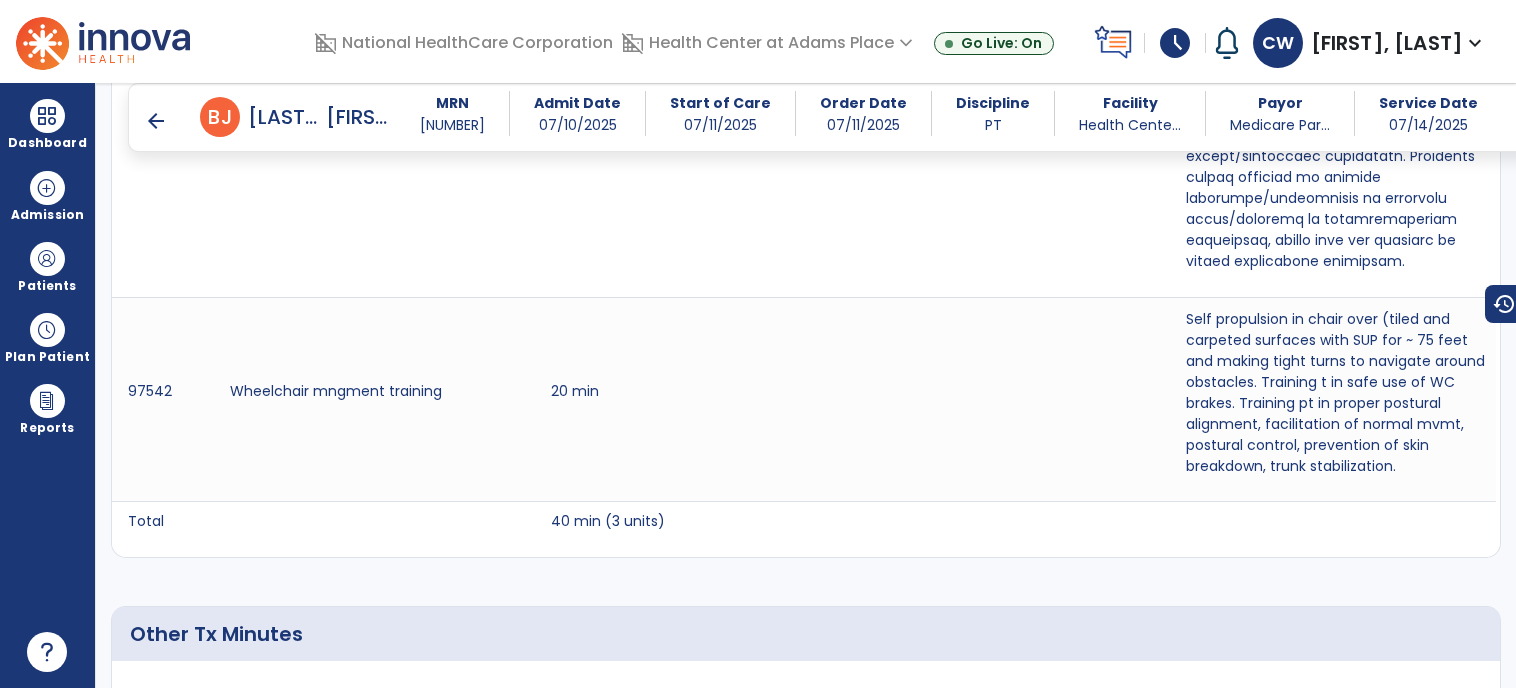 click on "arrow_back" at bounding box center (156, 121) 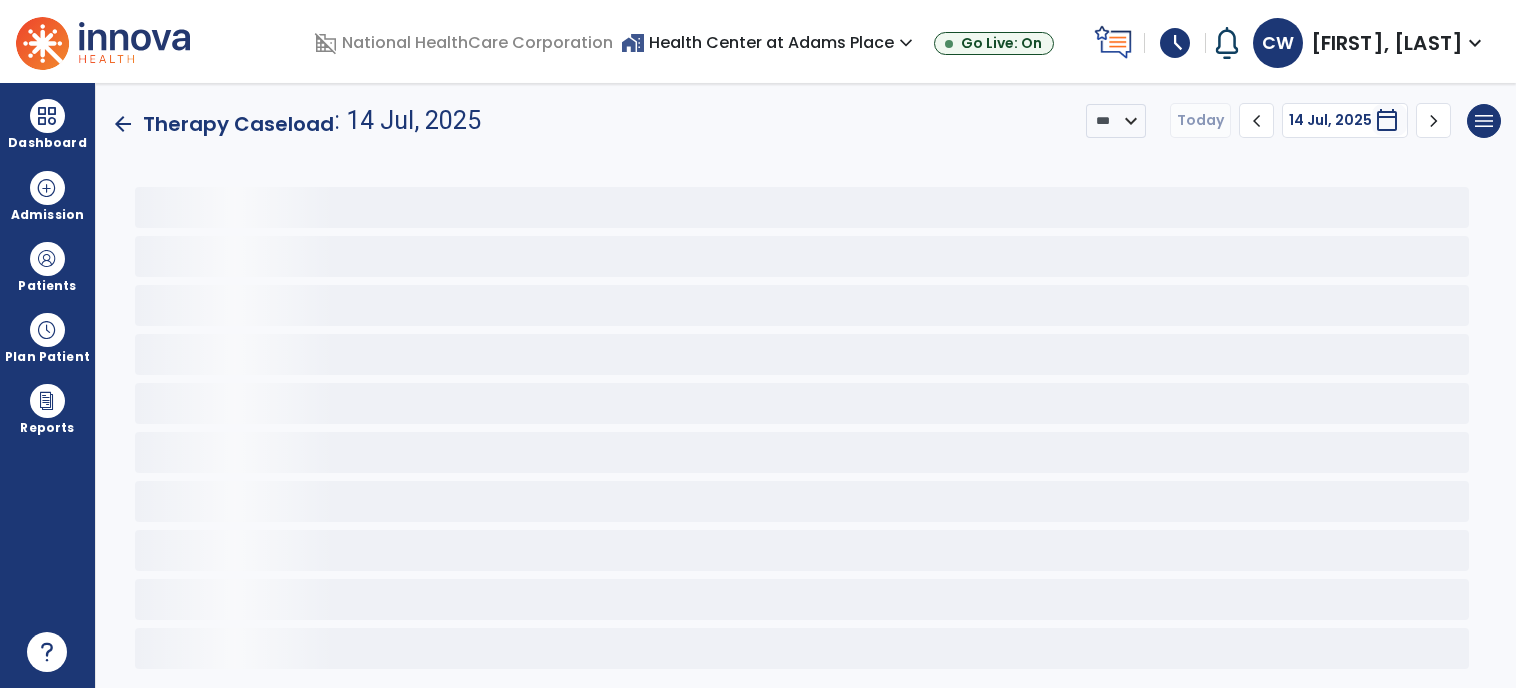 scroll, scrollTop: 0, scrollLeft: 0, axis: both 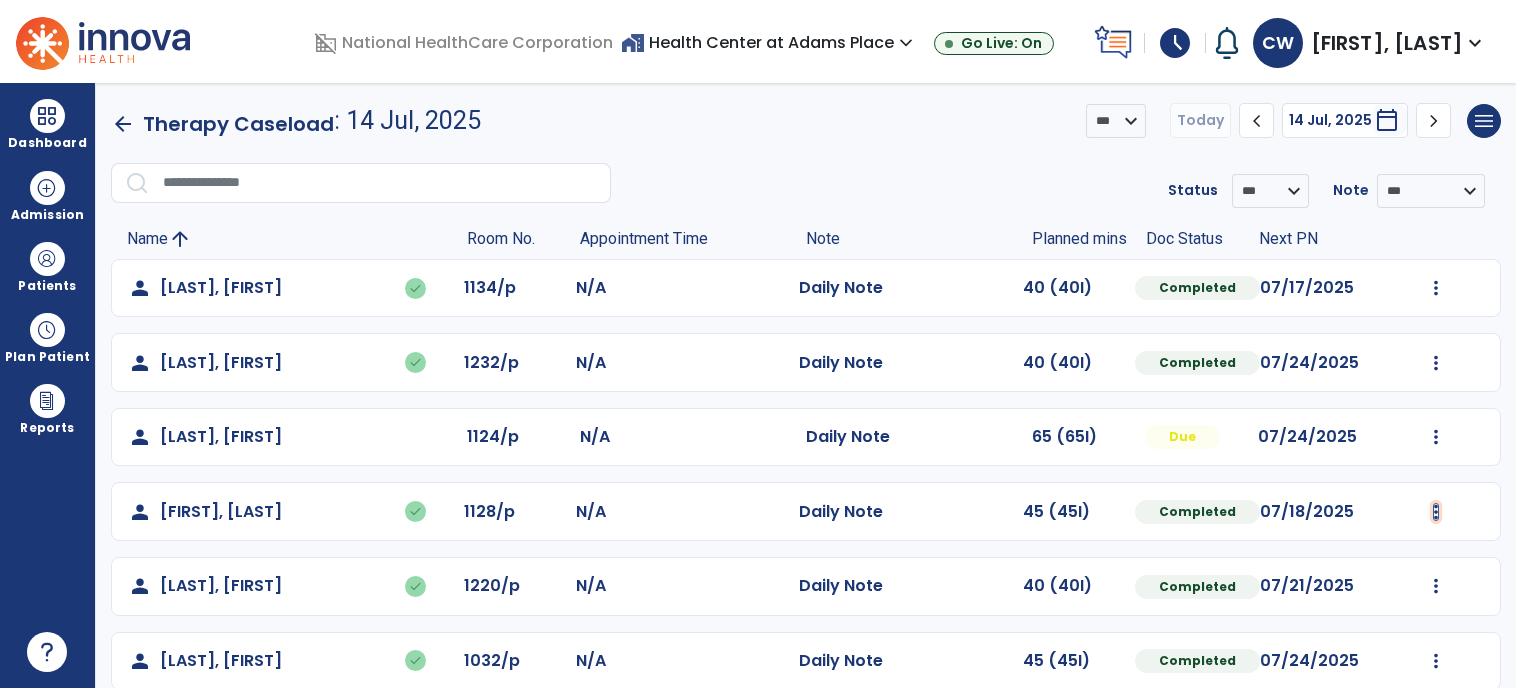 click at bounding box center [1436, 288] 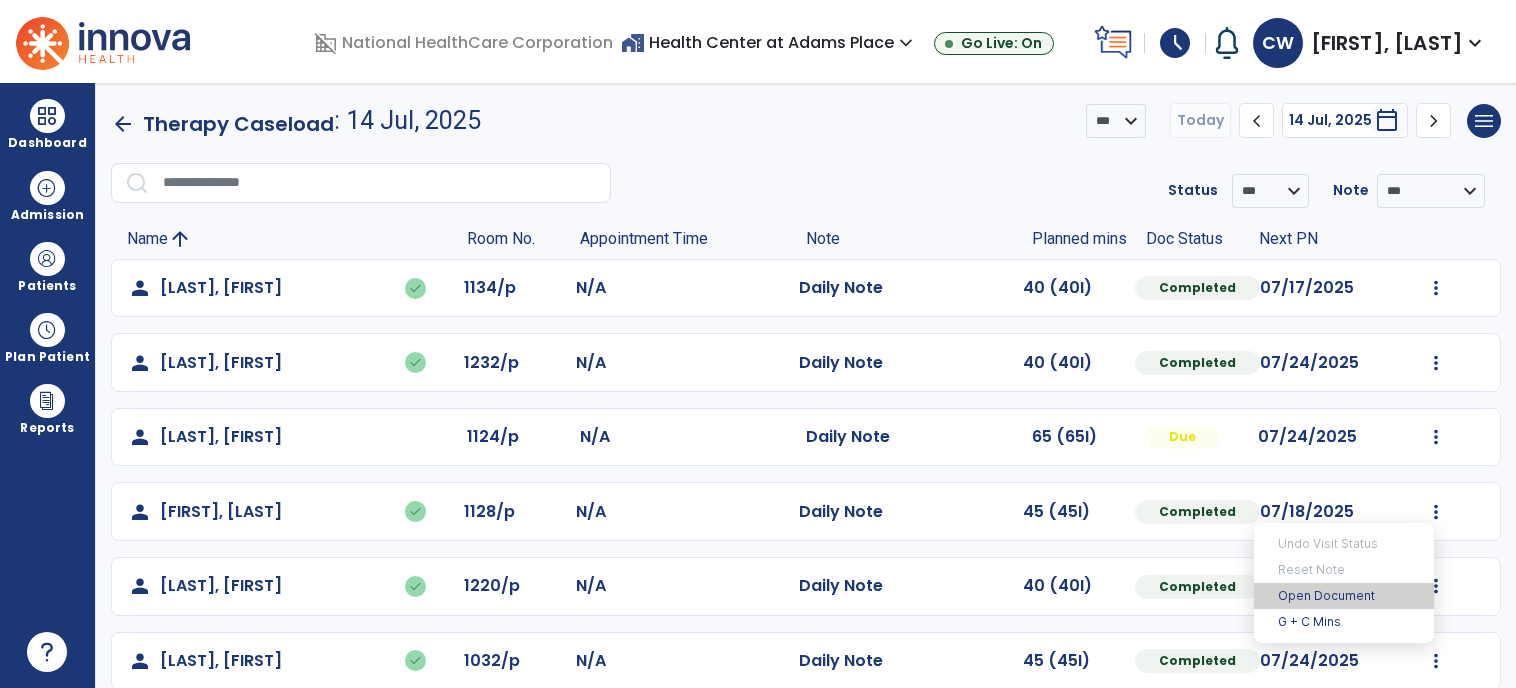 click on "Open Document" at bounding box center [1344, 596] 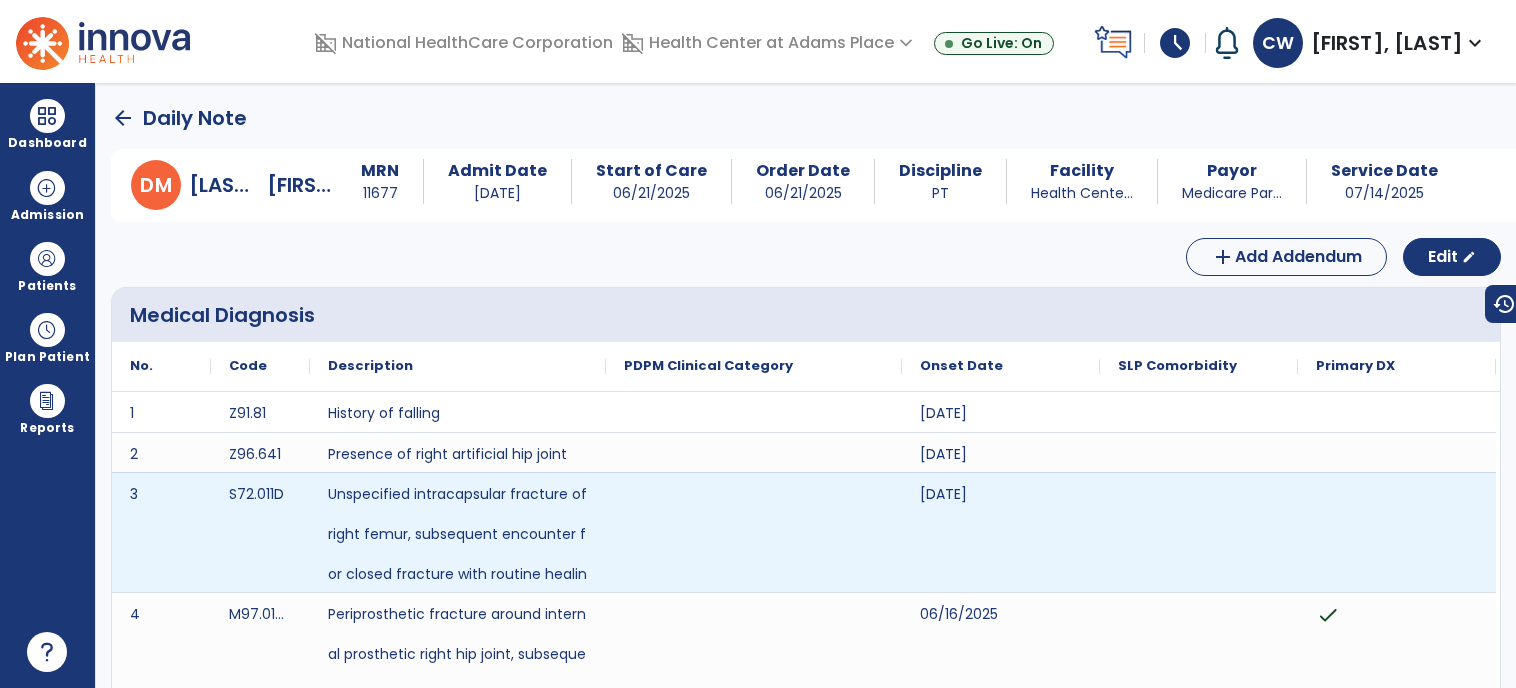 click at bounding box center (754, 532) 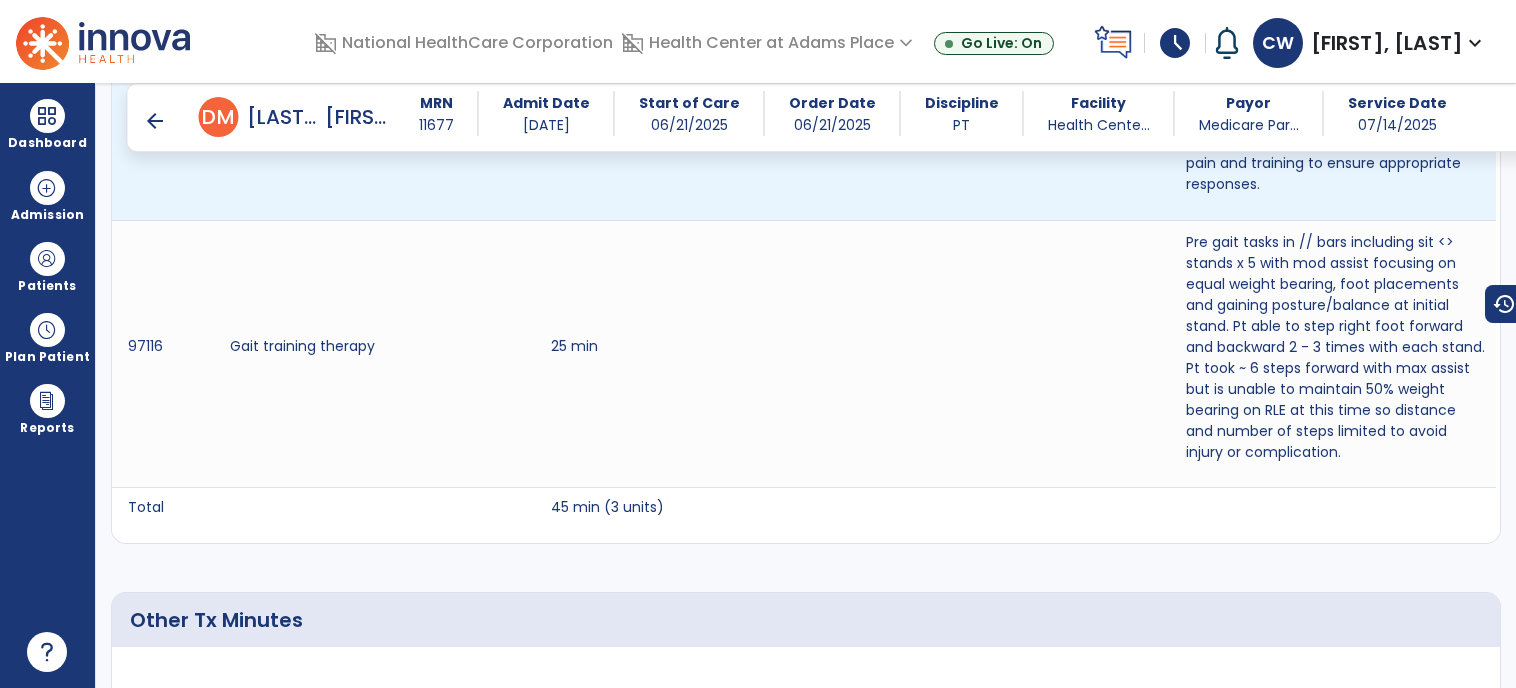 scroll, scrollTop: 2098, scrollLeft: 0, axis: vertical 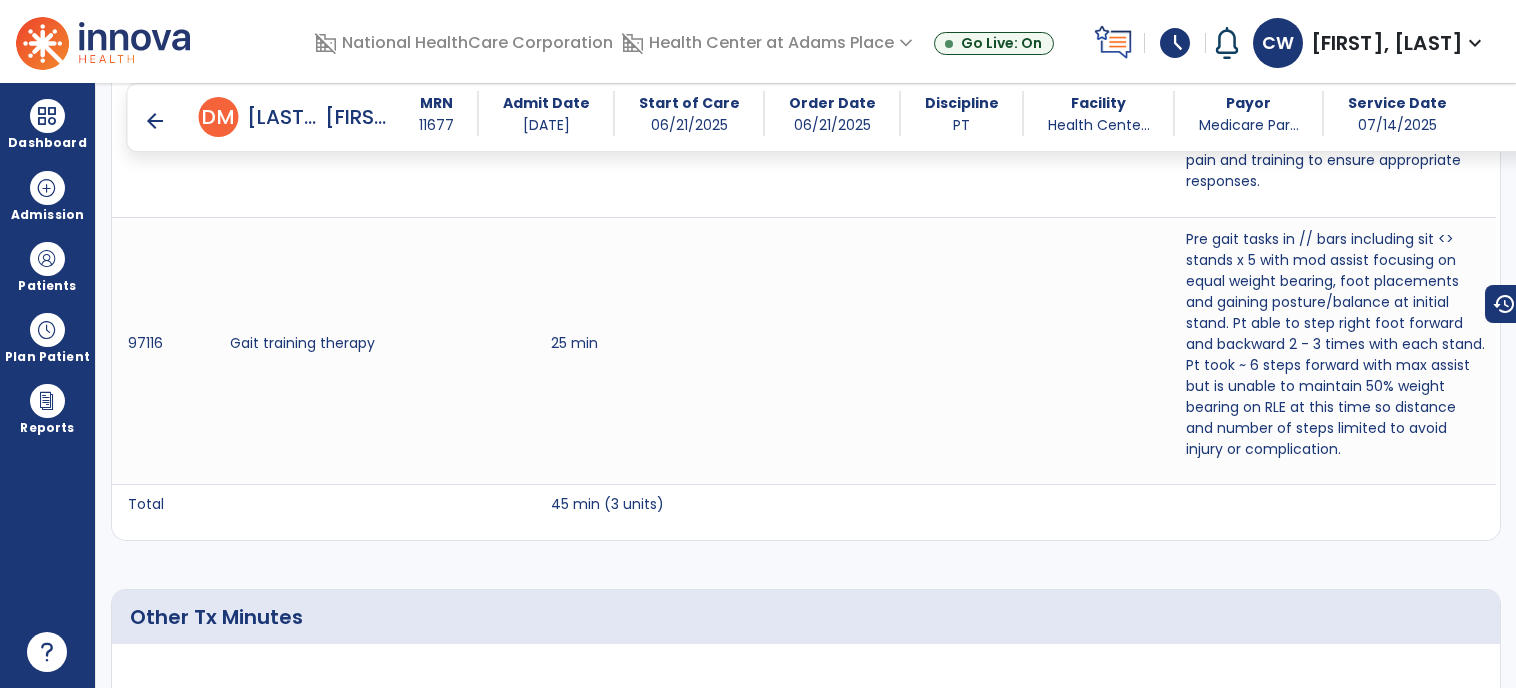 click on "arrow_back" at bounding box center (155, 121) 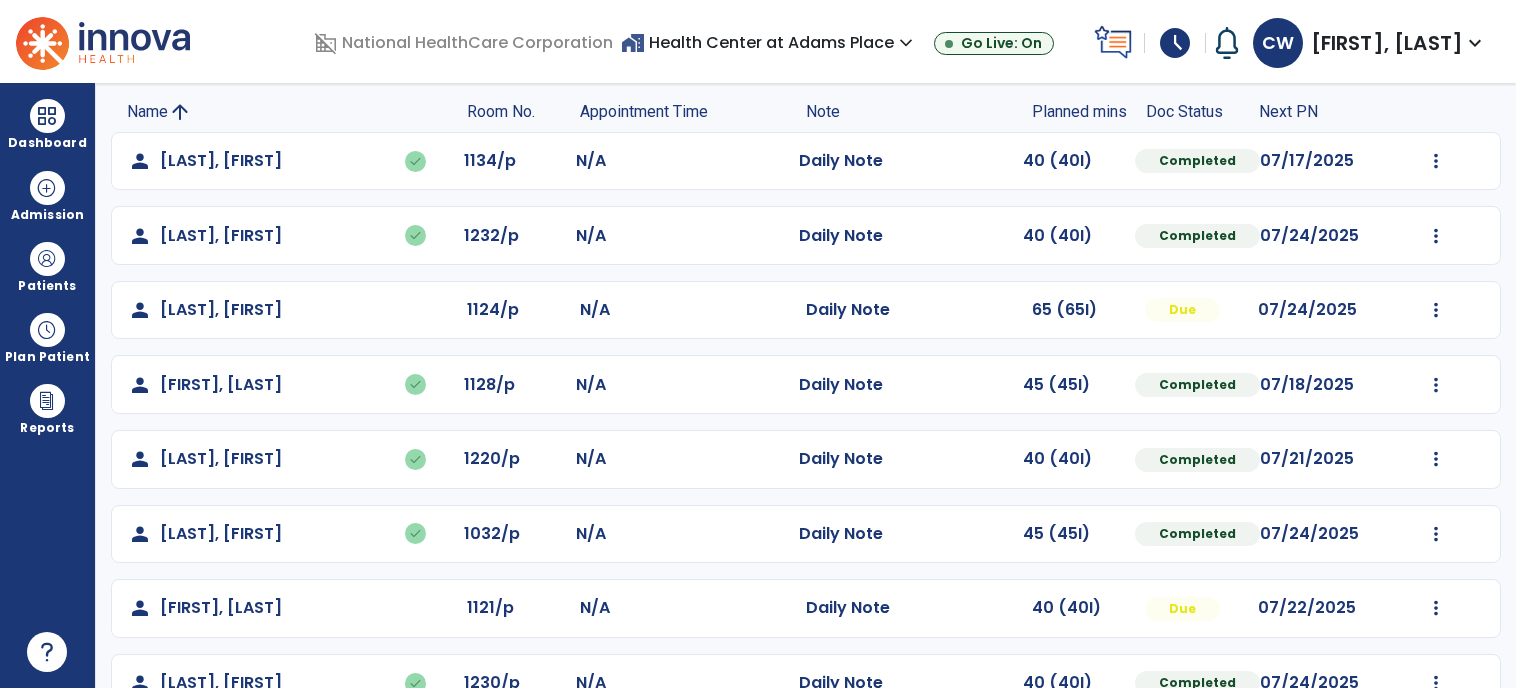 scroll, scrollTop: 128, scrollLeft: 0, axis: vertical 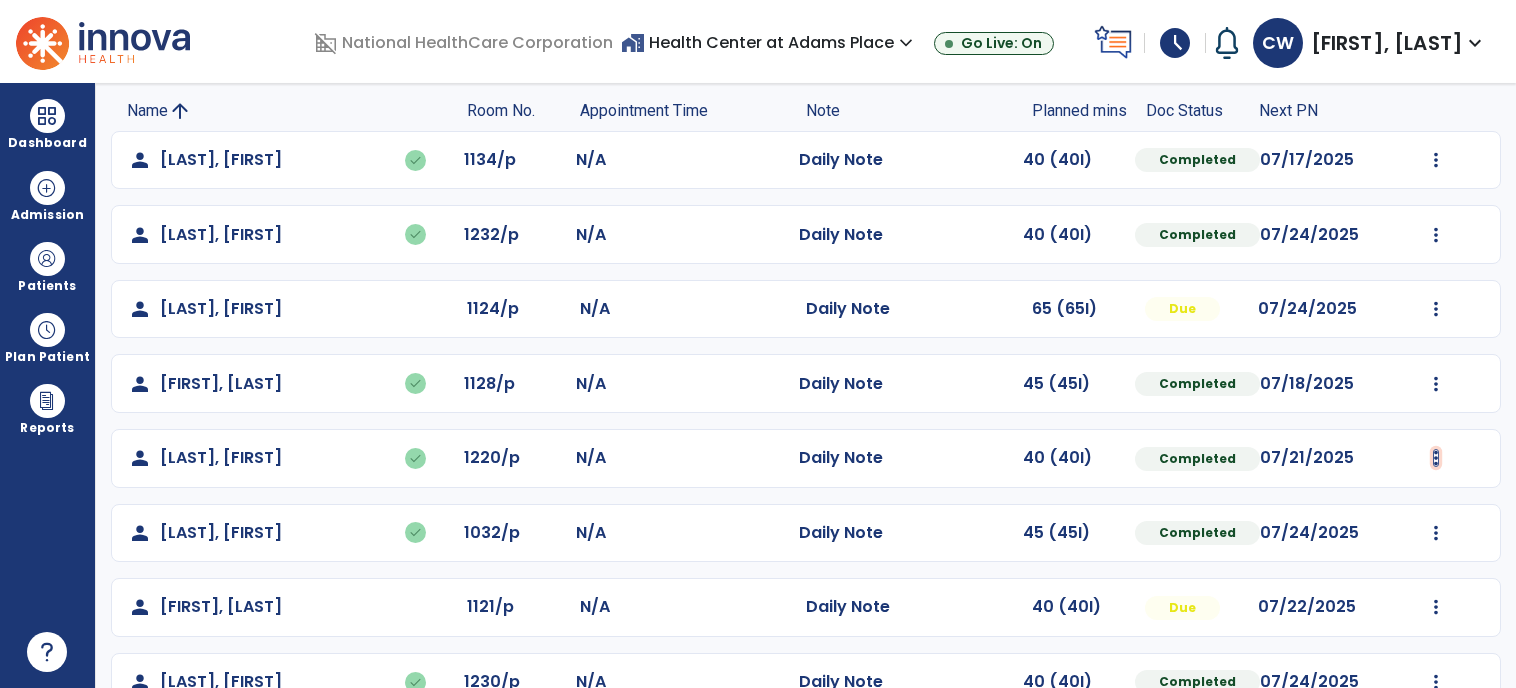click at bounding box center (1436, 160) 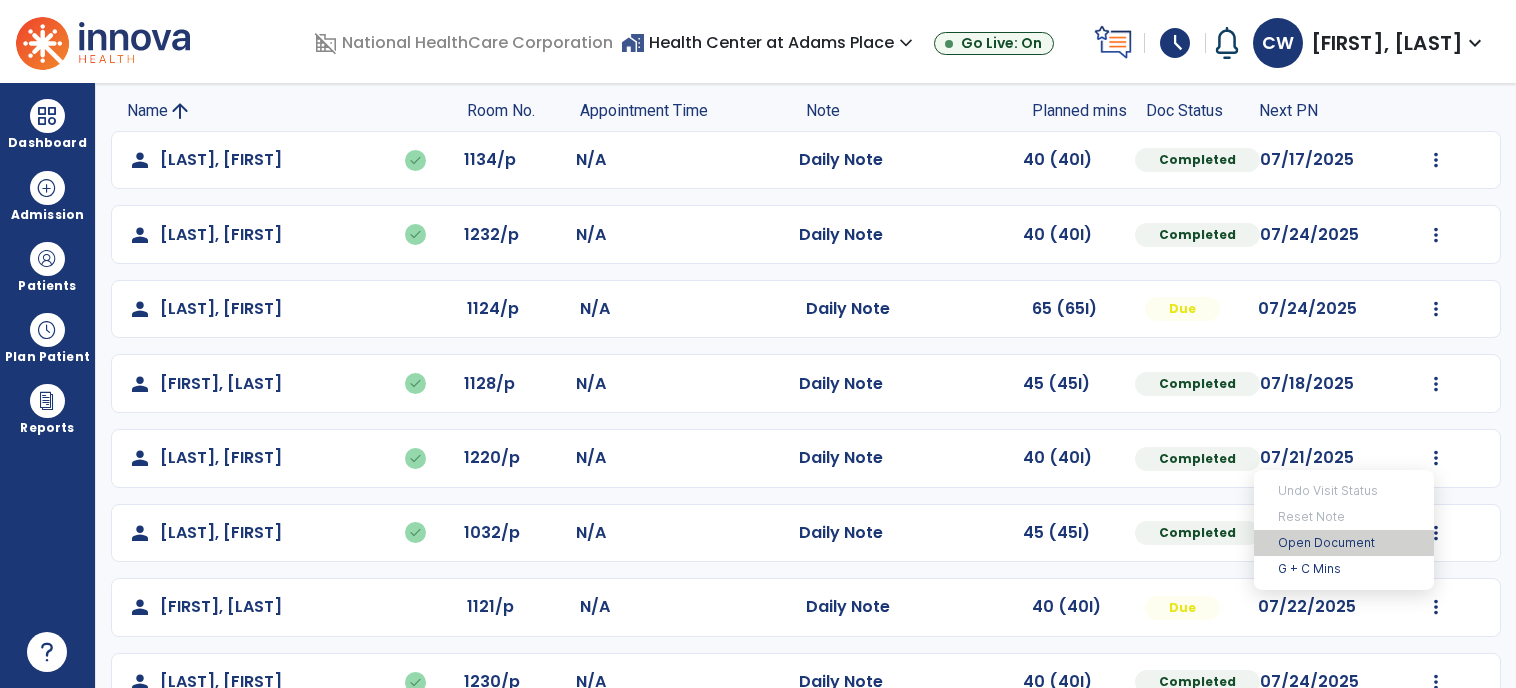 click on "Open Document" at bounding box center [1344, 543] 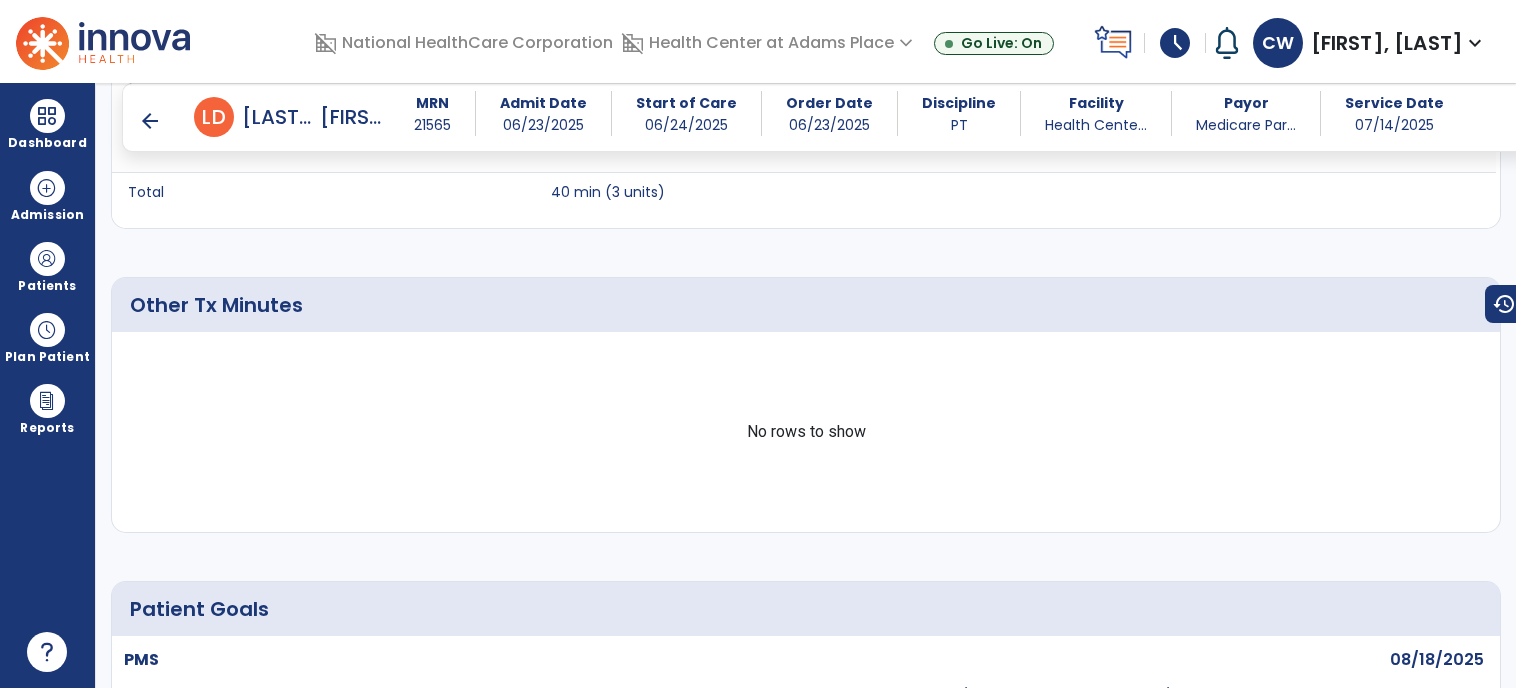 scroll, scrollTop: 2147, scrollLeft: 0, axis: vertical 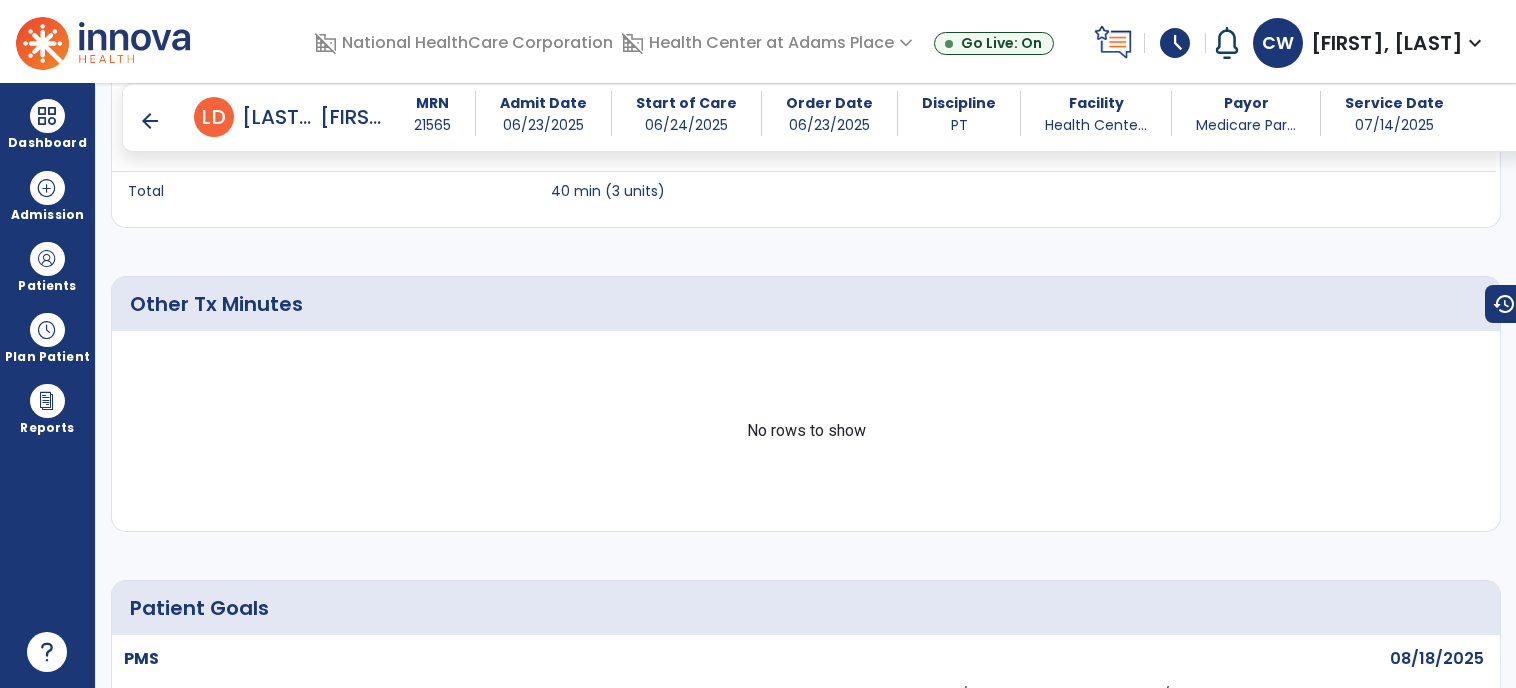 click on "arrow_back" at bounding box center [150, 121] 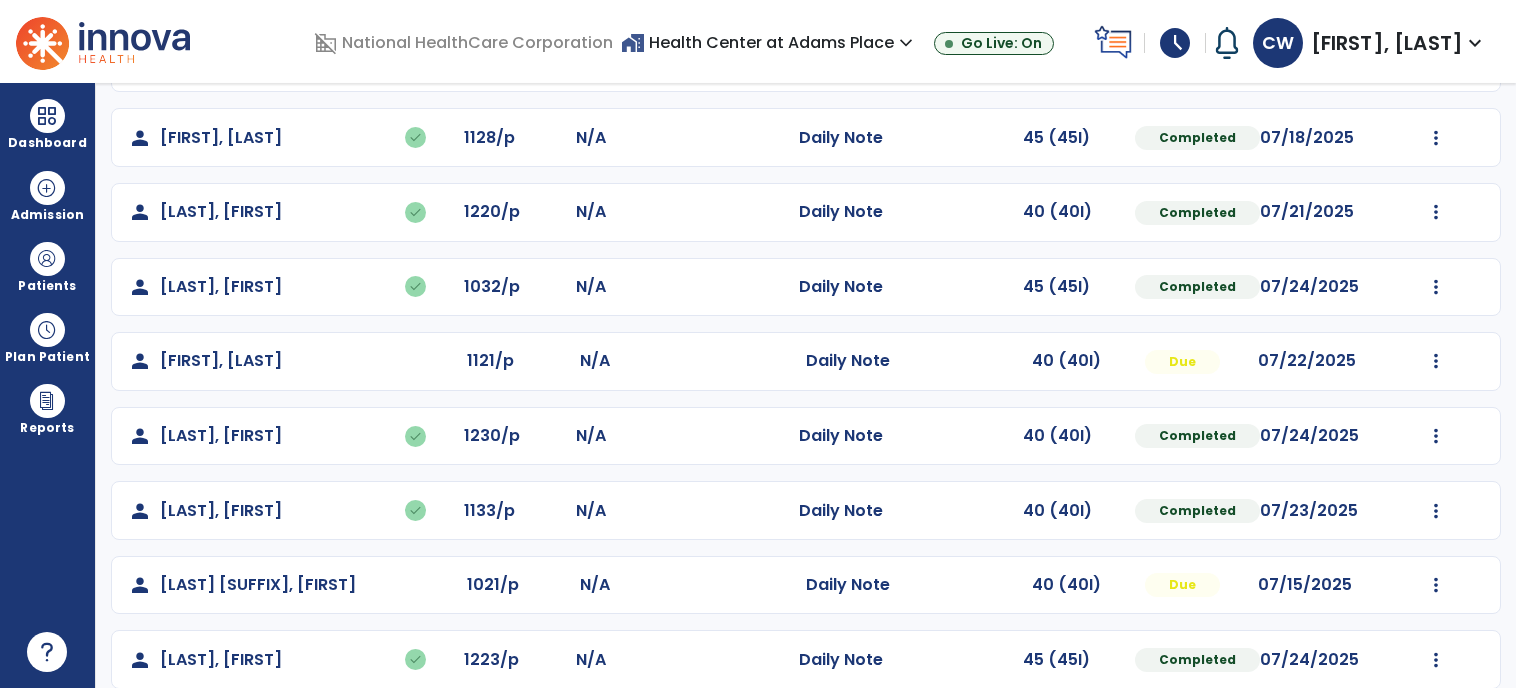 scroll, scrollTop: 375, scrollLeft: 0, axis: vertical 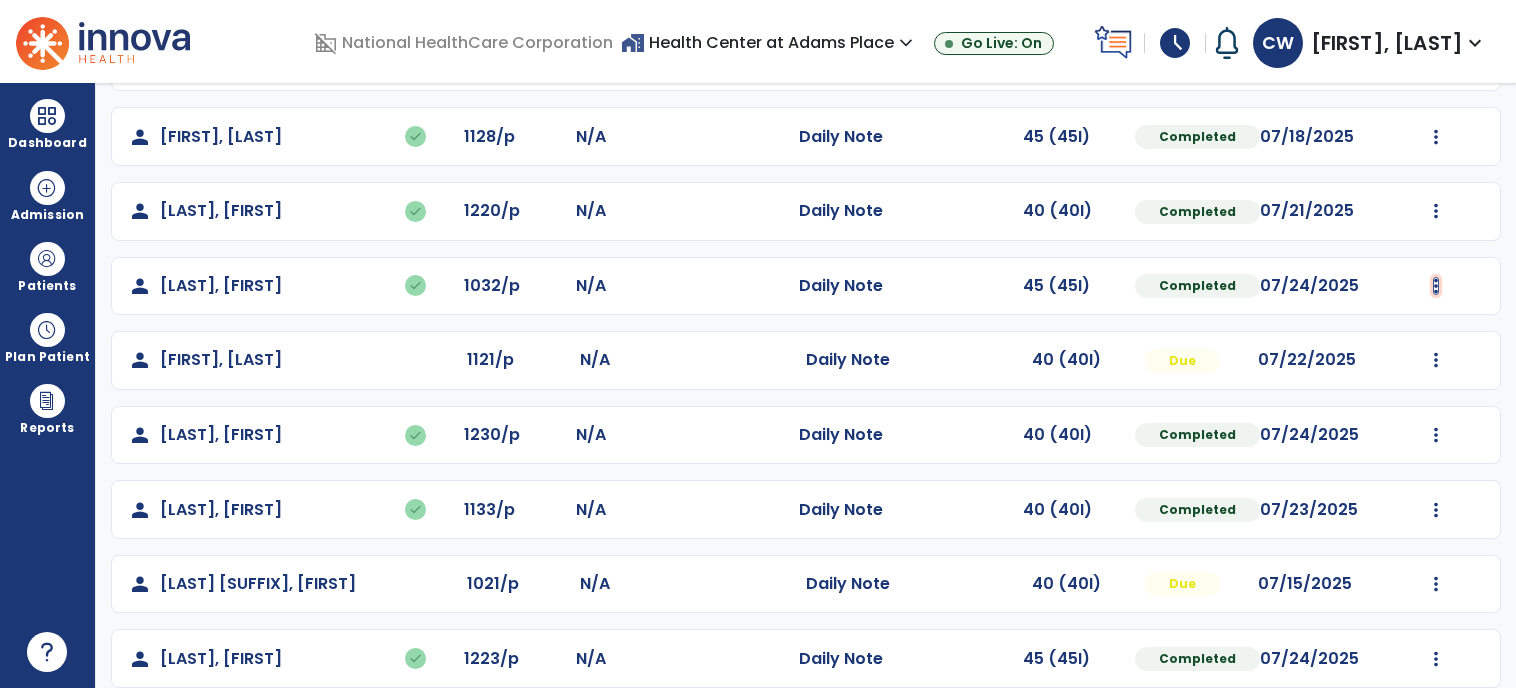 click at bounding box center (1436, -87) 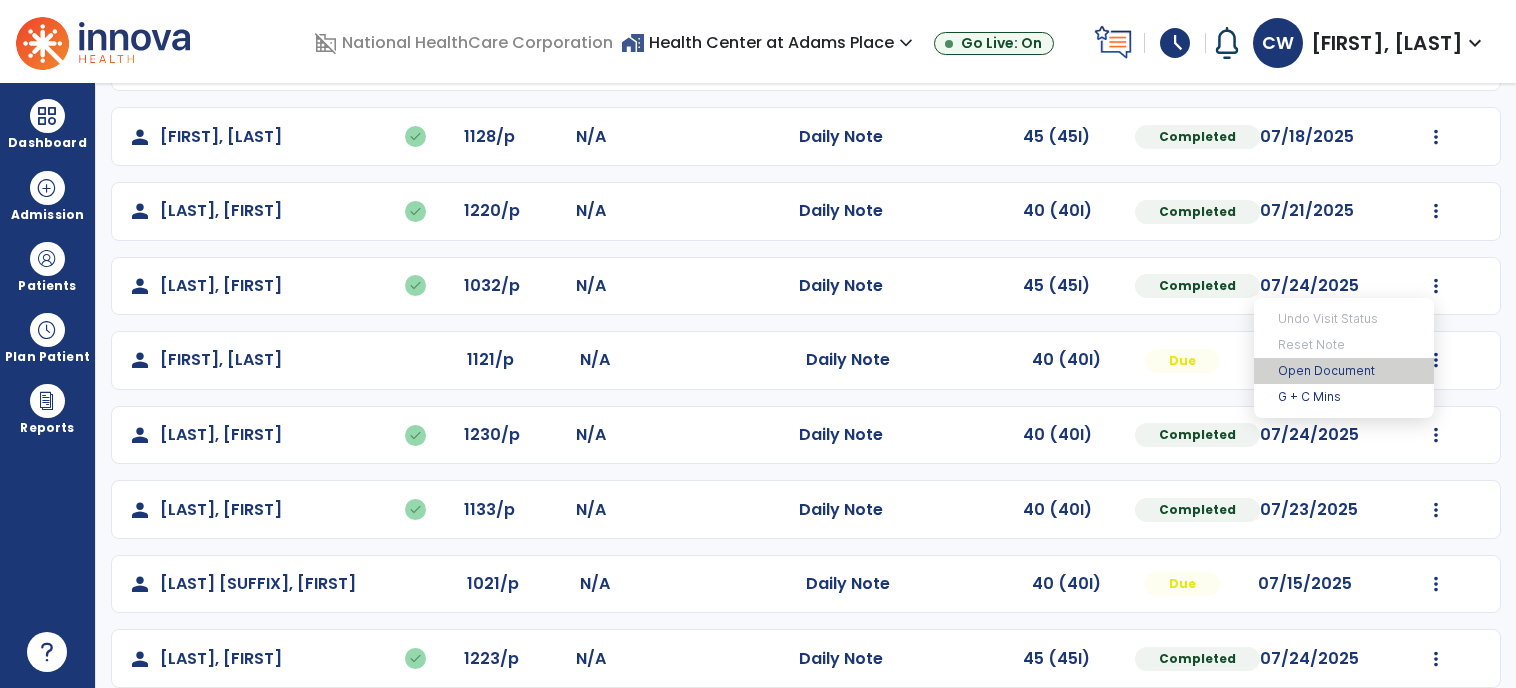 click on "Open Document" at bounding box center [1344, 371] 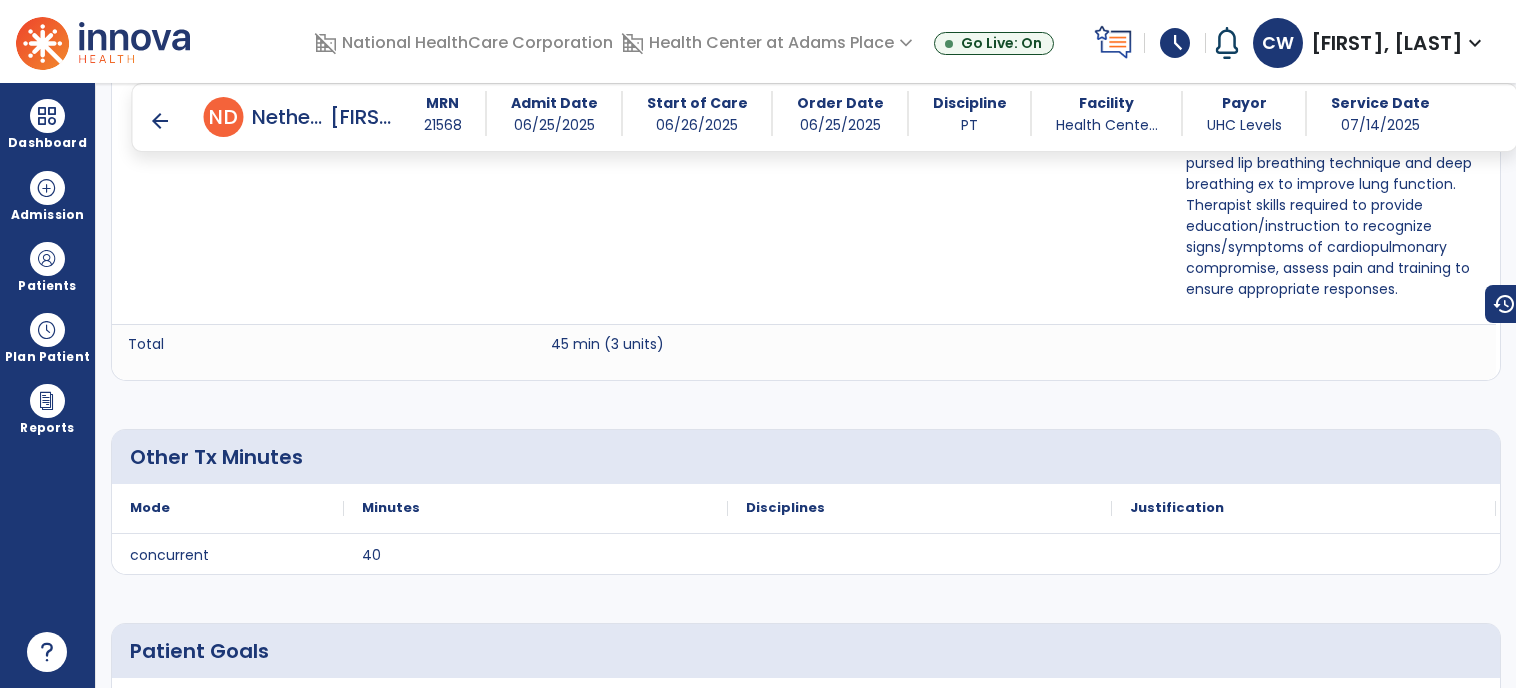 scroll, scrollTop: 2131, scrollLeft: 0, axis: vertical 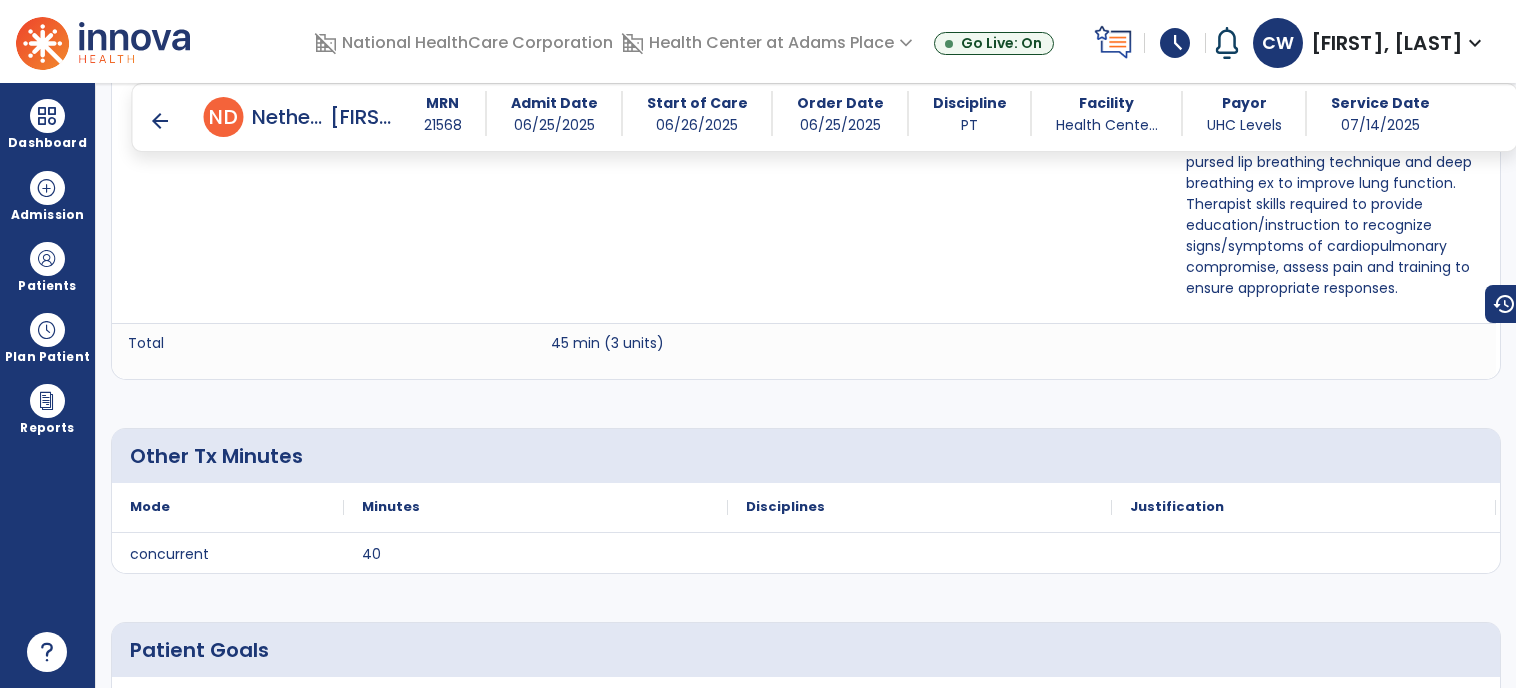click on "arrow_back" at bounding box center (160, 121) 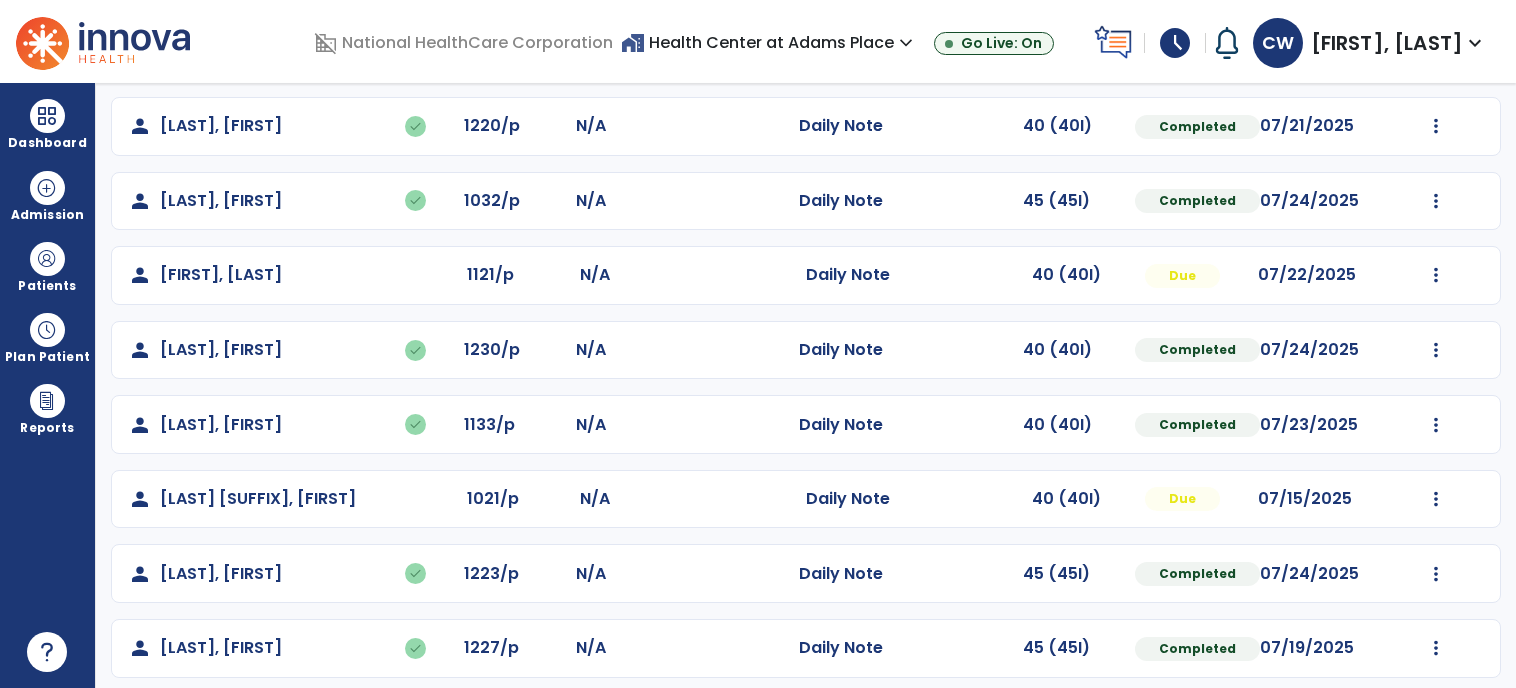 scroll, scrollTop: 475, scrollLeft: 0, axis: vertical 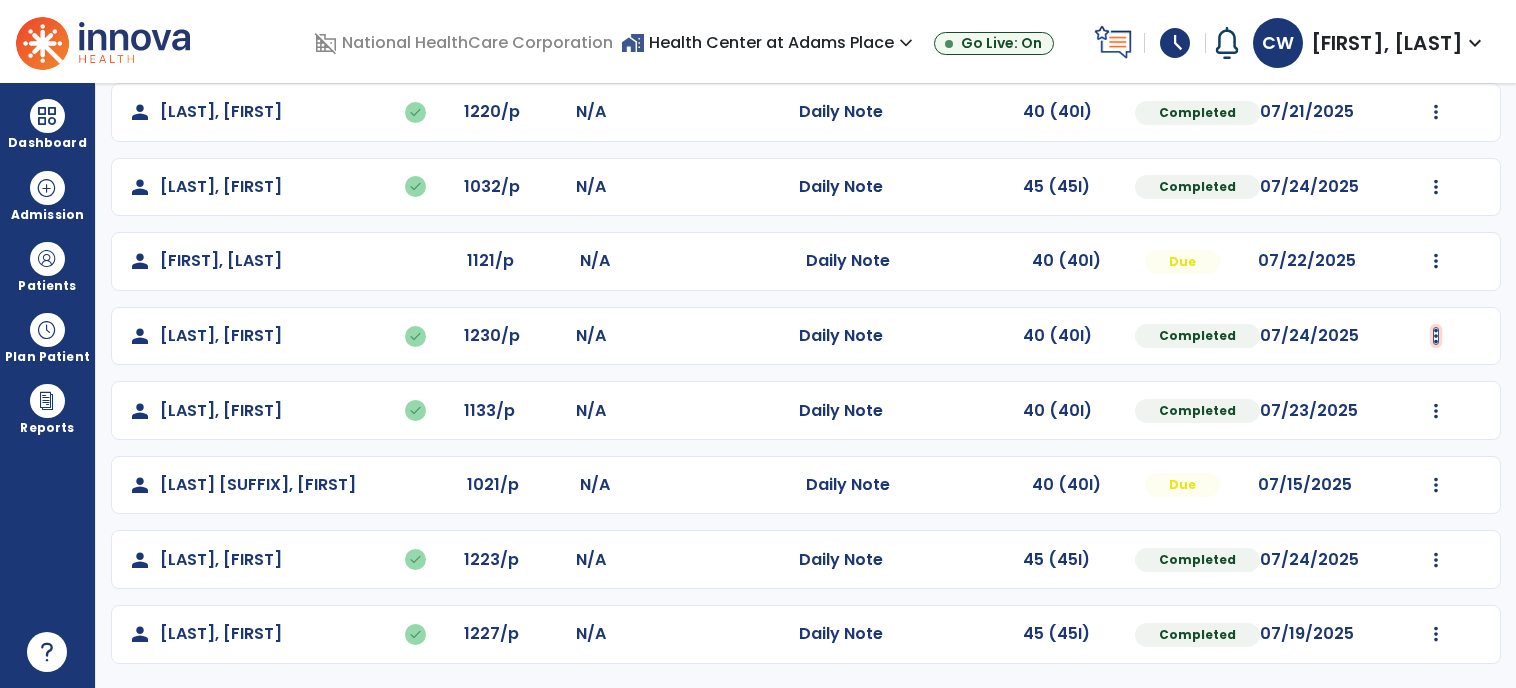 click at bounding box center [1436, -186] 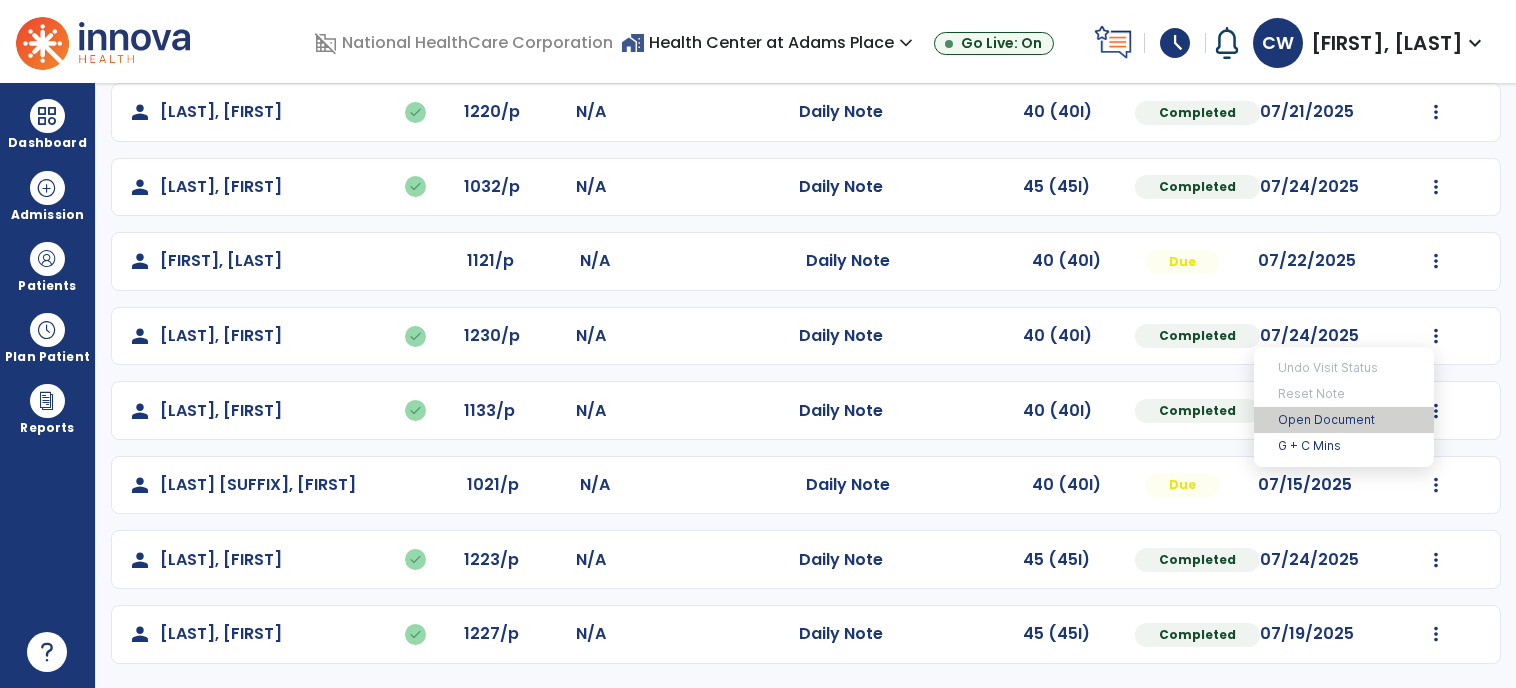 click on "Open Document" at bounding box center (1344, 420) 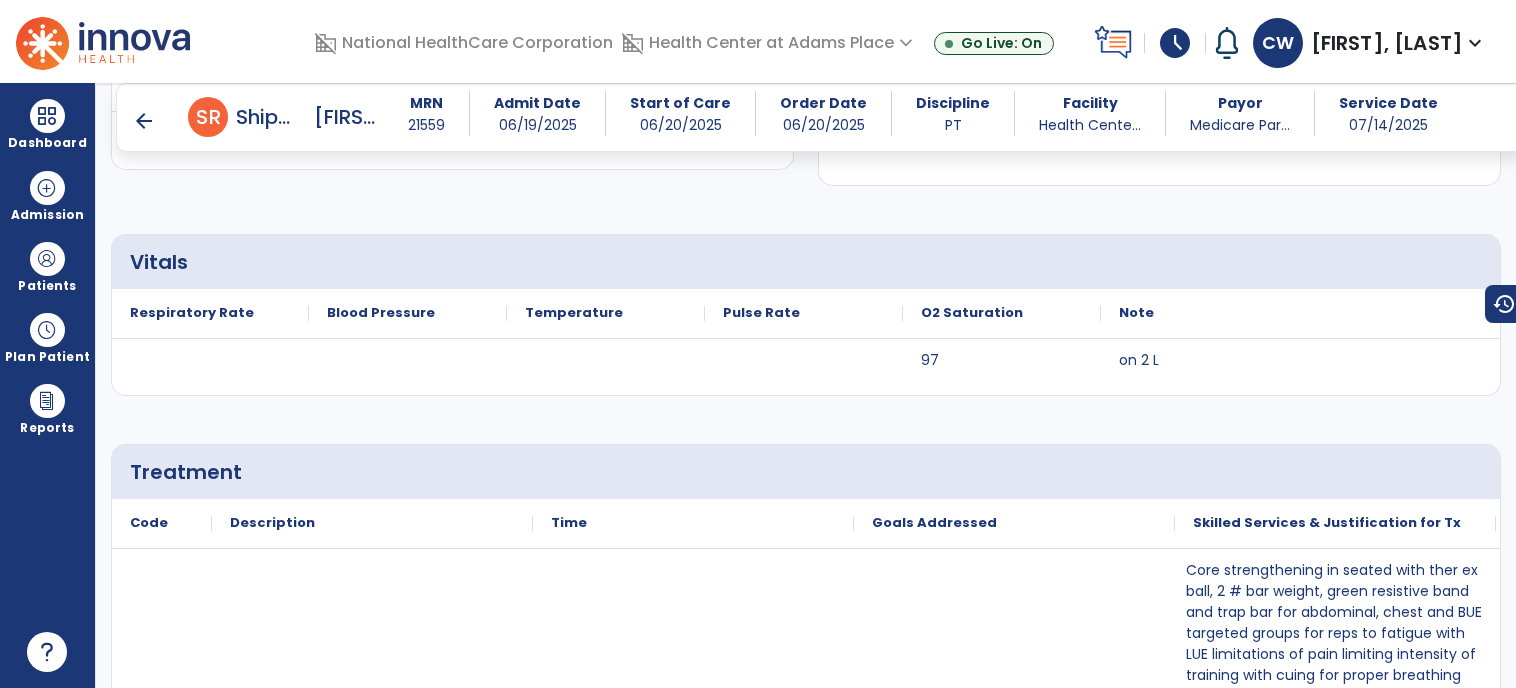 scroll, scrollTop: 970, scrollLeft: 0, axis: vertical 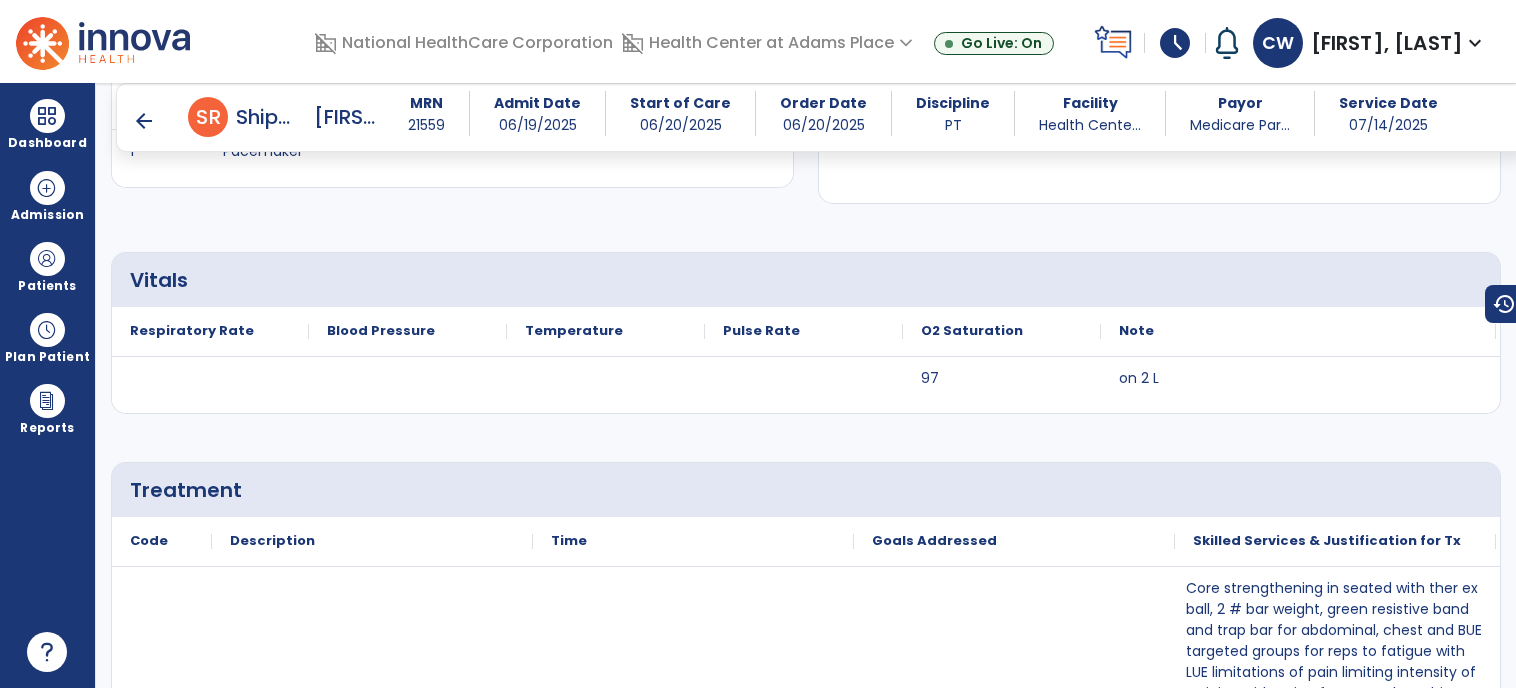 click on "arrow_back" at bounding box center (144, 121) 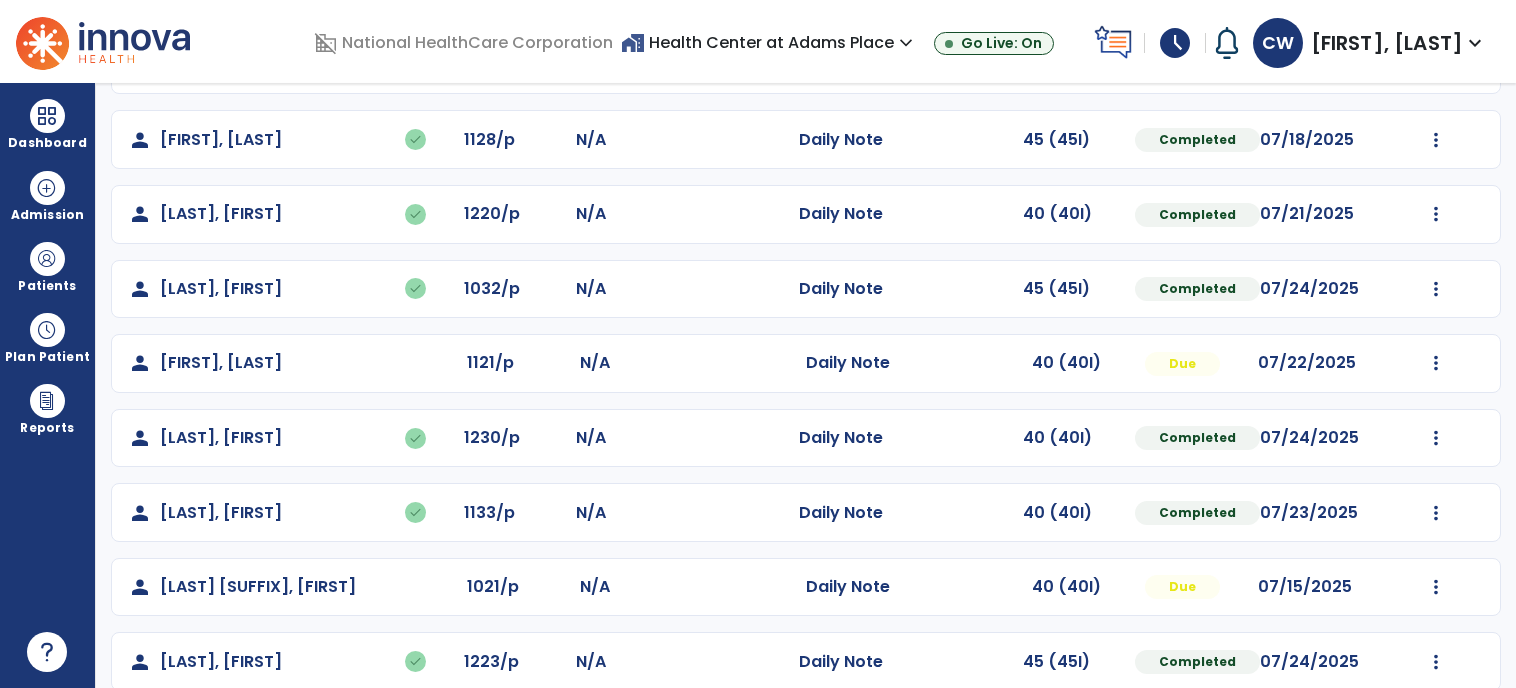 scroll, scrollTop: 374, scrollLeft: 0, axis: vertical 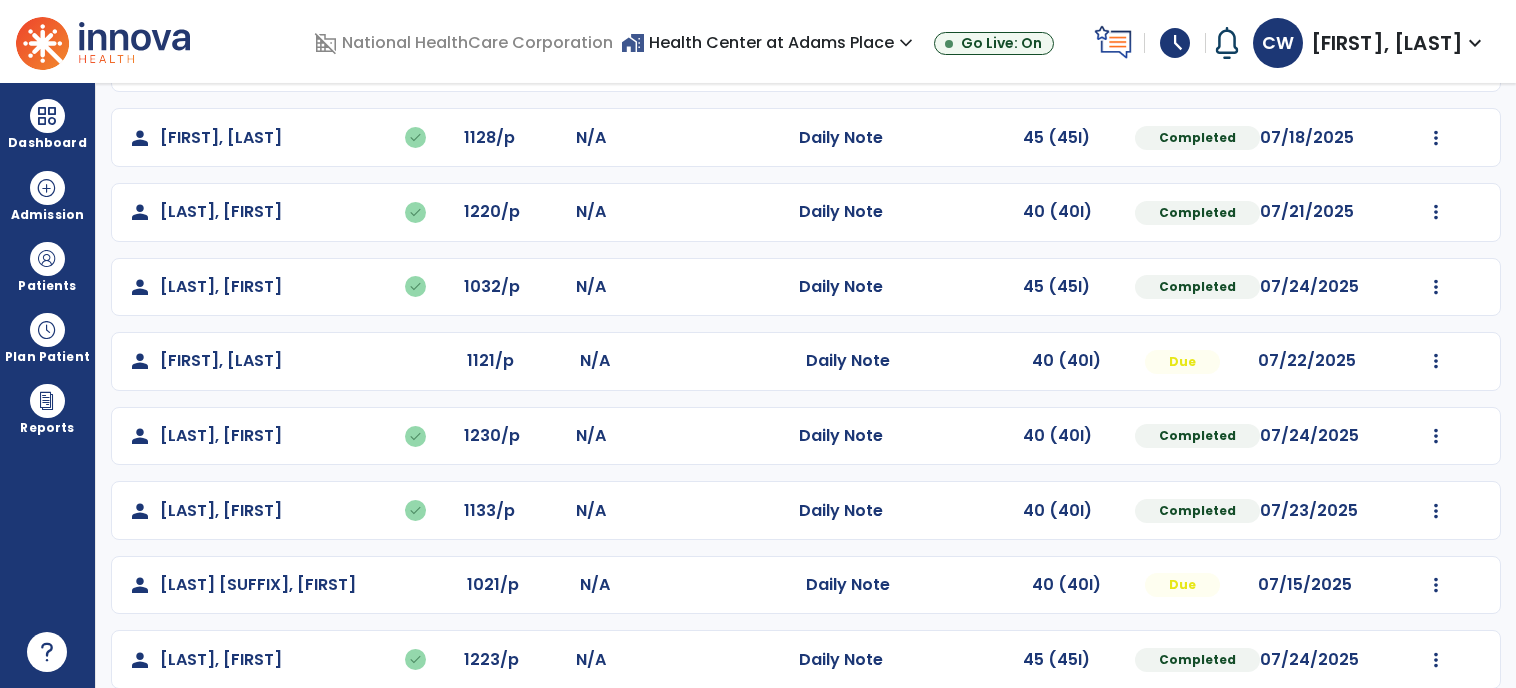 click on "Undo Visit Status   Reset Note   Open Document   G + C Mins" 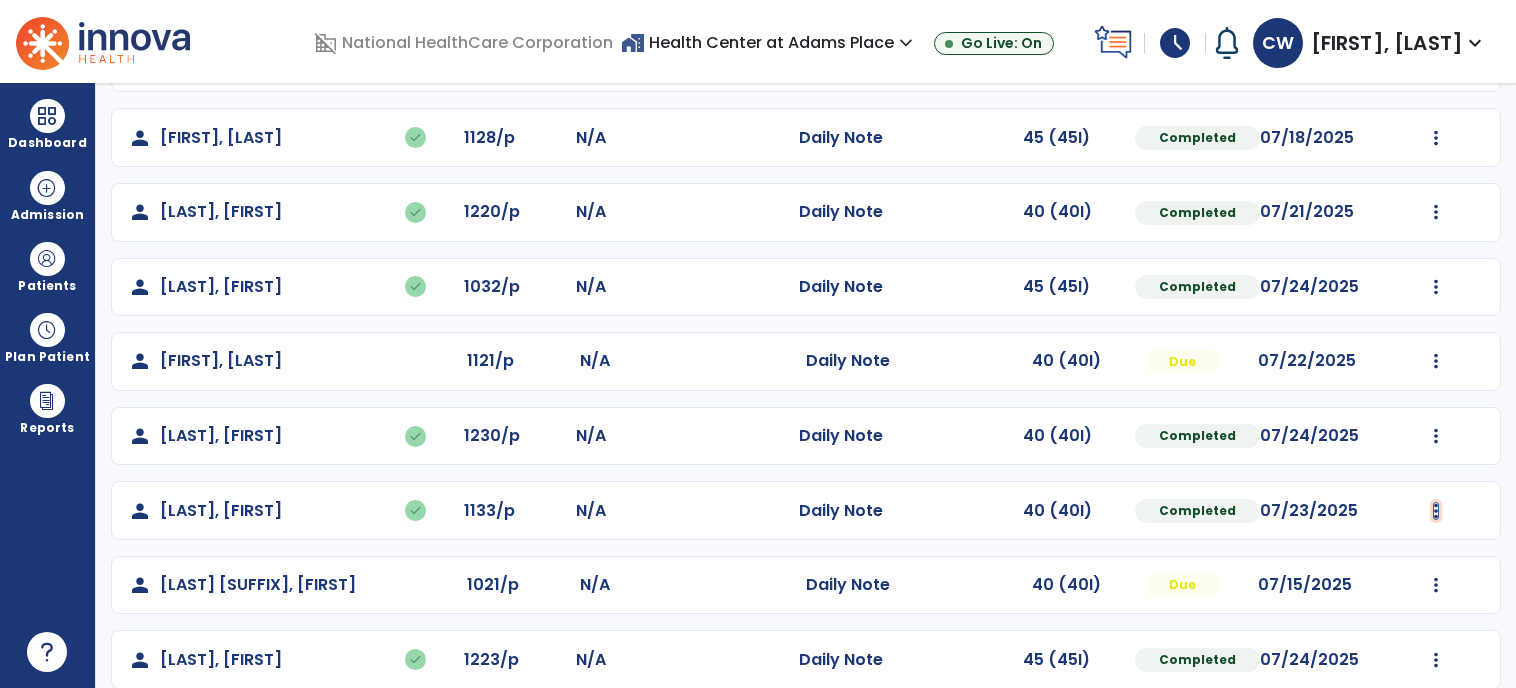click at bounding box center (1436, -86) 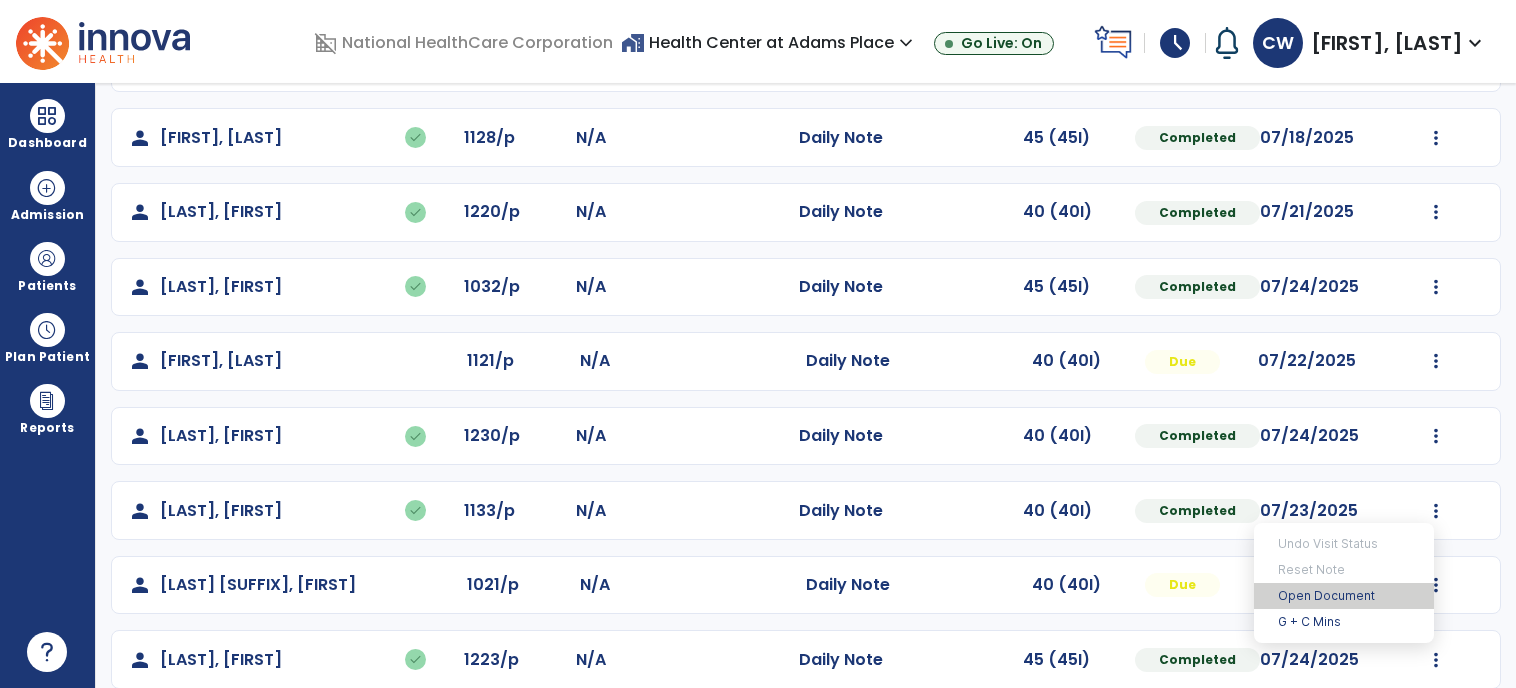 click on "Open Document" at bounding box center (1344, 596) 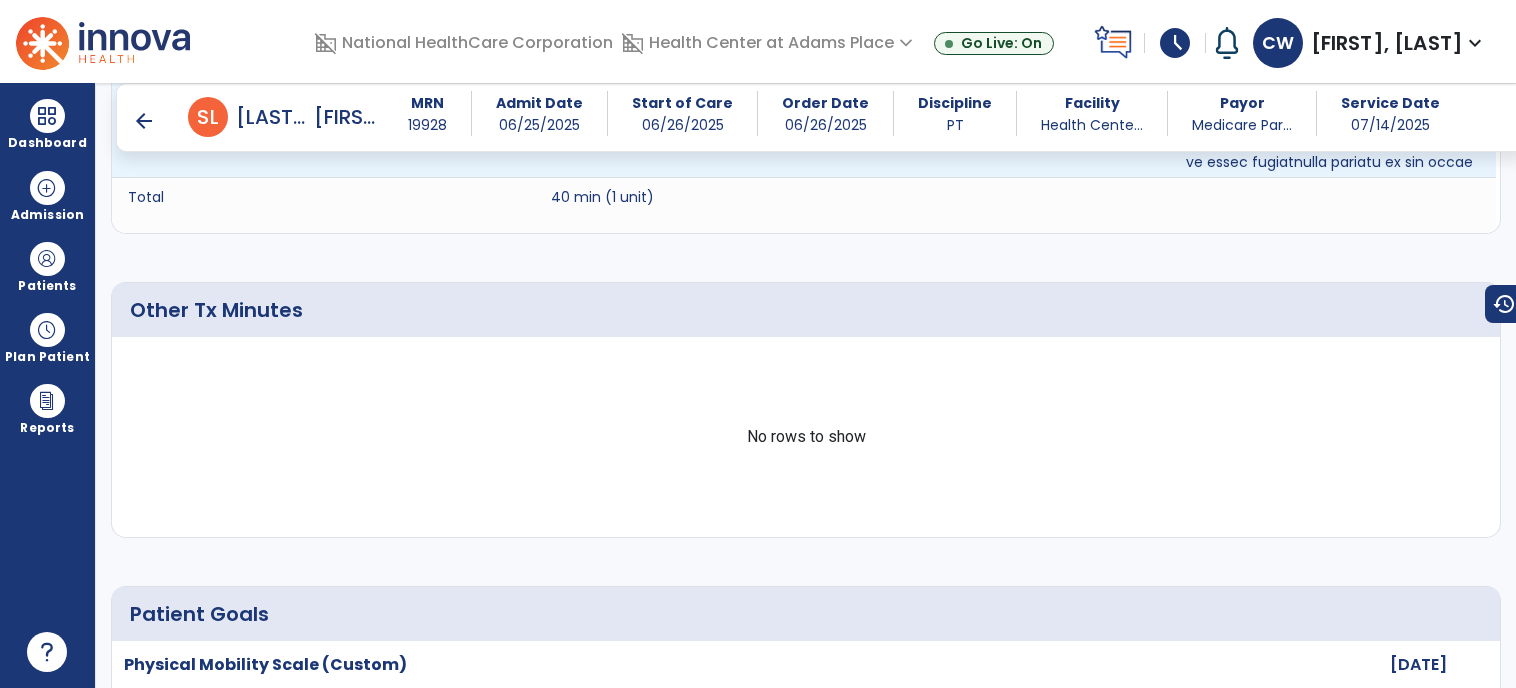 scroll, scrollTop: 2104, scrollLeft: 0, axis: vertical 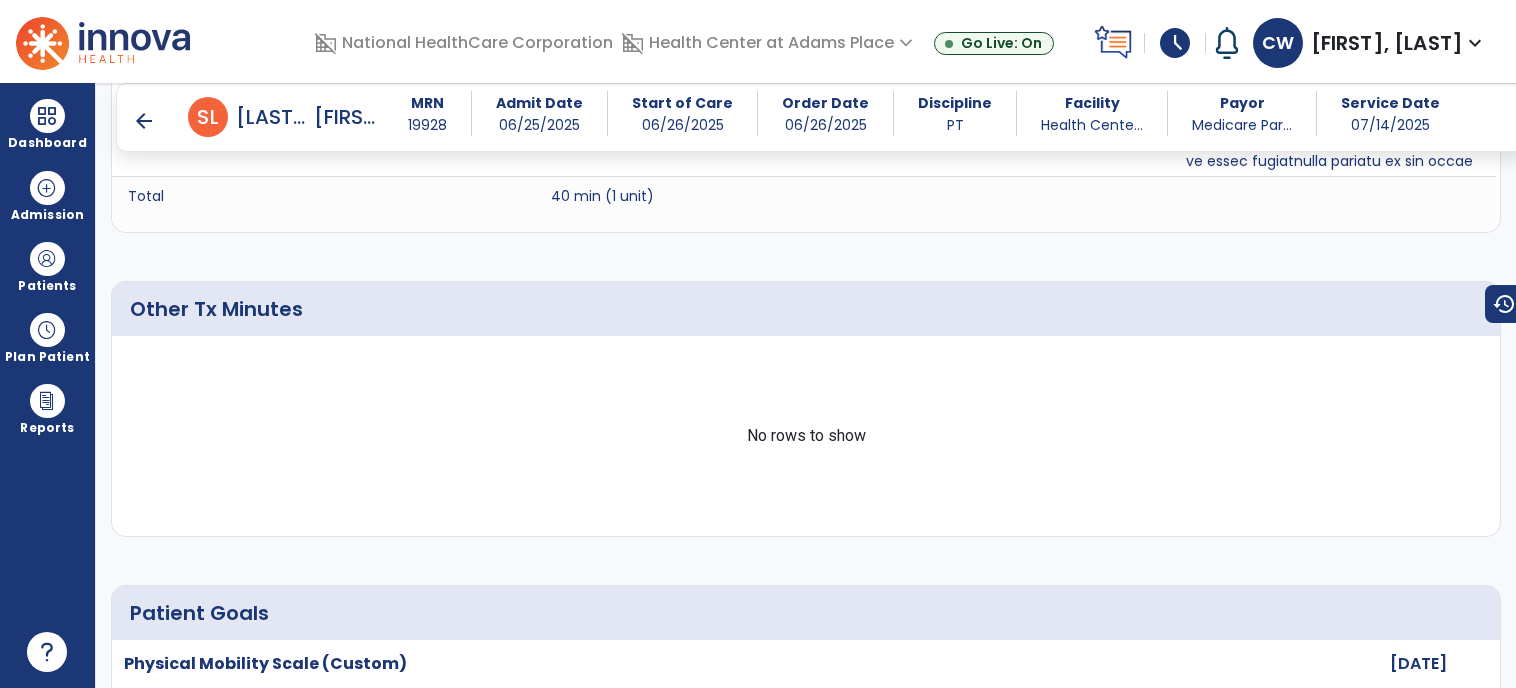 click on "arrow_back" at bounding box center (144, 121) 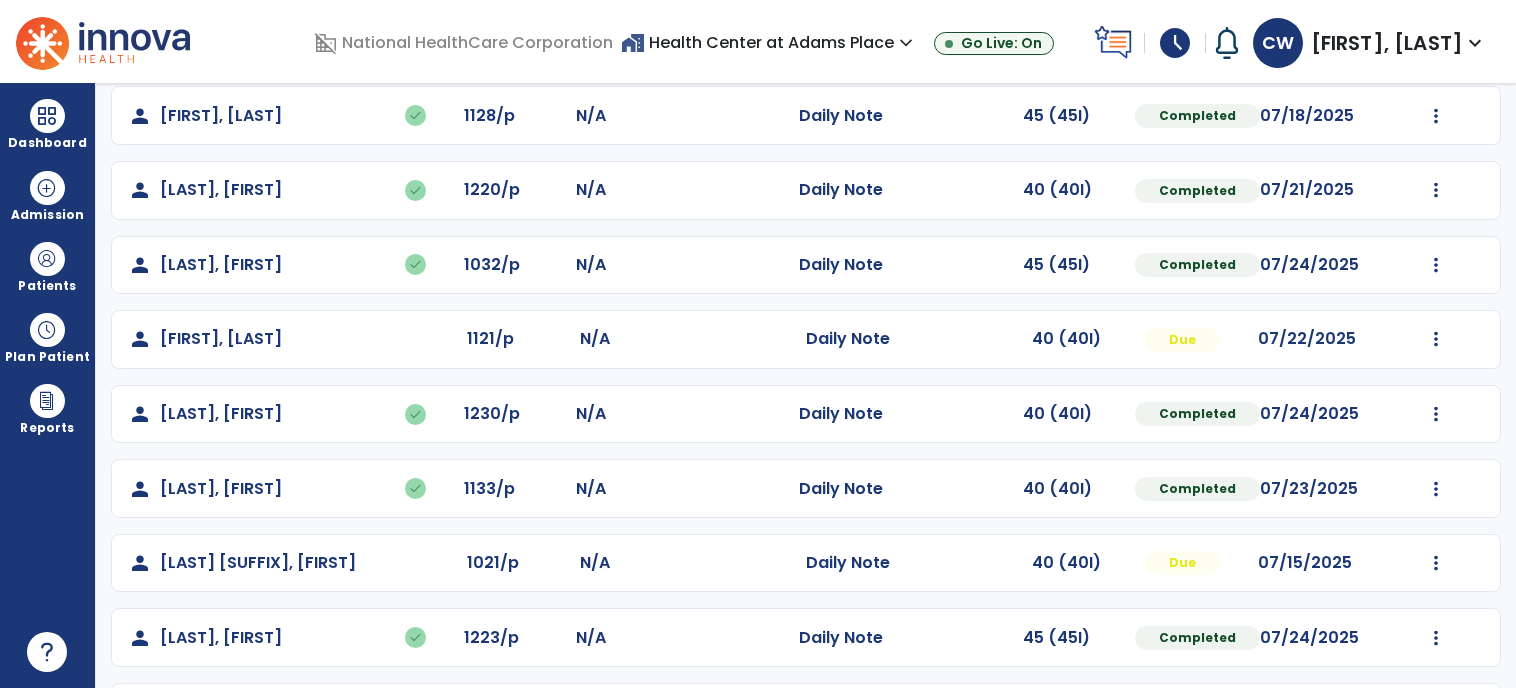 scroll, scrollTop: 475, scrollLeft: 0, axis: vertical 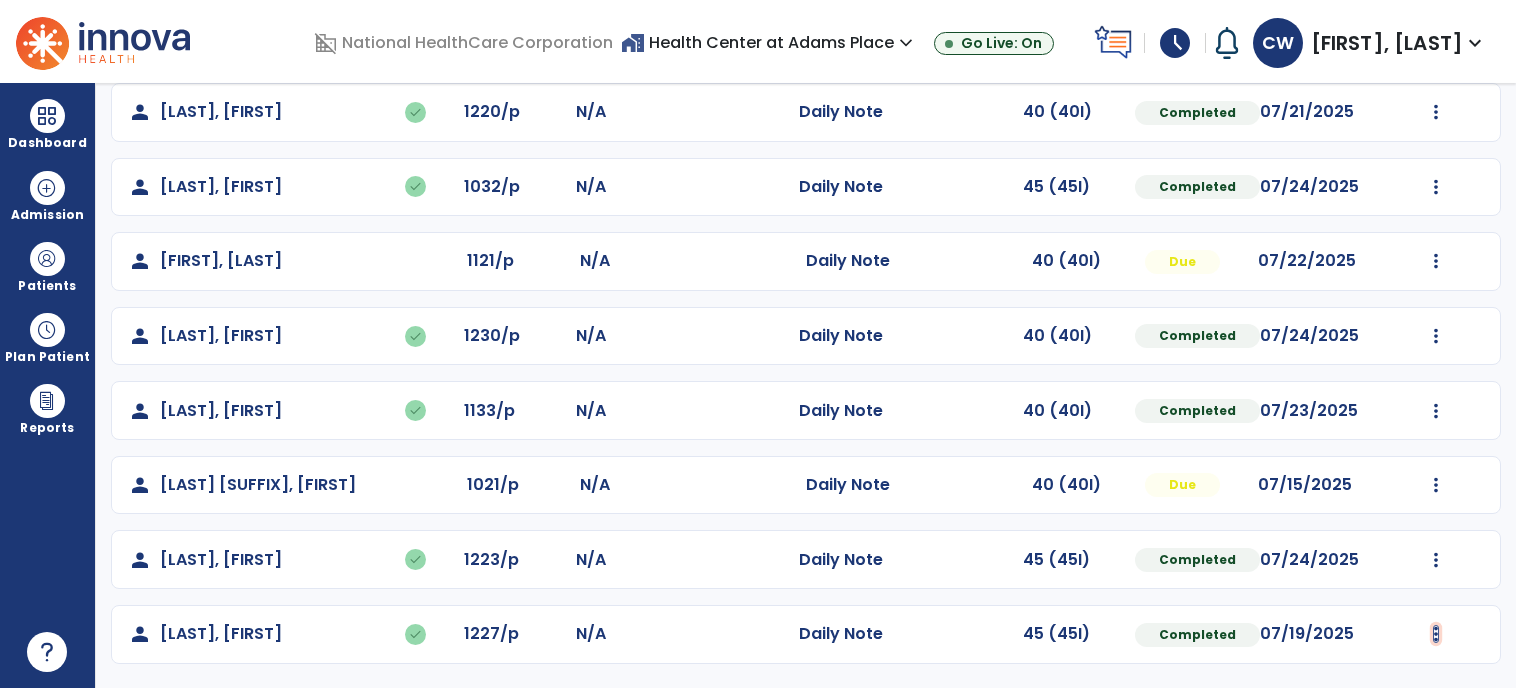 click at bounding box center [1436, -186] 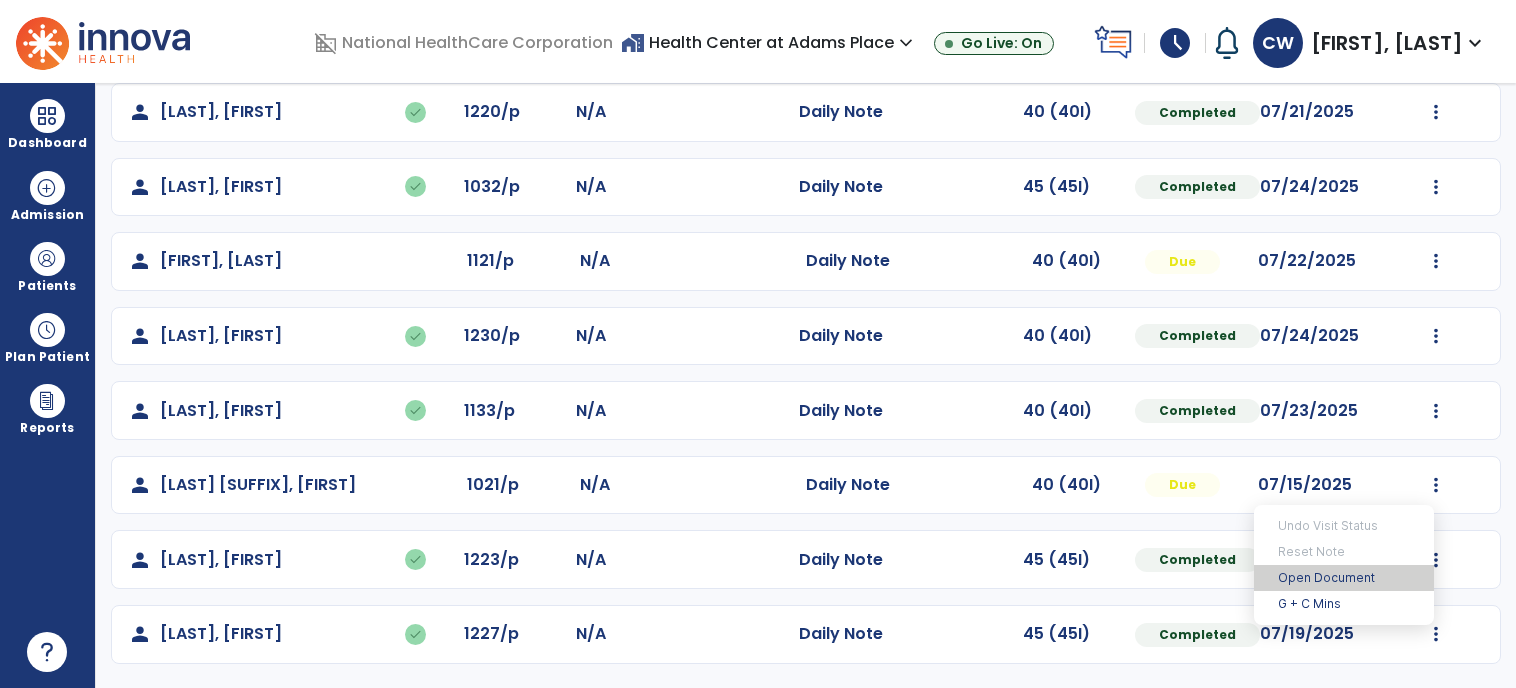 click on "Open Document" at bounding box center (1344, 578) 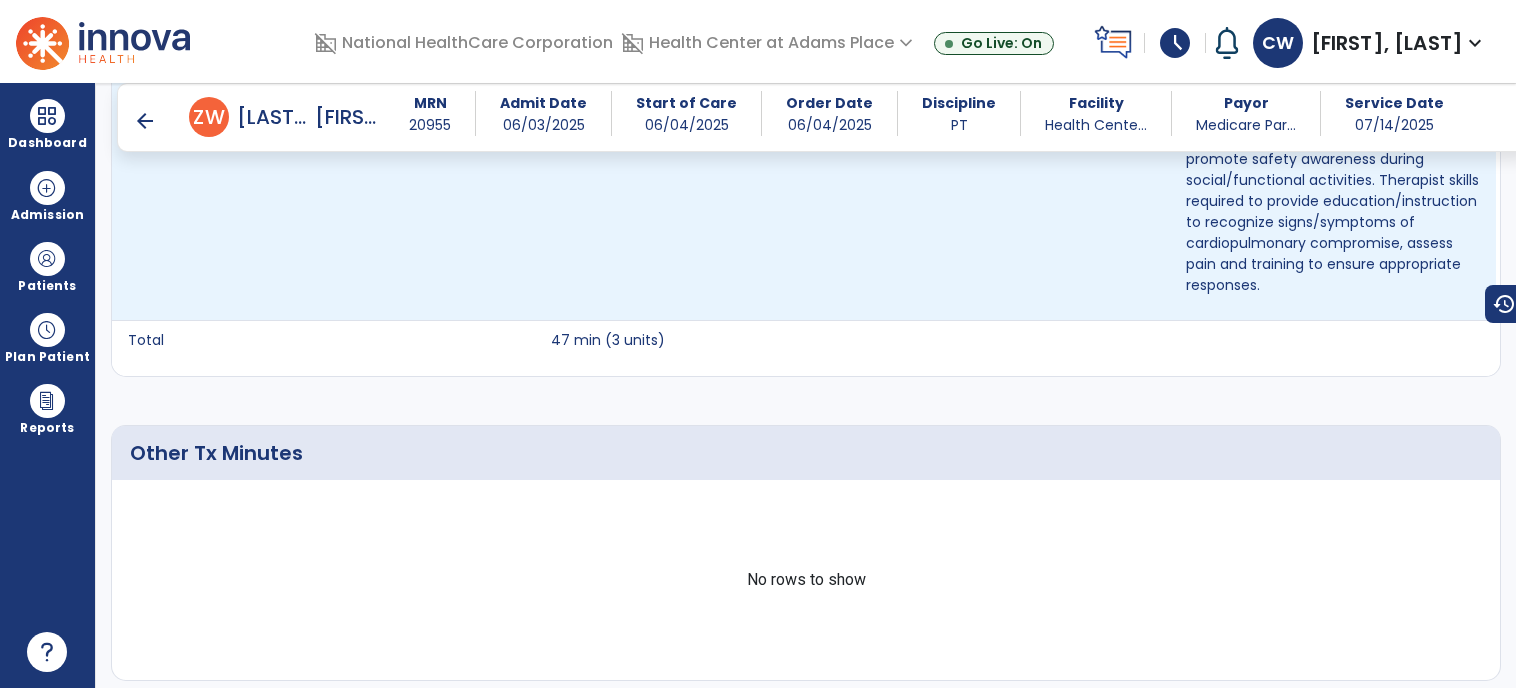 scroll, scrollTop: 2020, scrollLeft: 0, axis: vertical 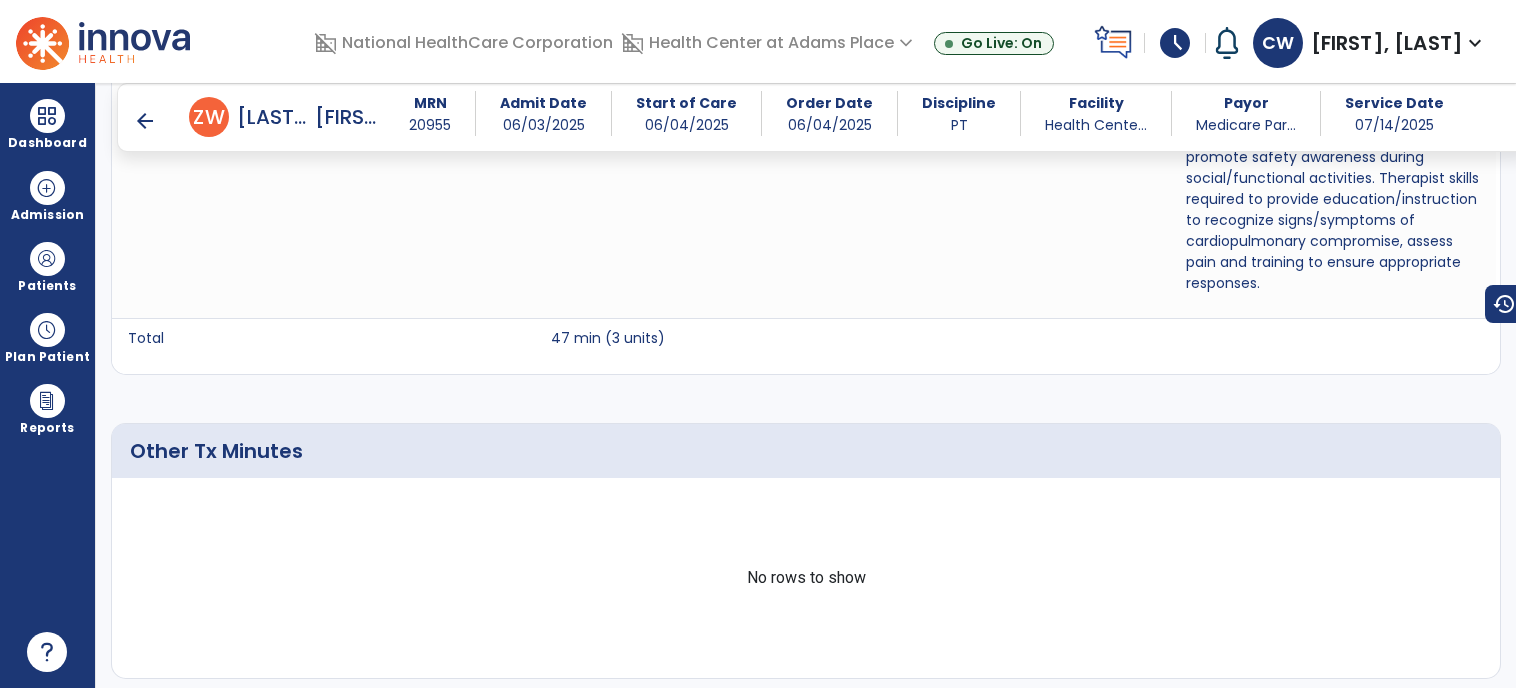 click on "arrow_back" at bounding box center [145, 121] 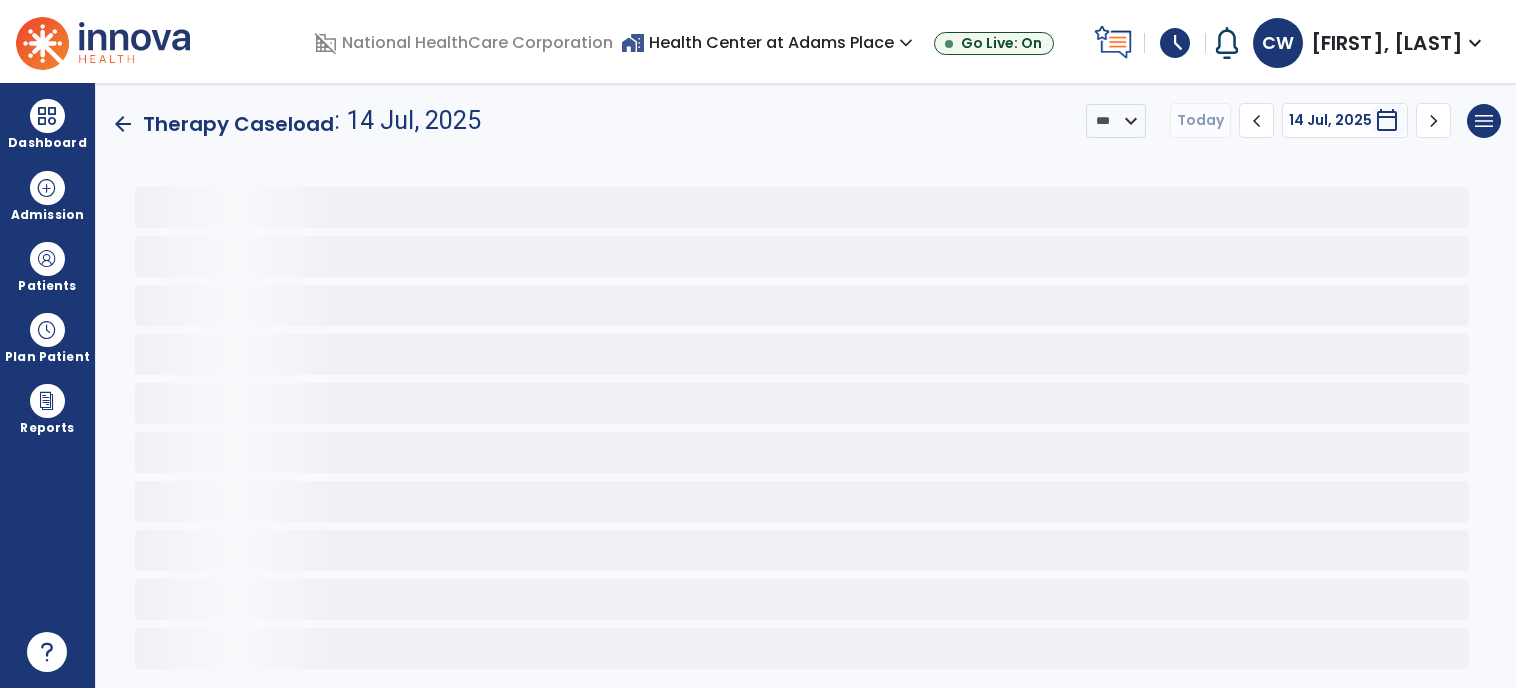 scroll, scrollTop: 0, scrollLeft: 0, axis: both 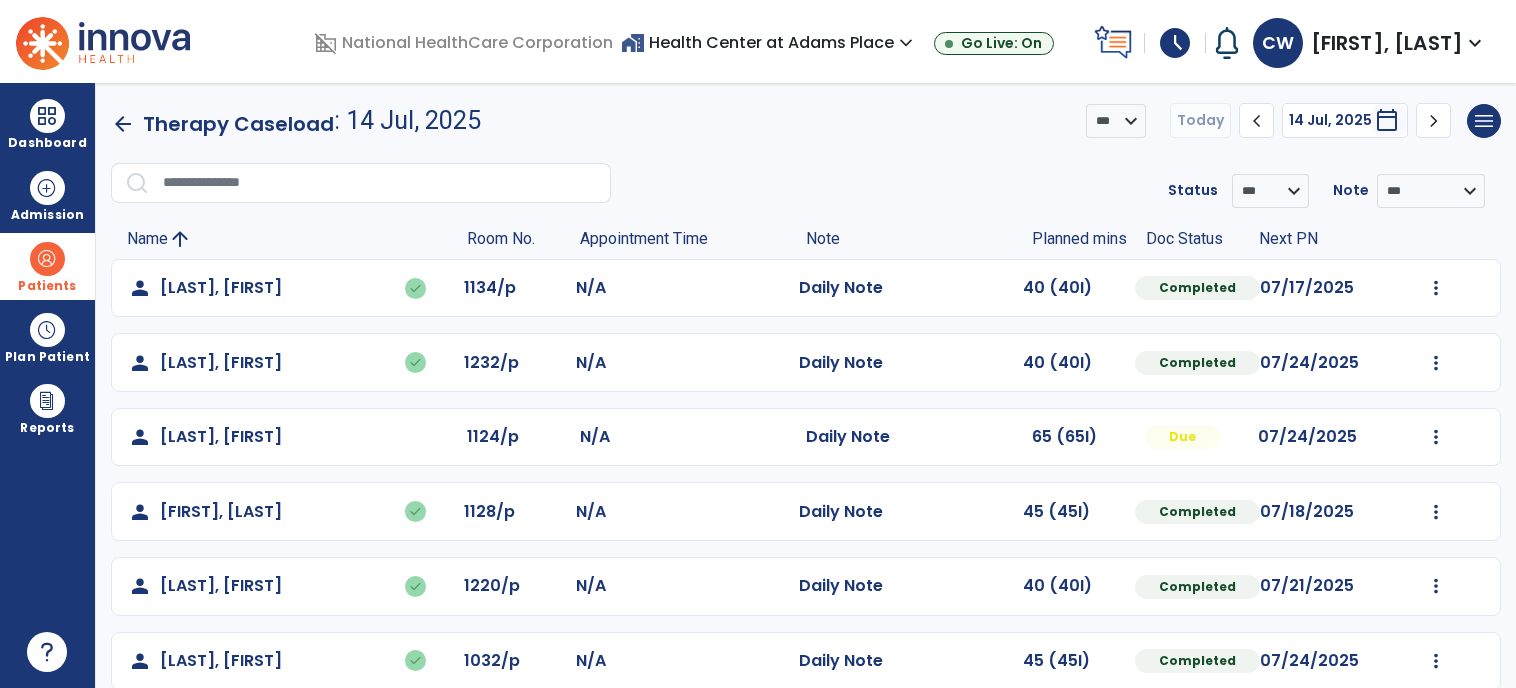 click at bounding box center [47, 259] 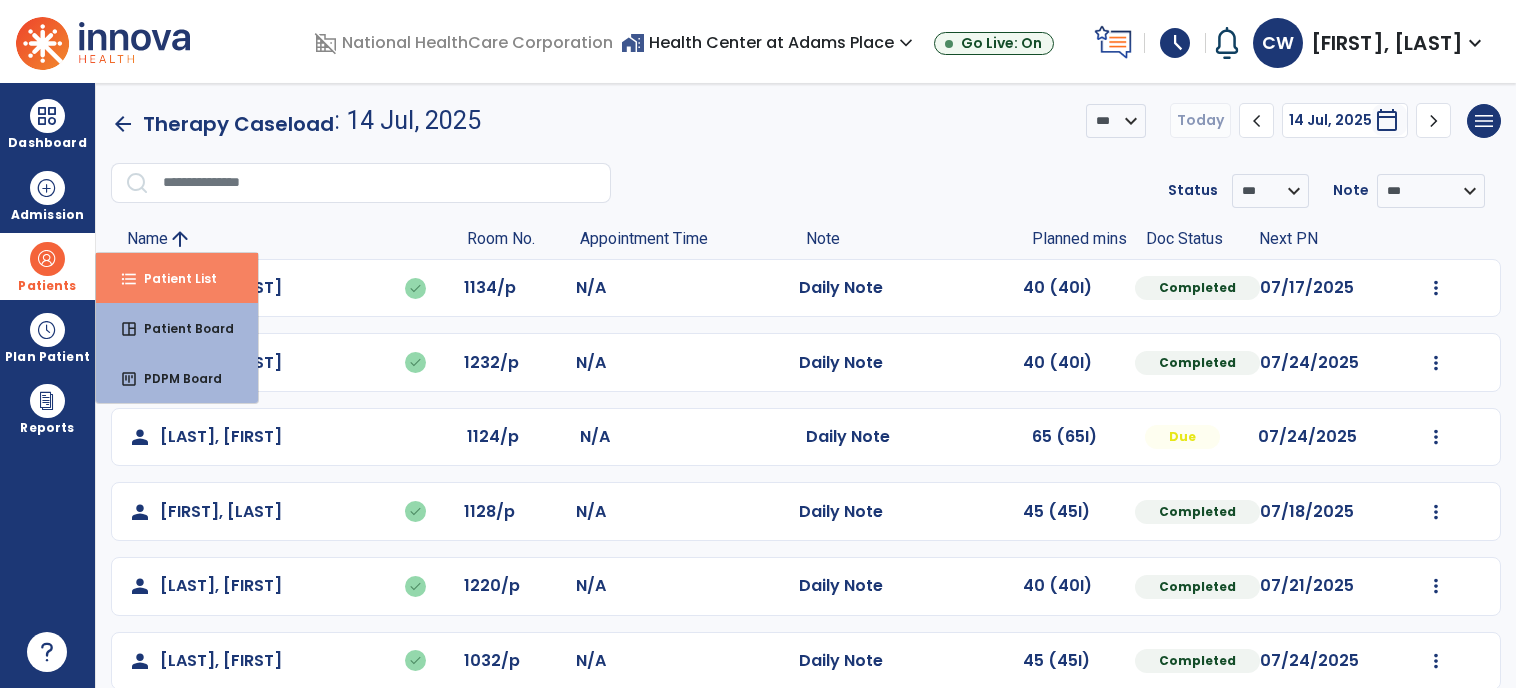 click on "Patient List" at bounding box center (172, 278) 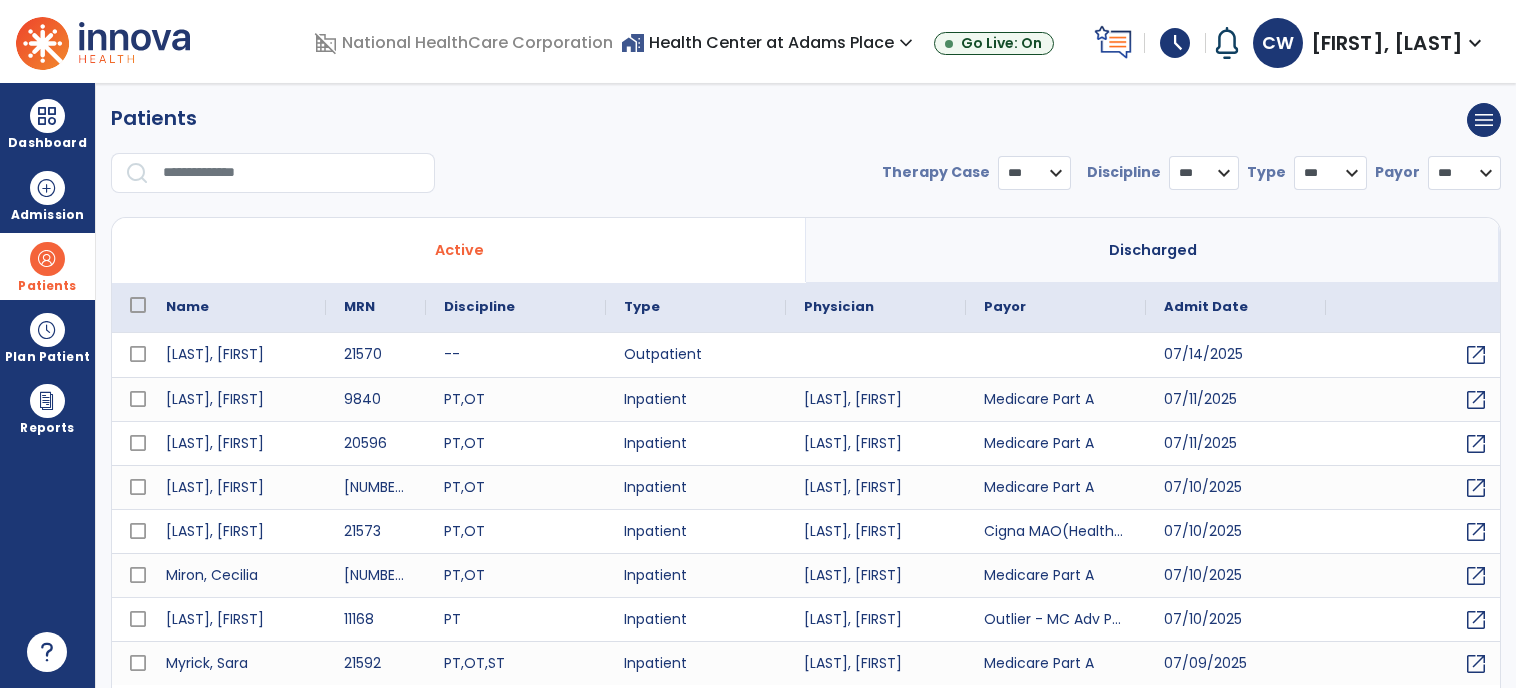 select on "***" 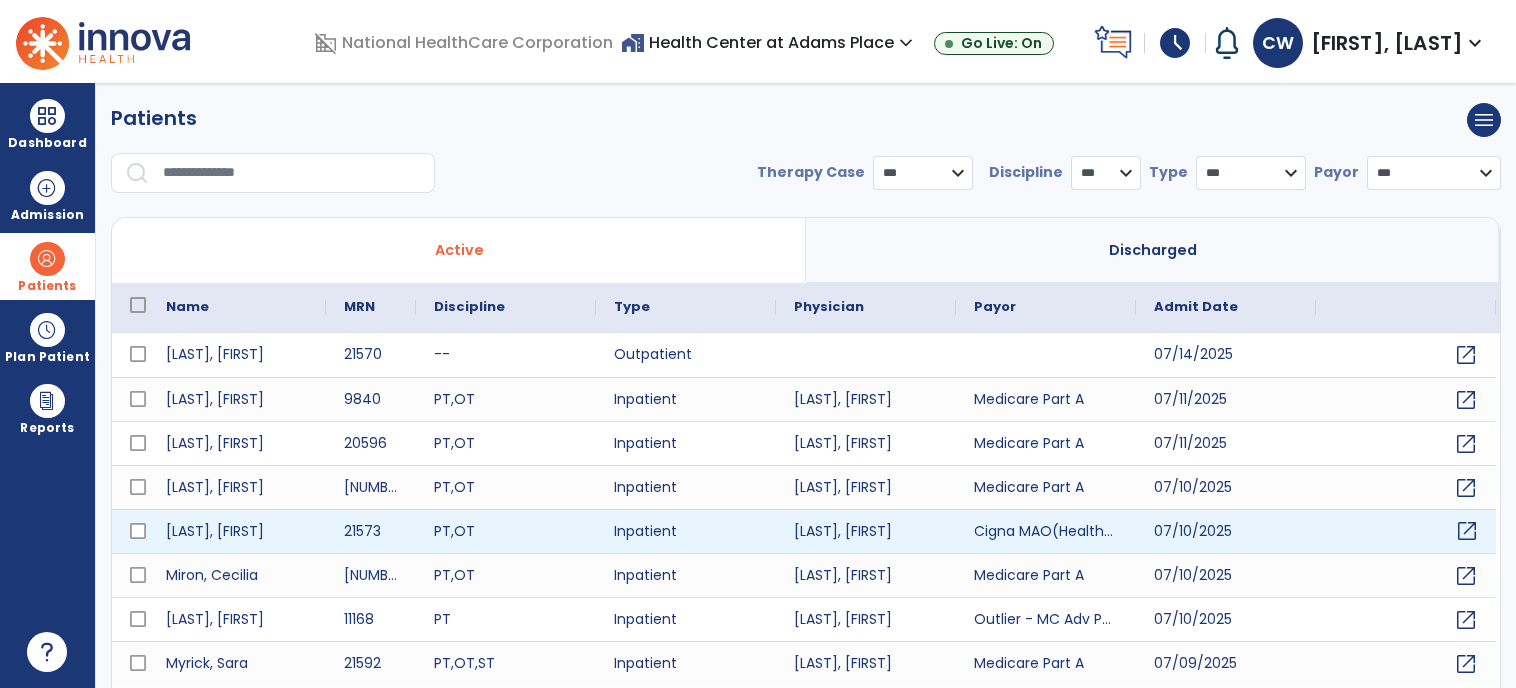 click on "open_in_new" at bounding box center (1467, 531) 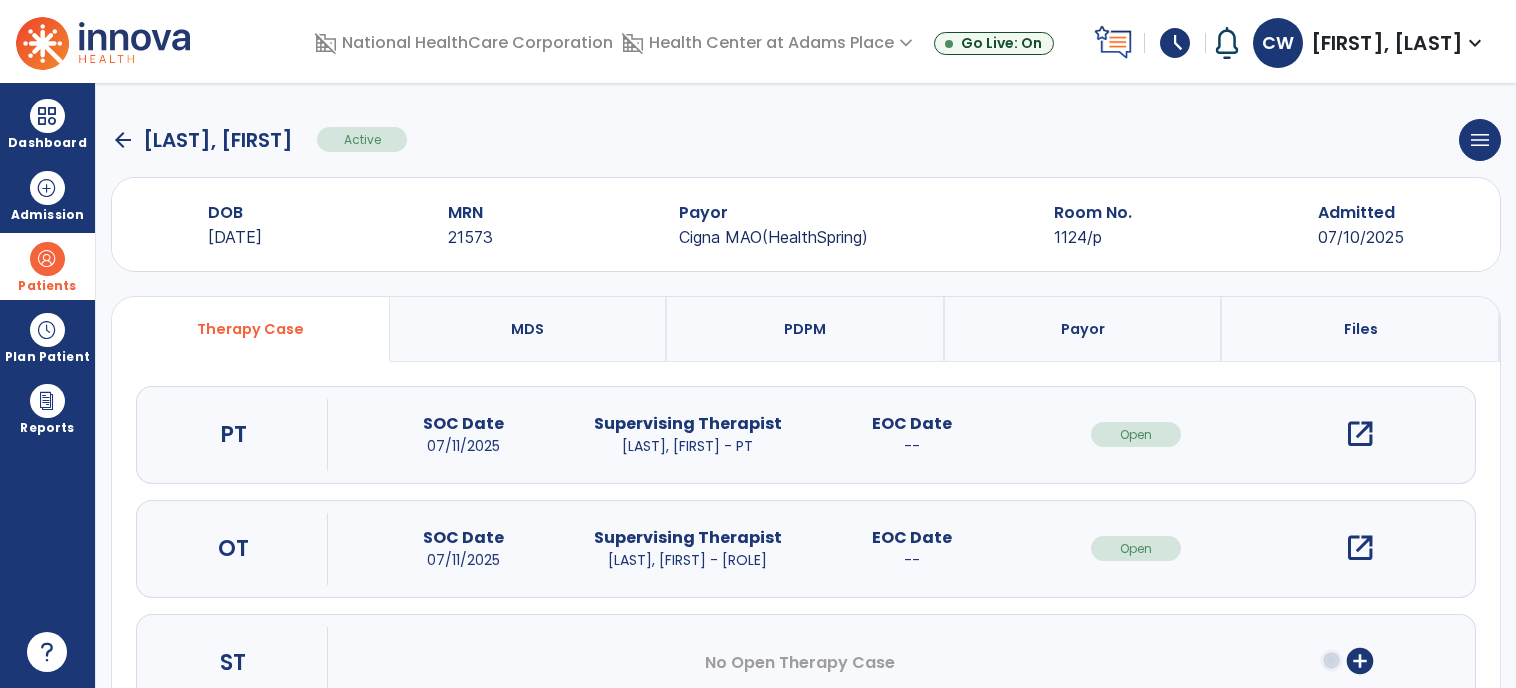 click on "open_in_new" at bounding box center [1360, 434] 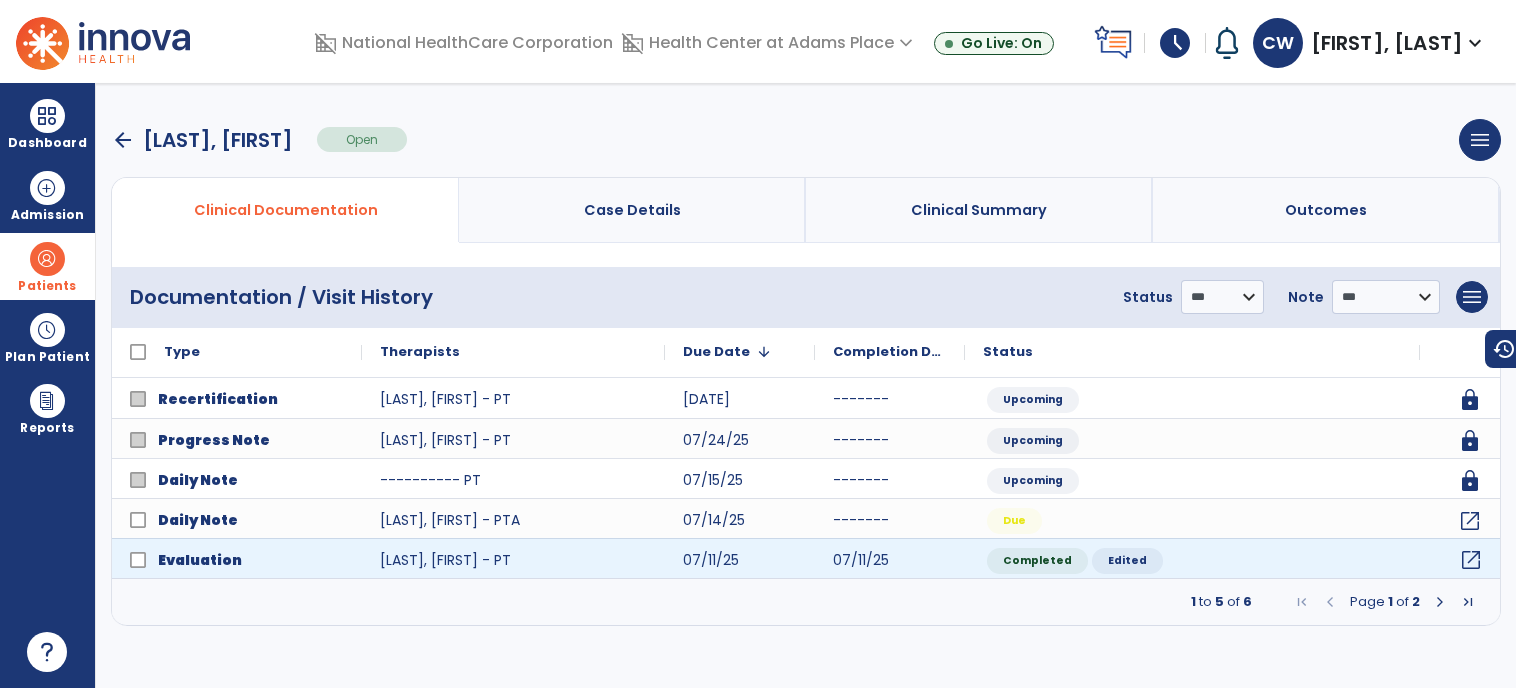 click on "open_in_new" 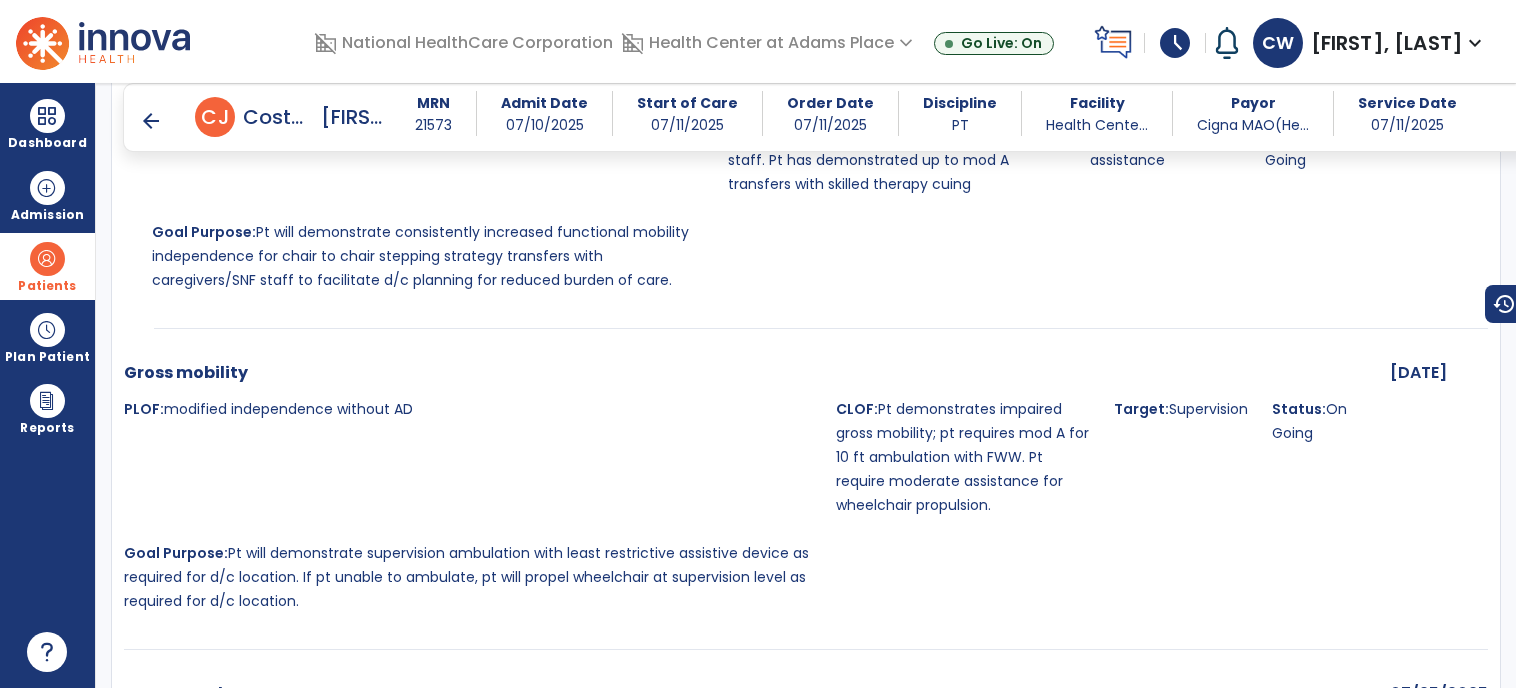scroll, scrollTop: 5607, scrollLeft: 0, axis: vertical 